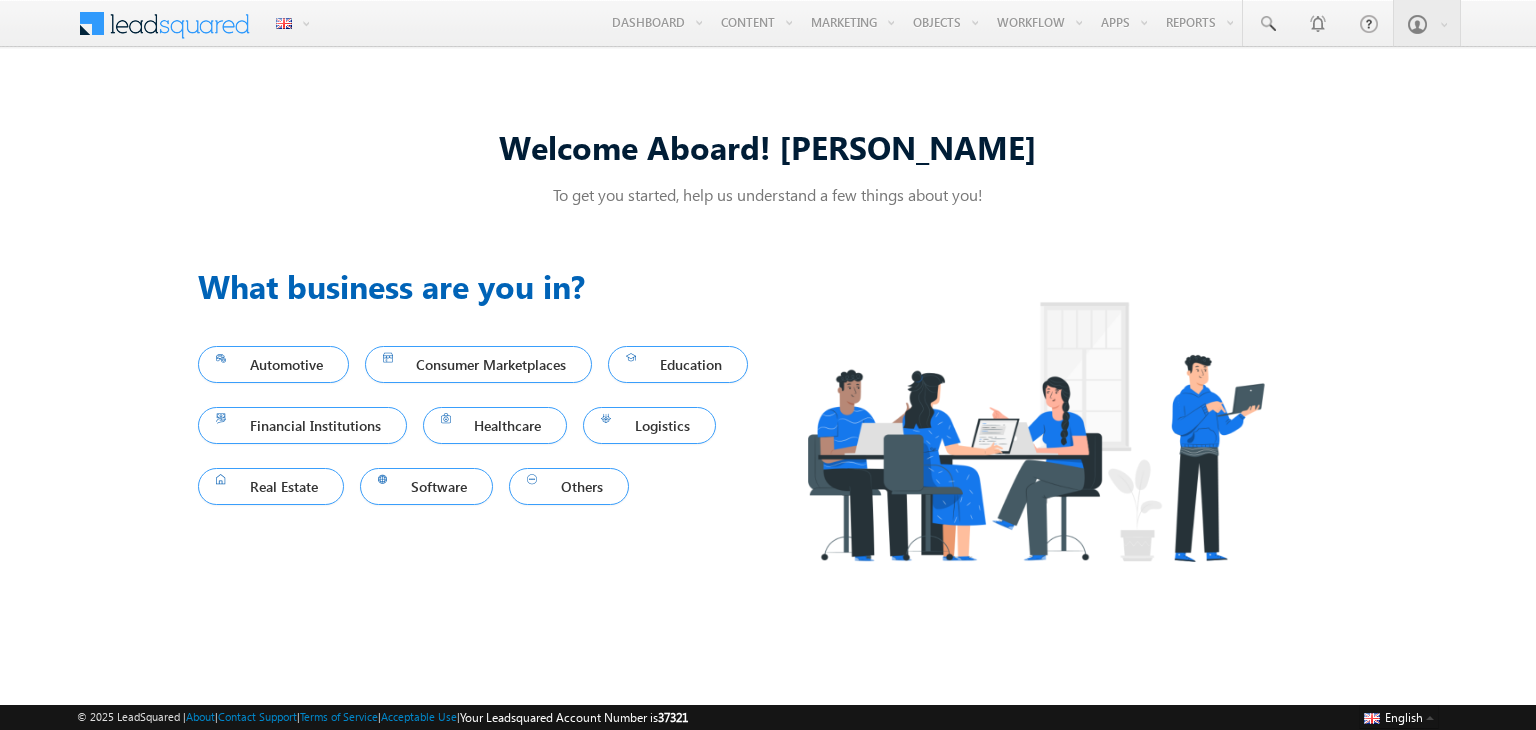 scroll, scrollTop: 0, scrollLeft: 0, axis: both 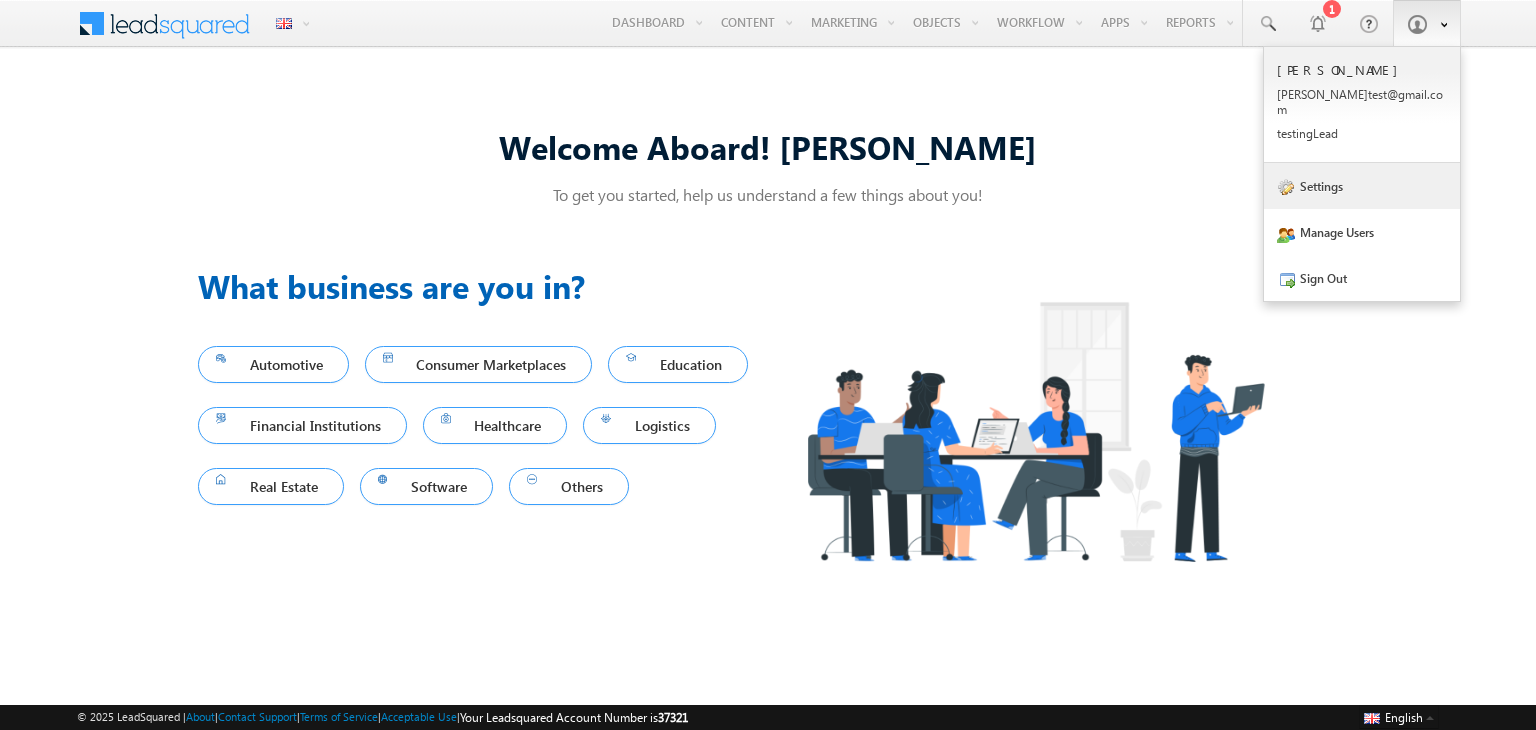 click on "Settings" at bounding box center (1362, 186) 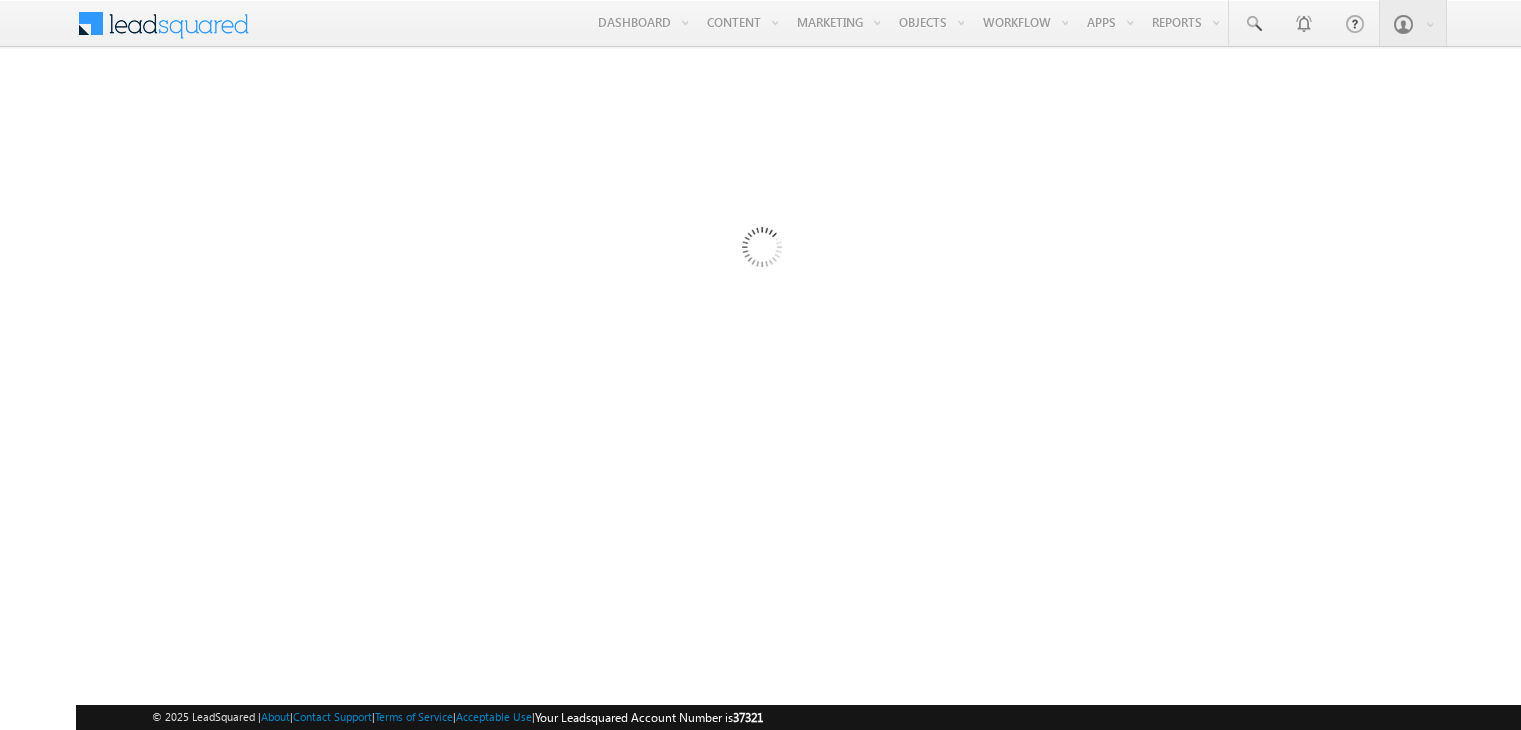 scroll, scrollTop: 0, scrollLeft: 0, axis: both 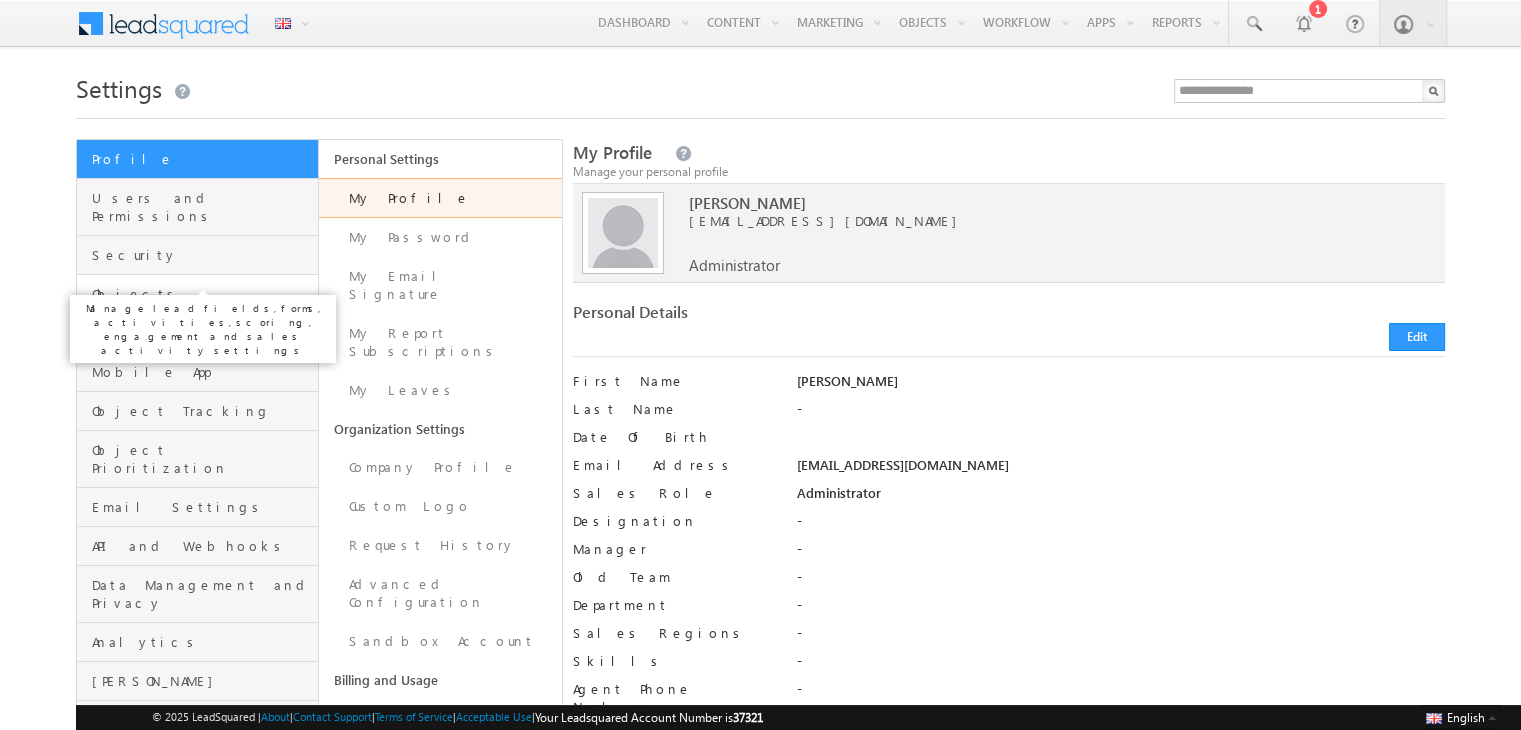 click on "Objects" at bounding box center [202, 294] 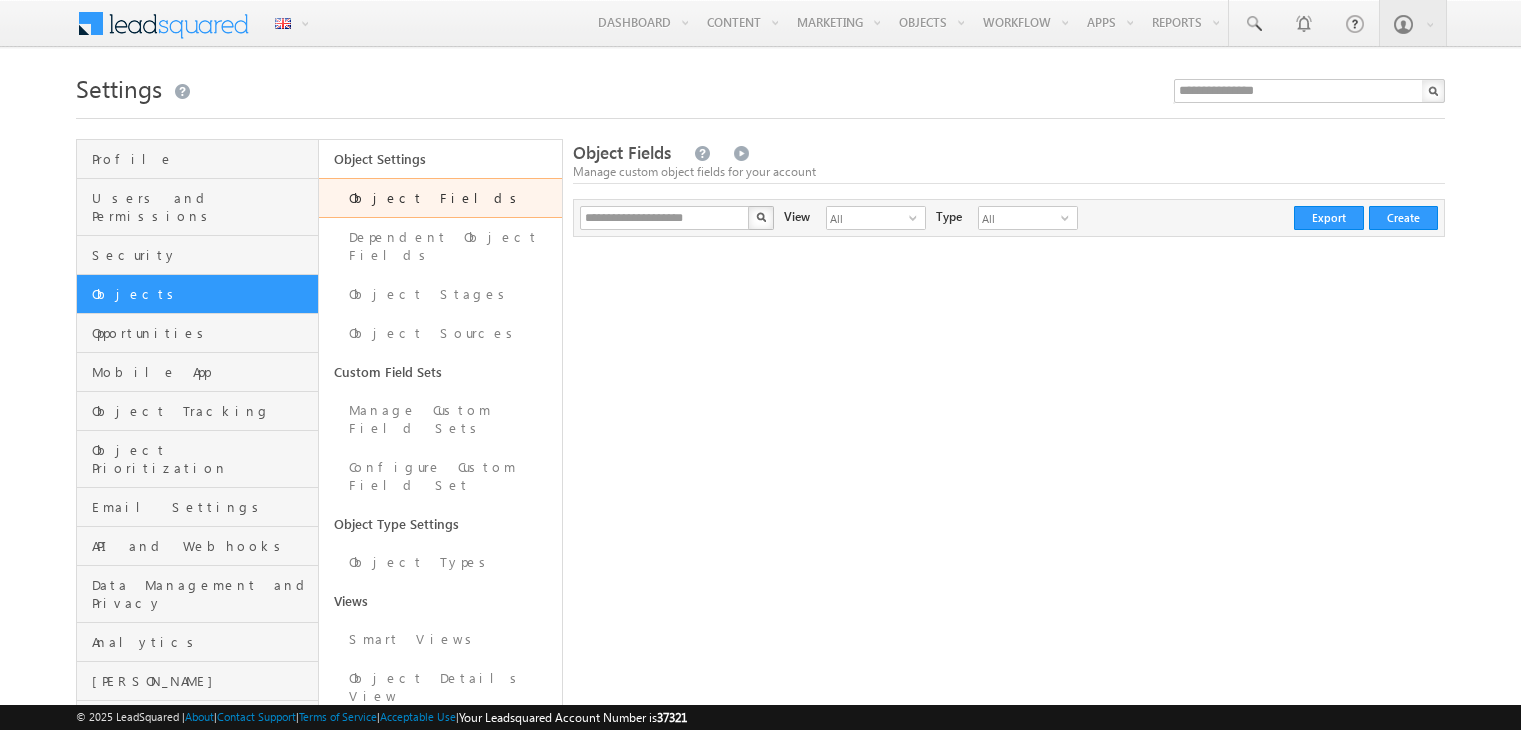 scroll, scrollTop: 0, scrollLeft: 0, axis: both 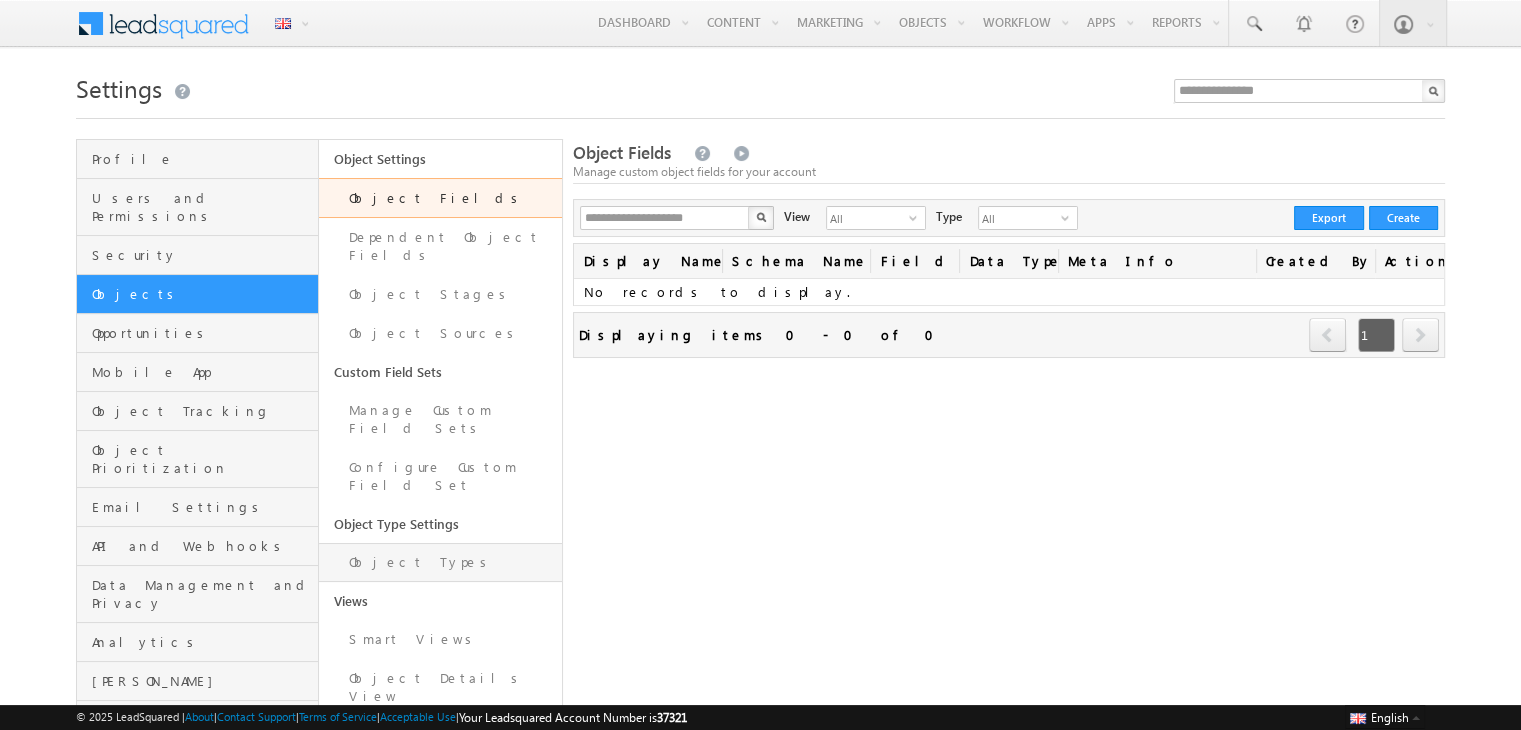 click on "Object Types" at bounding box center (440, 562) 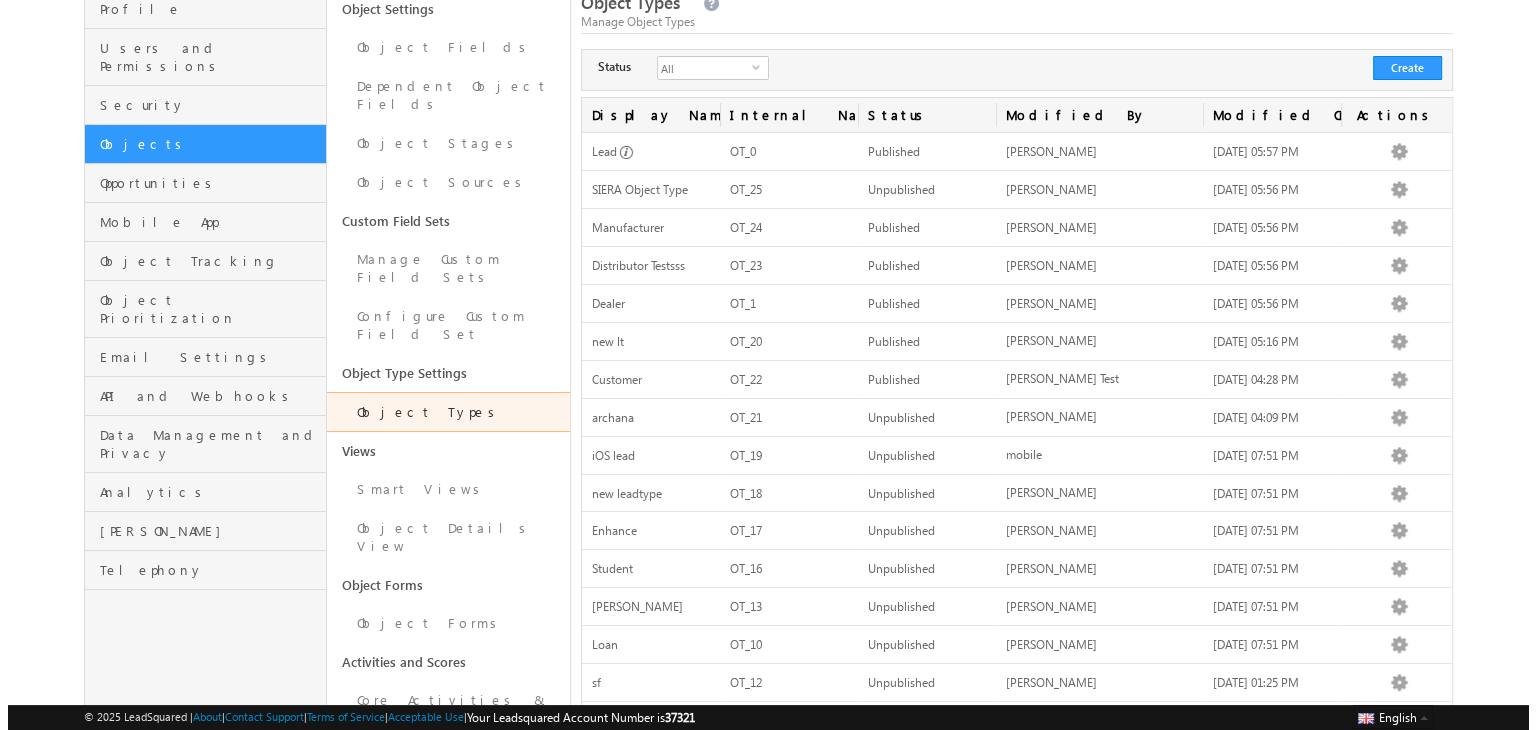 scroll, scrollTop: 151, scrollLeft: 0, axis: vertical 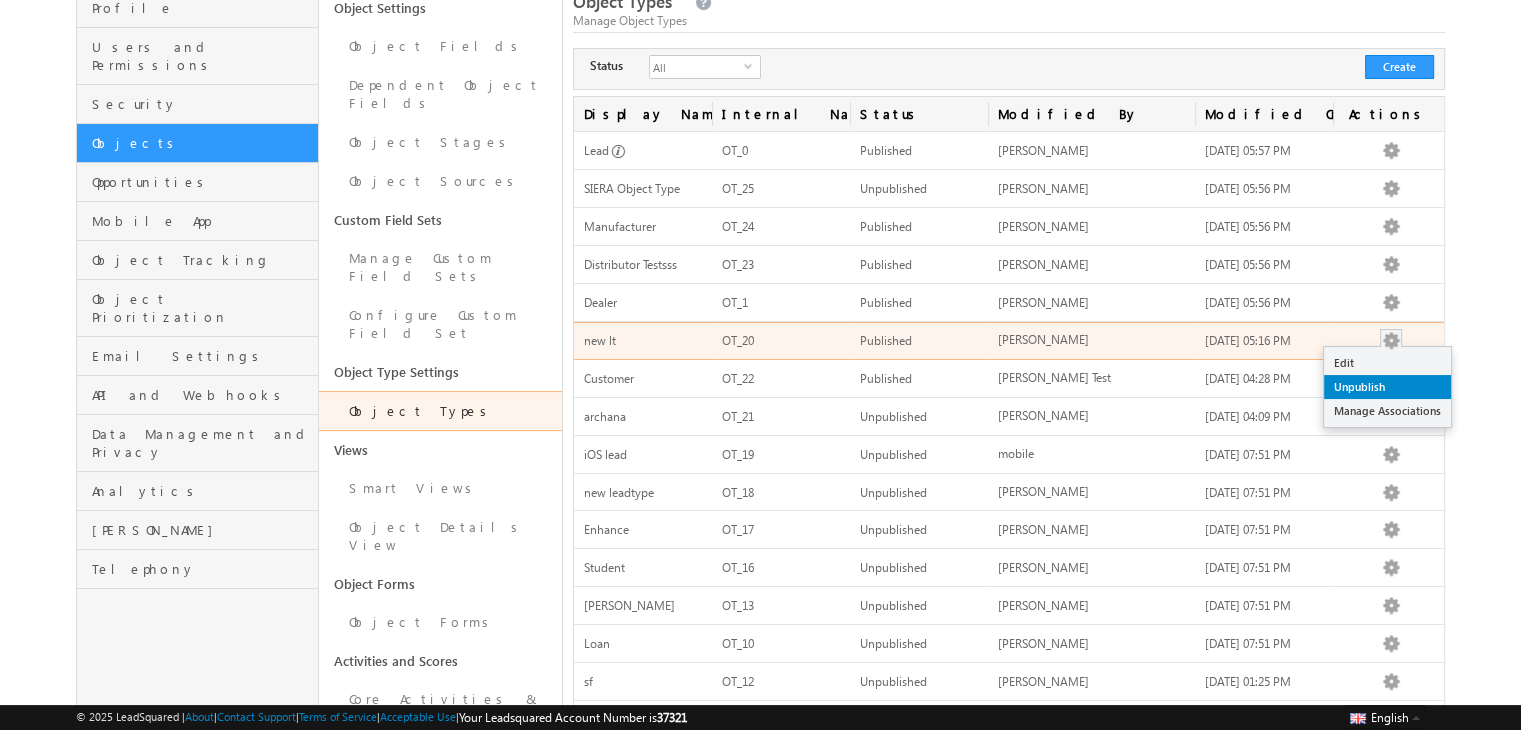 click on "Unpublish" at bounding box center [1387, 387] 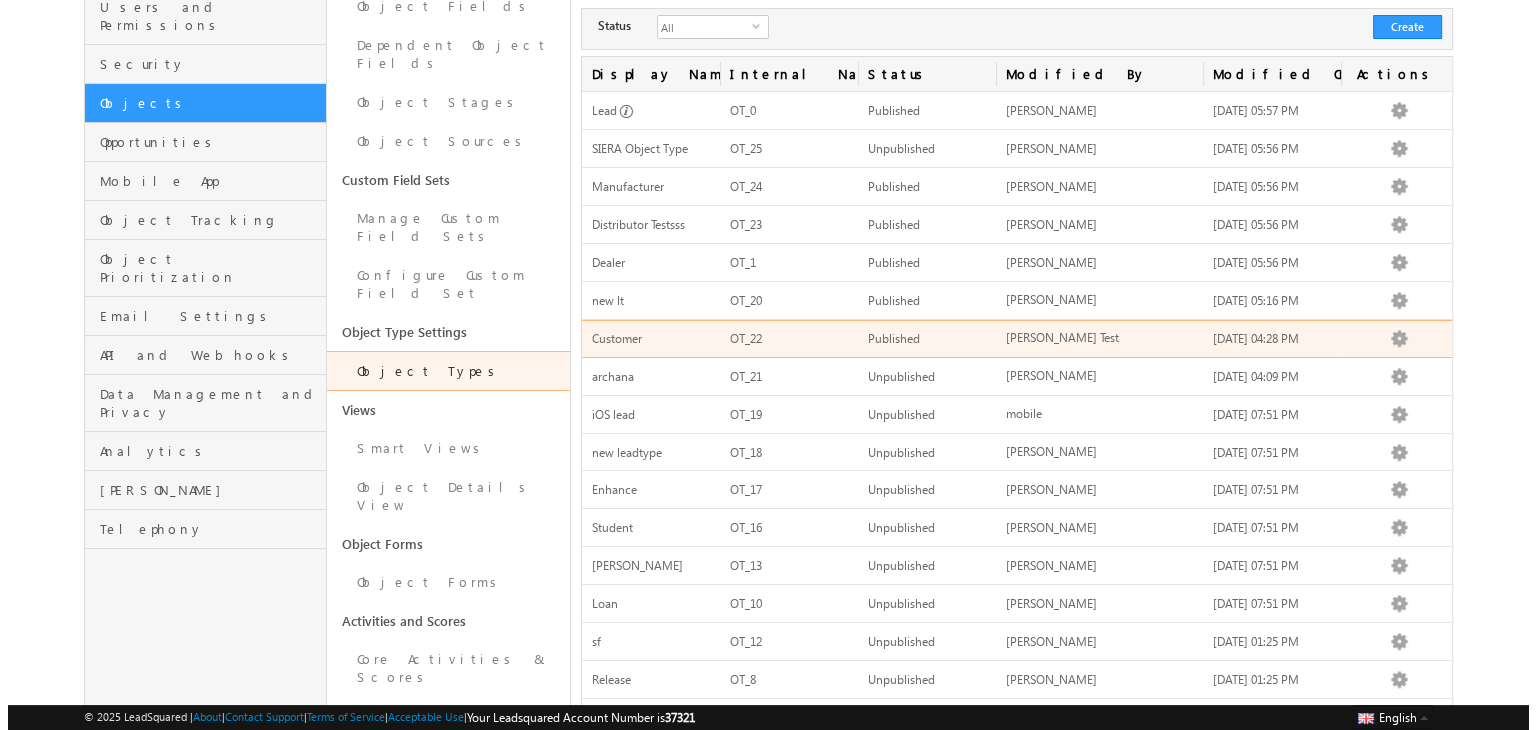 scroll, scrollTop: 256, scrollLeft: 0, axis: vertical 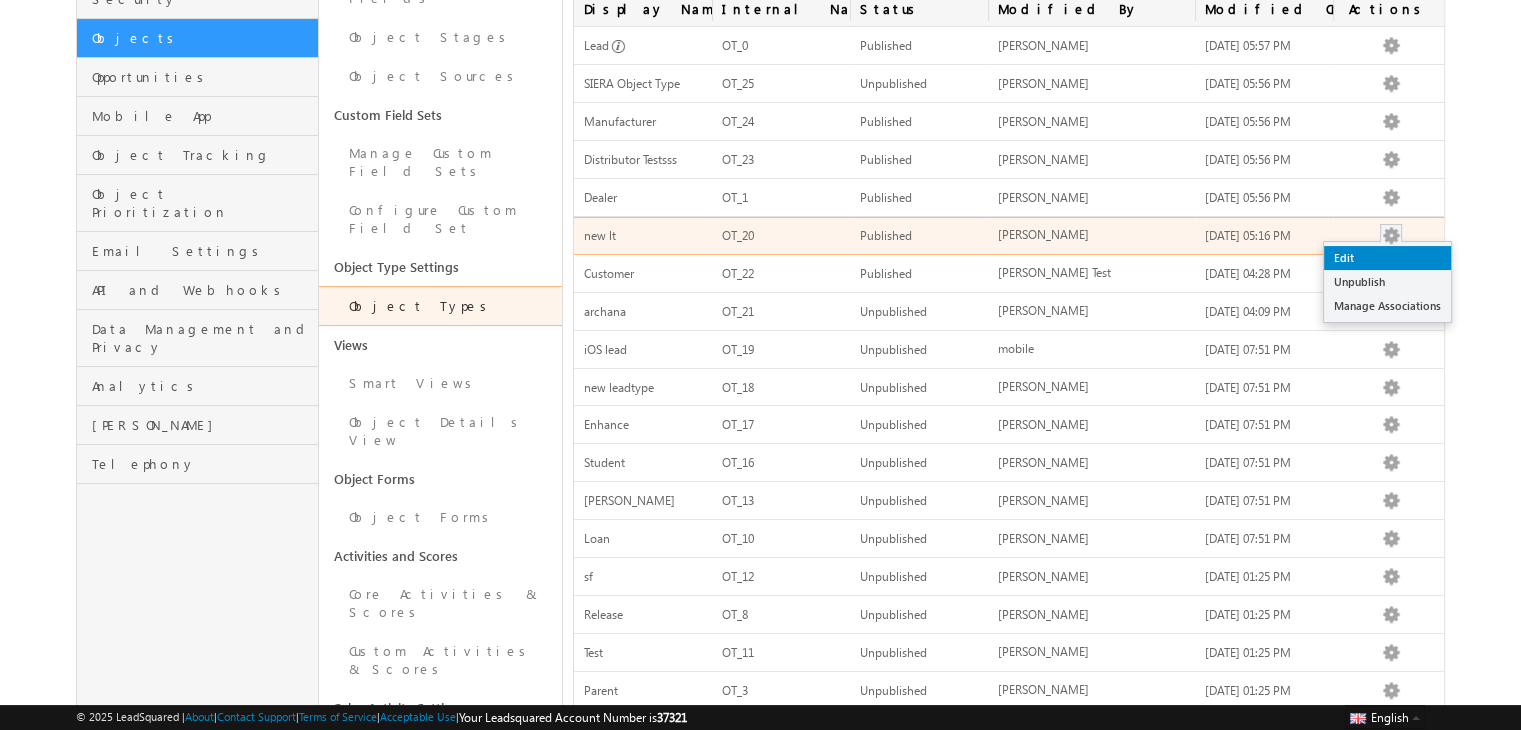 click on "Edit" at bounding box center (1387, 258) 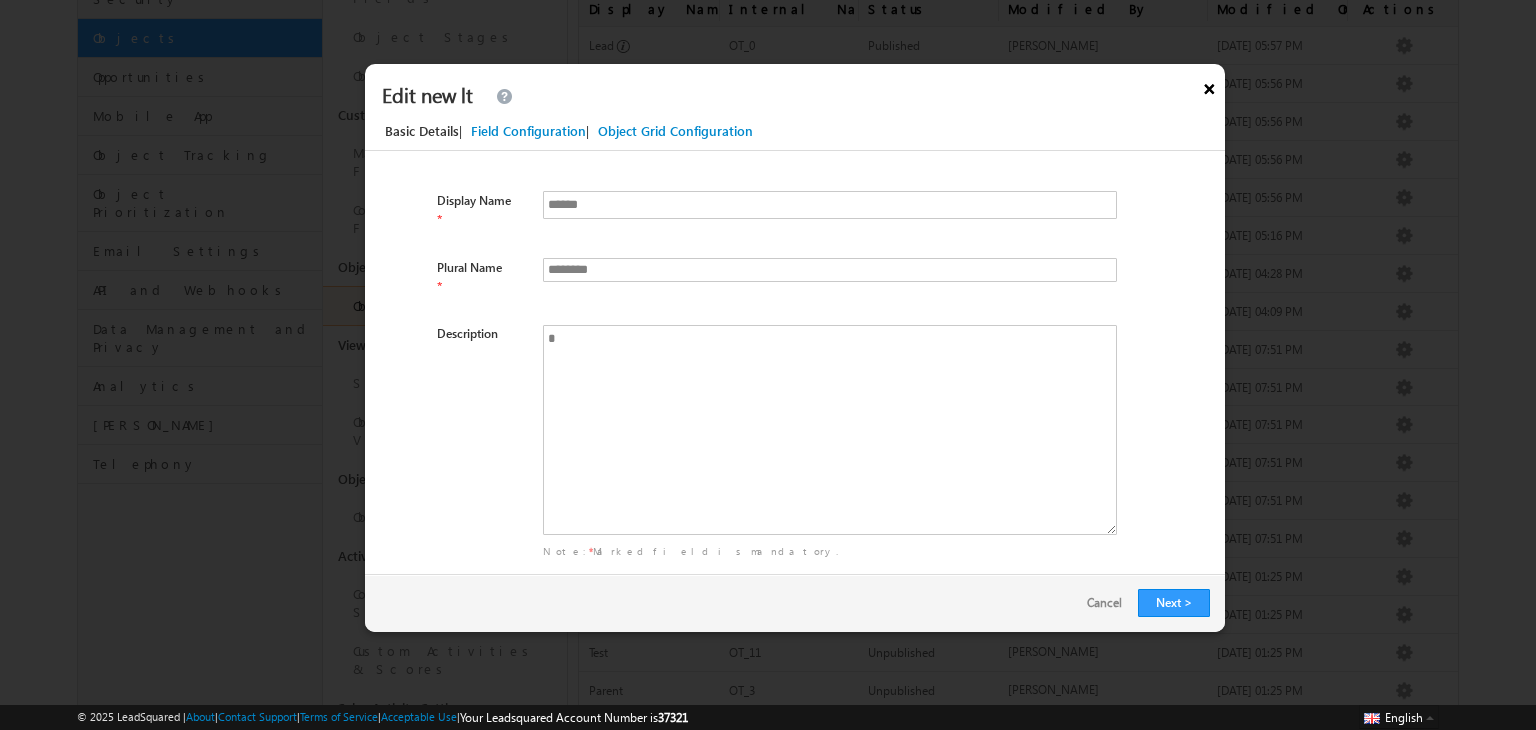 click on "×" at bounding box center [1209, 85] 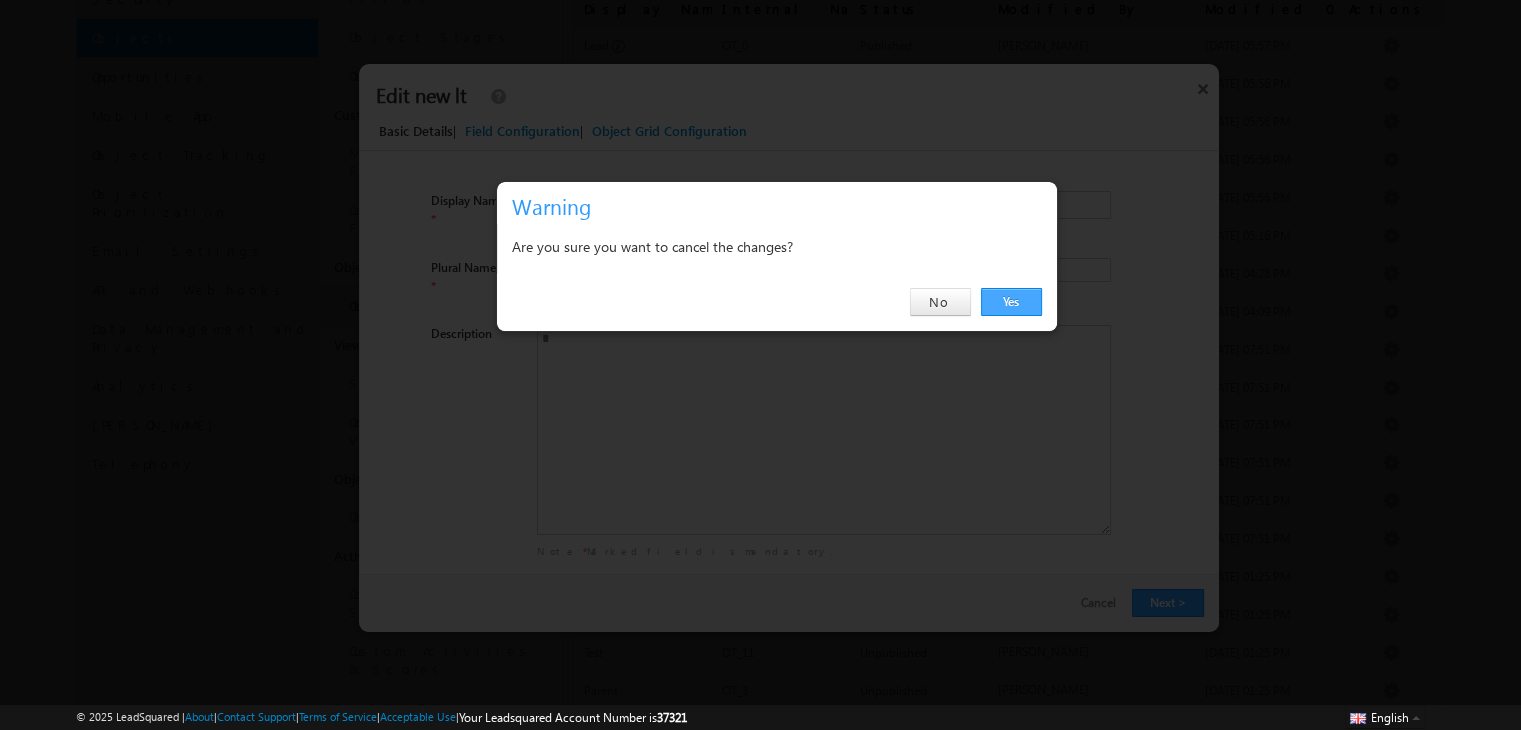 click on "Yes" at bounding box center [1011, 302] 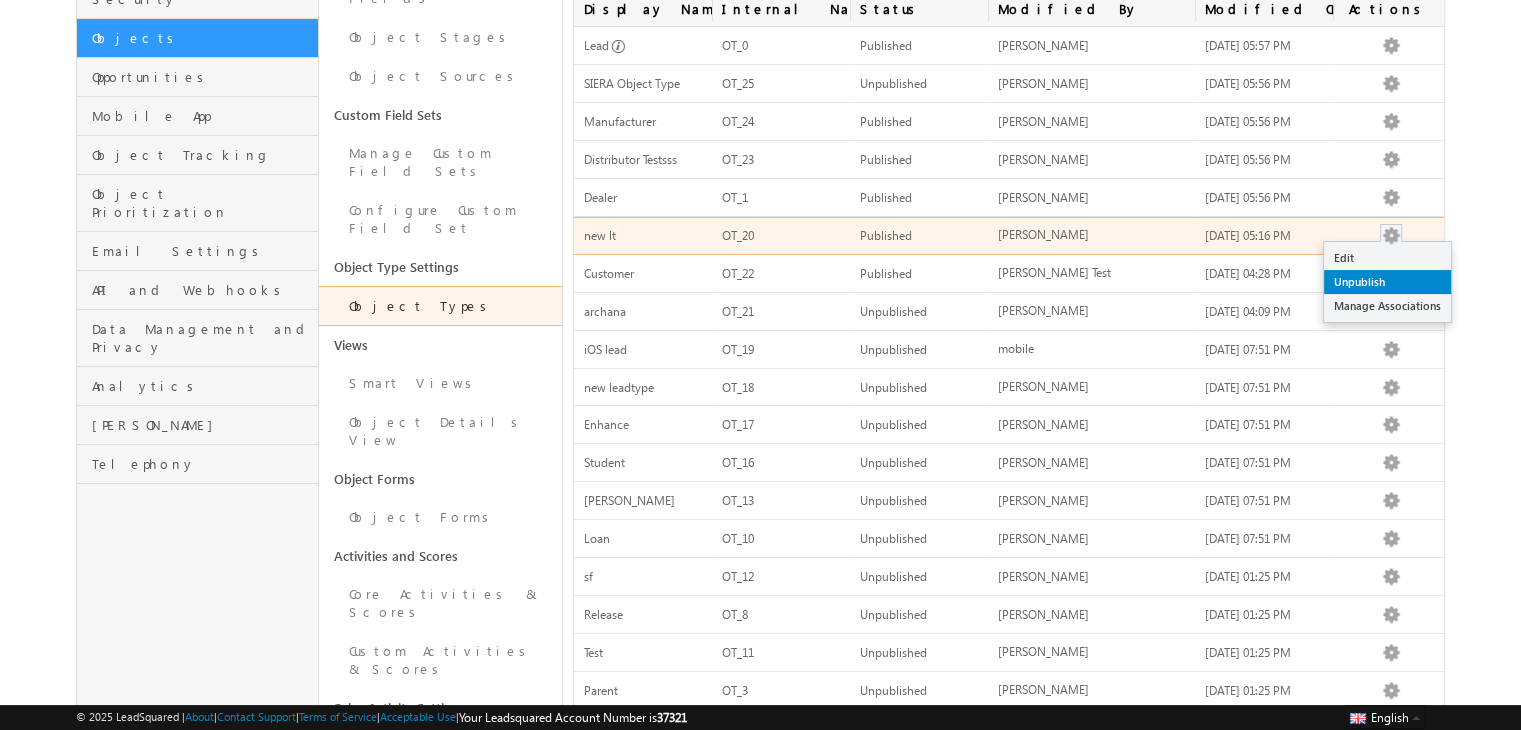 click on "Unpublish" at bounding box center (1387, 282) 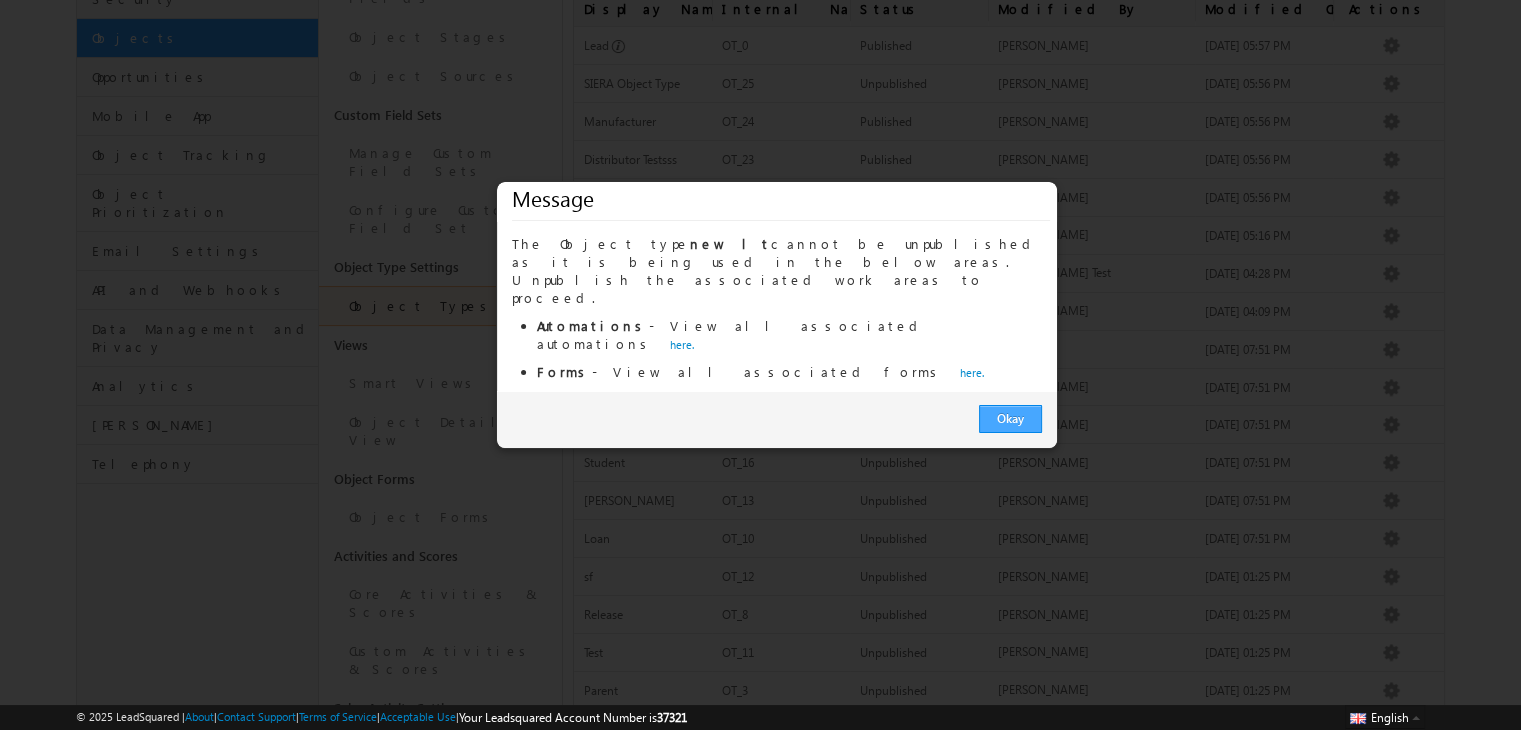 click on "Okay" at bounding box center [1010, 419] 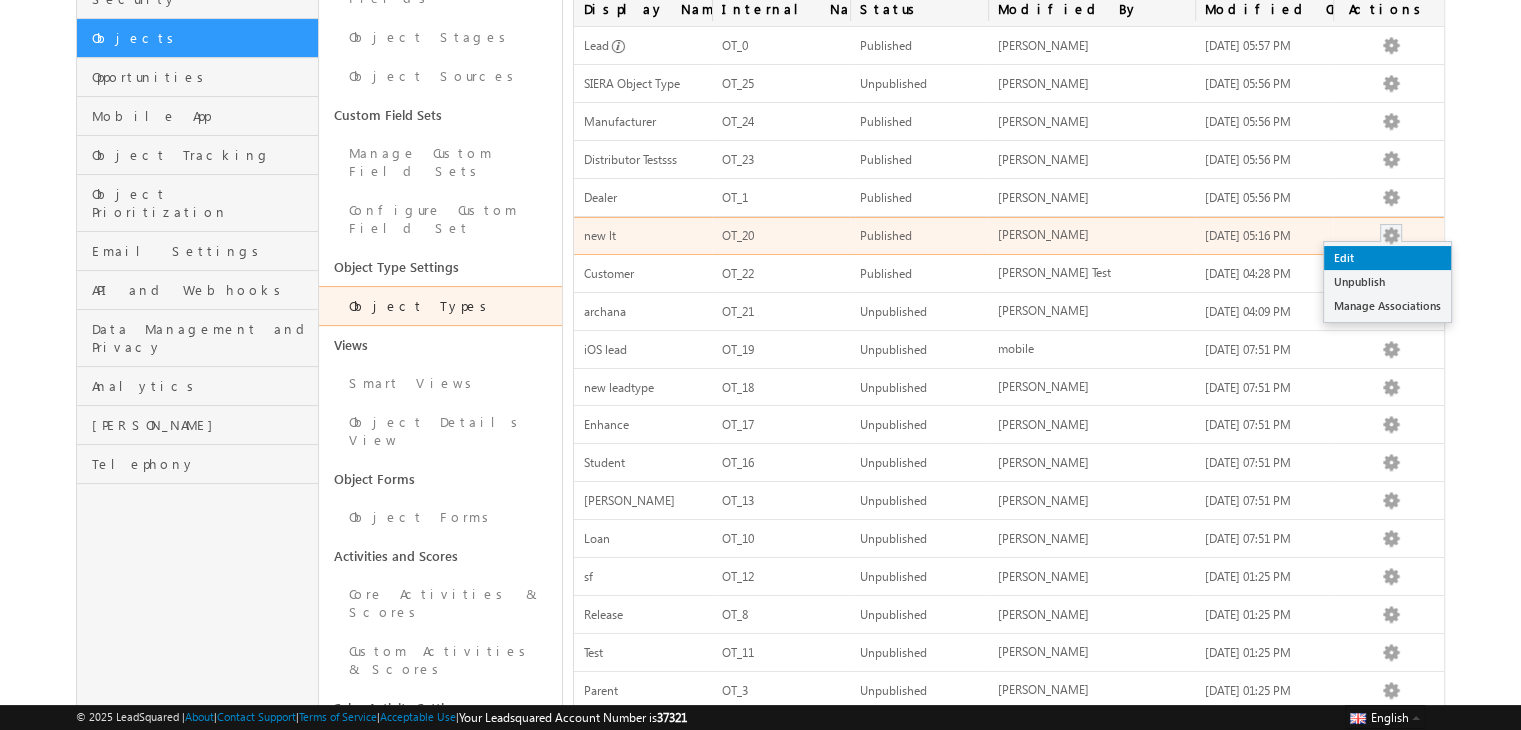 click on "Edit" at bounding box center (1387, 258) 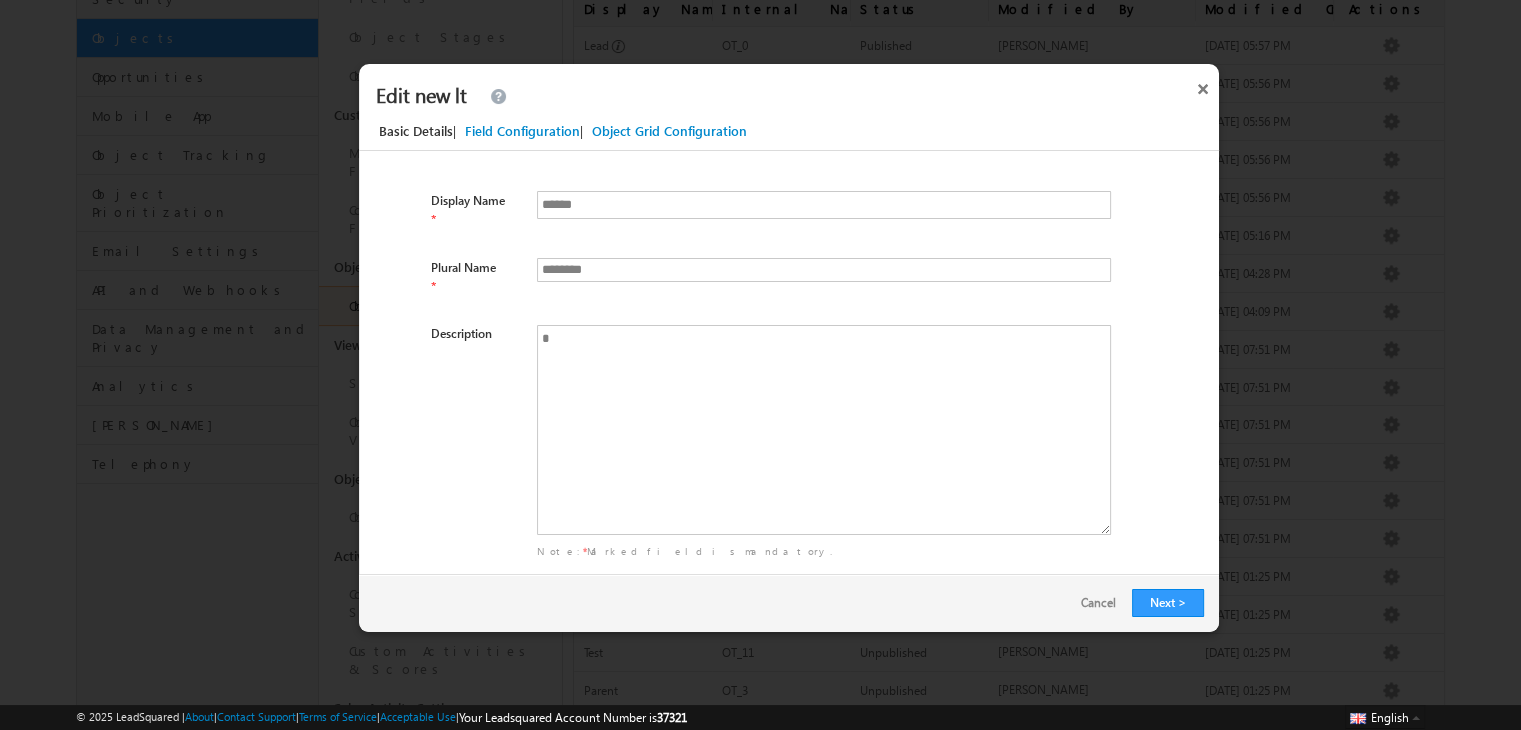 click on "Field Configuration" at bounding box center (522, 131) 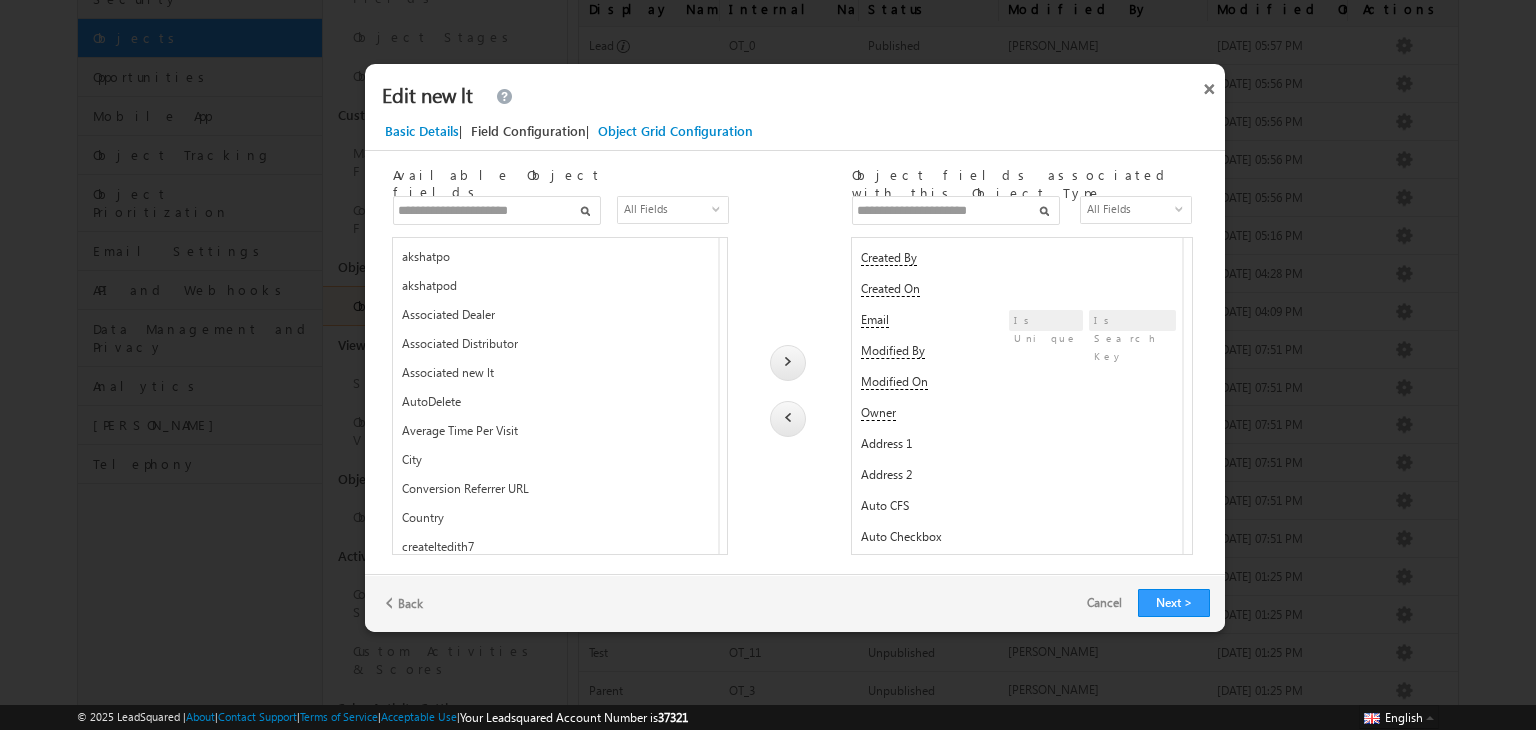 click at bounding box center [956, 210] 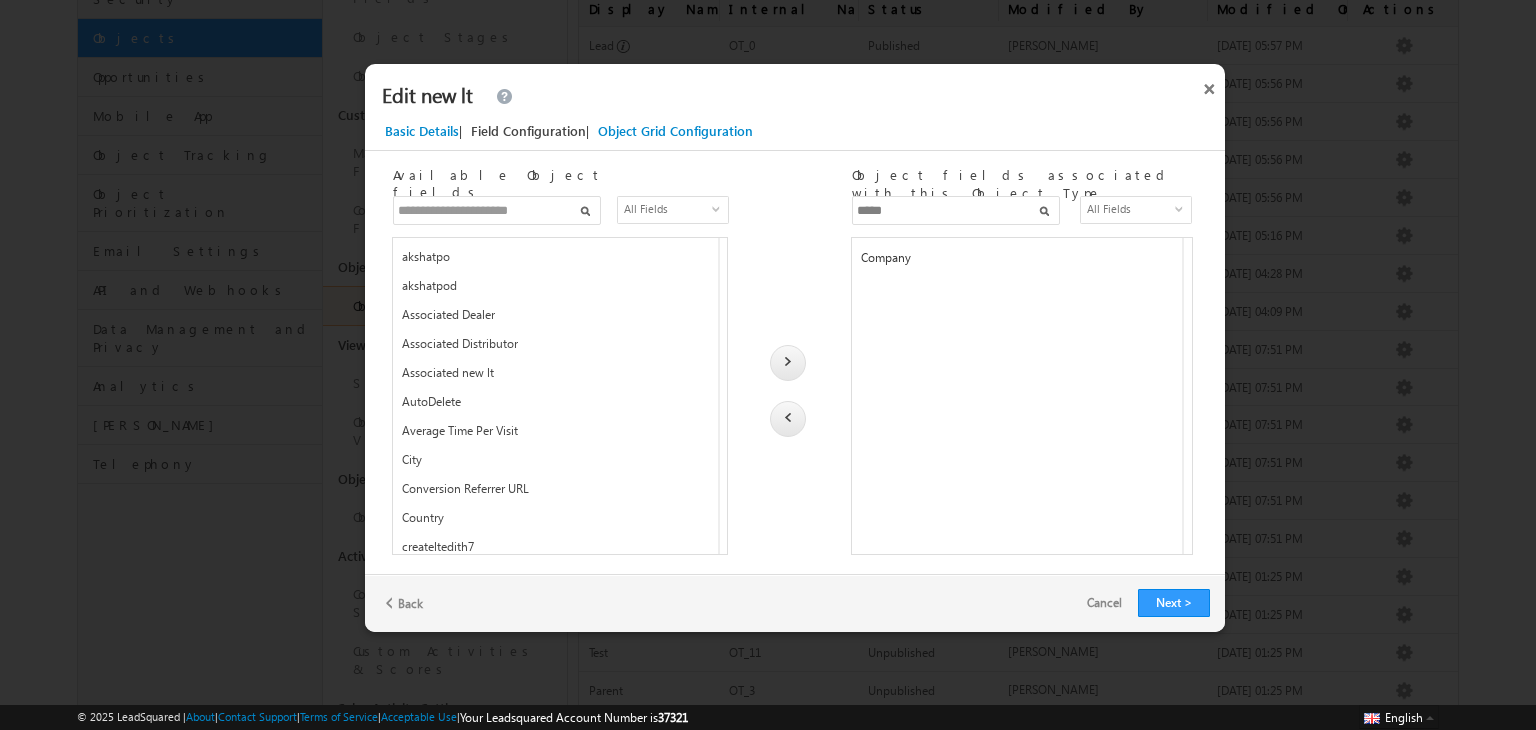 click on "Company" at bounding box center (906, 238) 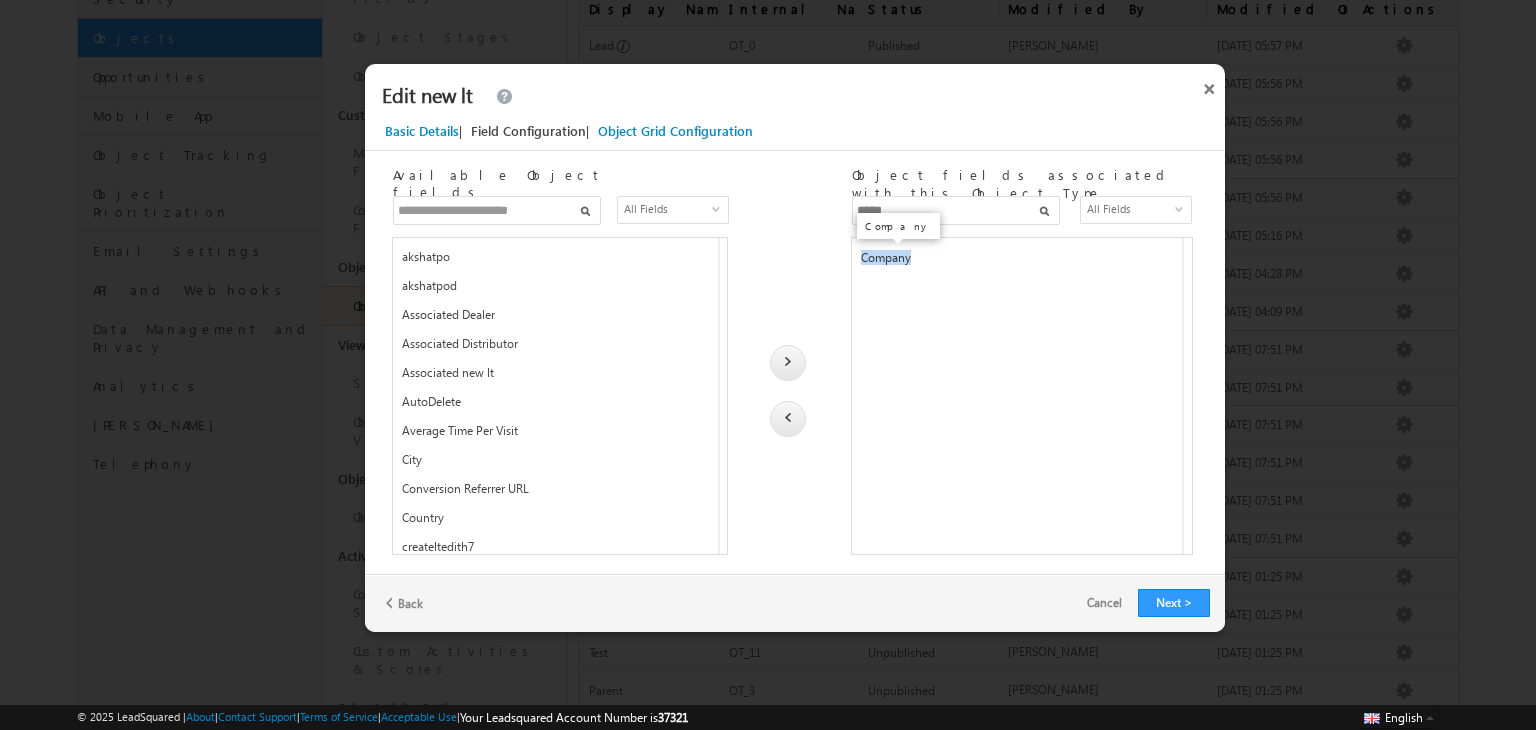click on "Company" at bounding box center [886, 257] 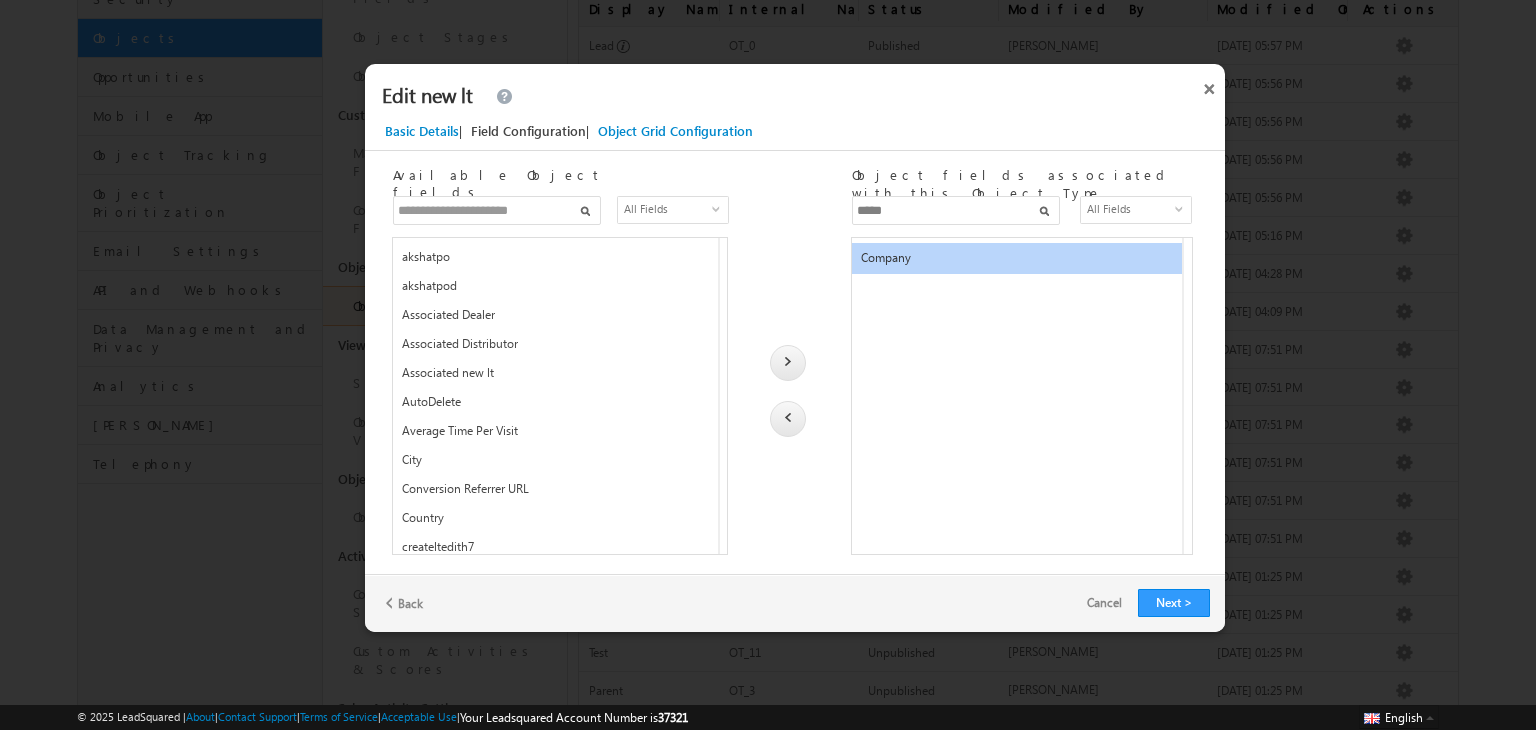 click at bounding box center (788, 419) 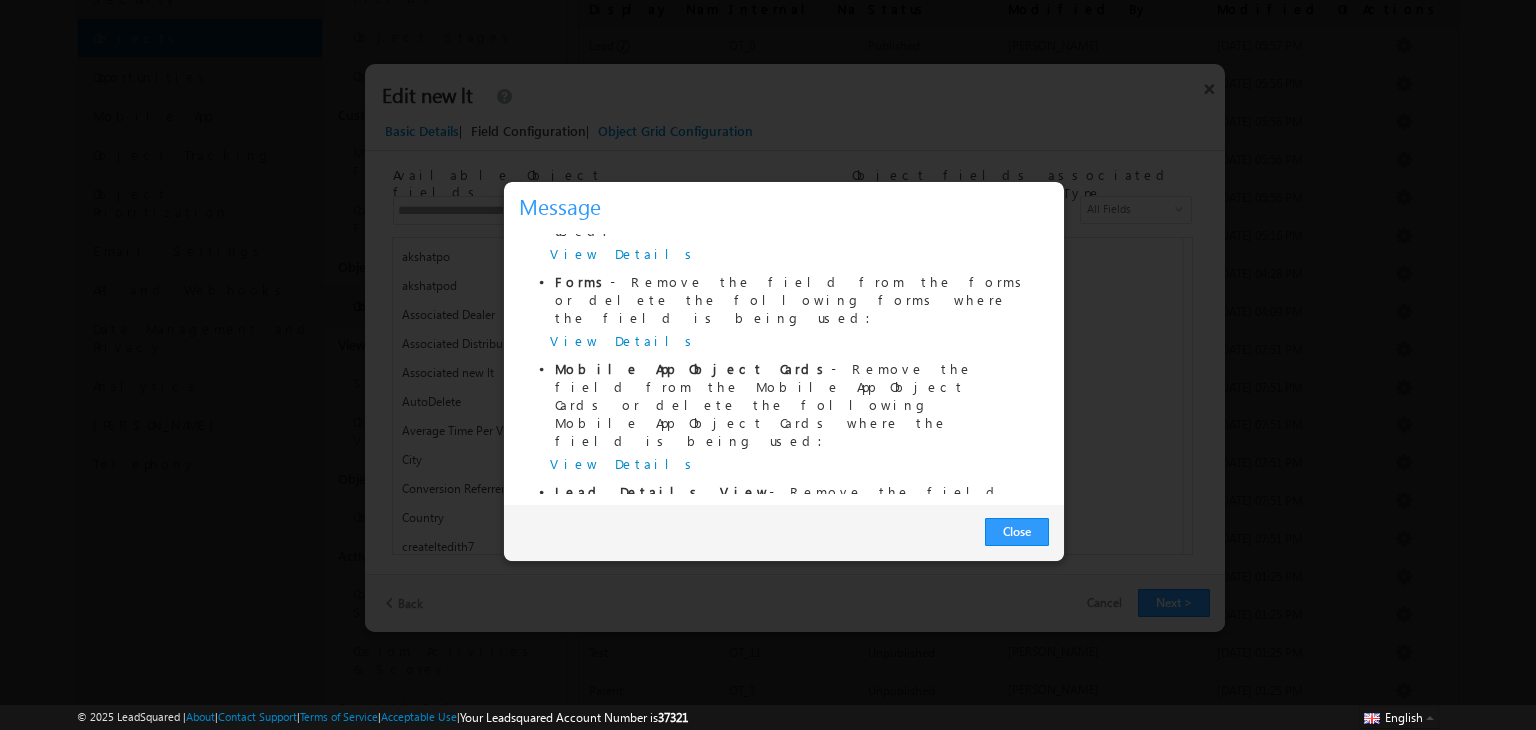 scroll, scrollTop: 0, scrollLeft: 0, axis: both 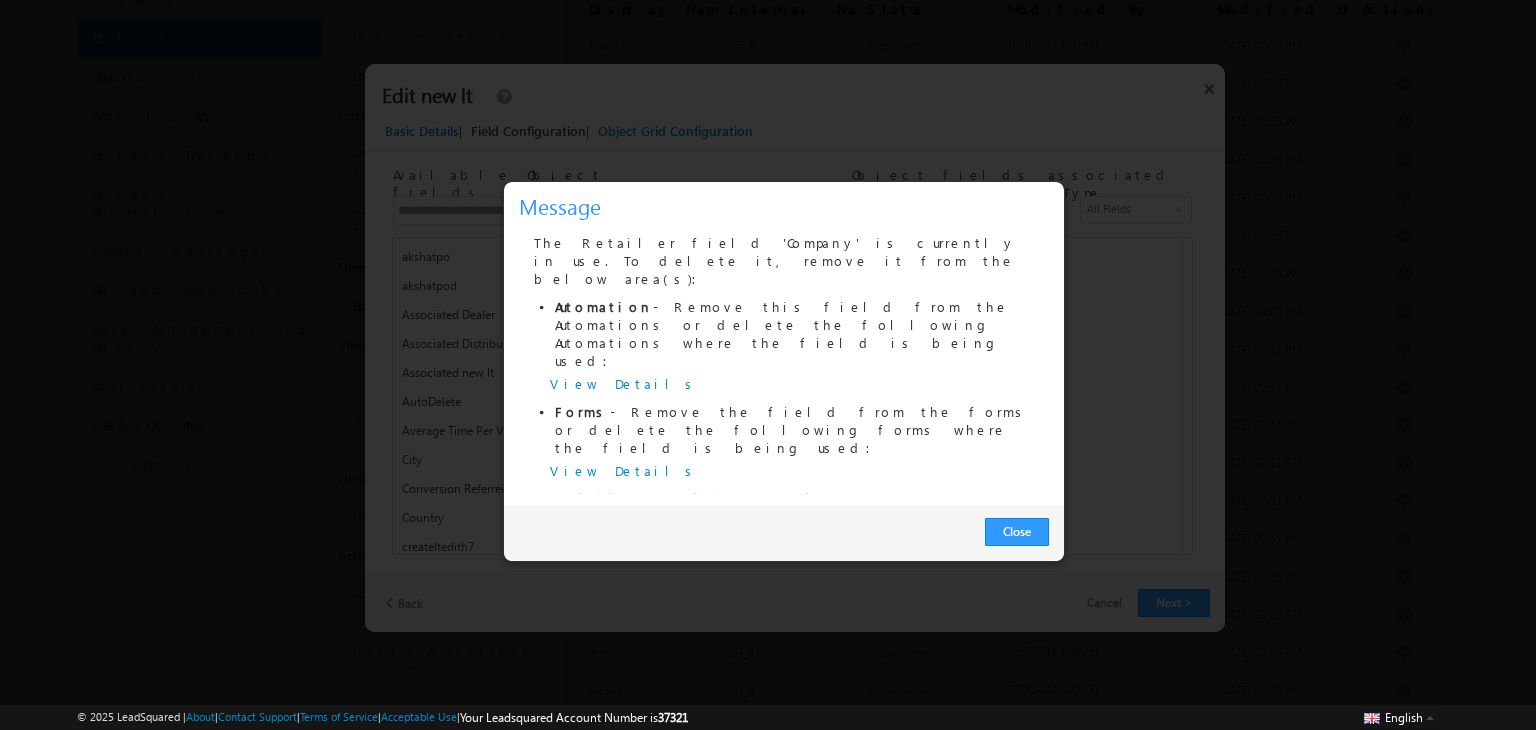 click on "View Details" at bounding box center [624, 383] 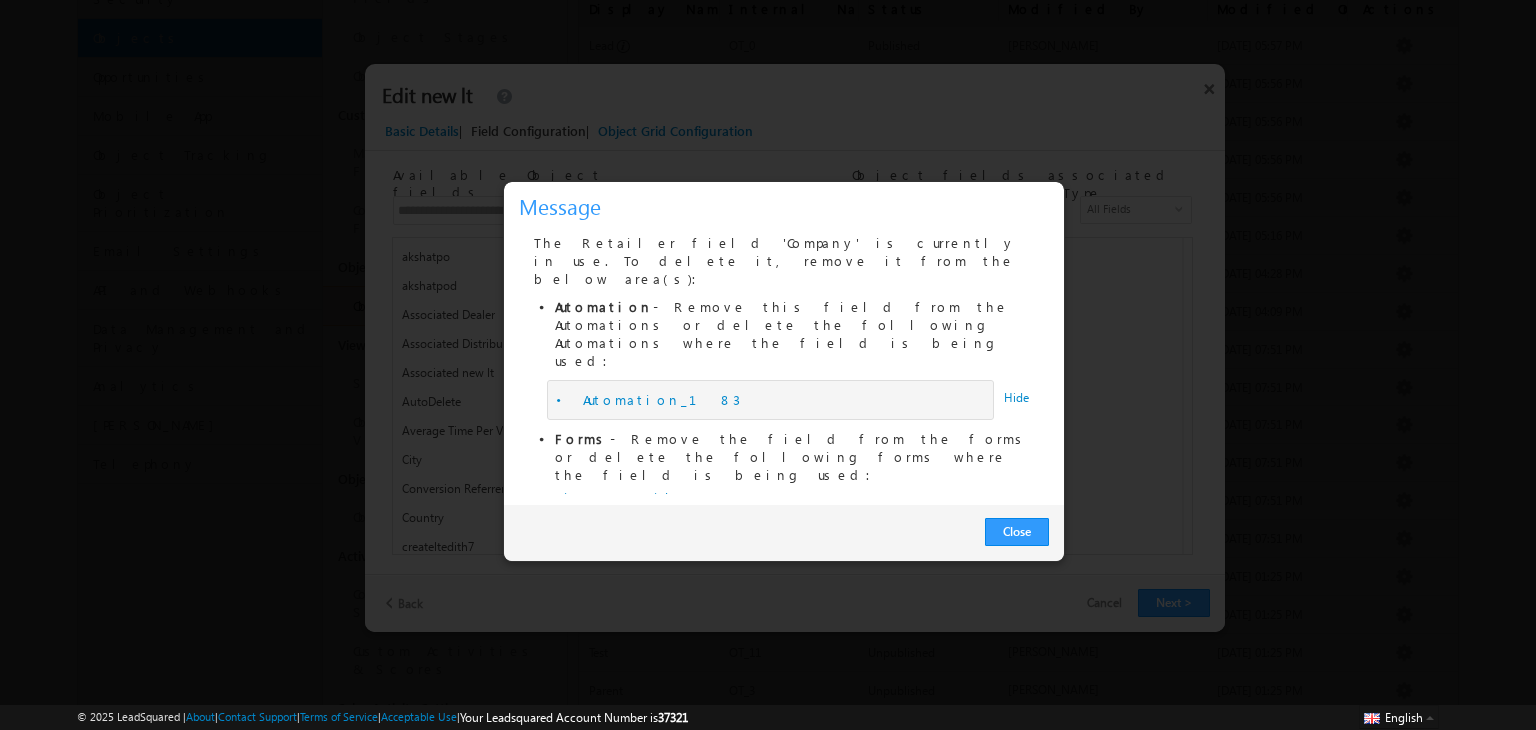 click on "Hide" at bounding box center [1016, 397] 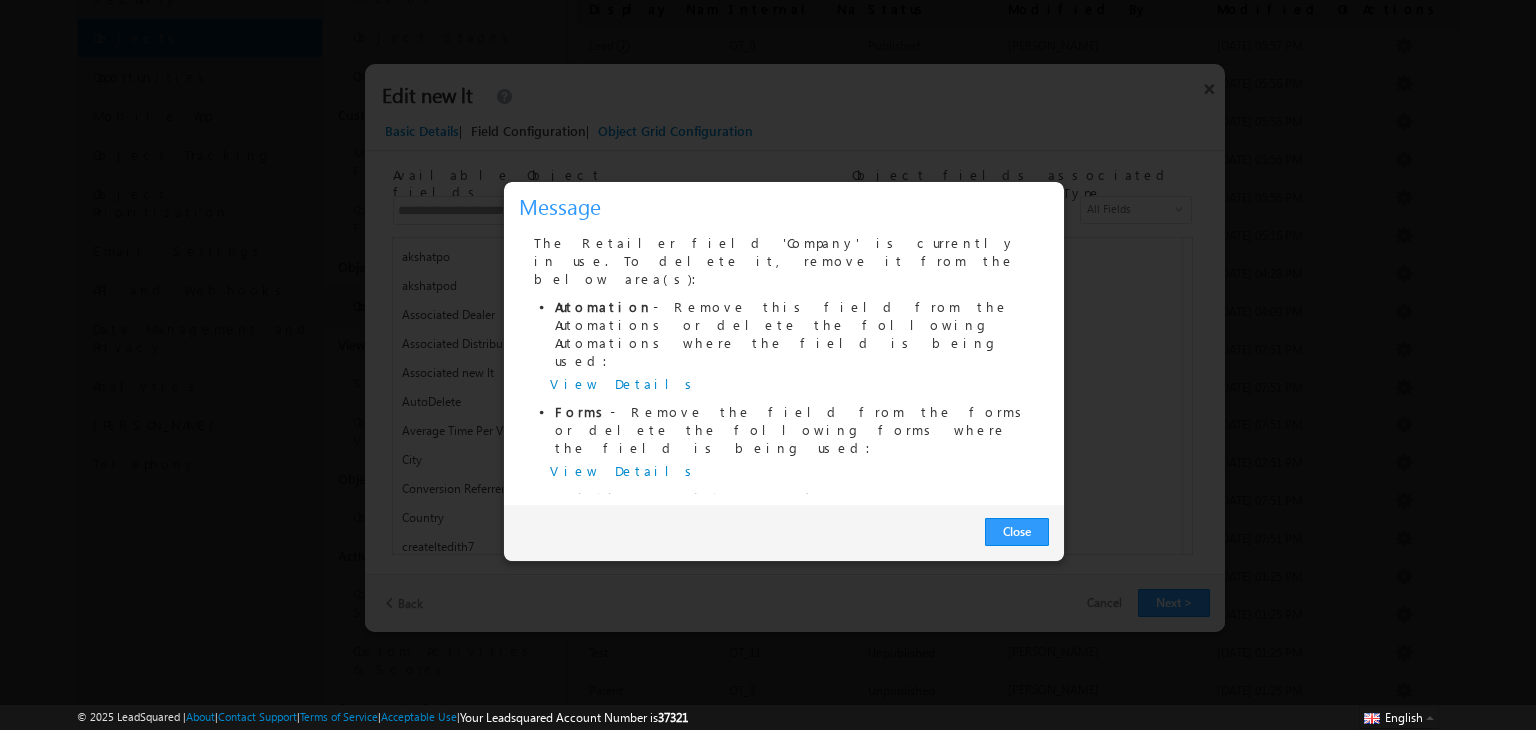 scroll, scrollTop: 130, scrollLeft: 0, axis: vertical 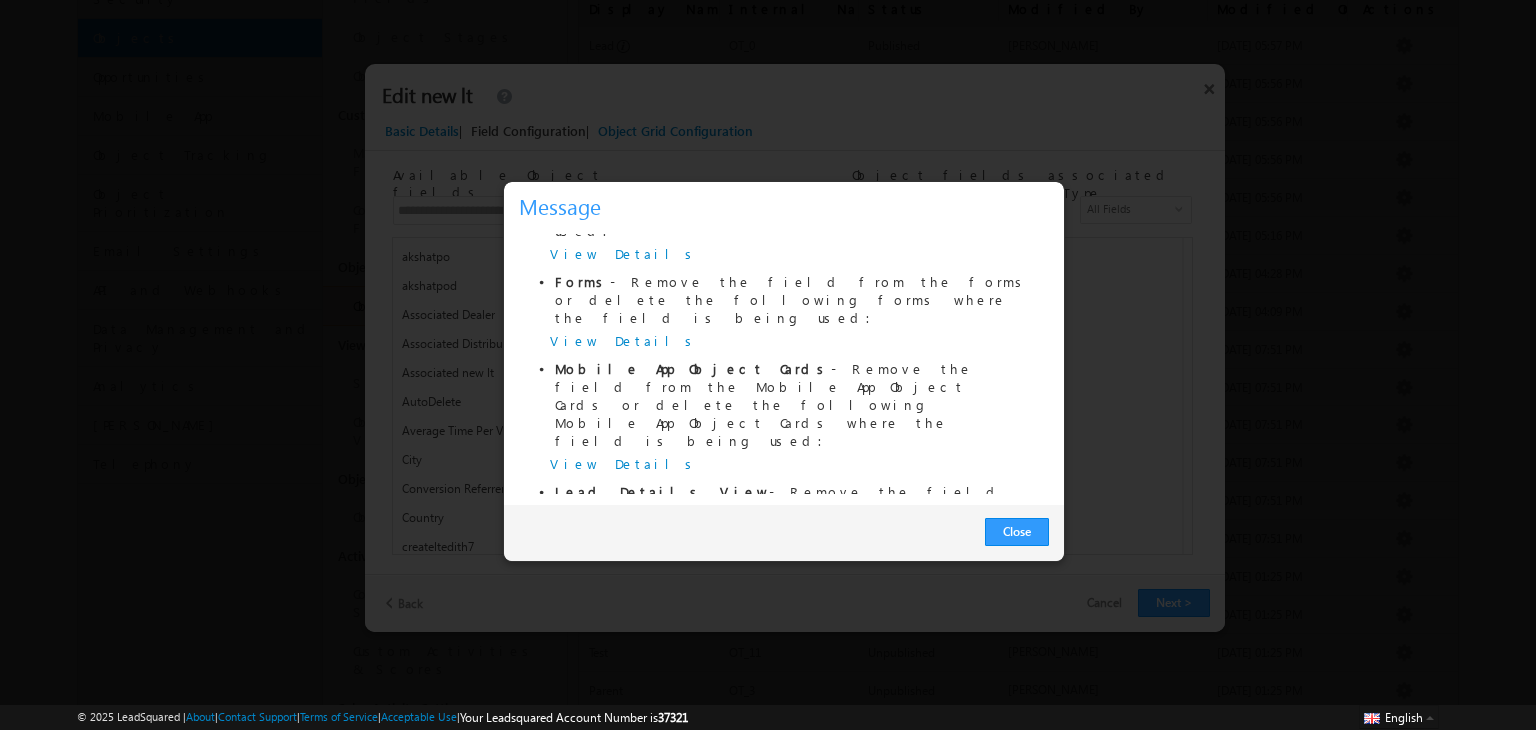 click on "View Details" at bounding box center (624, 673) 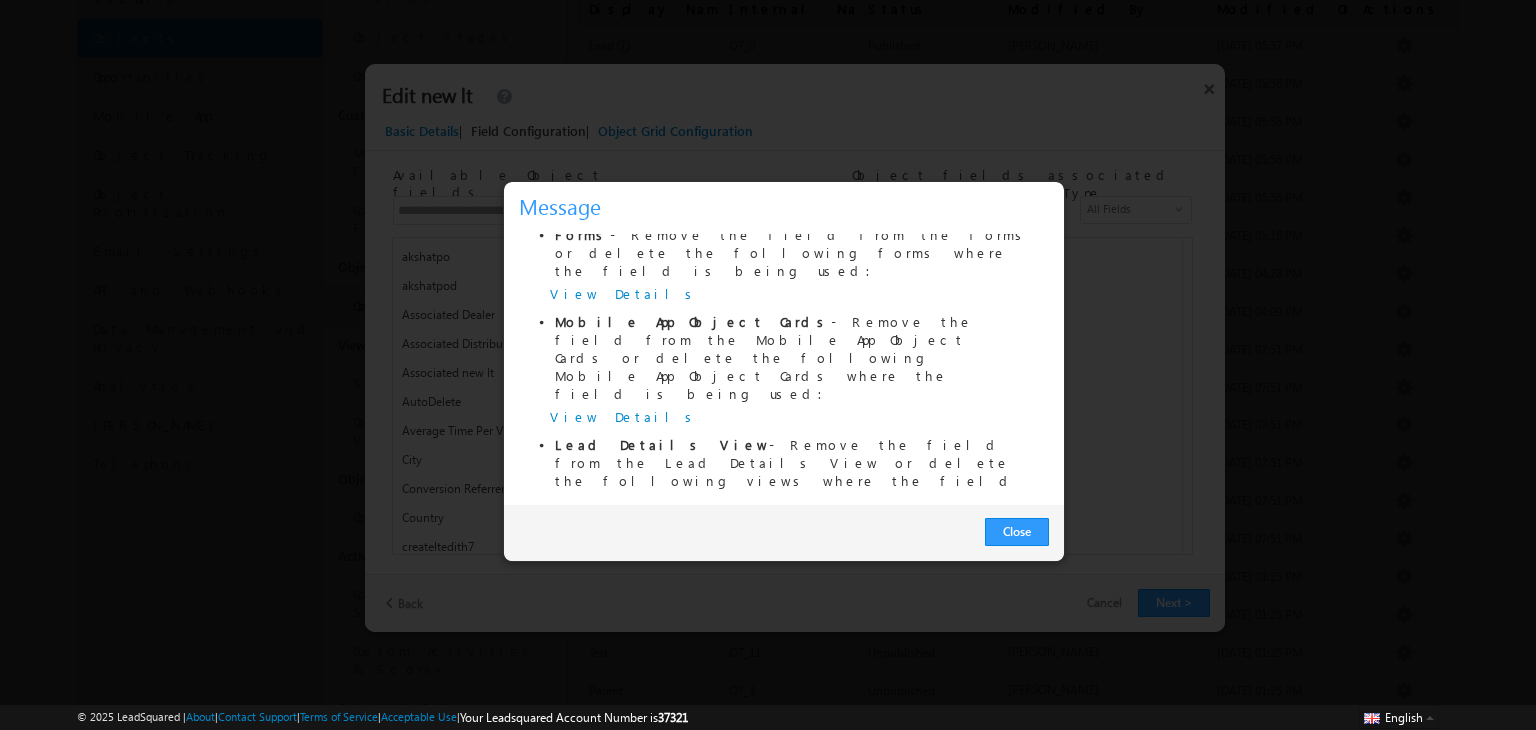 click on "View Details" at bounding box center [624, 521] 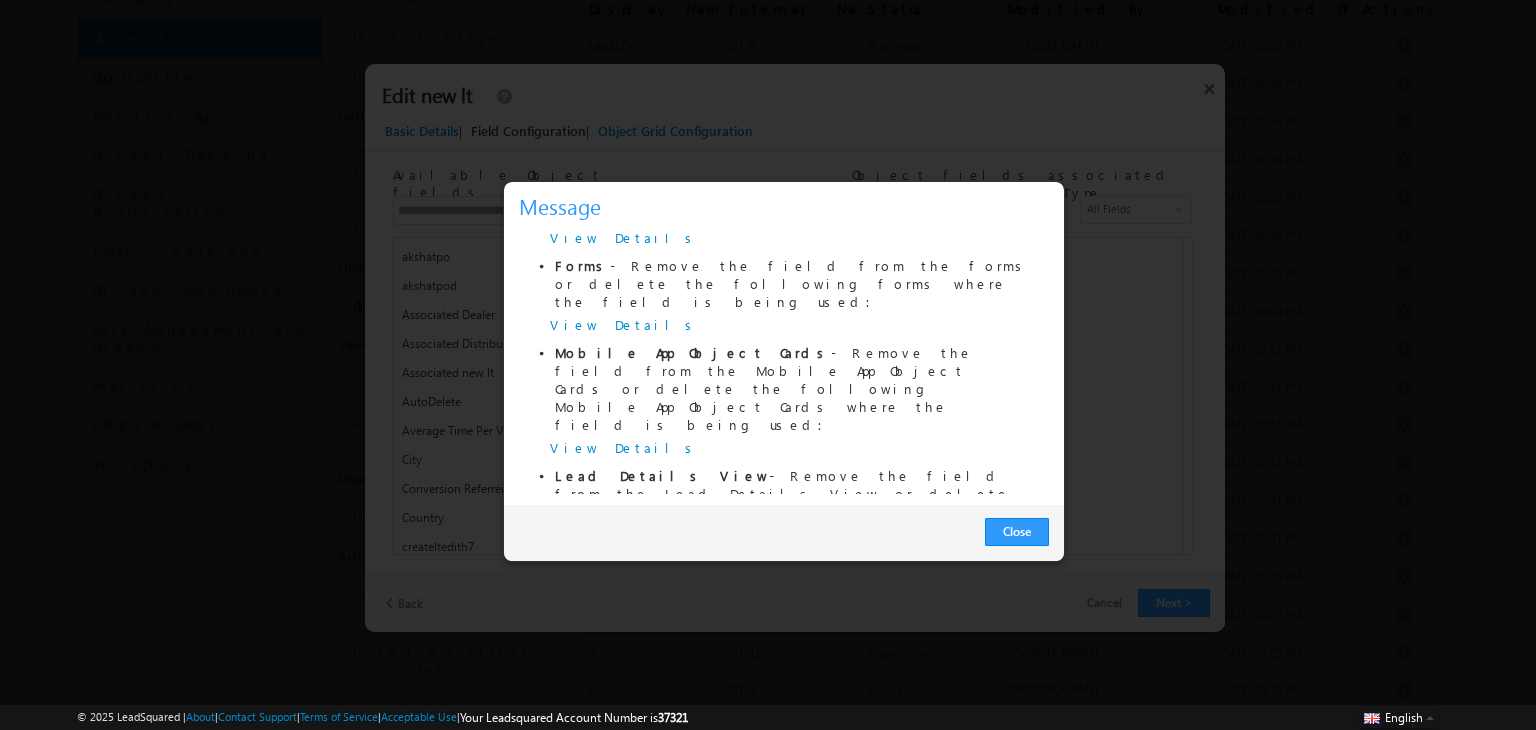 scroll, scrollTop: 145, scrollLeft: 0, axis: vertical 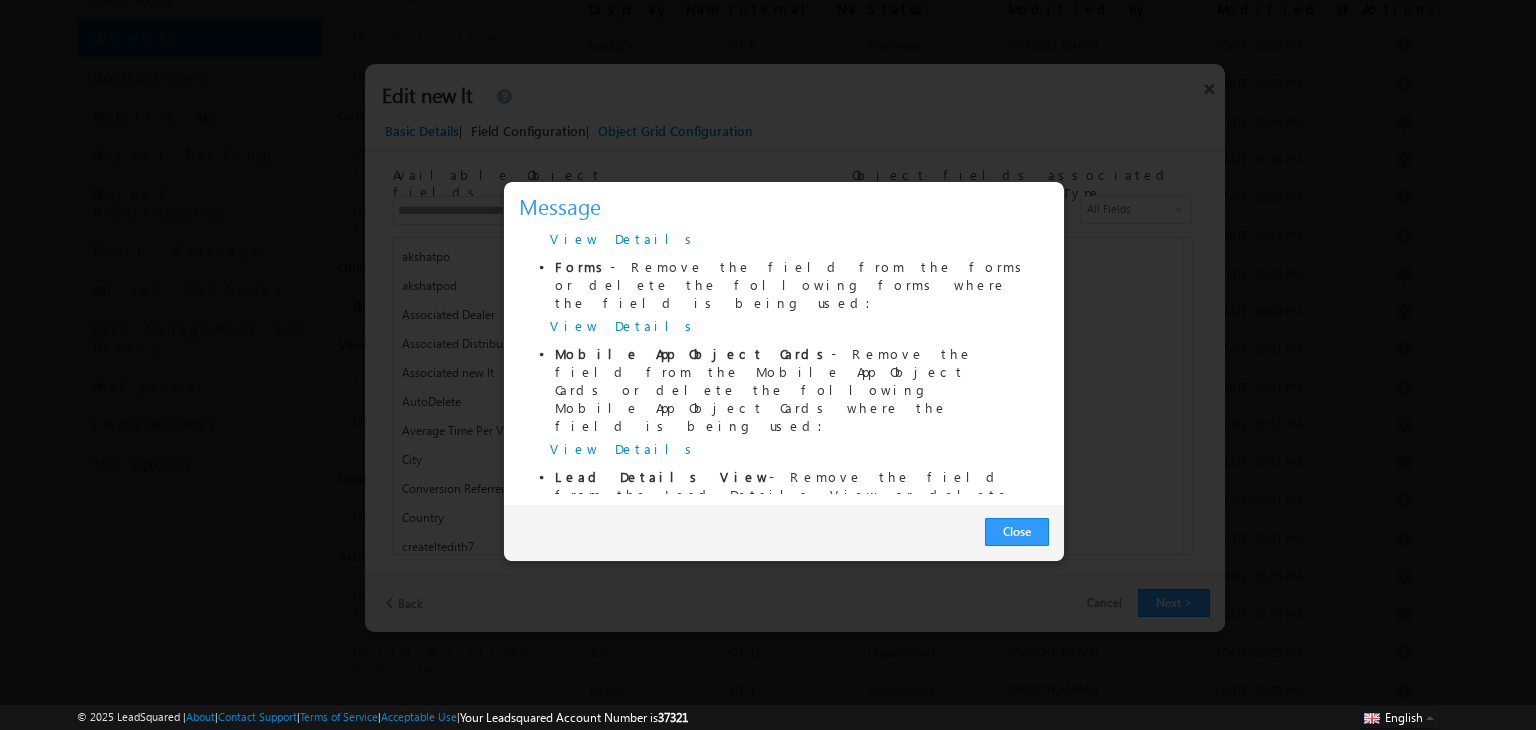 click on "View Details" at bounding box center (624, 448) 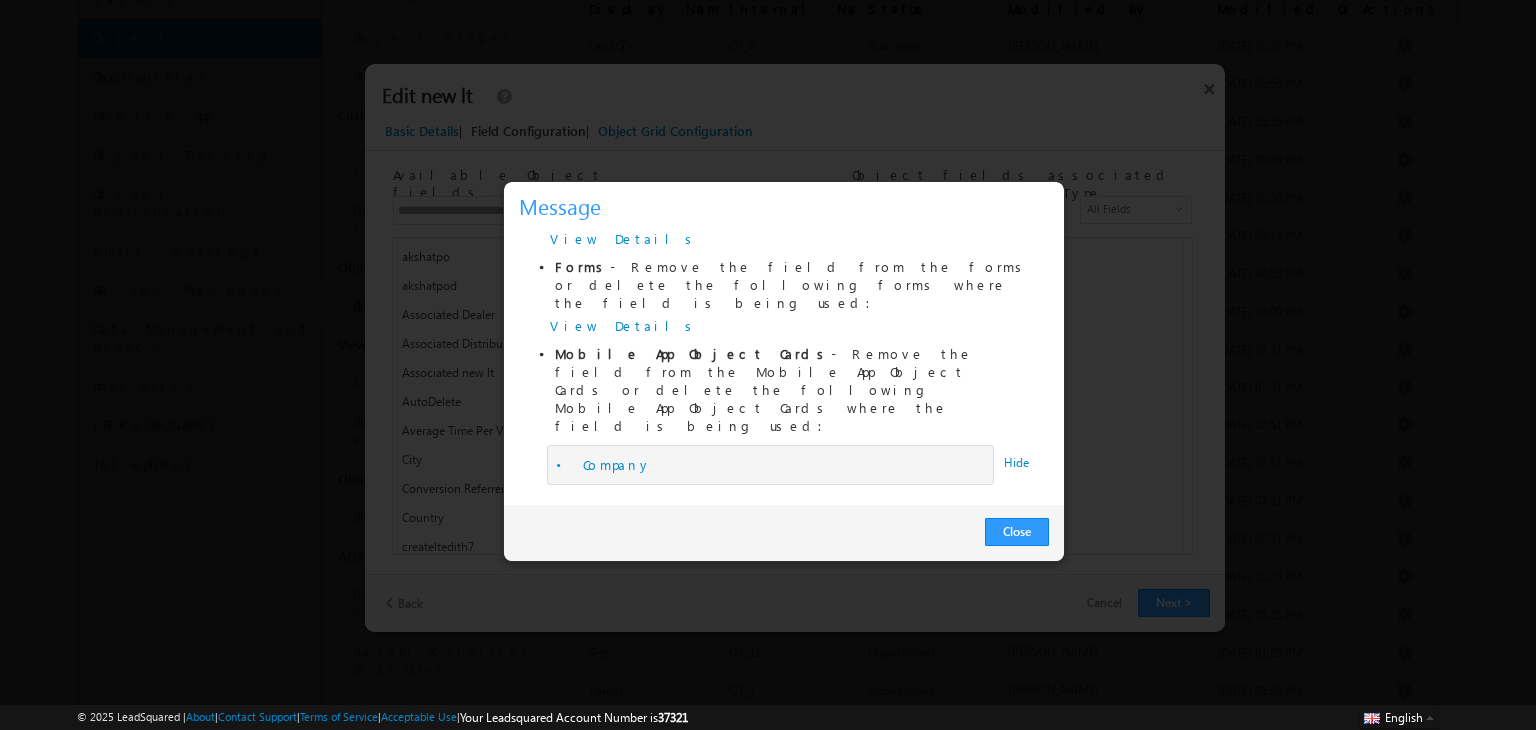 scroll, scrollTop: 61, scrollLeft: 0, axis: vertical 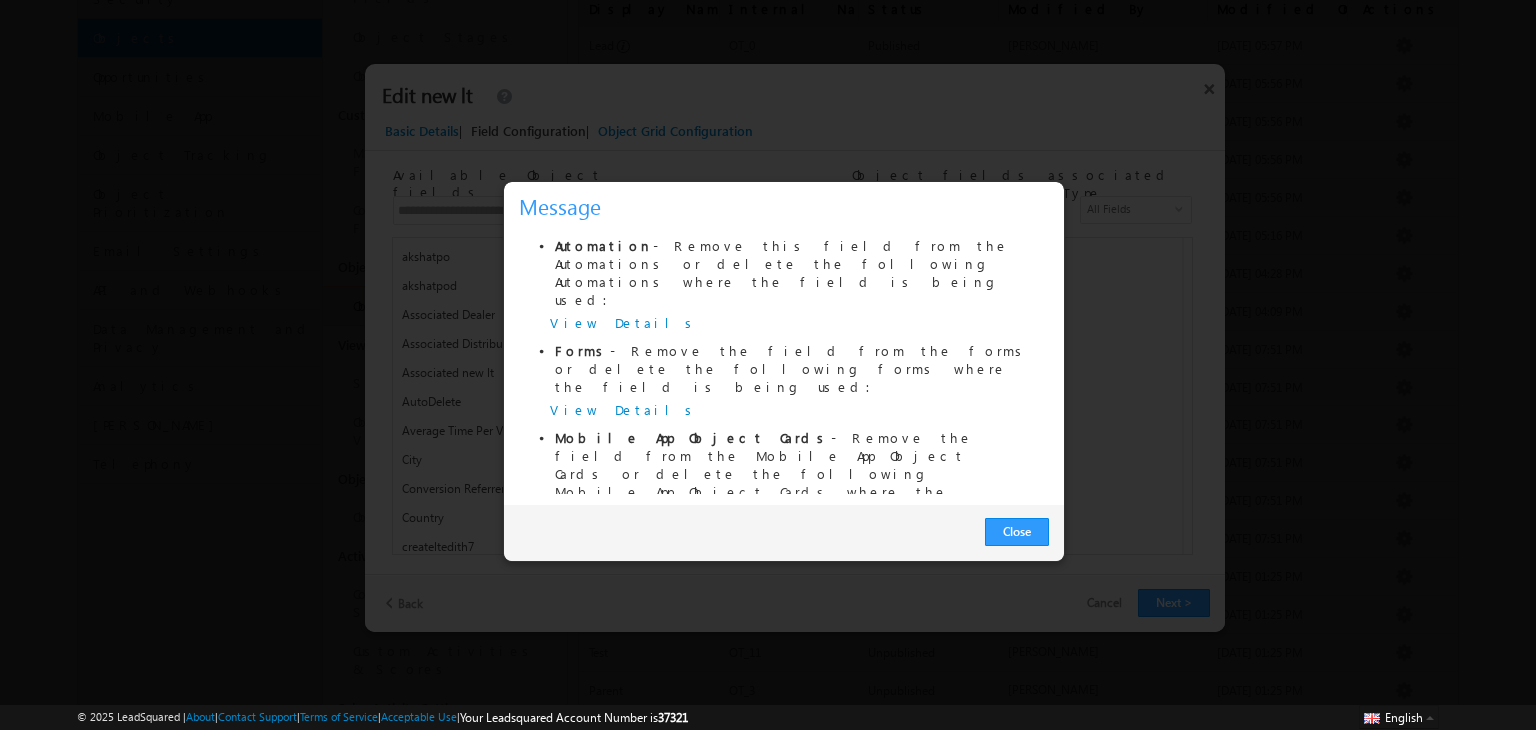 click on "View Details" at bounding box center [624, 409] 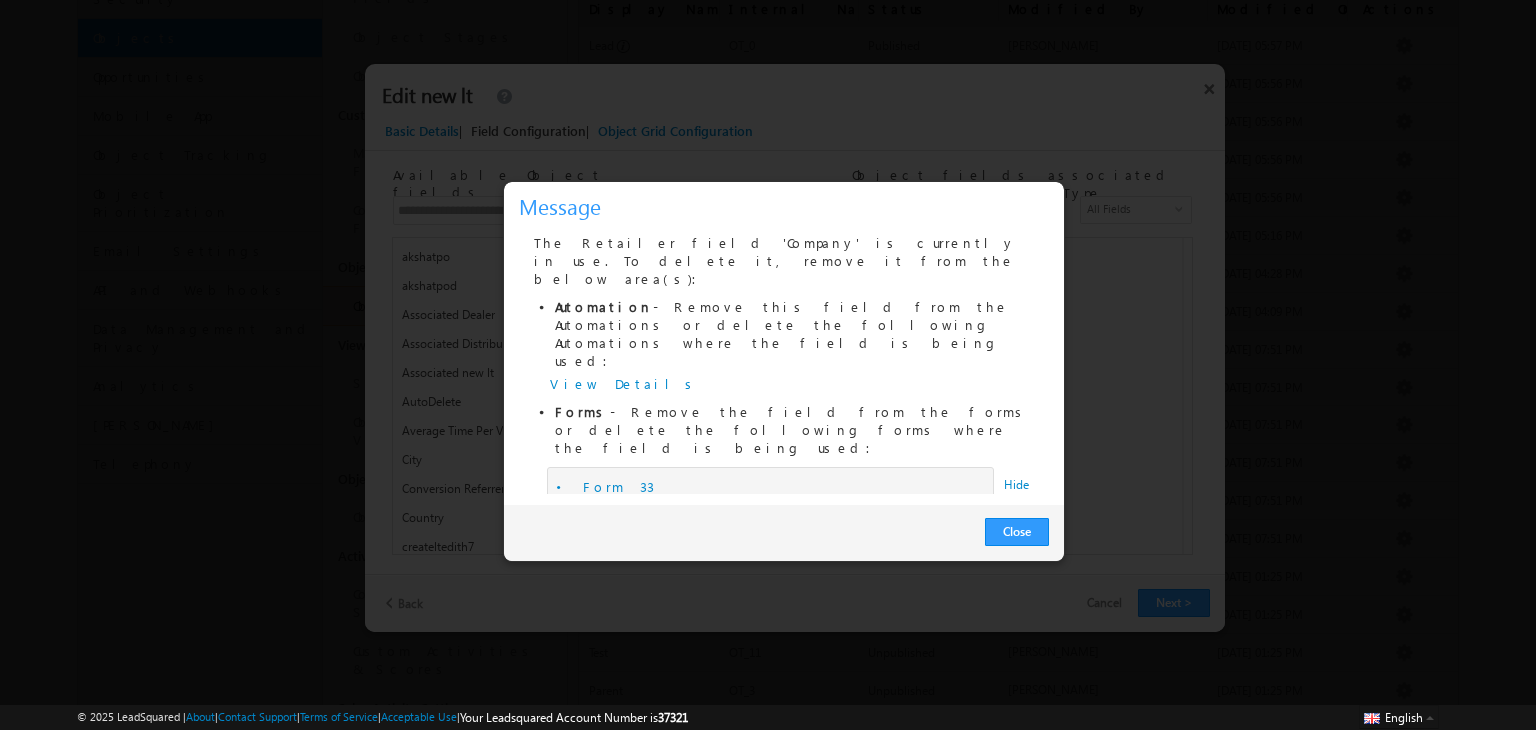 scroll, scrollTop: 28, scrollLeft: 0, axis: vertical 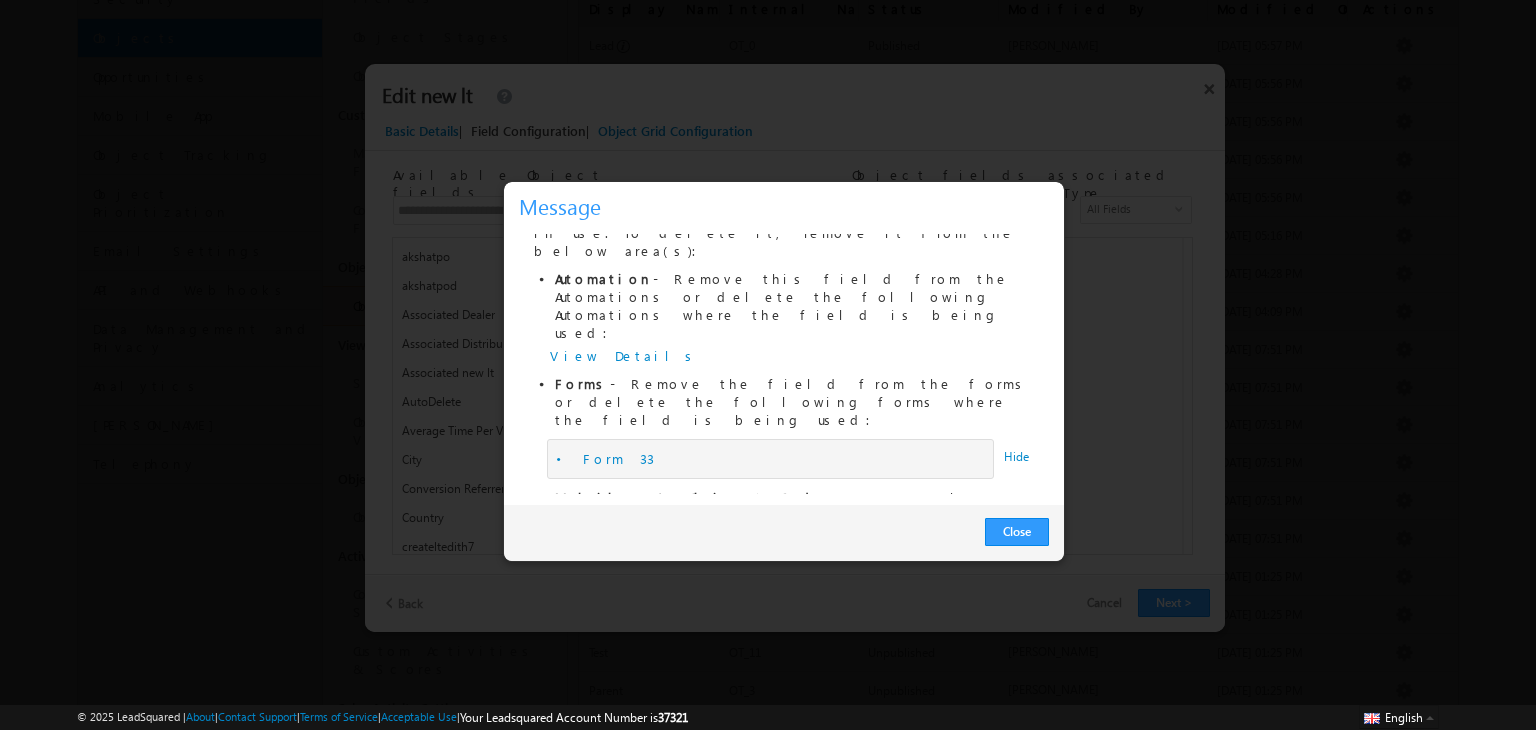 click on "View Details" at bounding box center (624, 355) 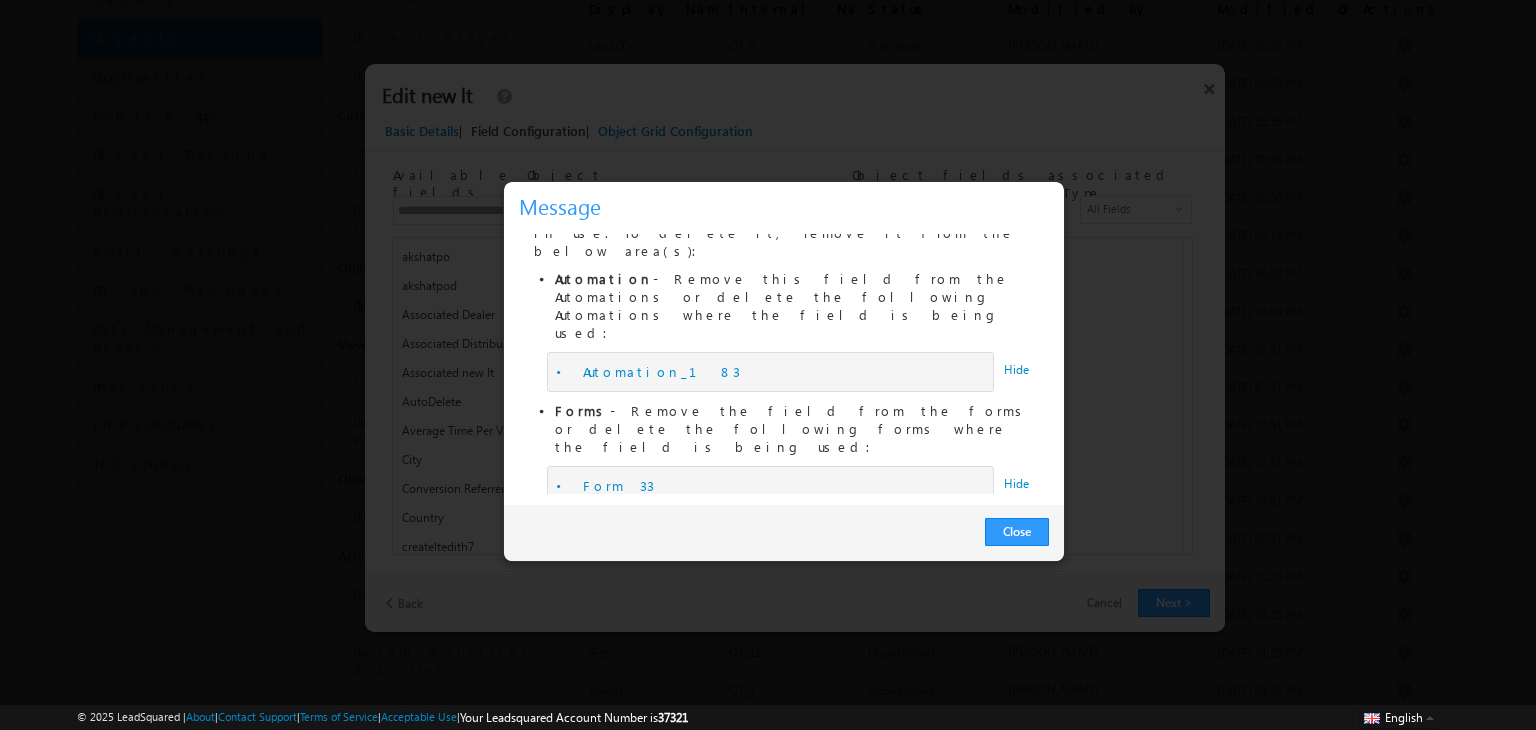 scroll, scrollTop: 344, scrollLeft: 0, axis: vertical 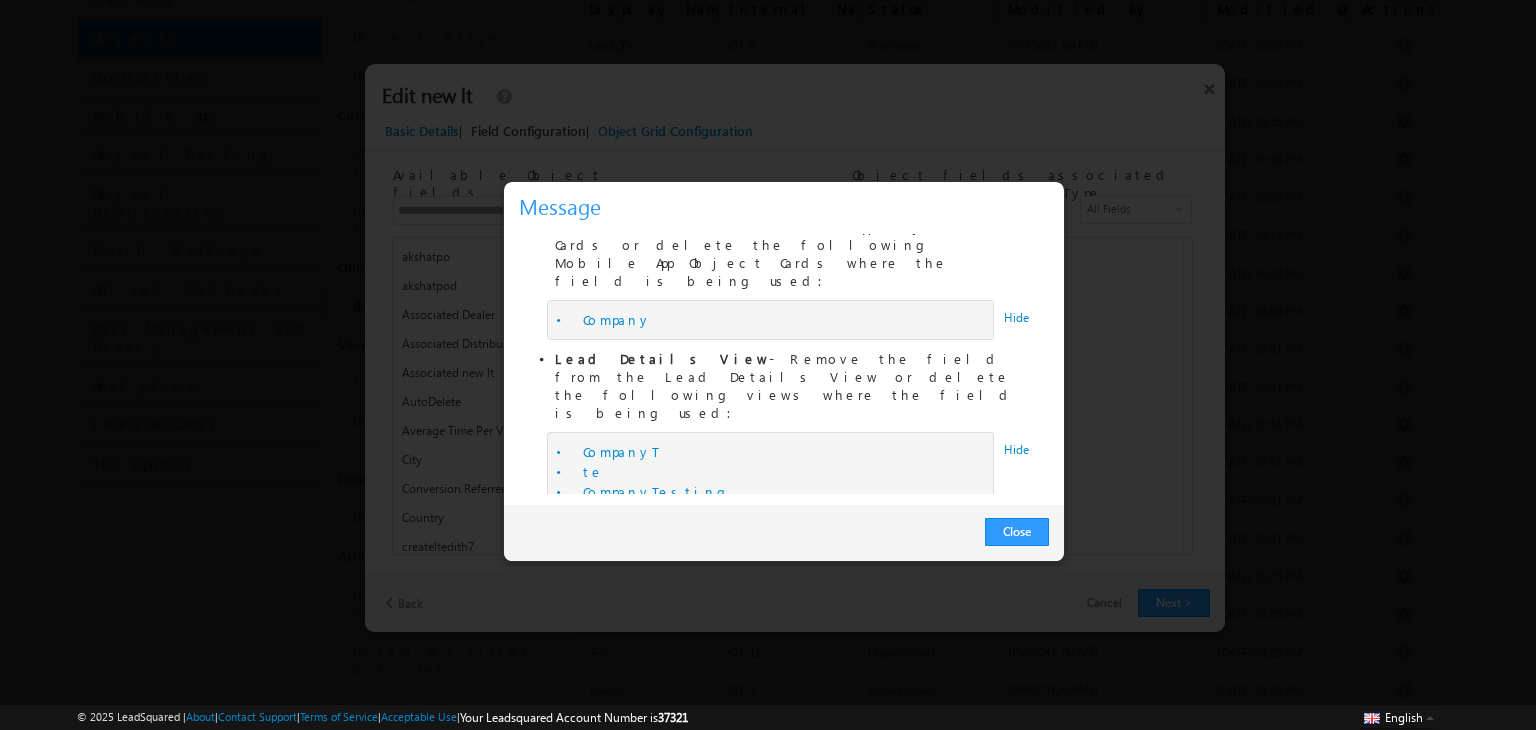 click on "• testCompany" at bounding box center [626, 643] 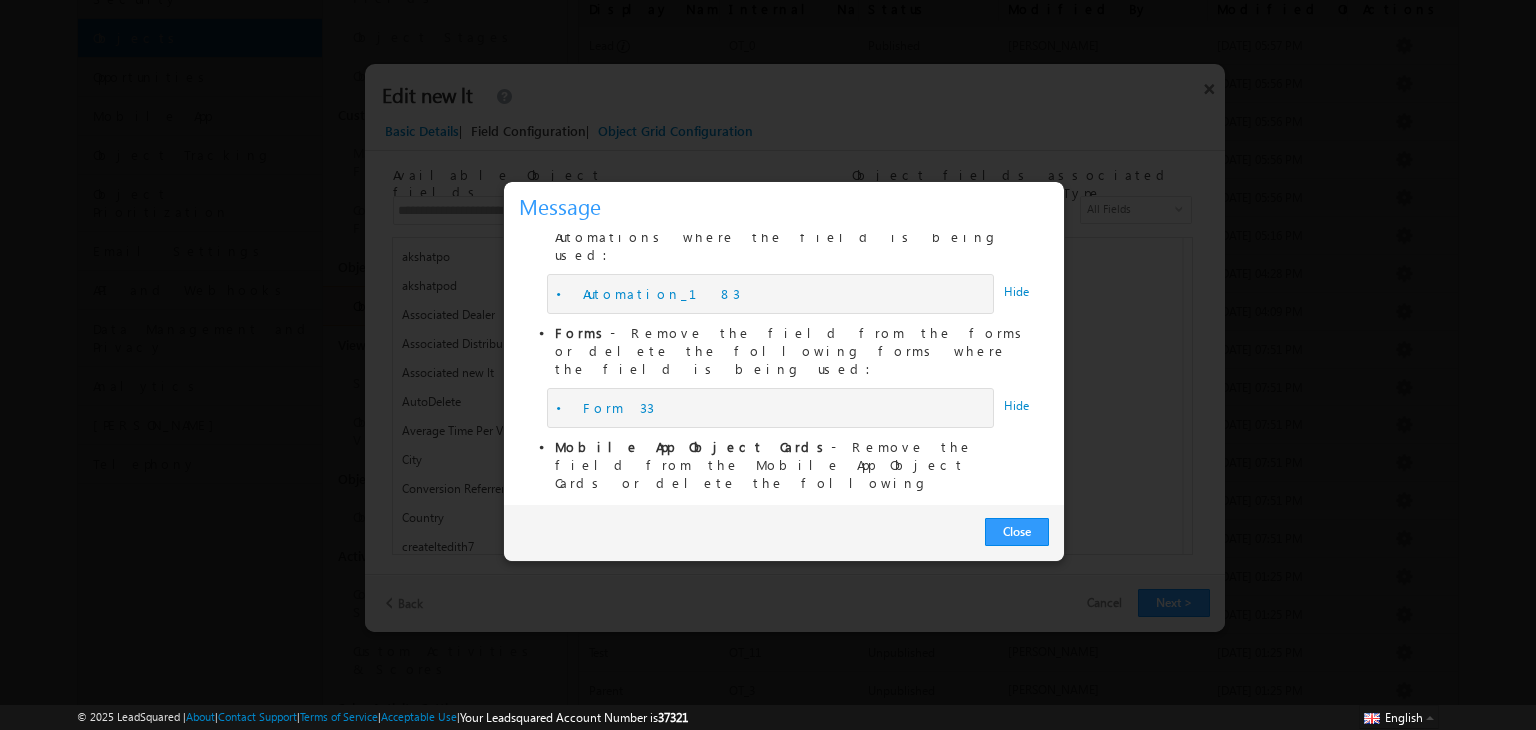 scroll, scrollTop: 0, scrollLeft: 0, axis: both 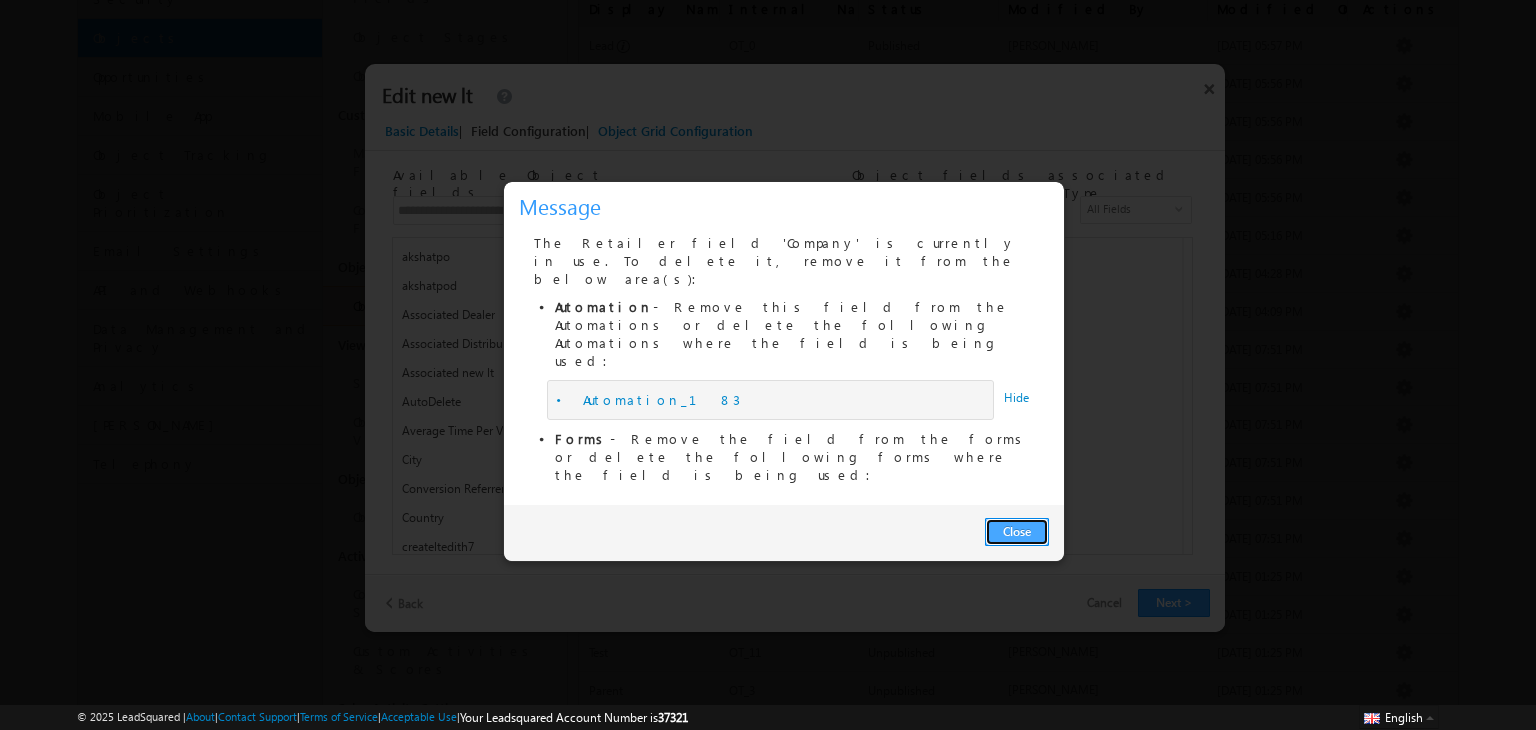 click on "Close" at bounding box center [1017, 532] 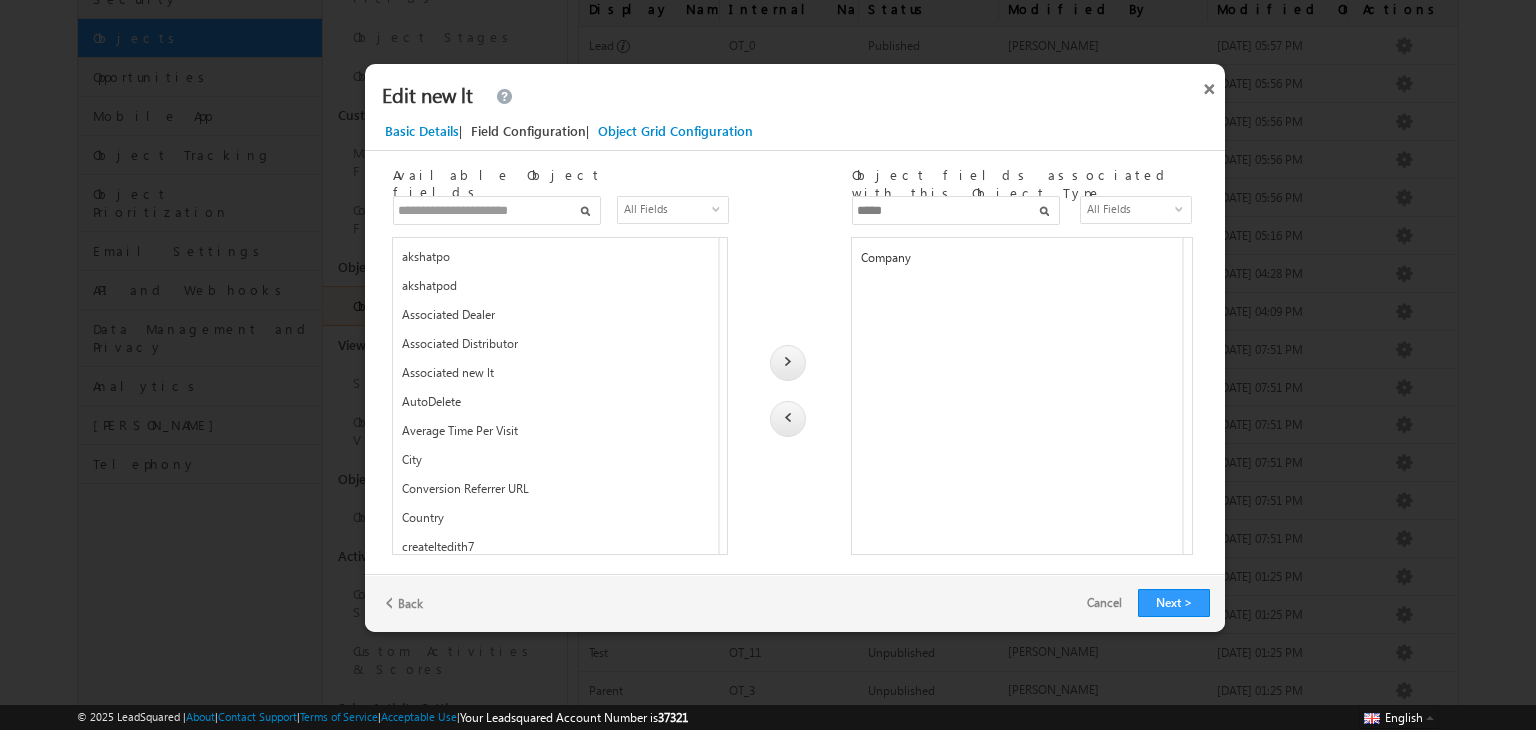 click on "*****" at bounding box center (956, 210) 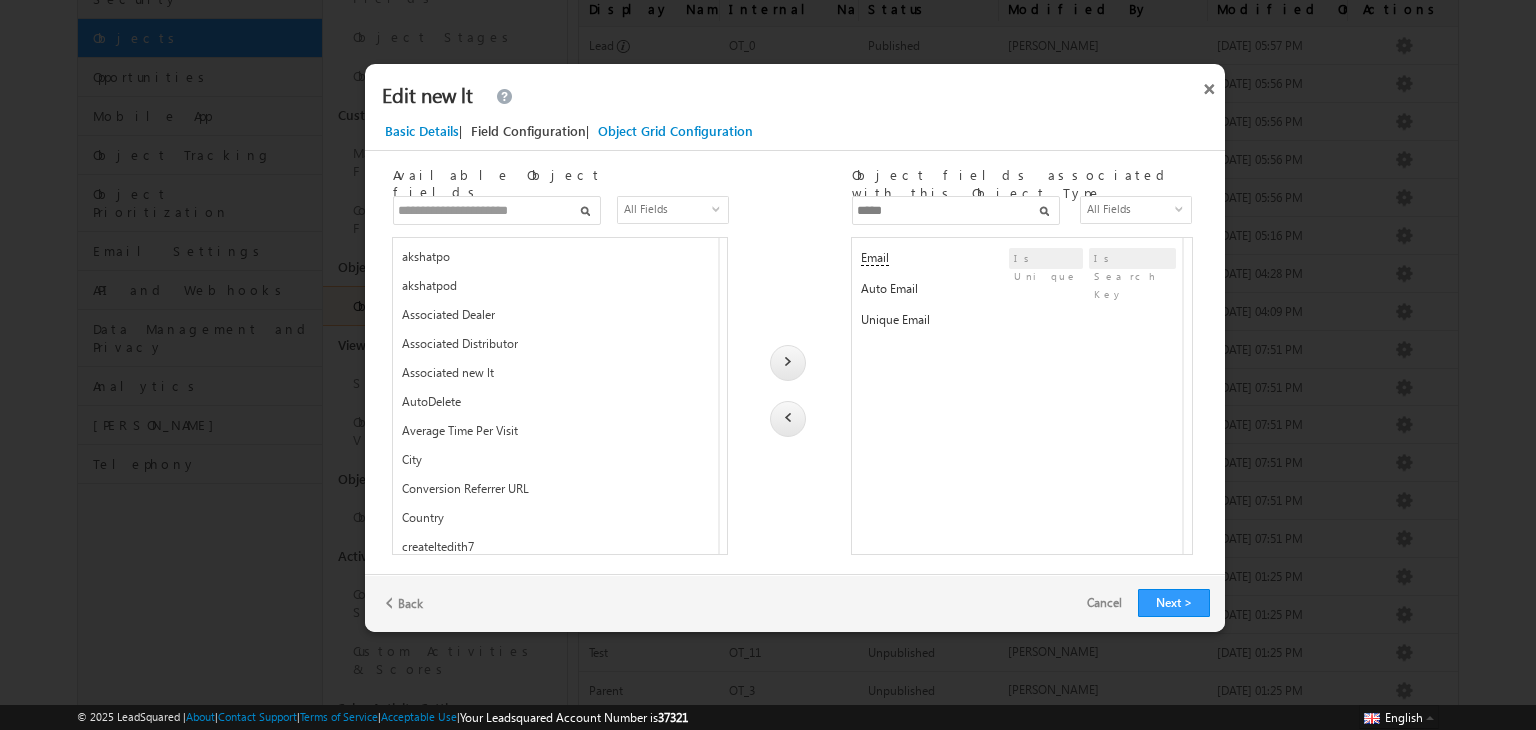 type on "*****" 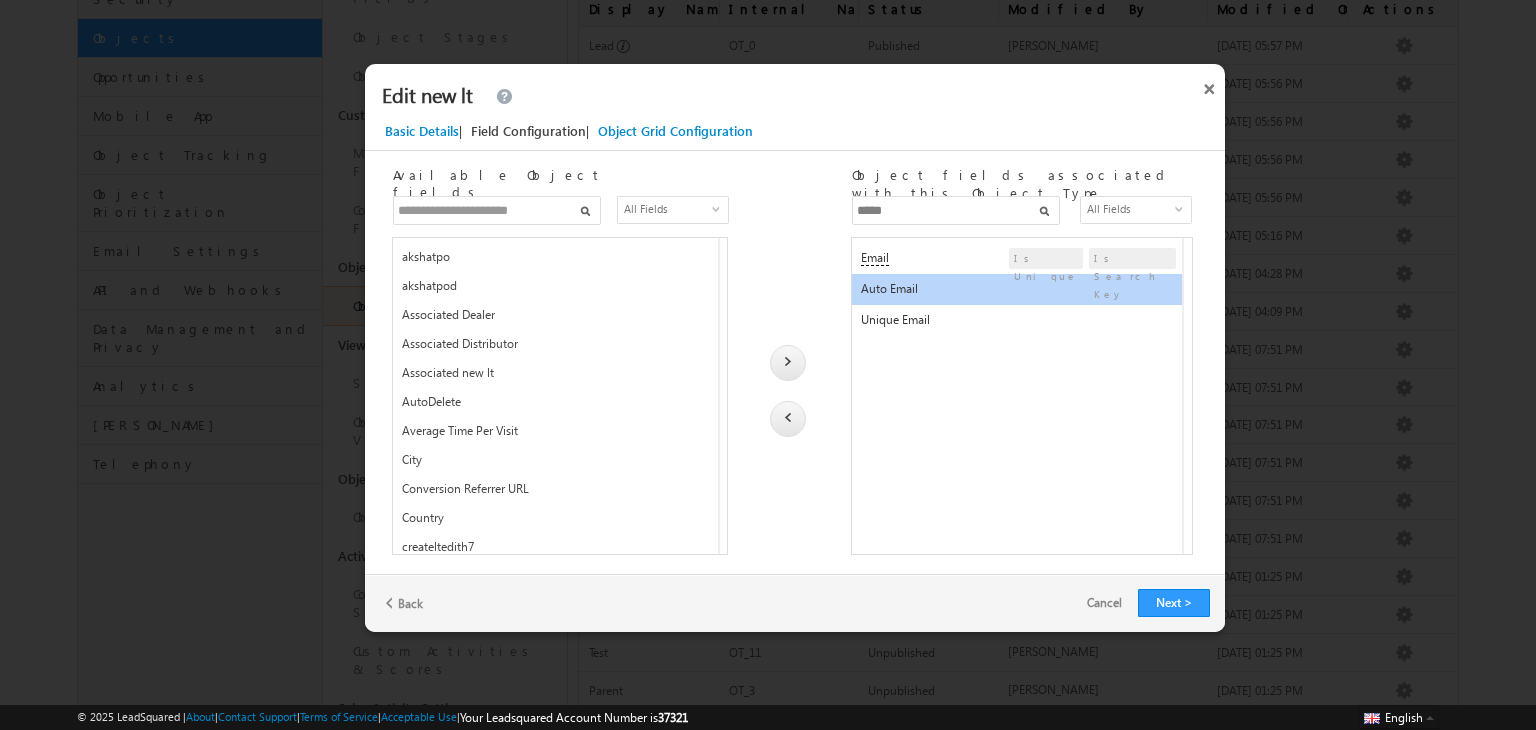 click at bounding box center [788, 419] 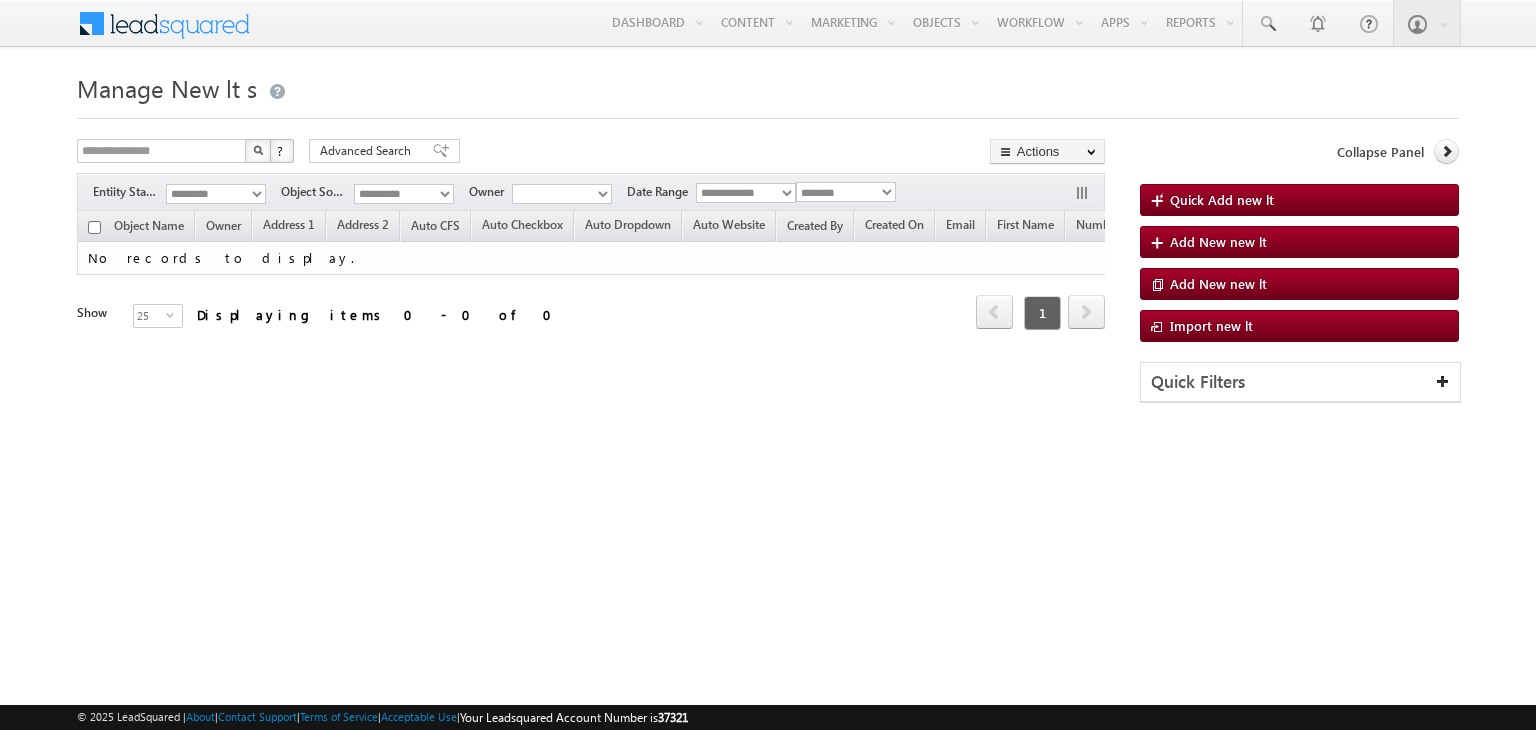 scroll, scrollTop: 0, scrollLeft: 0, axis: both 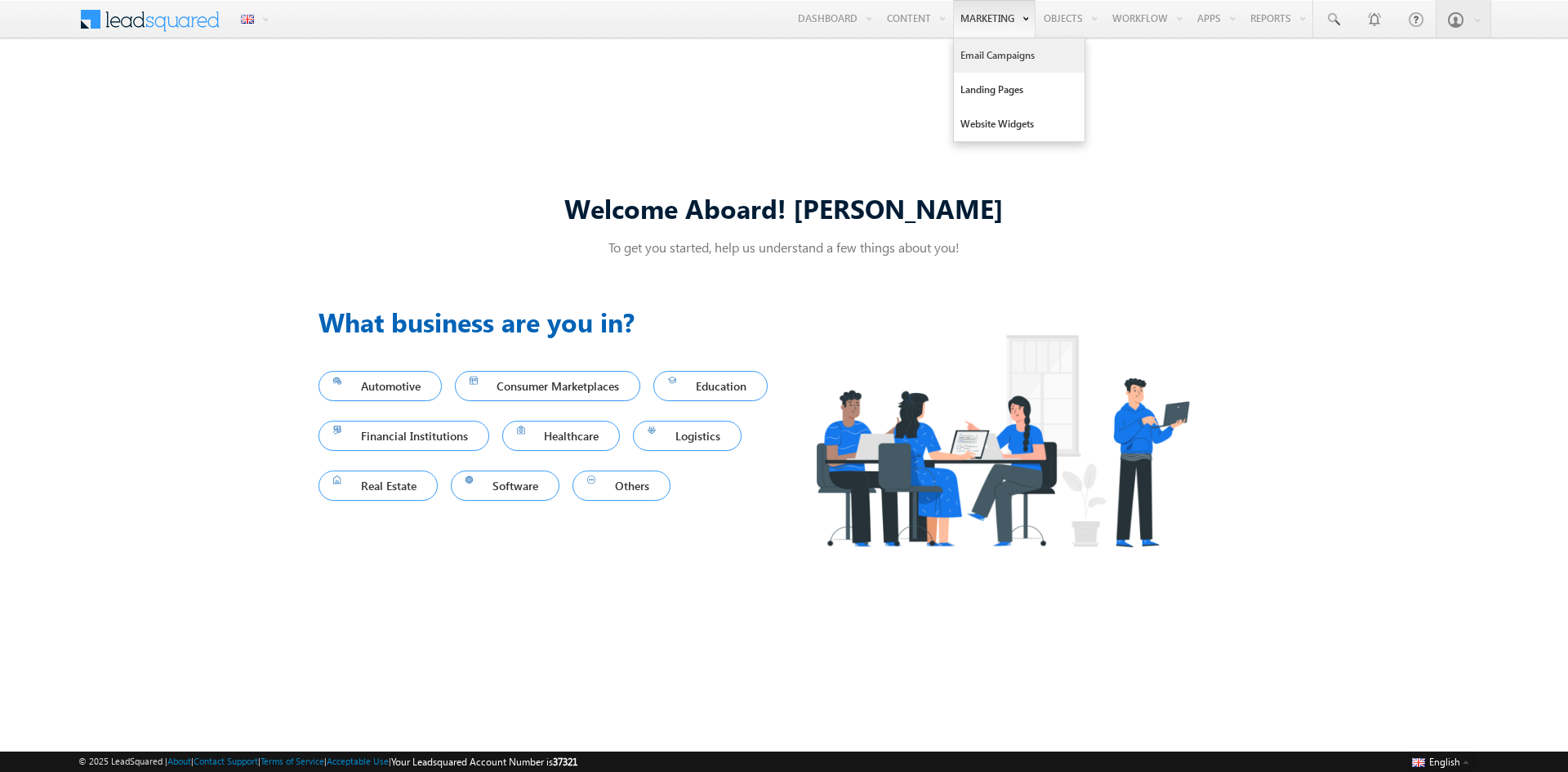 click on "Email Campaigns" at bounding box center (1019, 56) 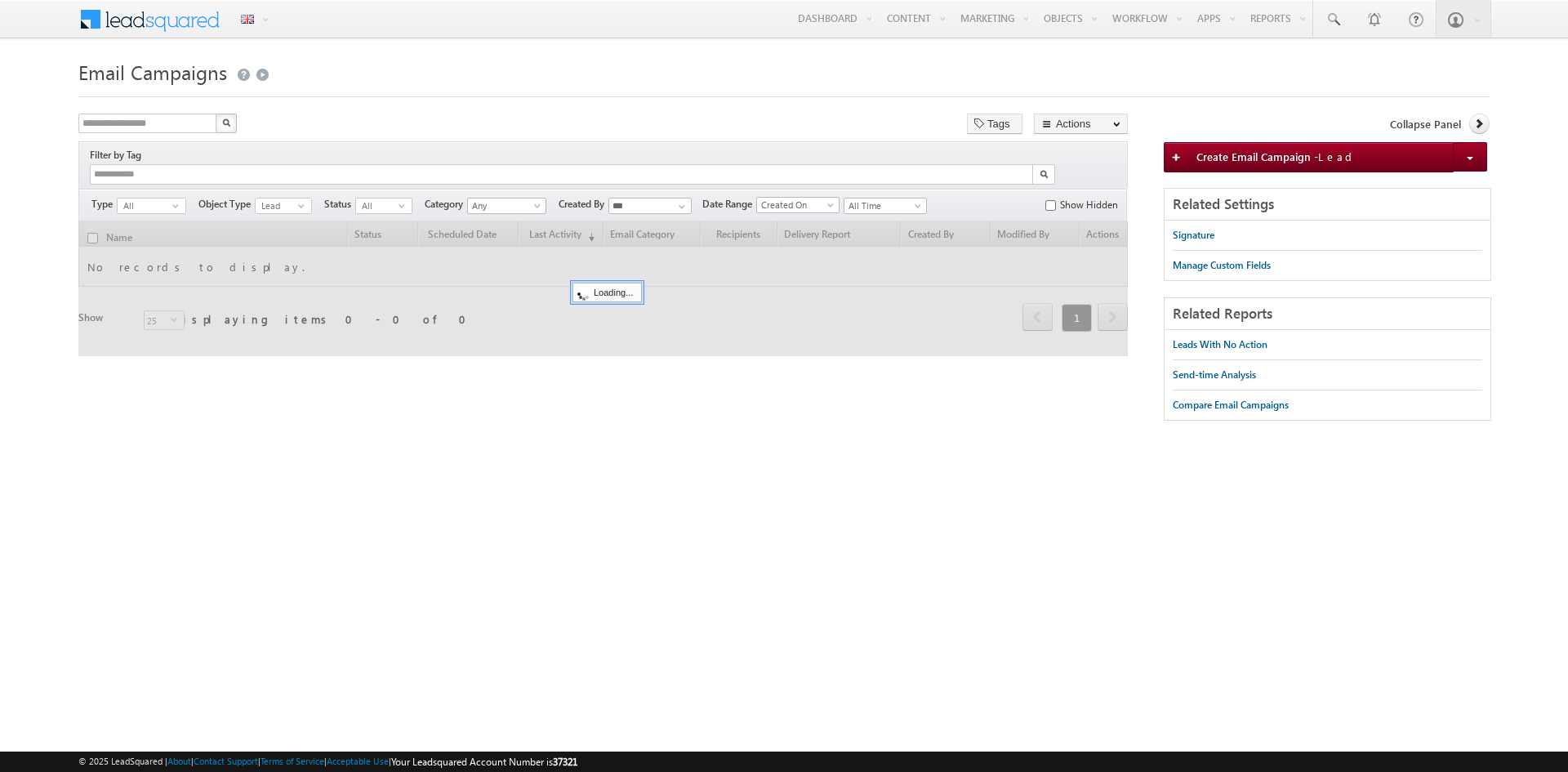 scroll, scrollTop: 0, scrollLeft: 0, axis: both 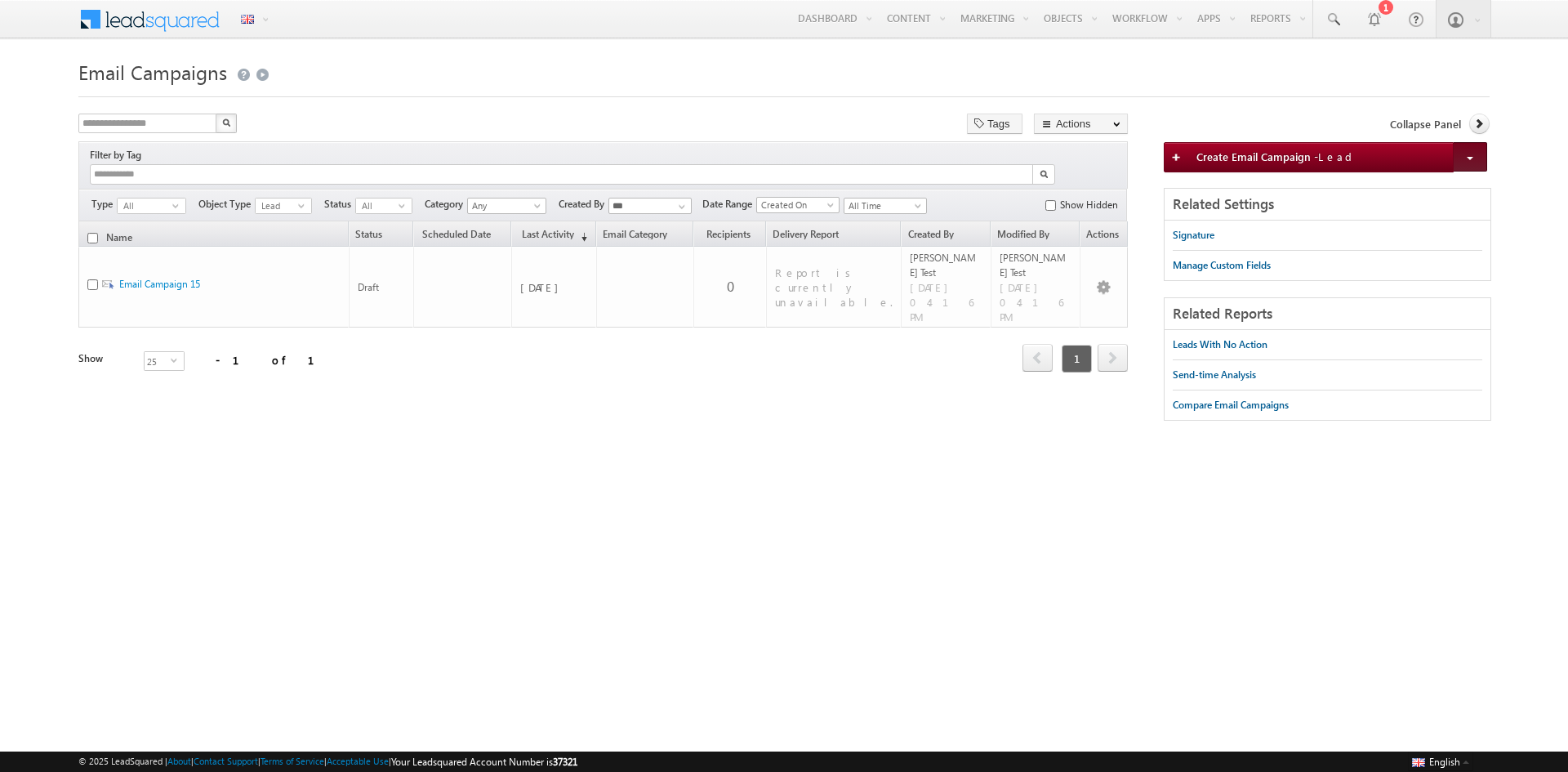 click at bounding box center [1470, 157] 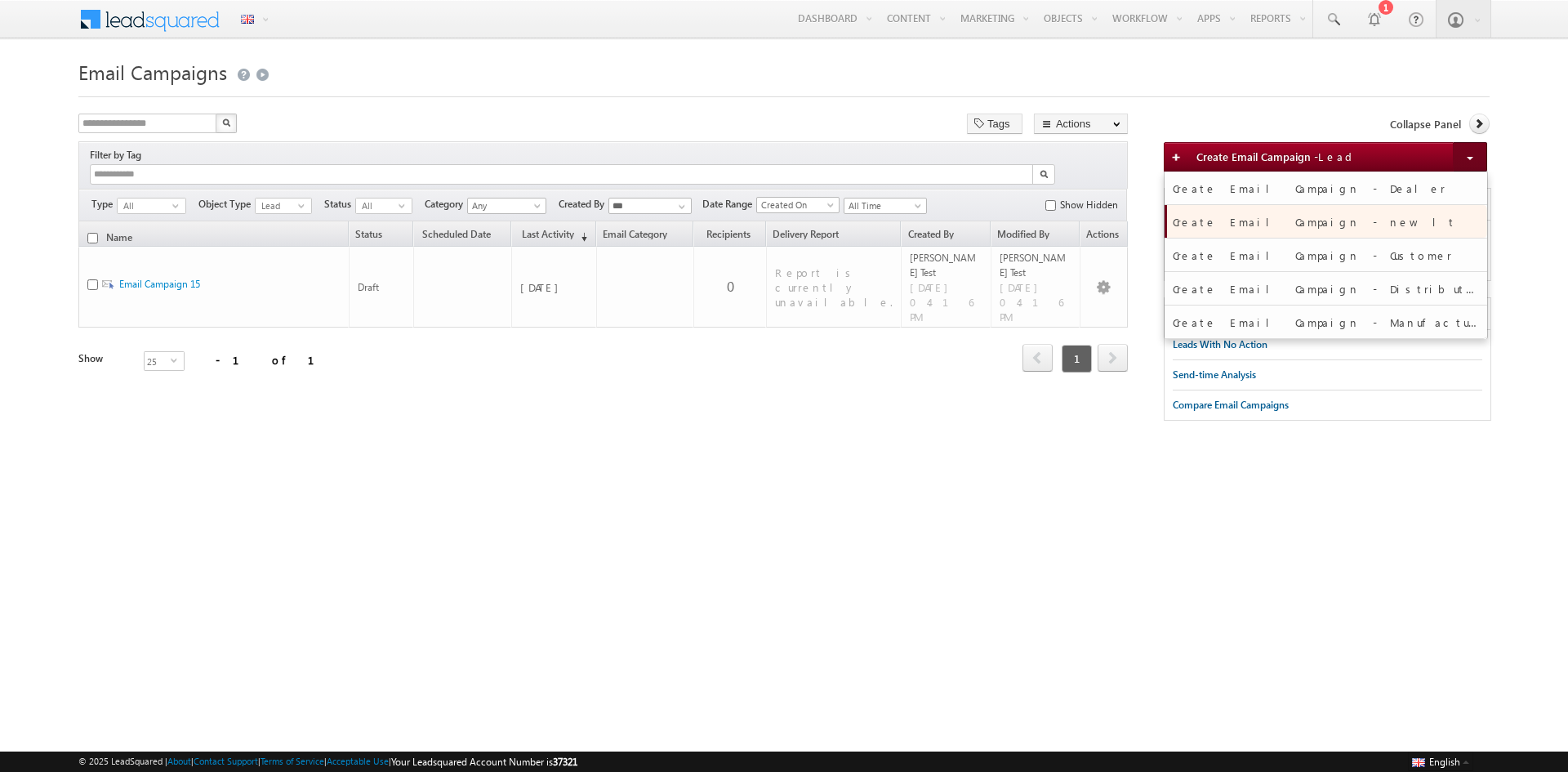 click on "Create Email Campaign - new lt" at bounding box center (1325, 222) 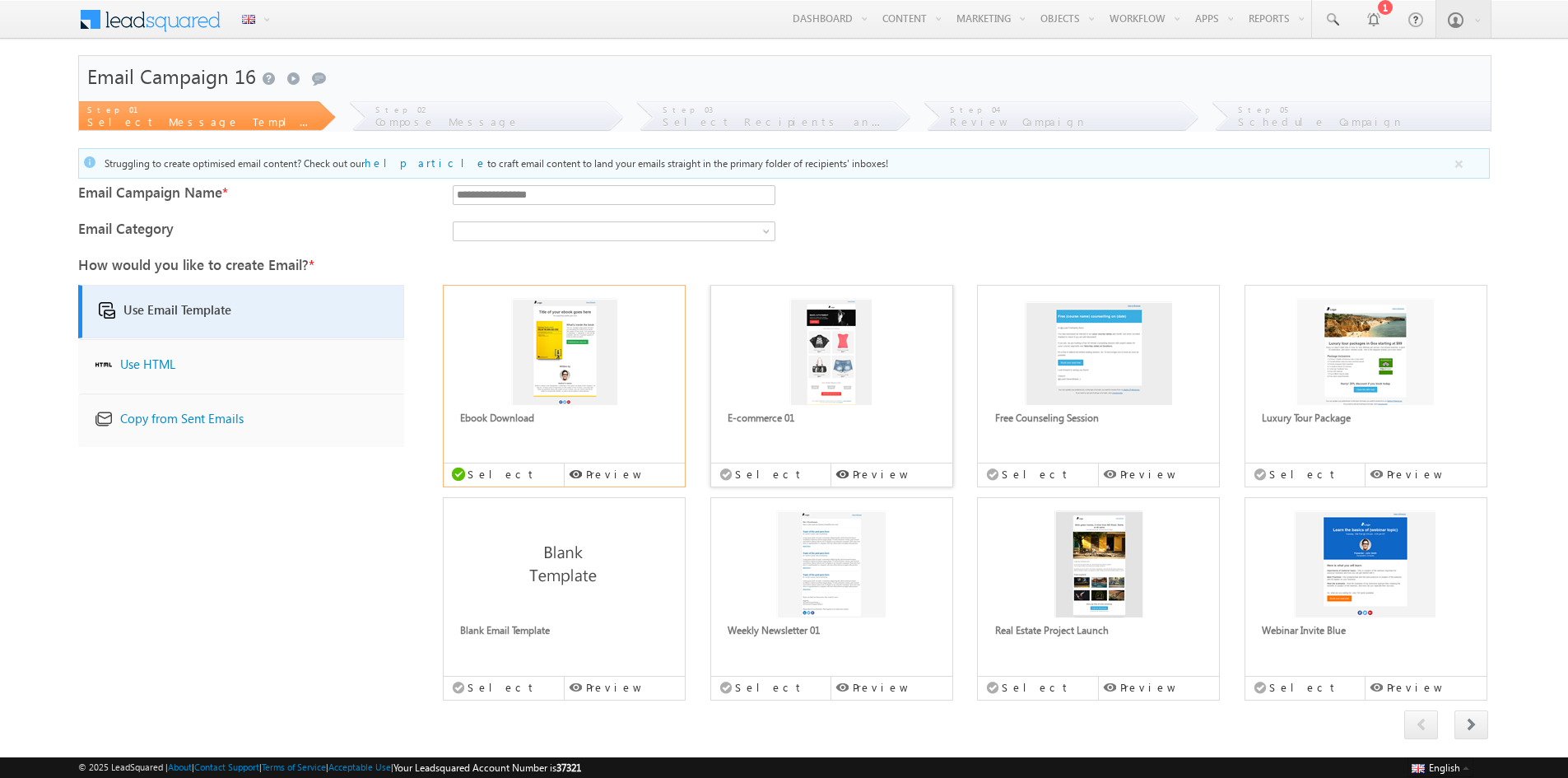 scroll, scrollTop: 109, scrollLeft: 0, axis: vertical 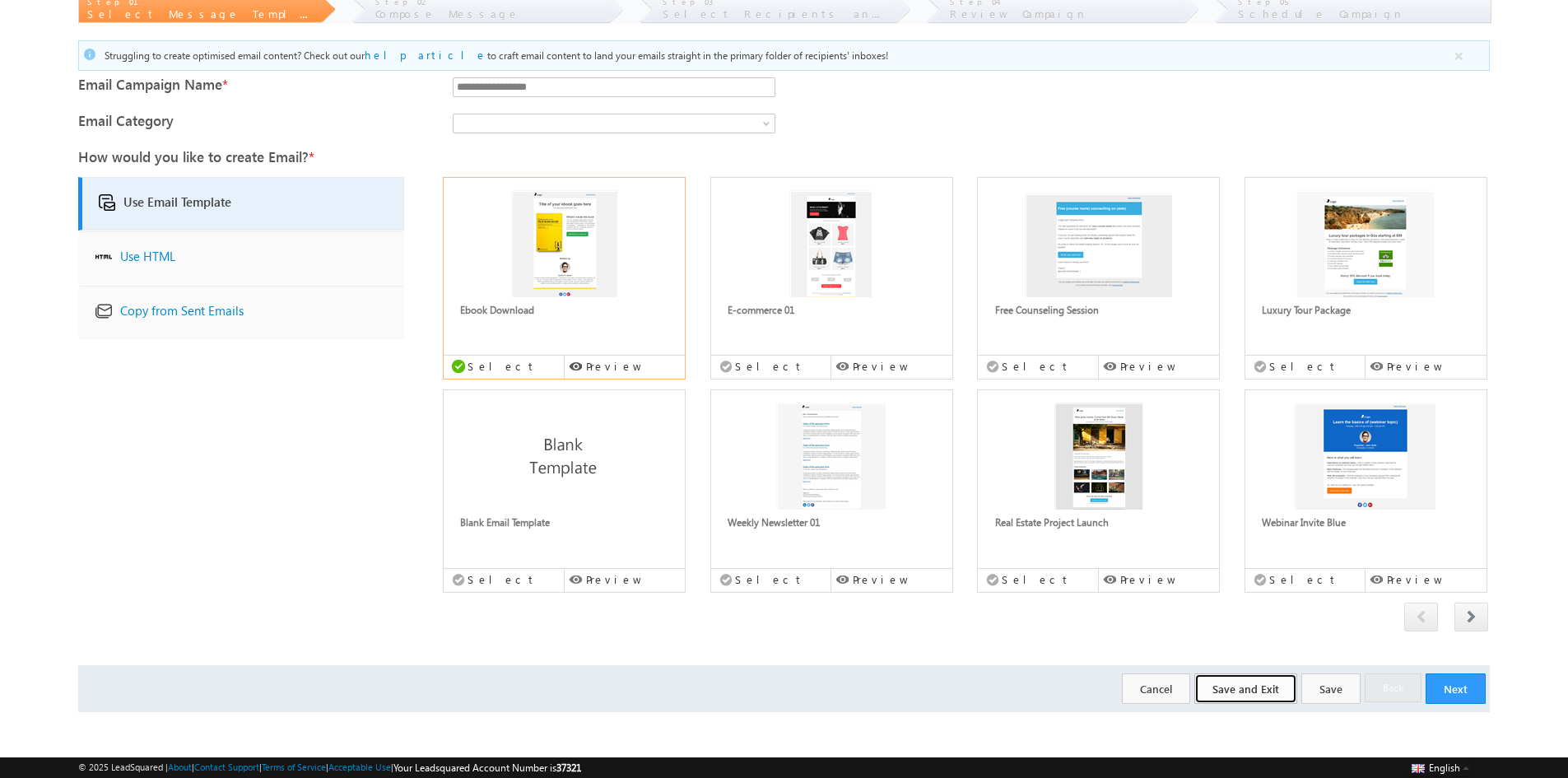 click on "Save and Exit" at bounding box center [1245, 688] 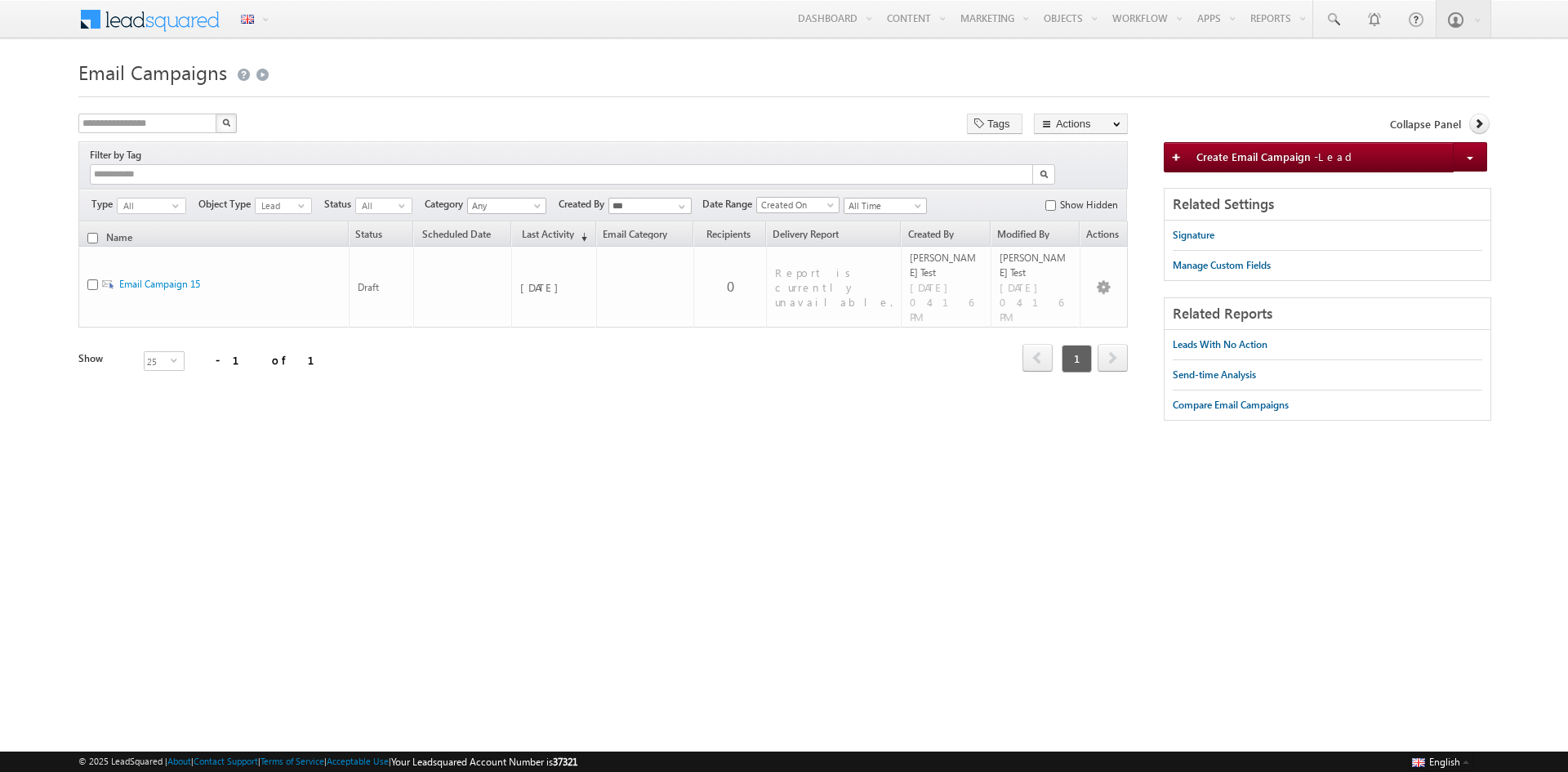 scroll, scrollTop: 0, scrollLeft: 0, axis: both 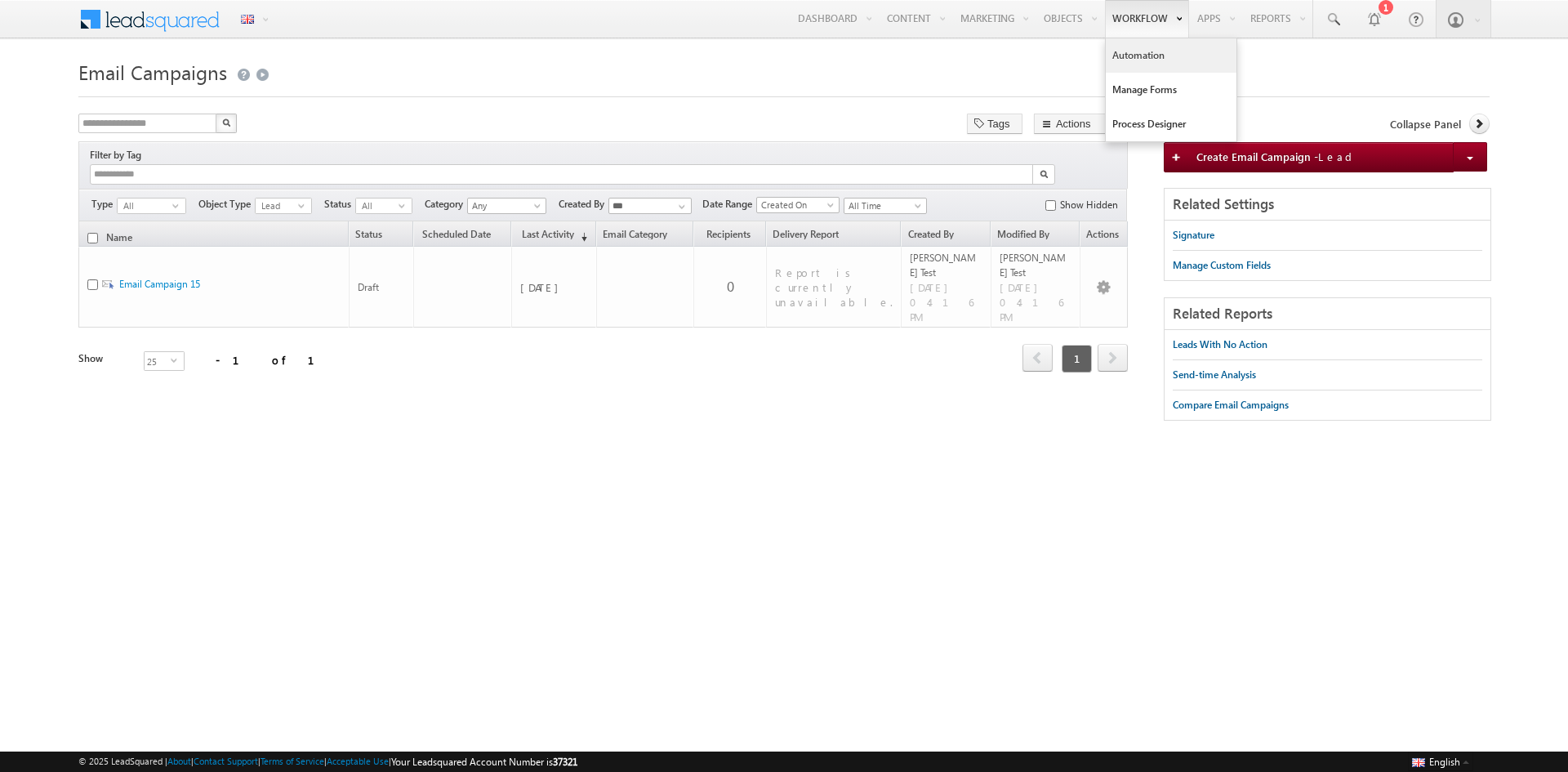 click on "Automation" at bounding box center [1171, 56] 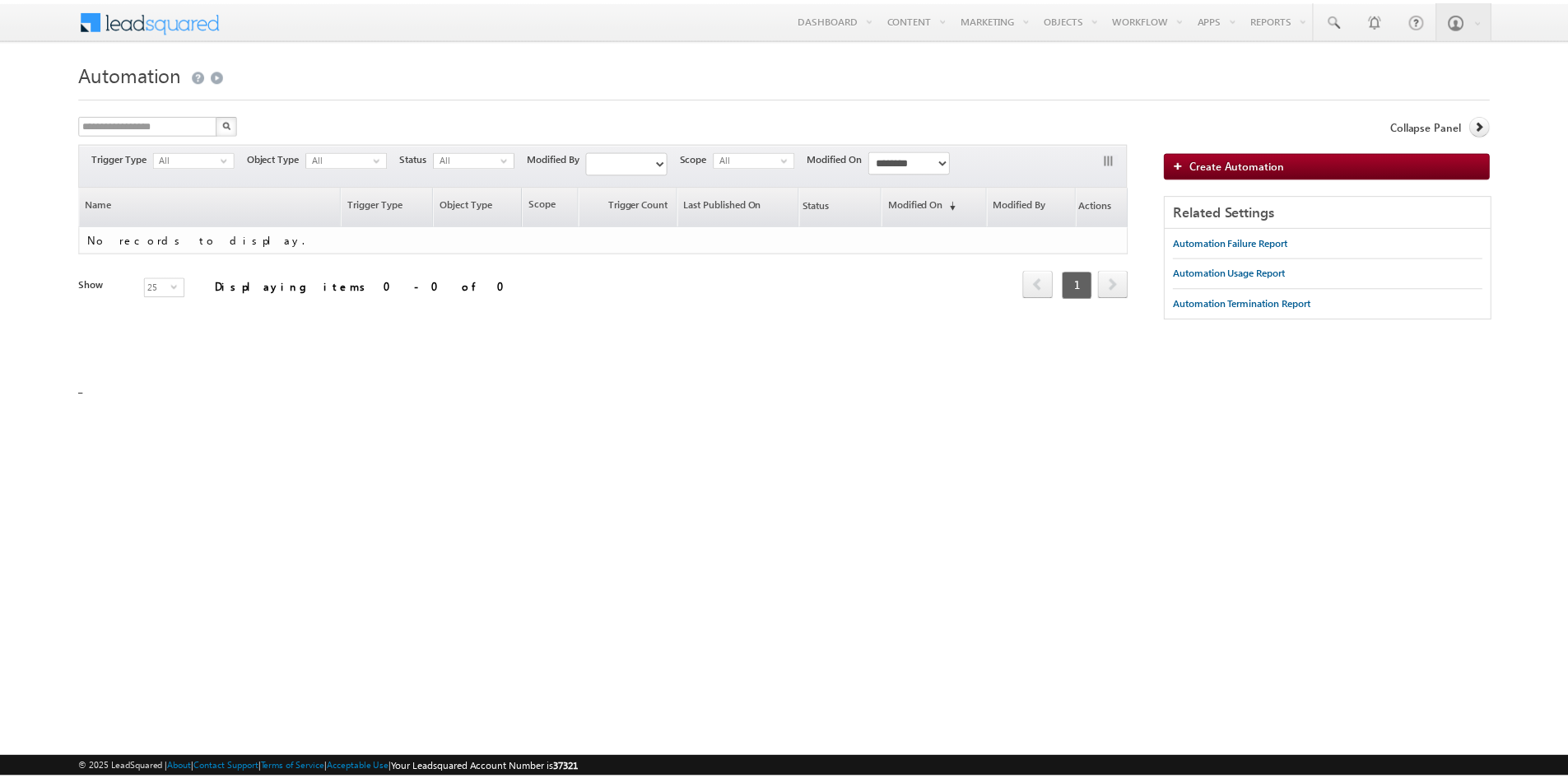 scroll, scrollTop: 0, scrollLeft: 0, axis: both 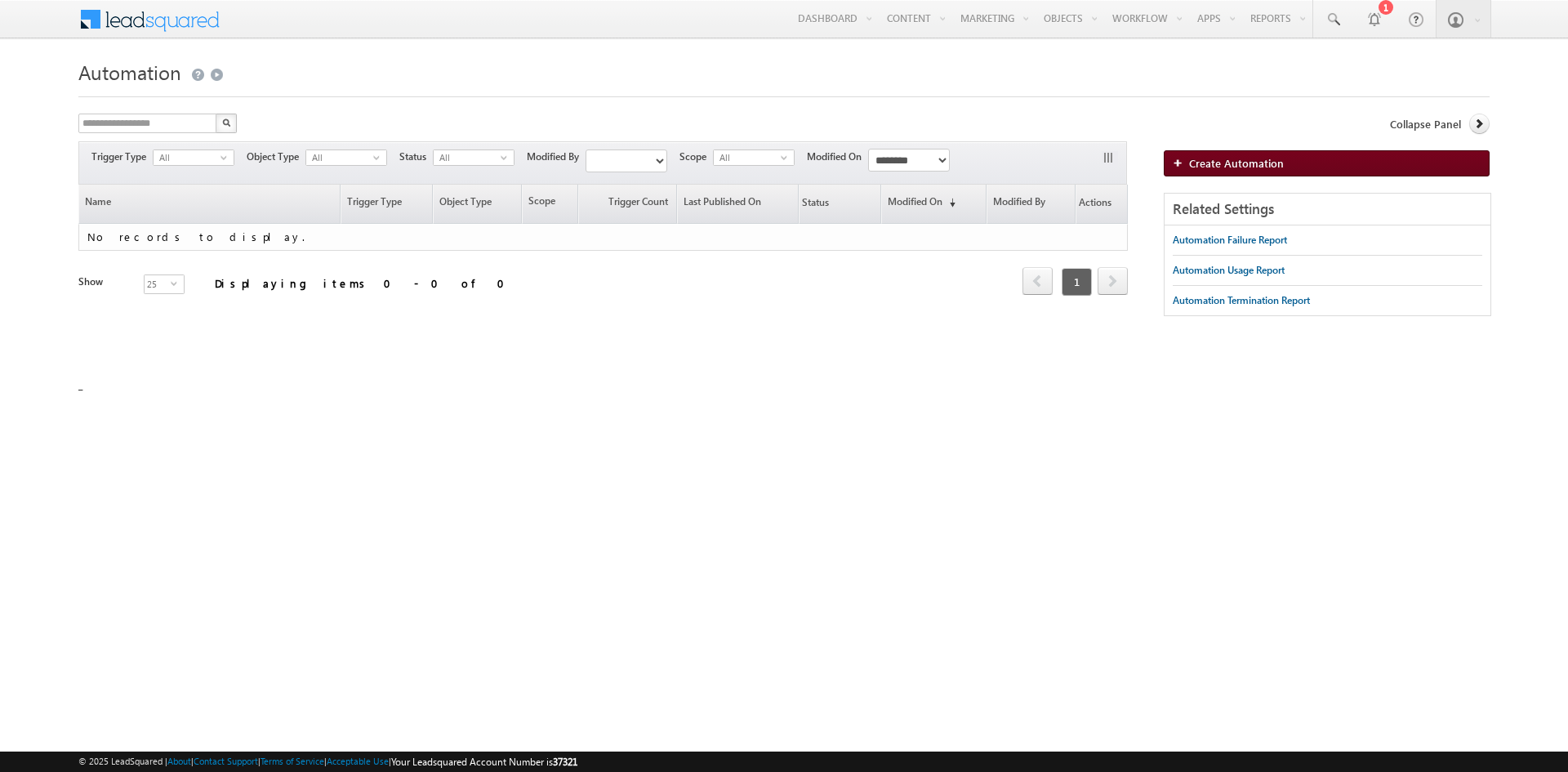 click on "Create Automation" at bounding box center (1326, 163) 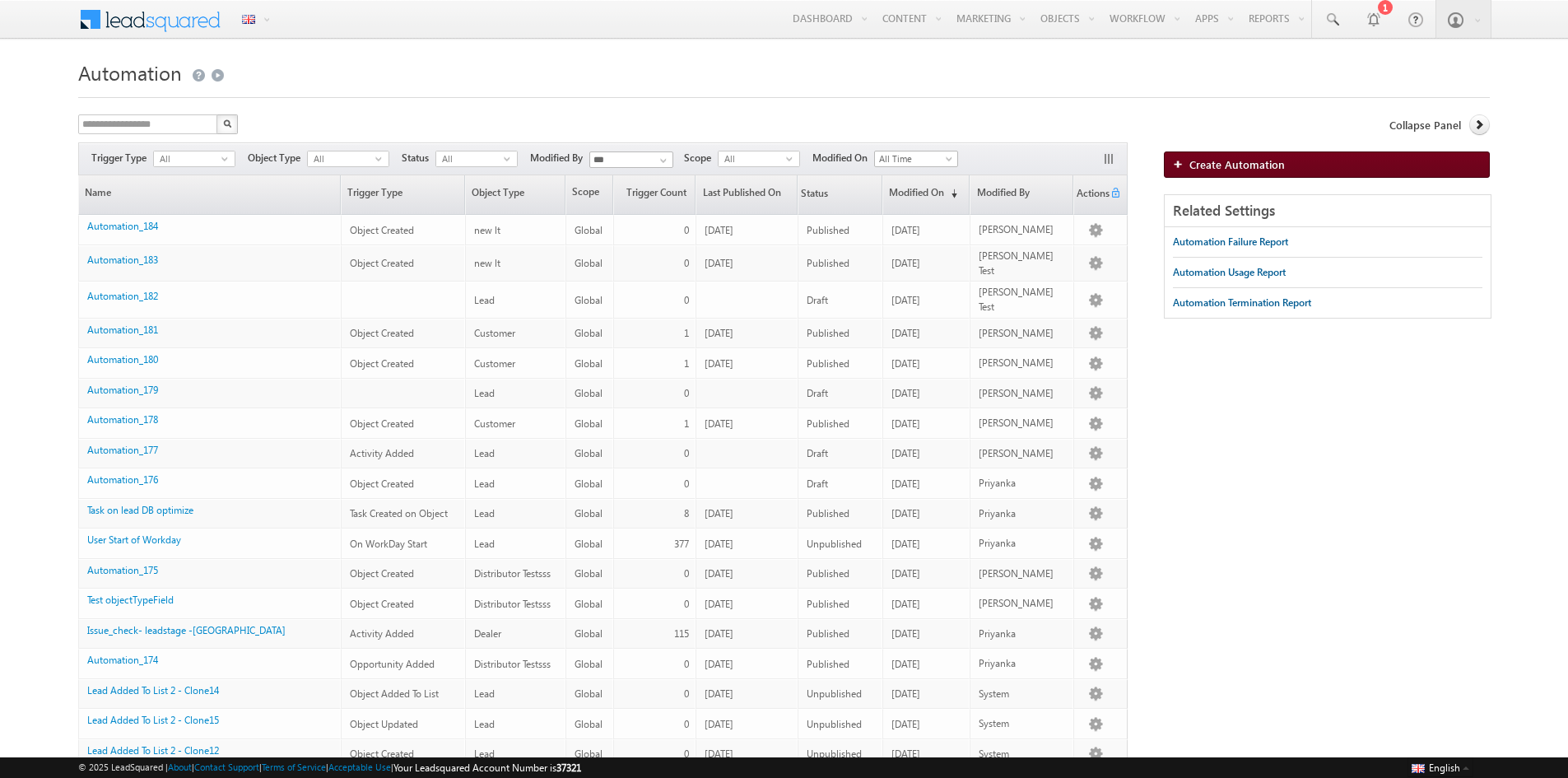 click on "Create Automation" at bounding box center (1237, 164) 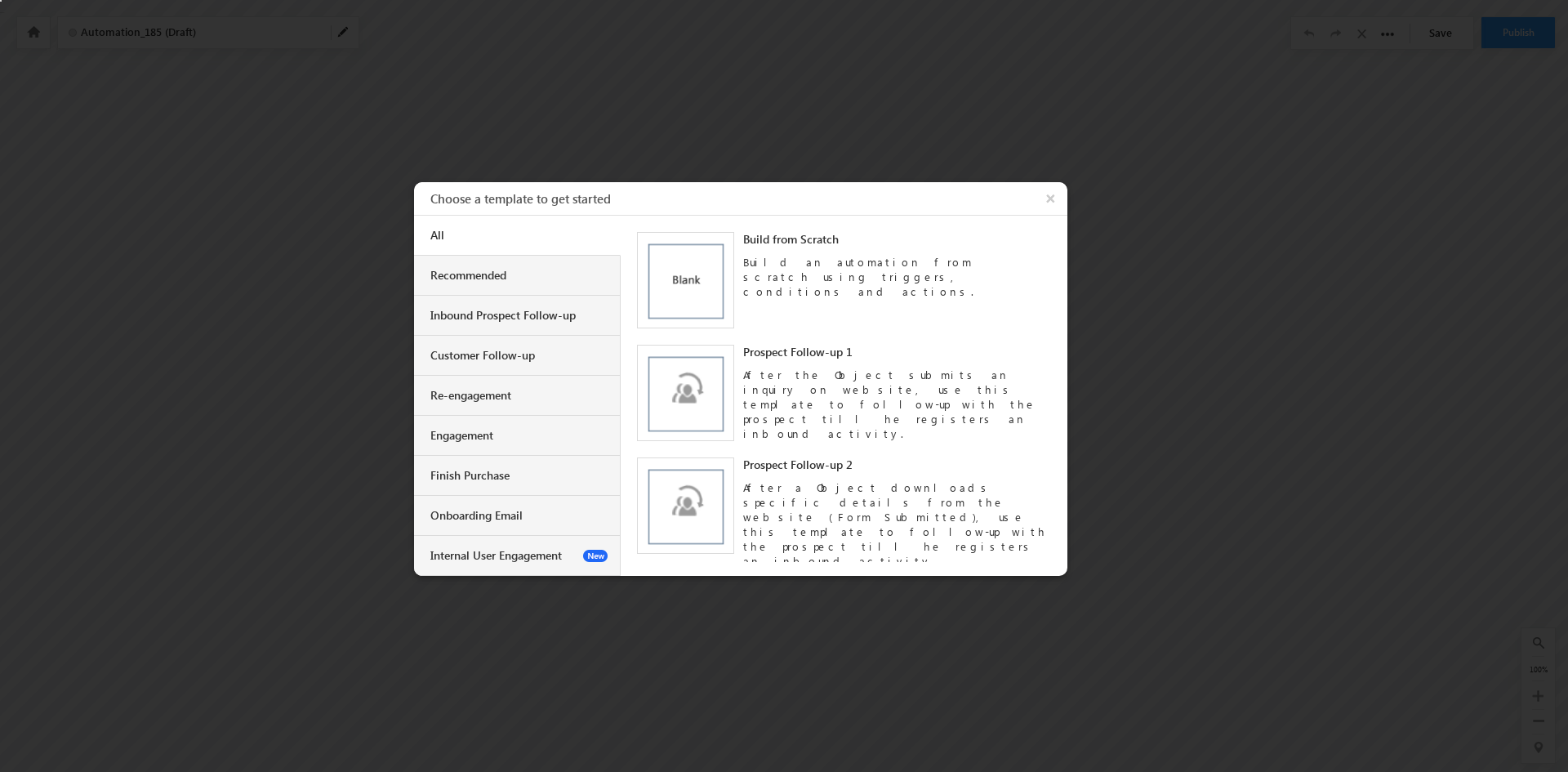 scroll, scrollTop: 0, scrollLeft: 0, axis: both 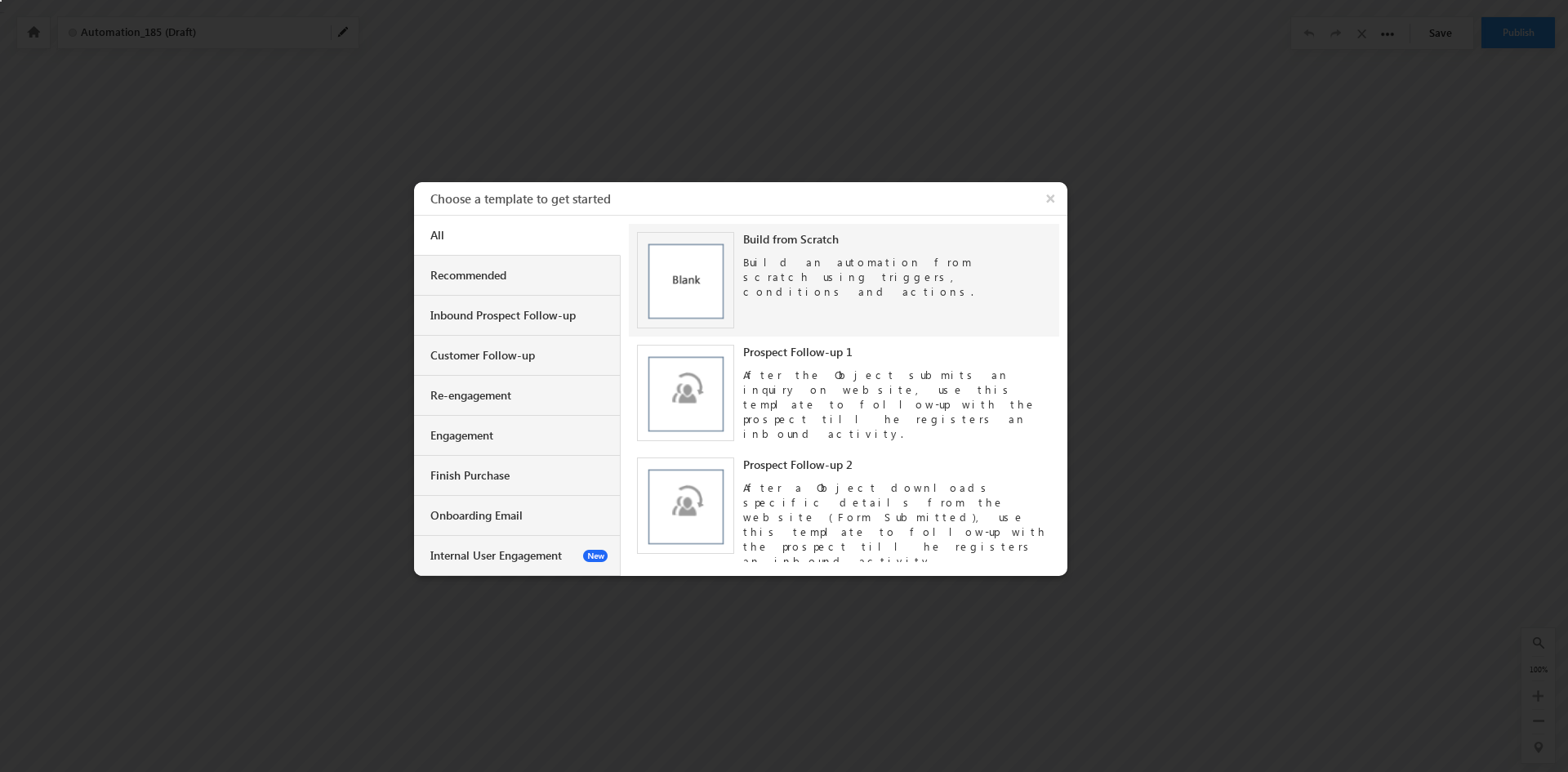 click on "Build an automation from scratch using triggers, conditions and actions." at bounding box center (897, 273) 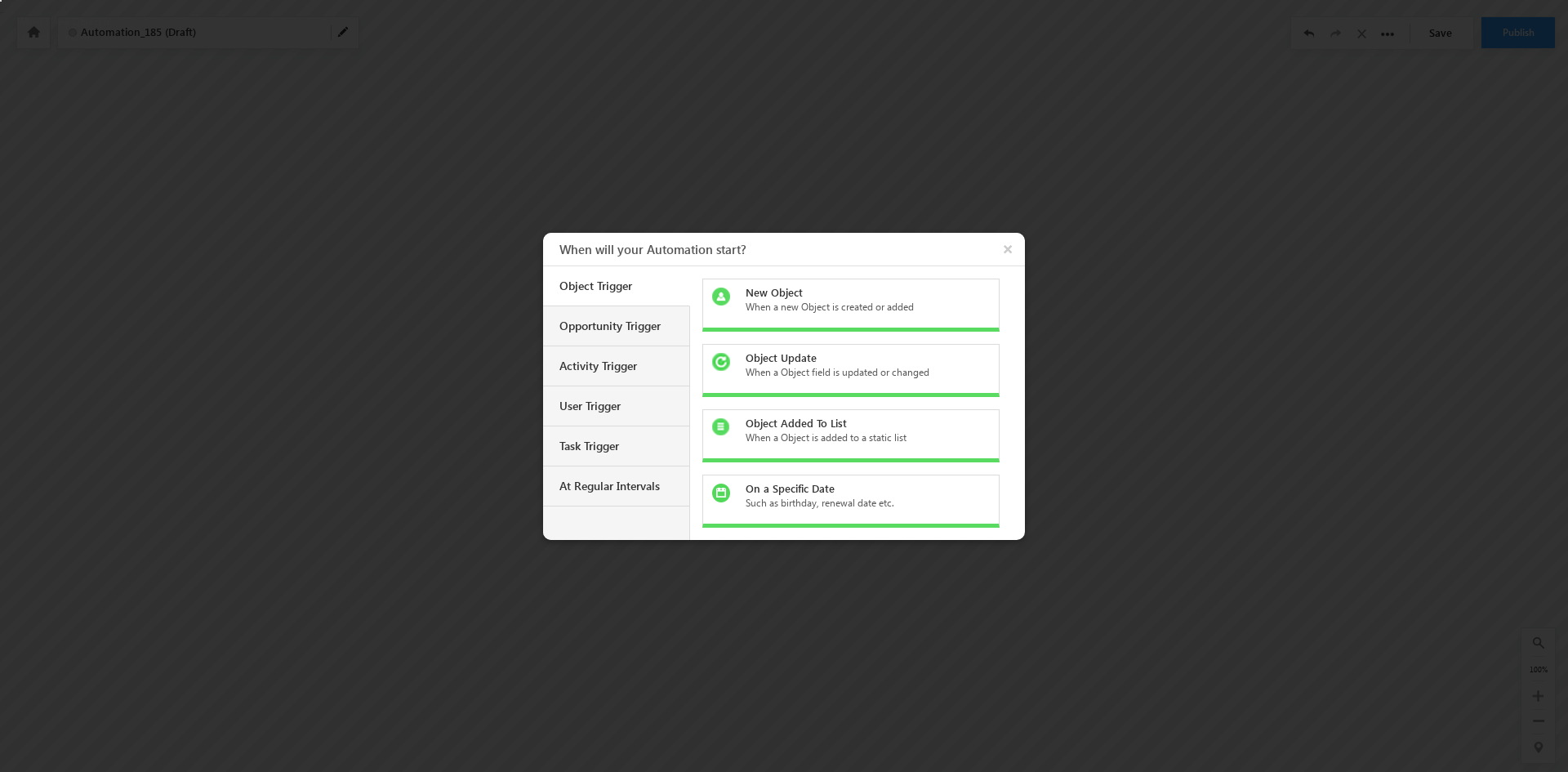 click on "New Object" at bounding box center [861, 292] 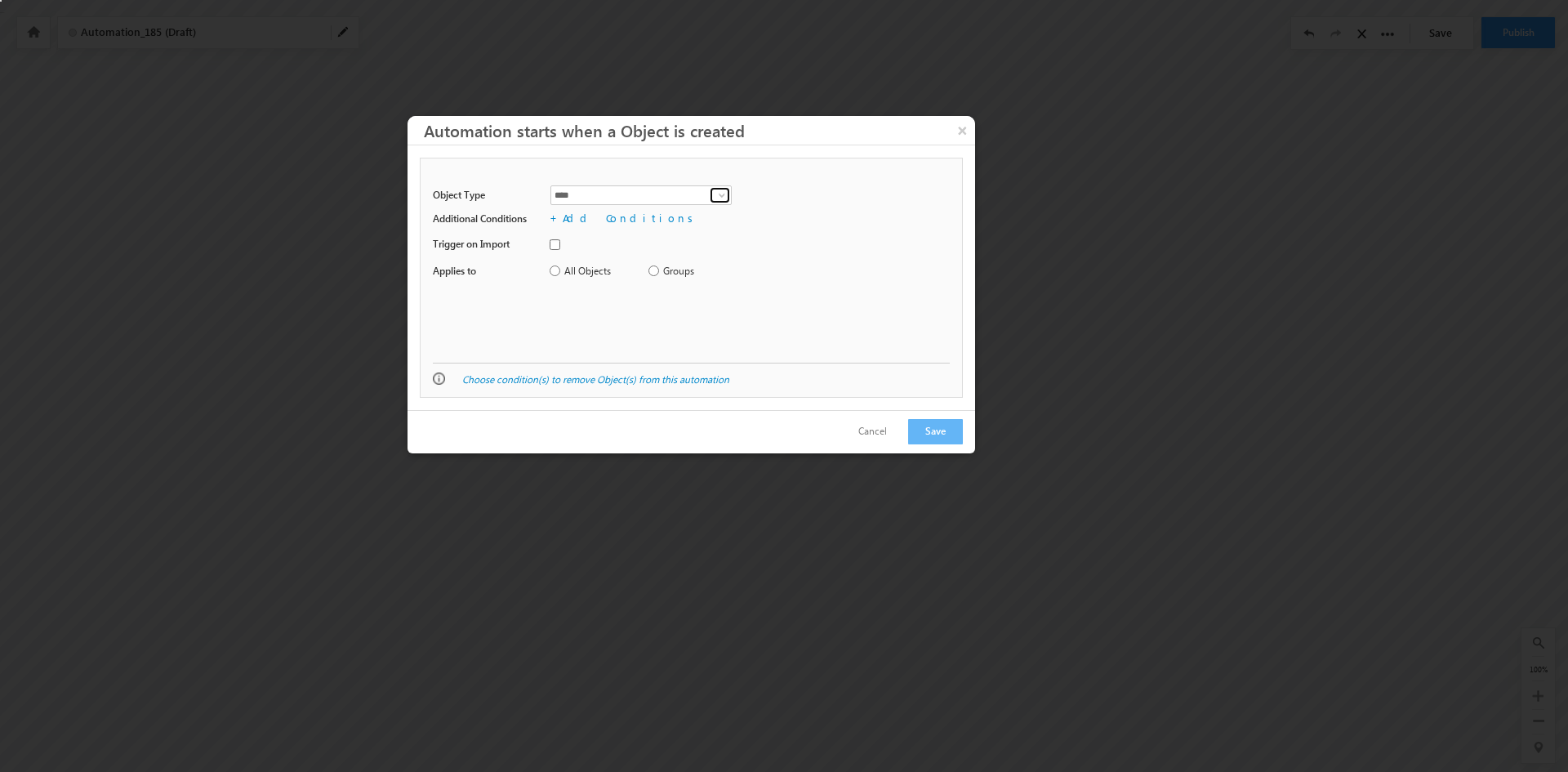 click at bounding box center [722, 195] 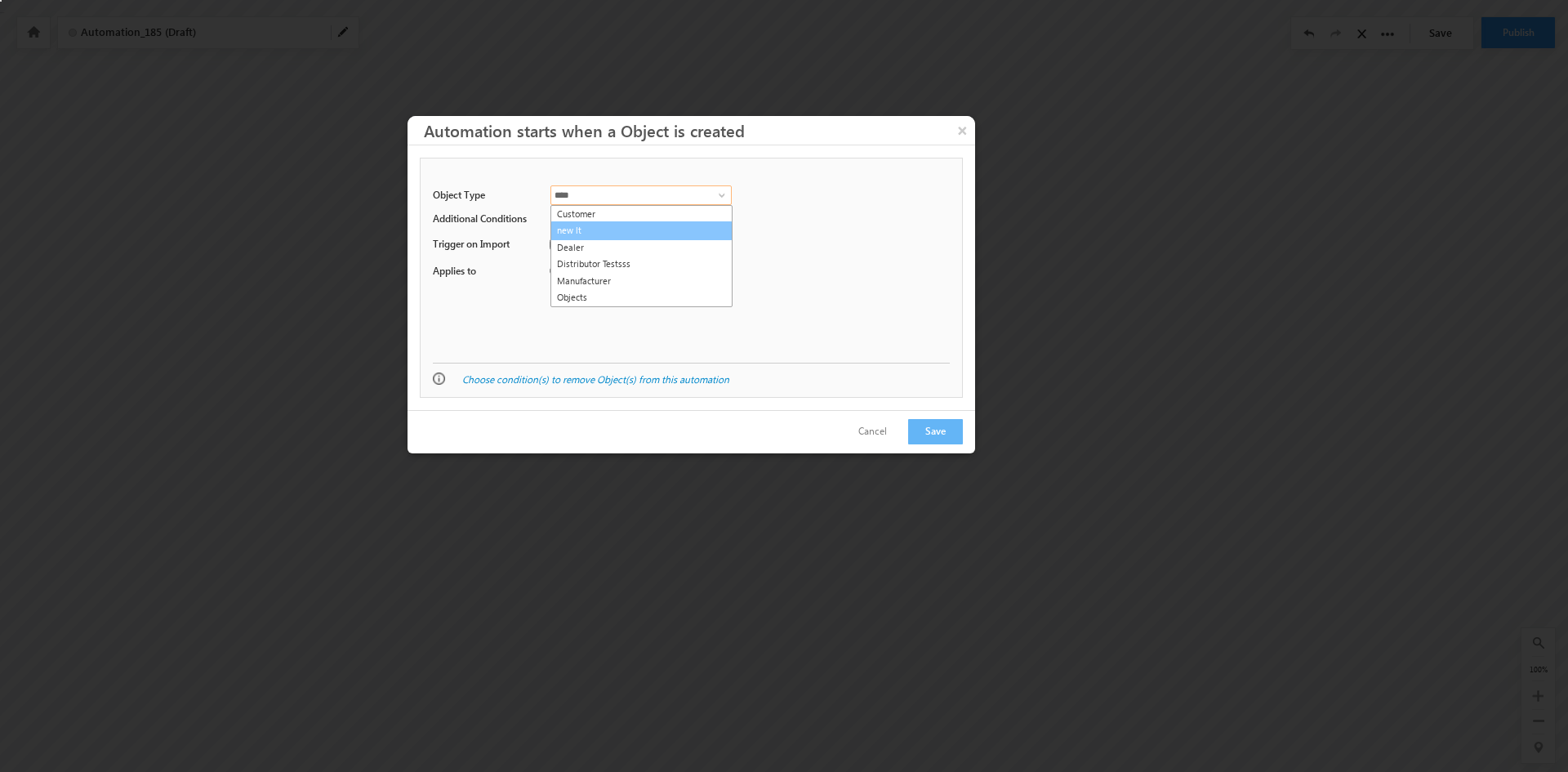 click on "new lt" at bounding box center [641, 230] 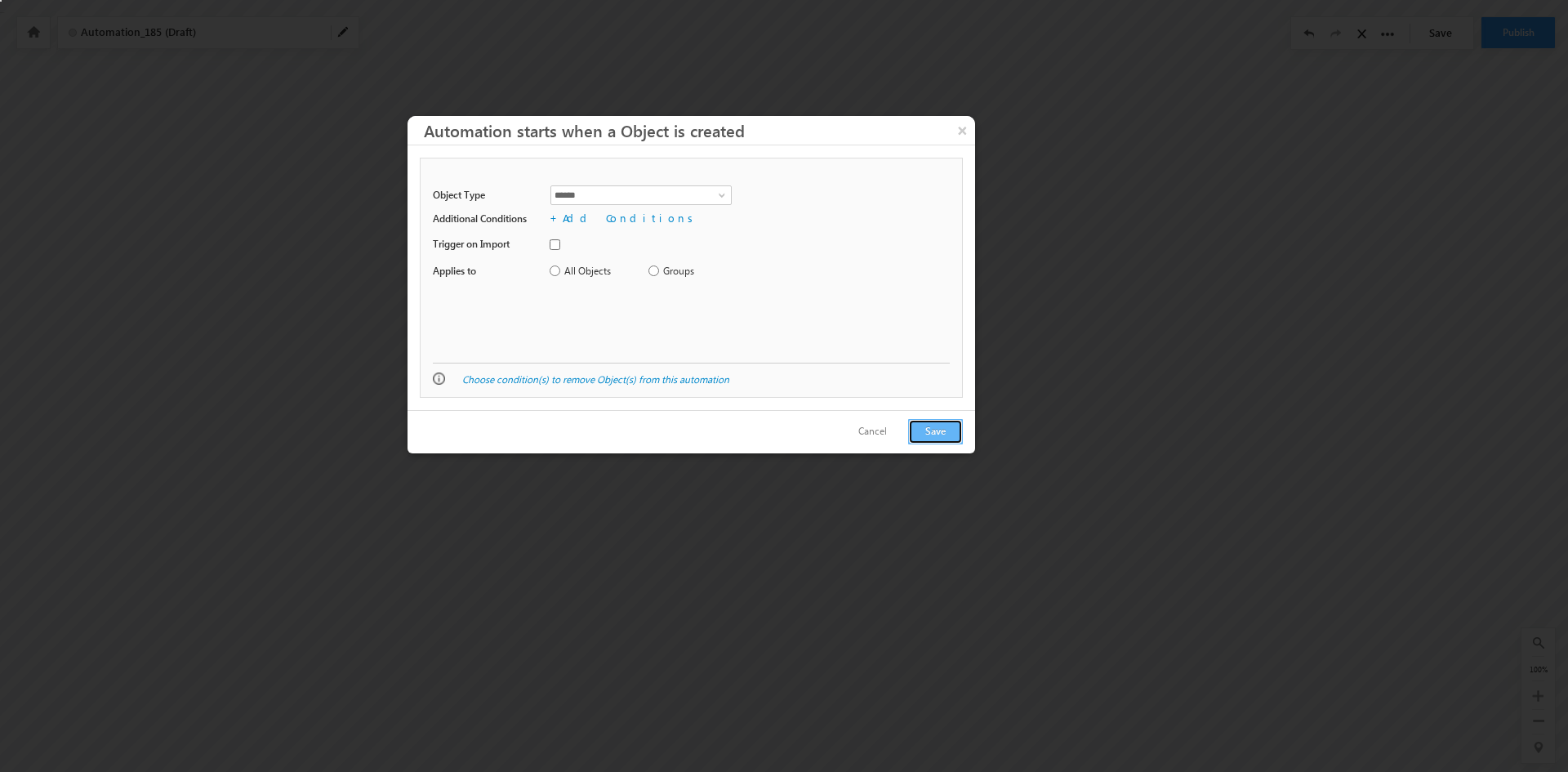click on "Save" at bounding box center (935, 431) 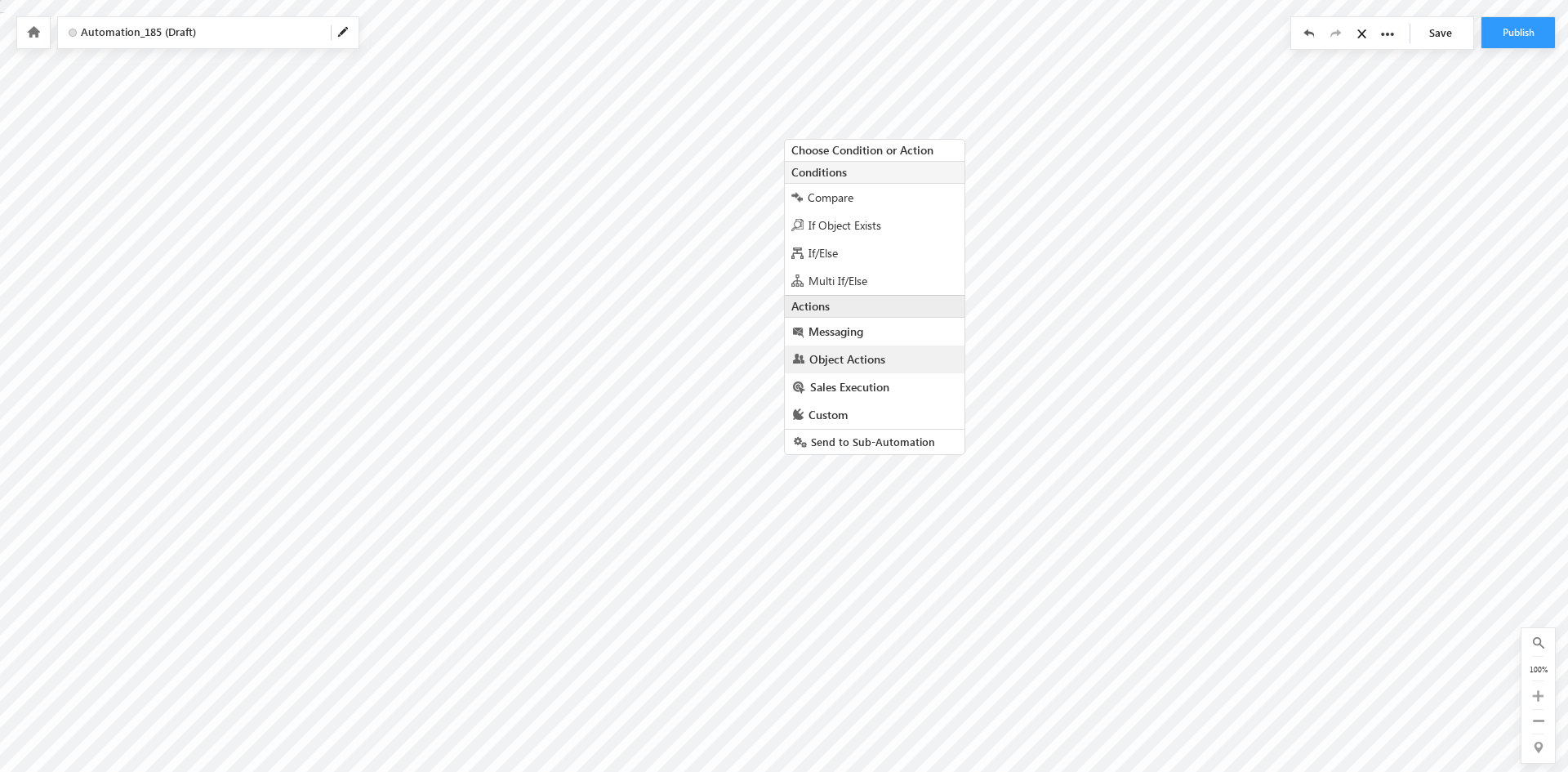 click on "Object Actions" at bounding box center [875, 359] 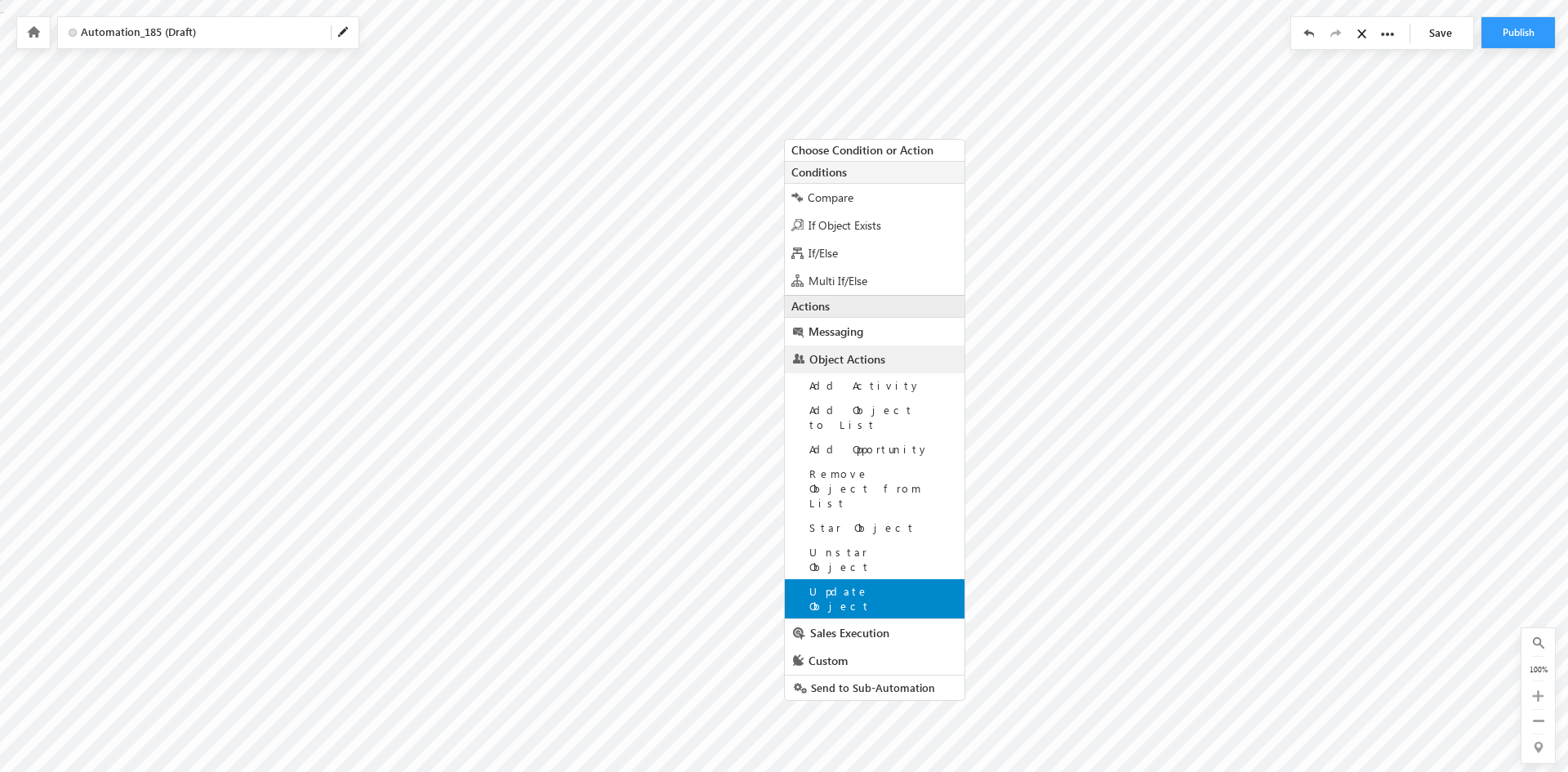 click on "Update Object" at bounding box center [840, 598] 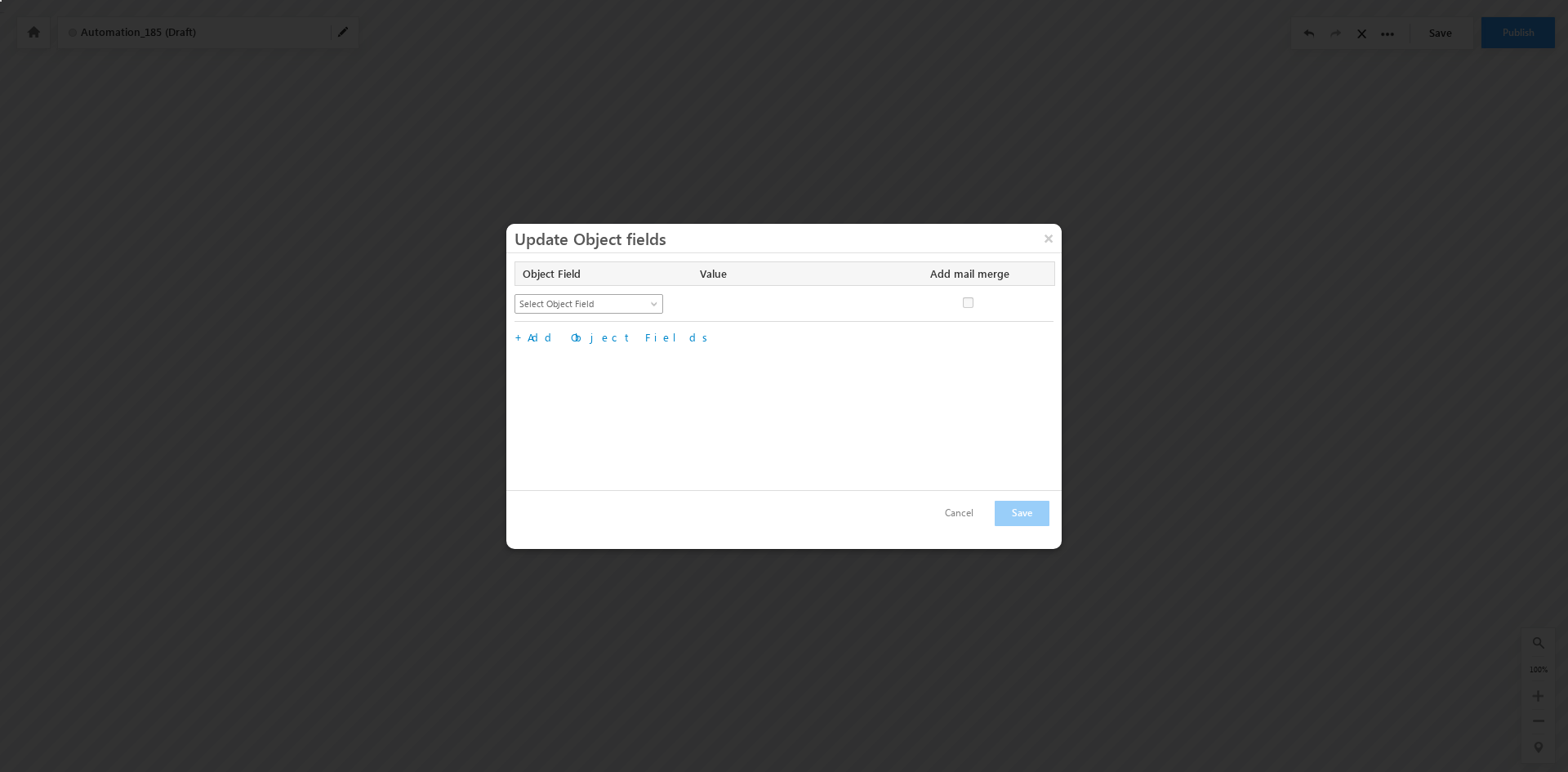 click at bounding box center (656, 307) 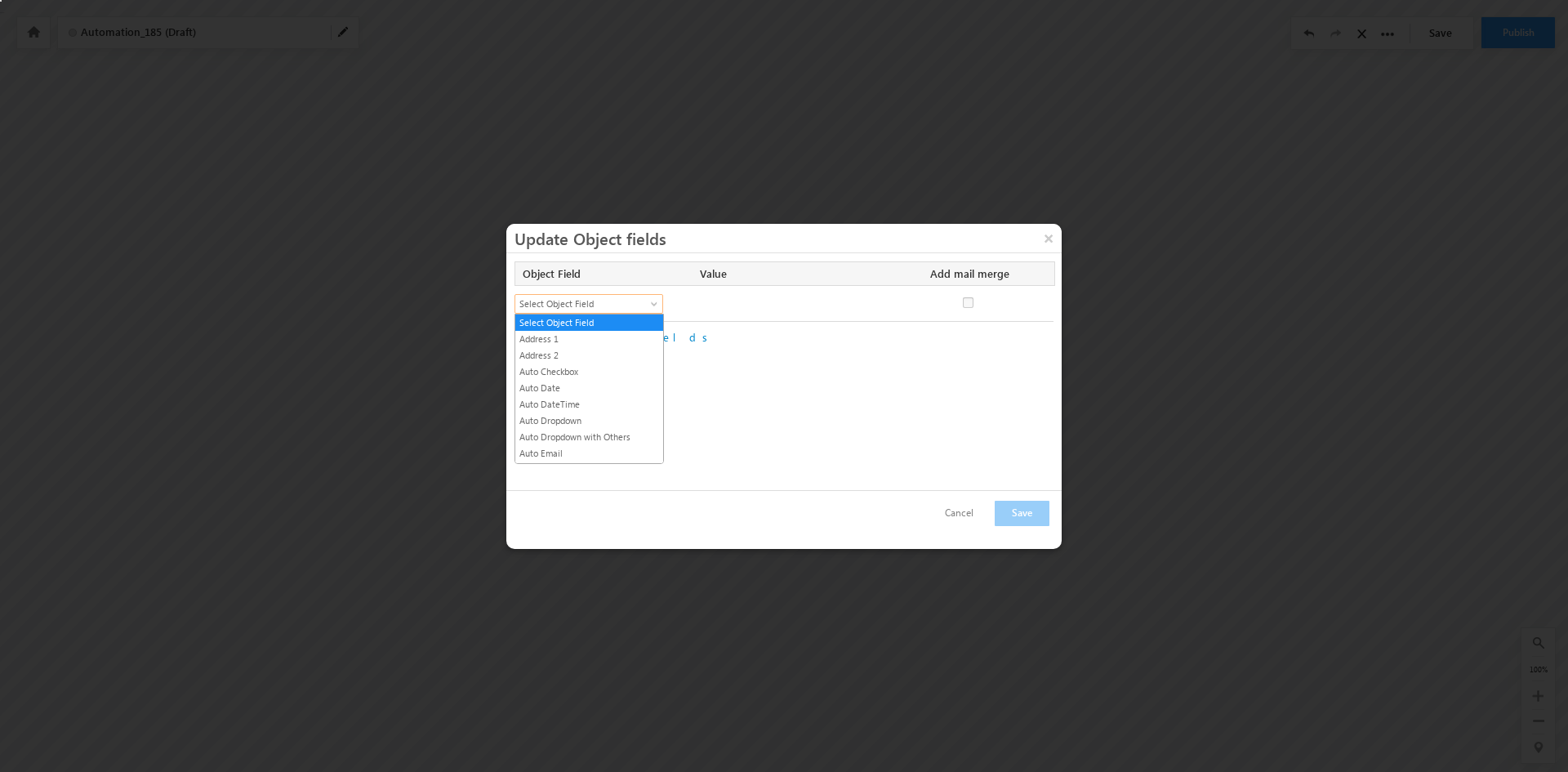 scroll, scrollTop: 473, scrollLeft: 0, axis: vertical 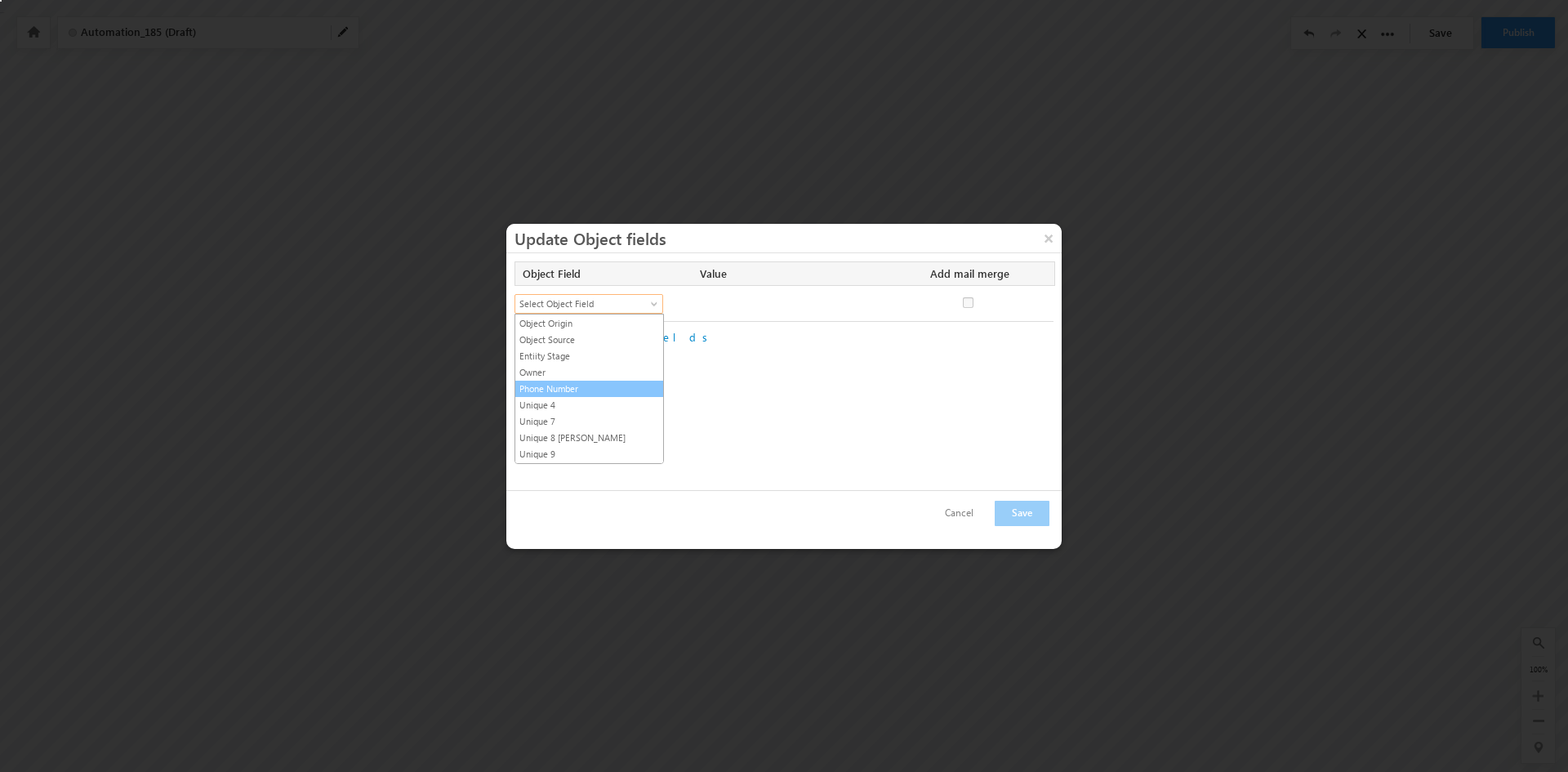 click on "Phone Number" at bounding box center (589, 389) 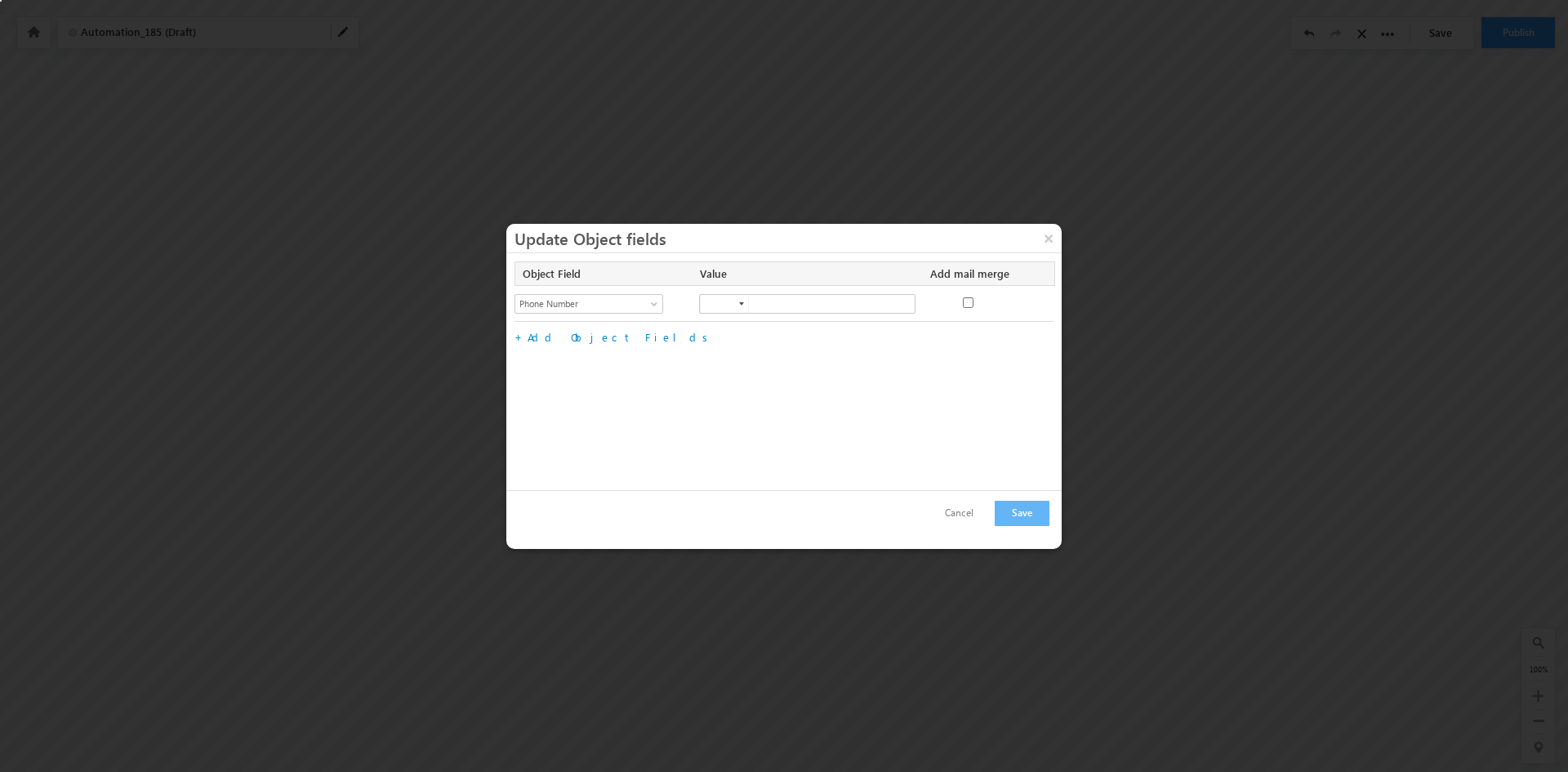 click at bounding box center (742, 304) 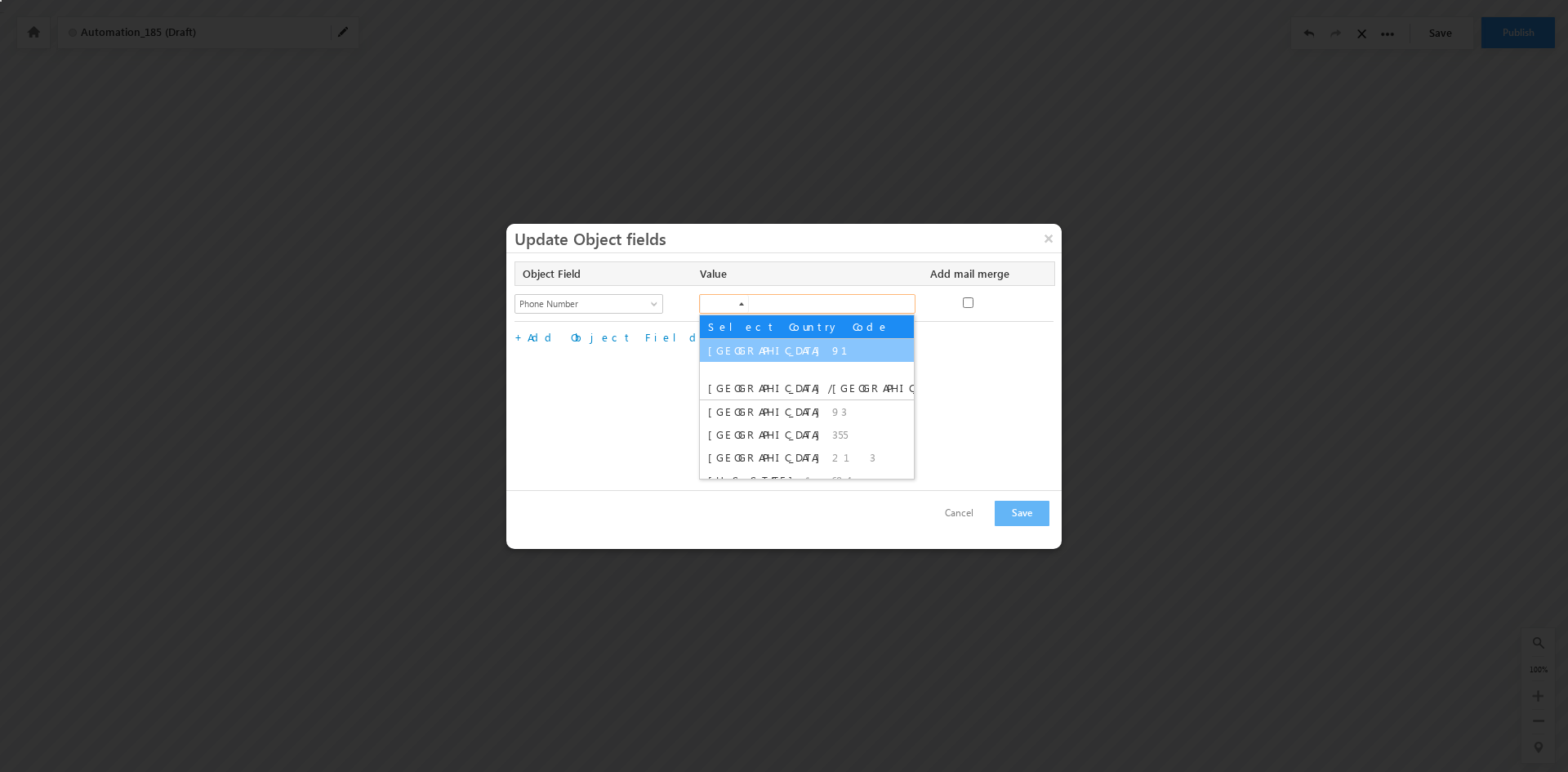 click on "India 91" at bounding box center [807, 350] 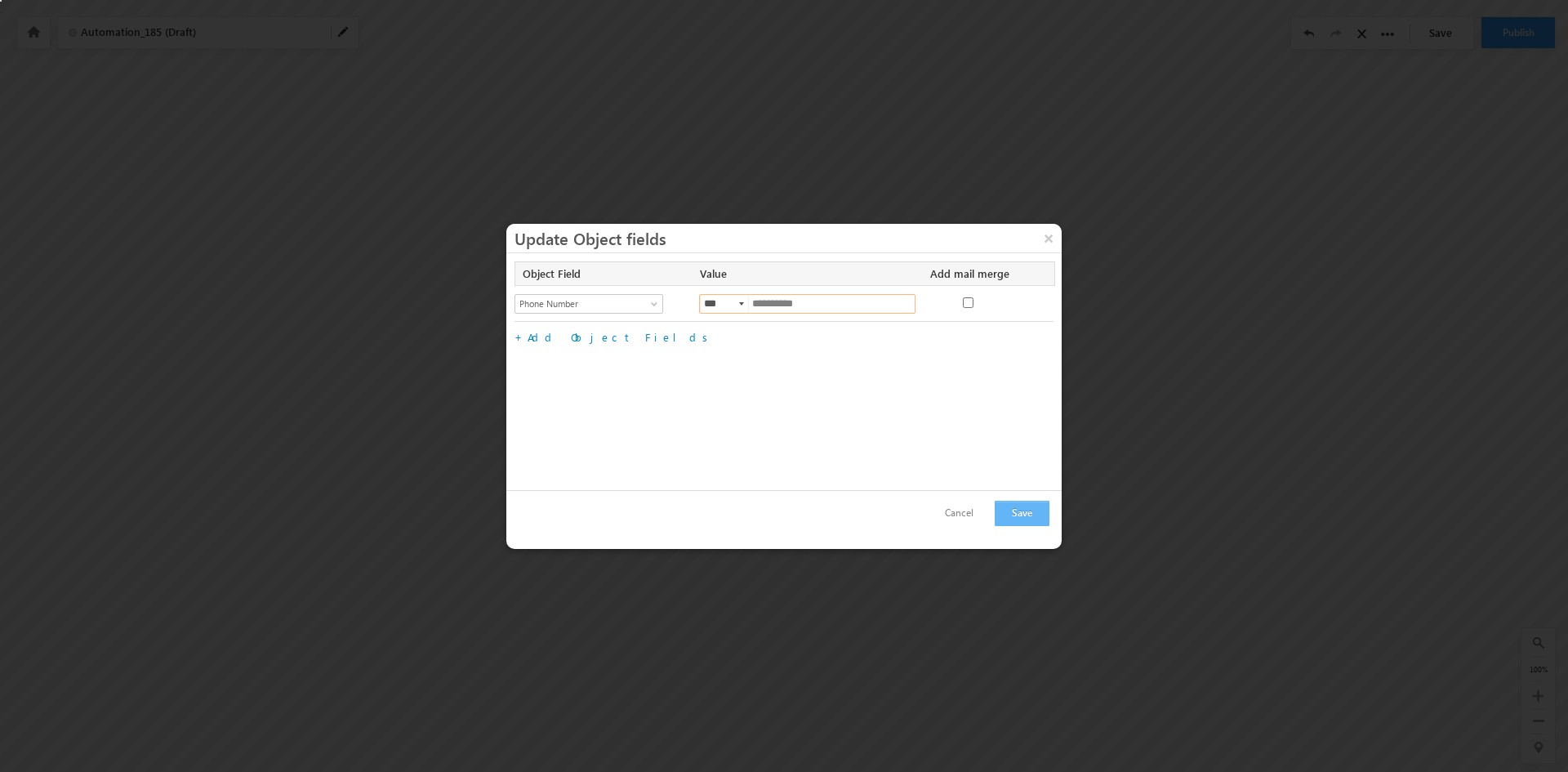type on "**********" 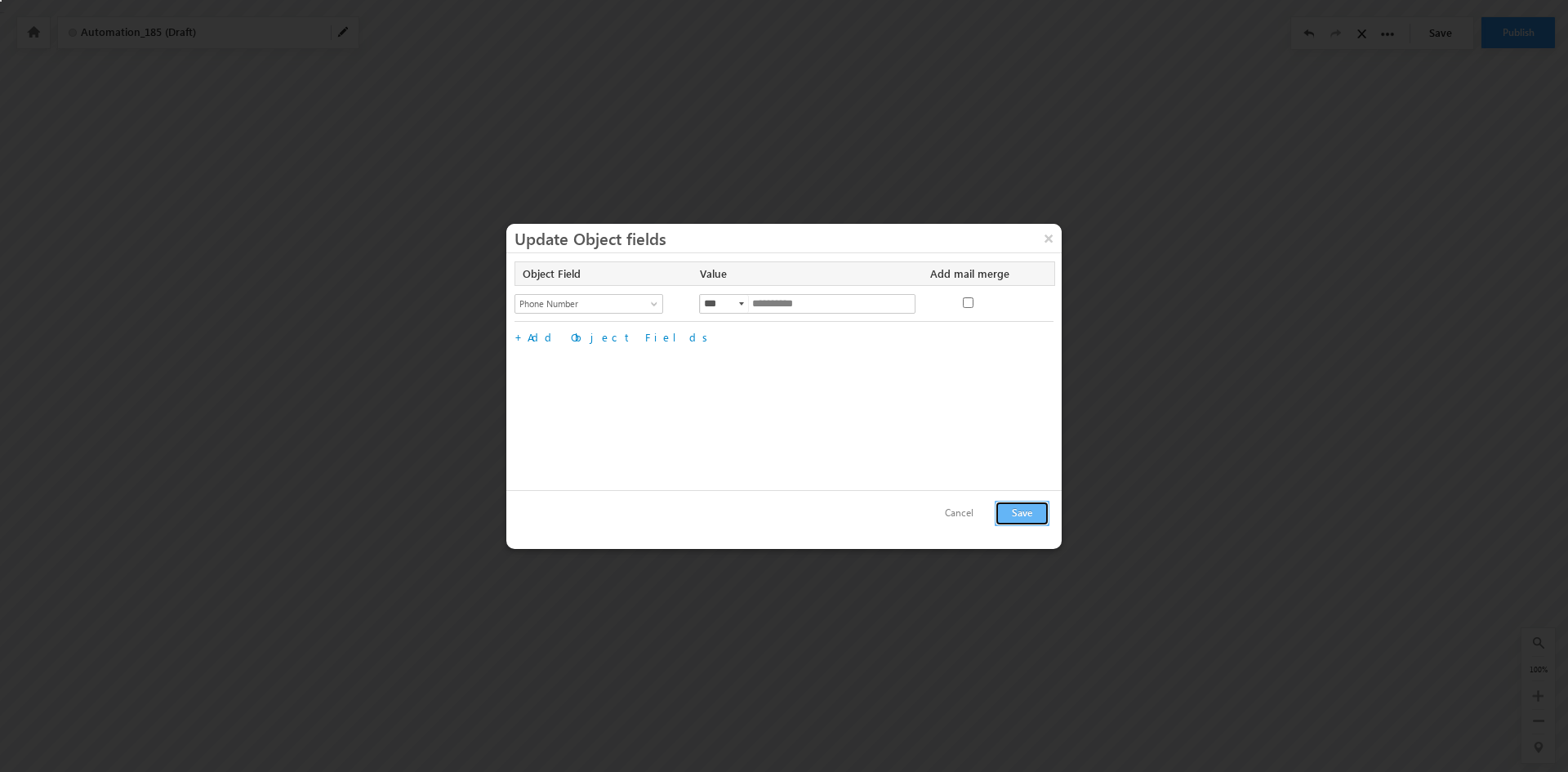 click on "Save" at bounding box center [1022, 513] 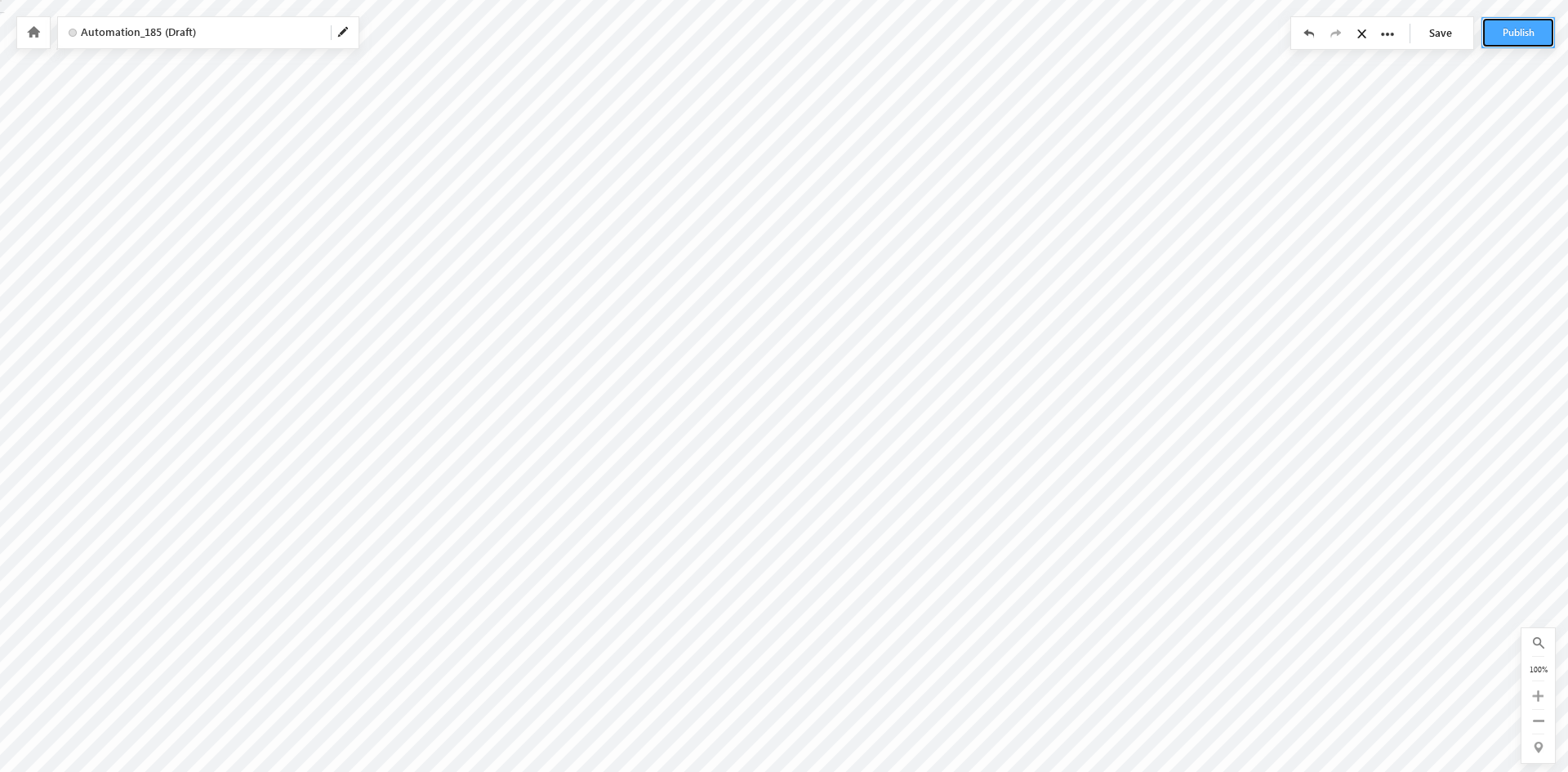 click on "Publish" at bounding box center [1518, 33] 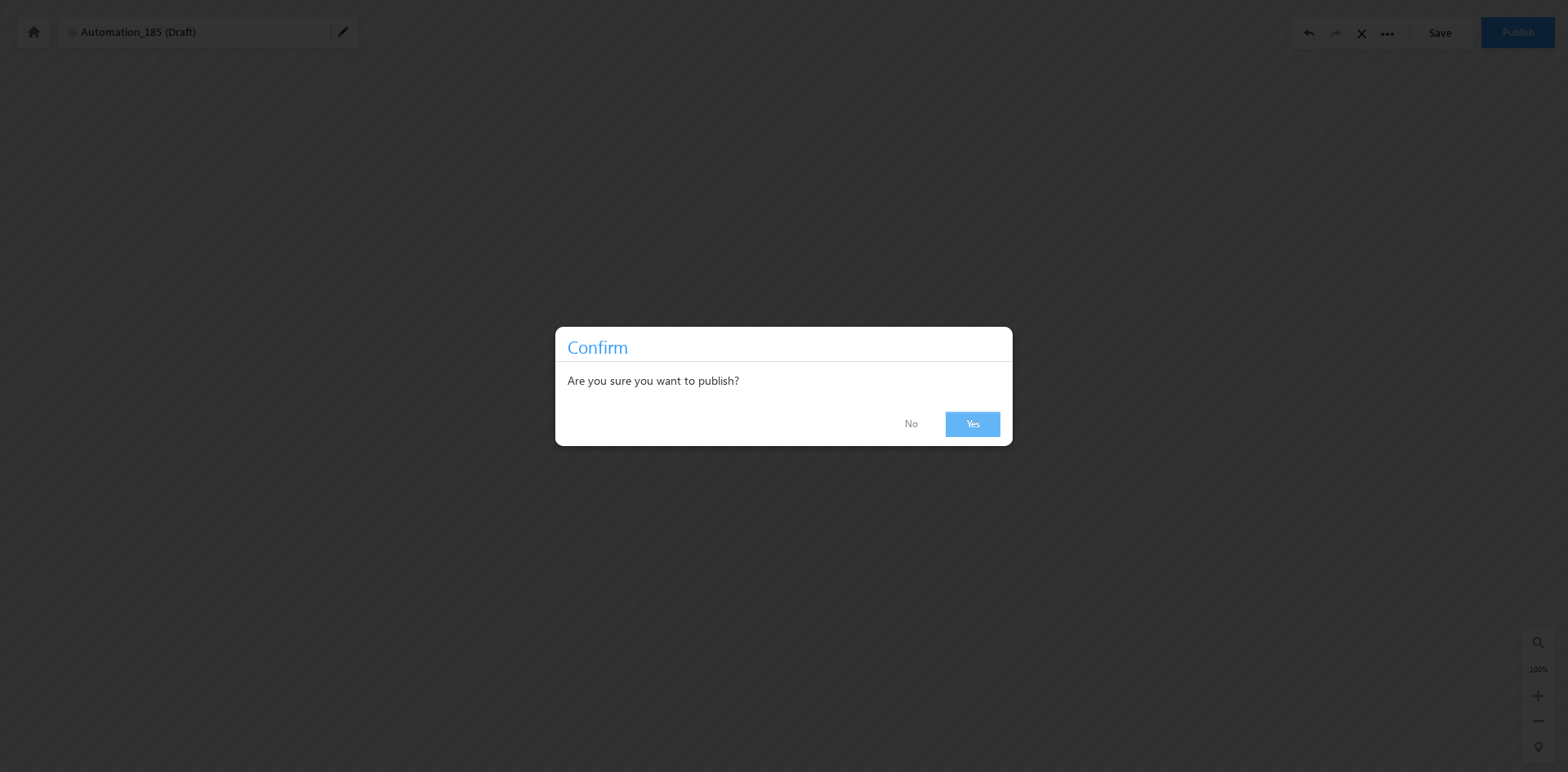 click on "Yes" at bounding box center (973, 424) 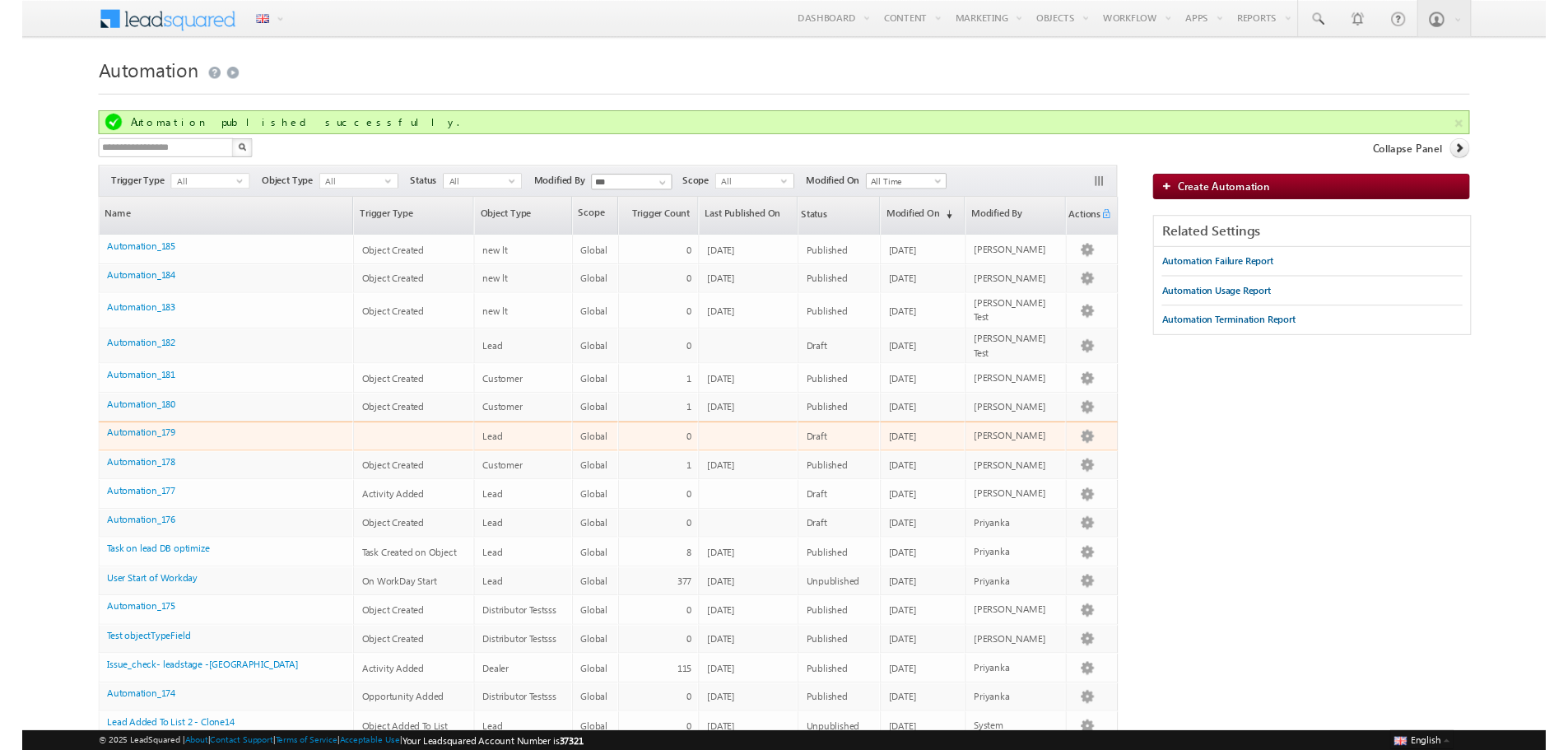 scroll, scrollTop: 0, scrollLeft: 0, axis: both 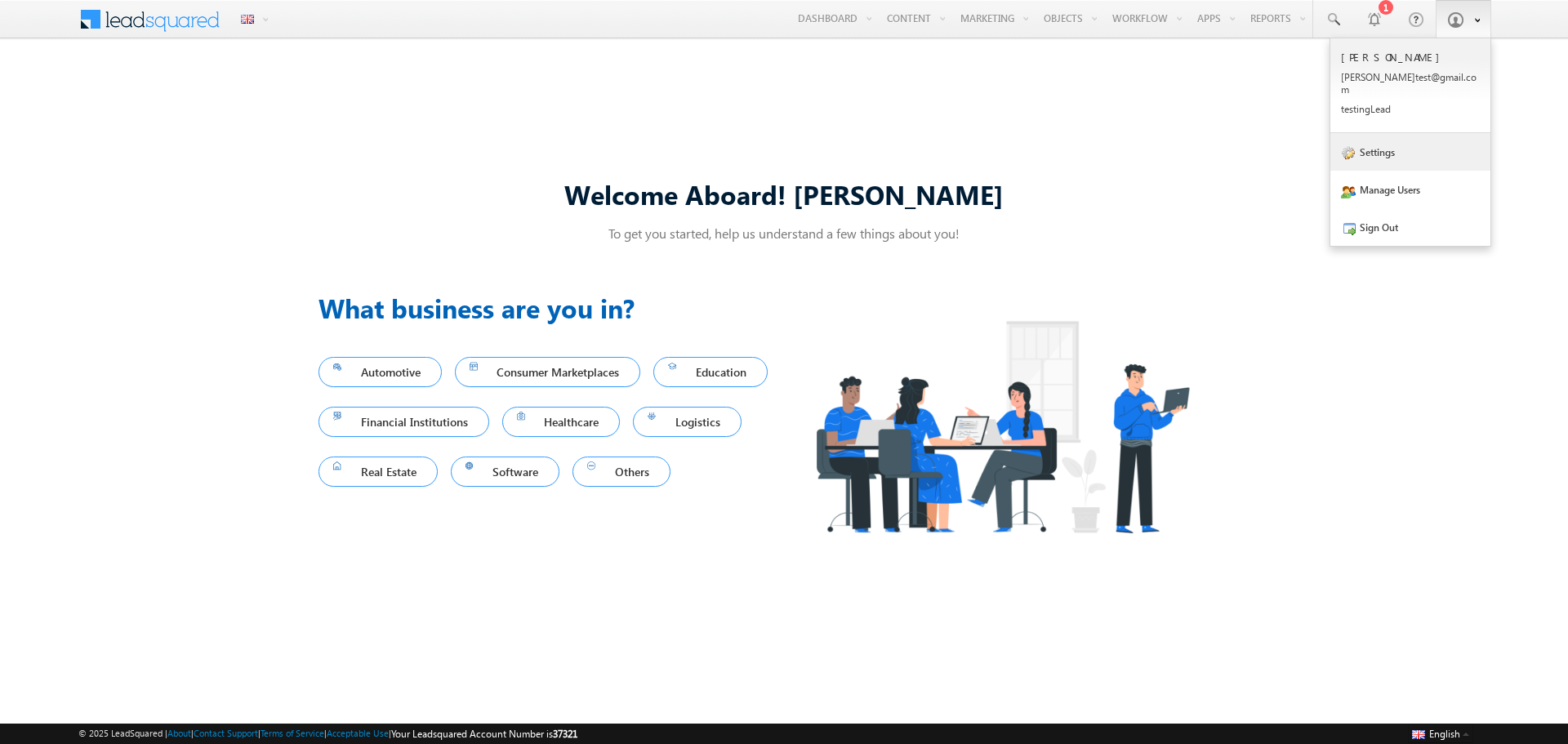 click on "Settings" at bounding box center (1410, 152) 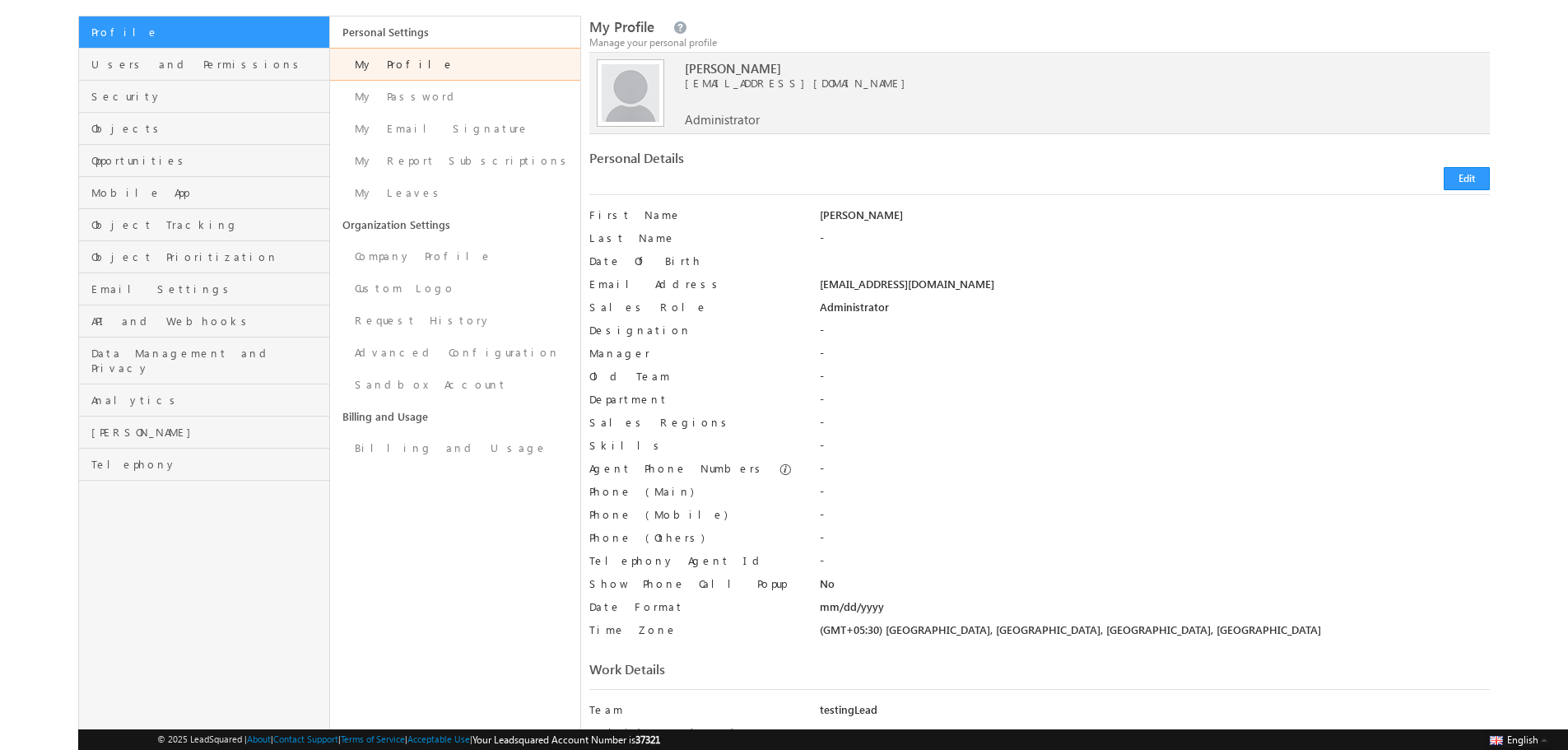 scroll, scrollTop: 125, scrollLeft: 0, axis: vertical 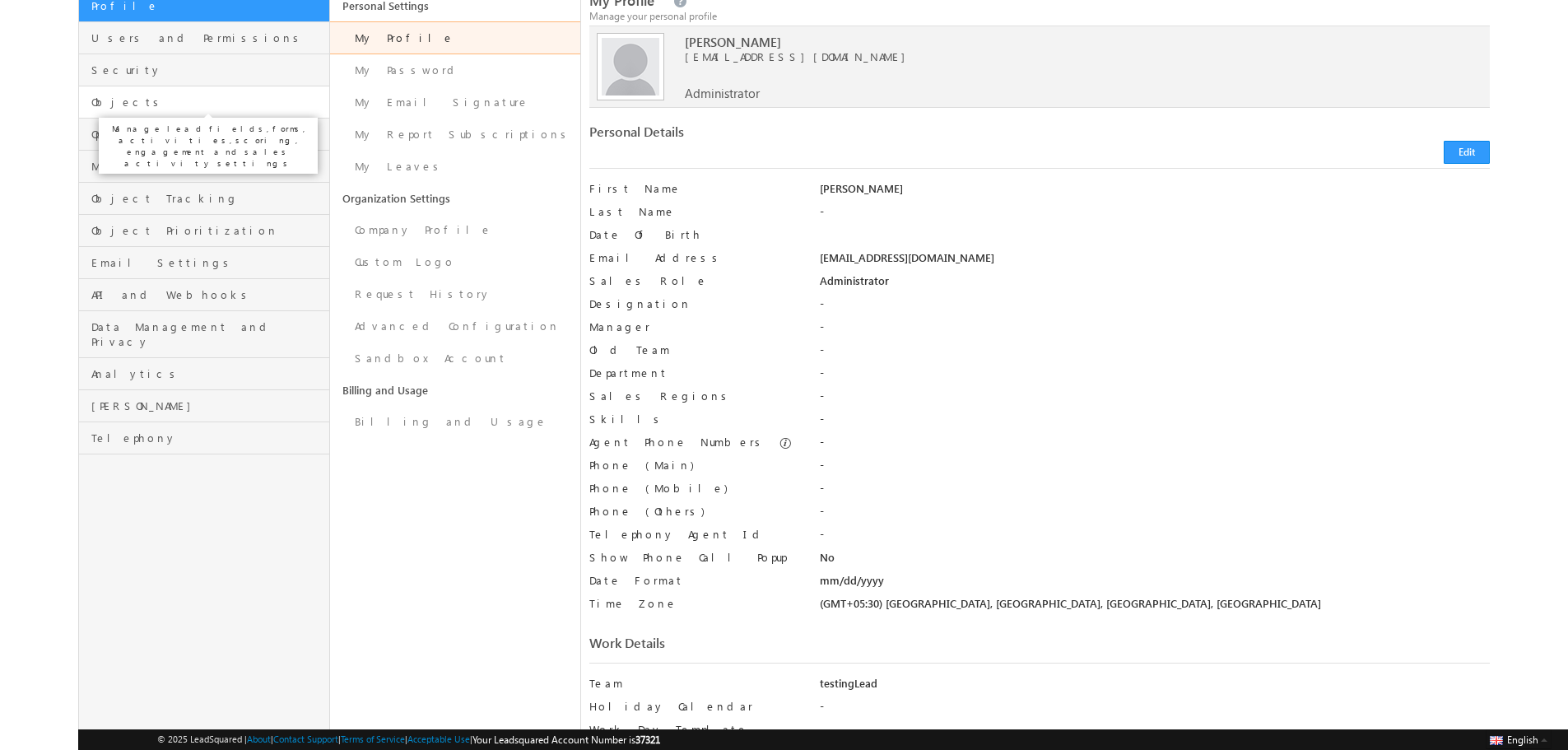click on "Objects" at bounding box center (207, 102) 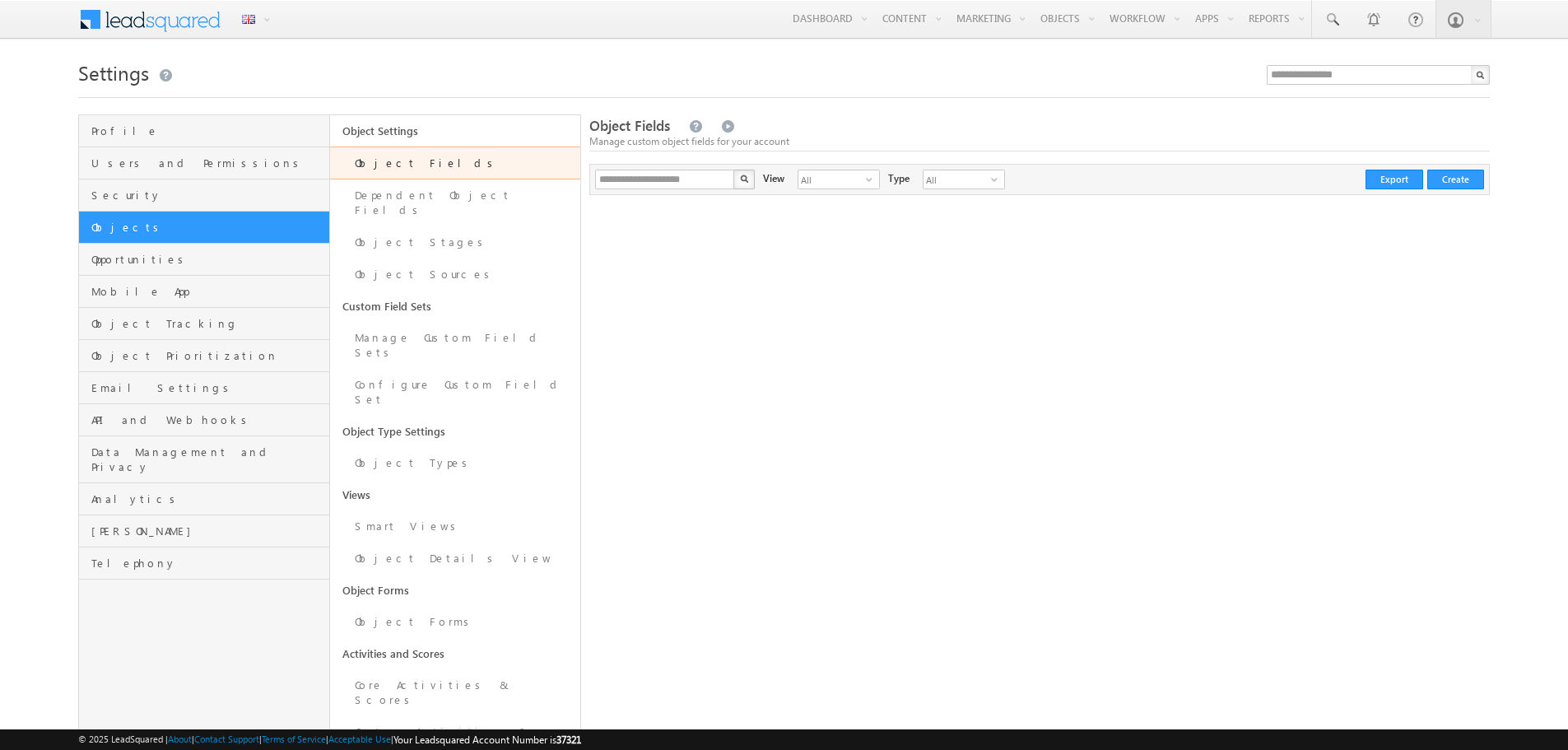 scroll, scrollTop: 0, scrollLeft: 0, axis: both 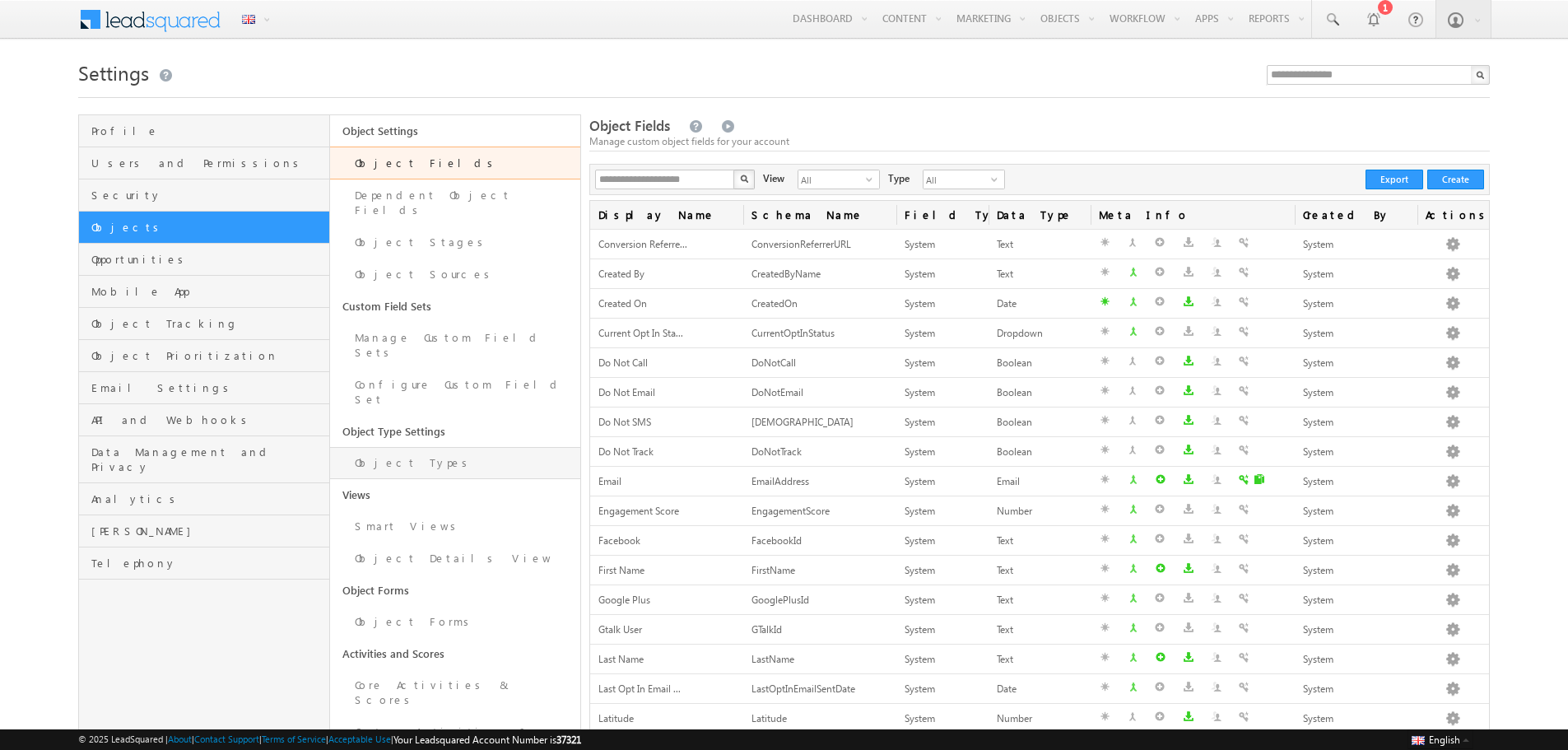 click on "Object Types" at bounding box center [455, 463] 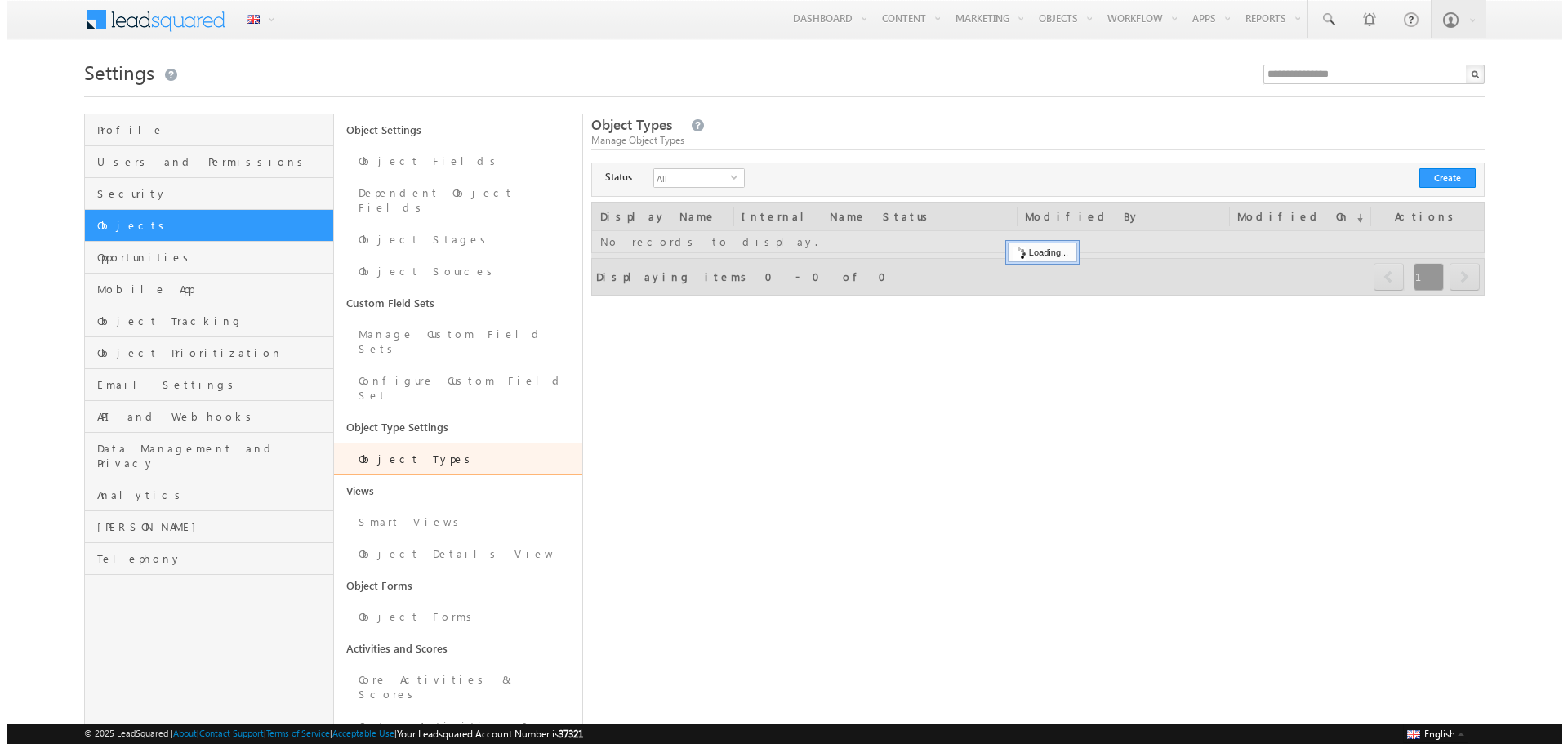scroll, scrollTop: 123, scrollLeft: 0, axis: vertical 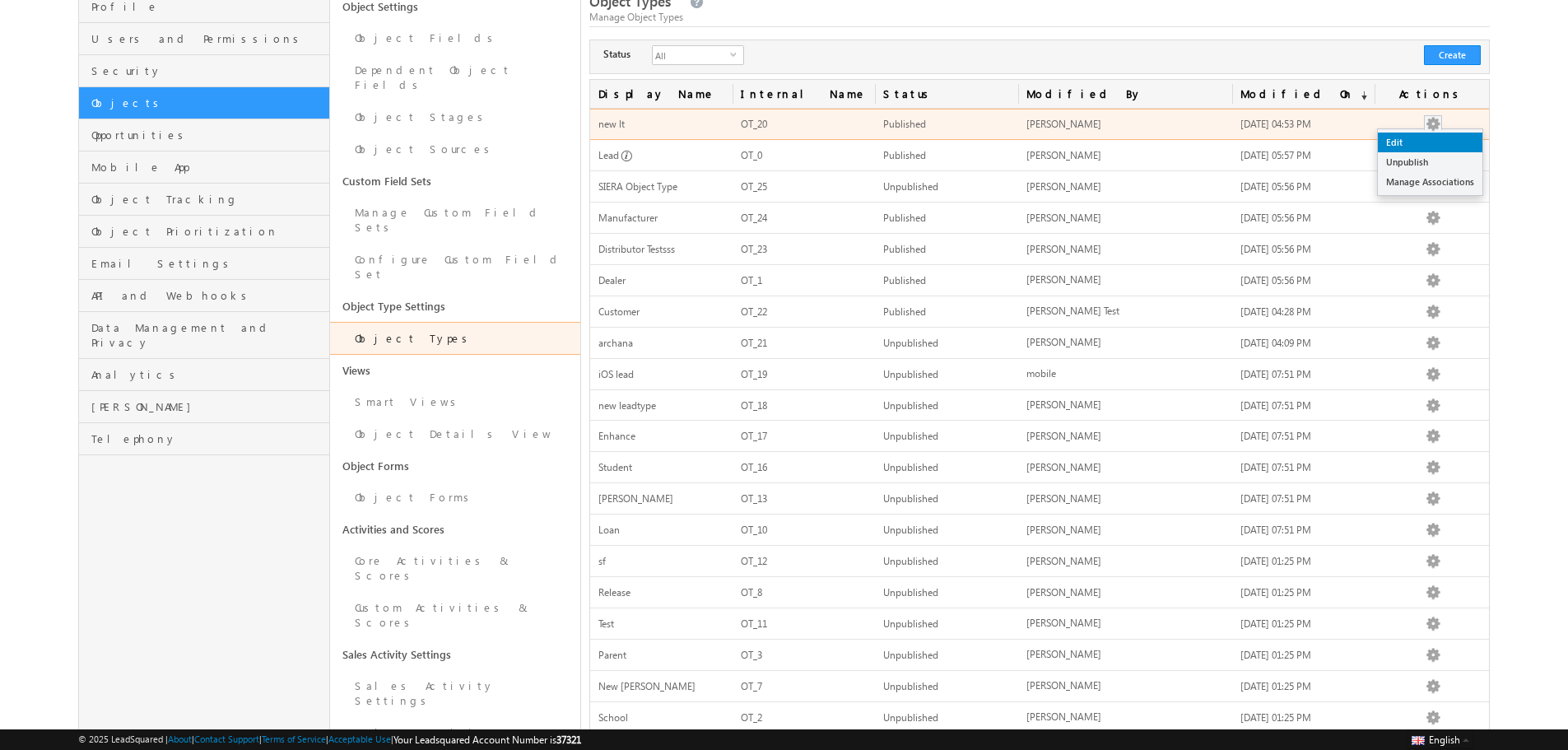 click on "Edit" at bounding box center [1430, 142] 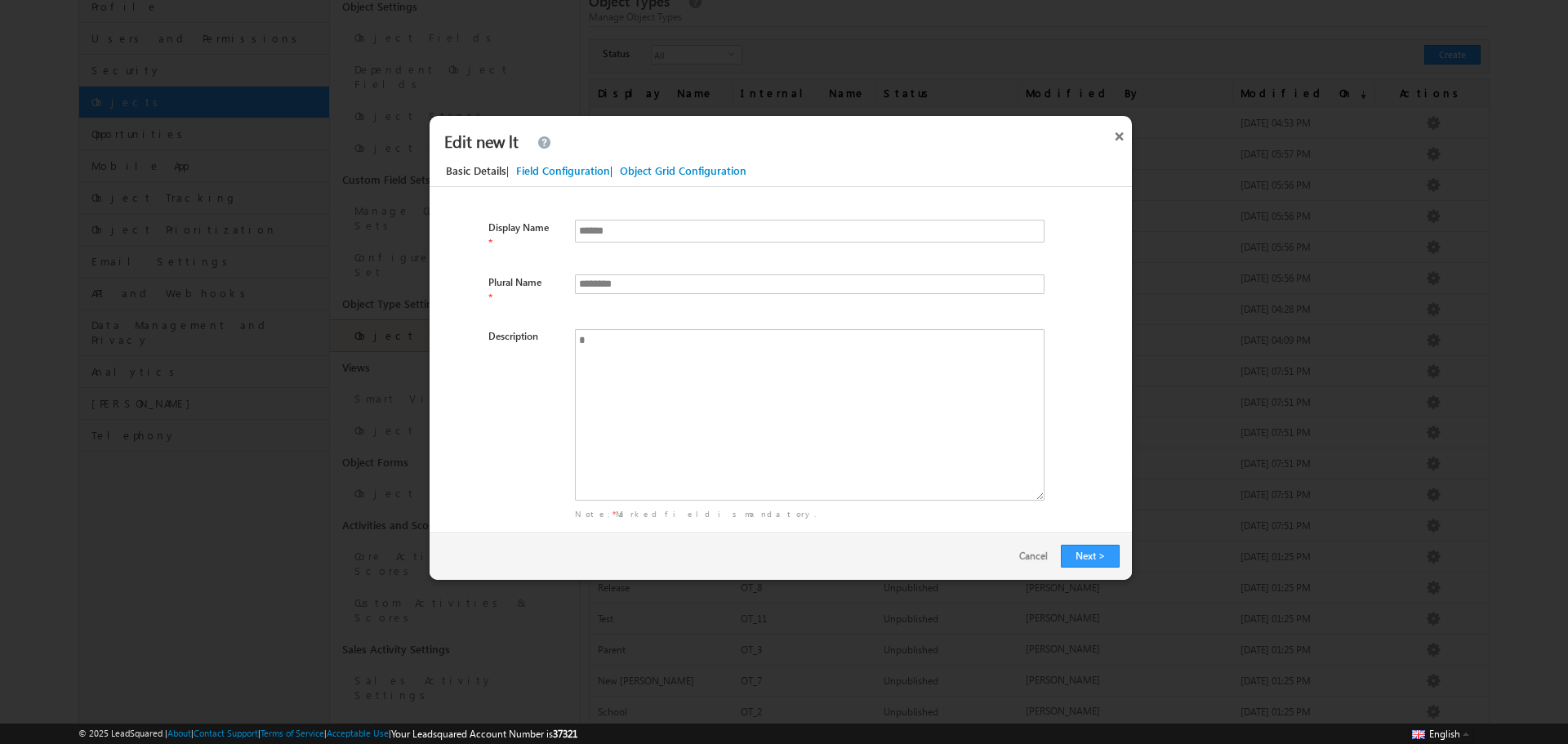 click on "Field Configuration" at bounding box center [563, 171] 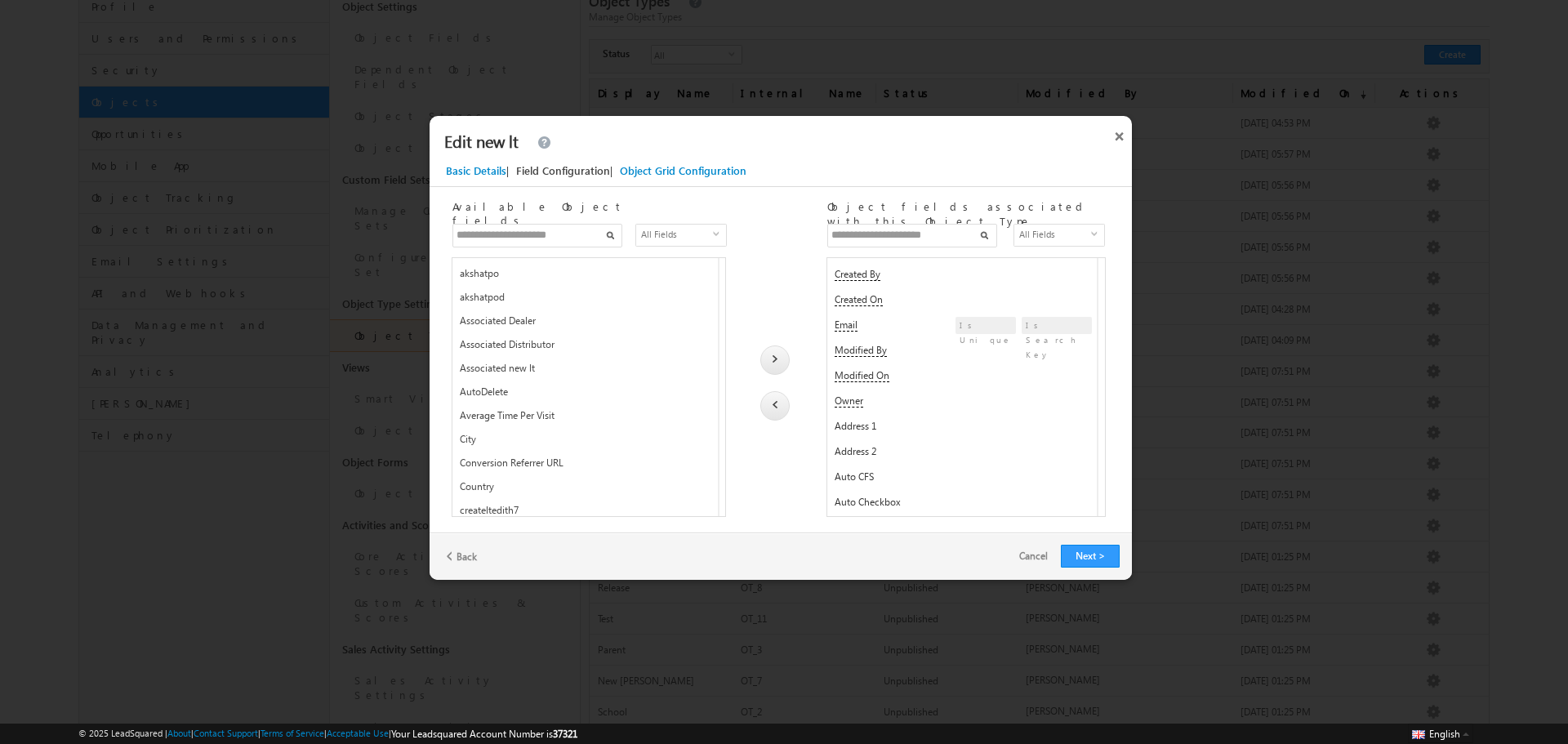 click at bounding box center [912, 235] 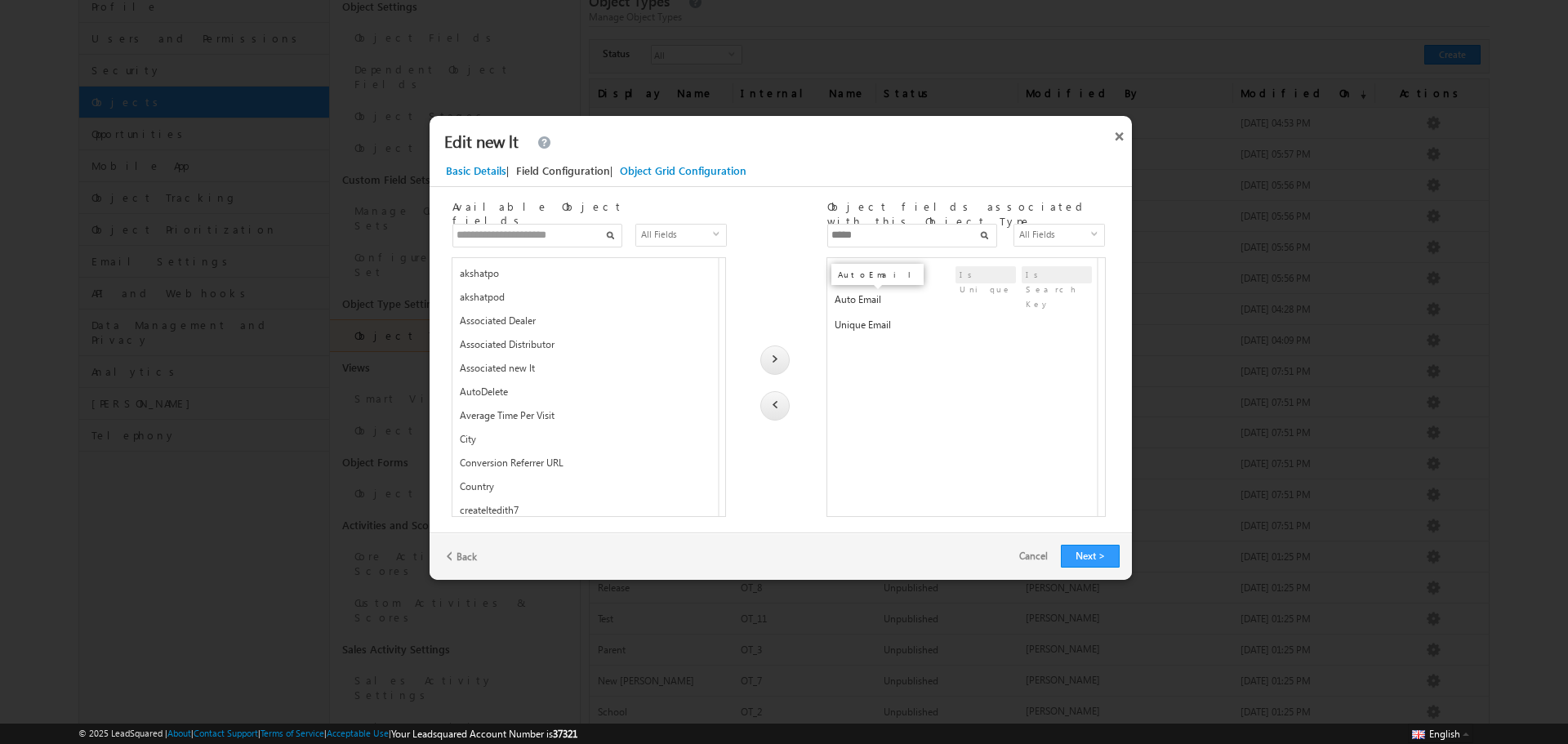 type on "*****" 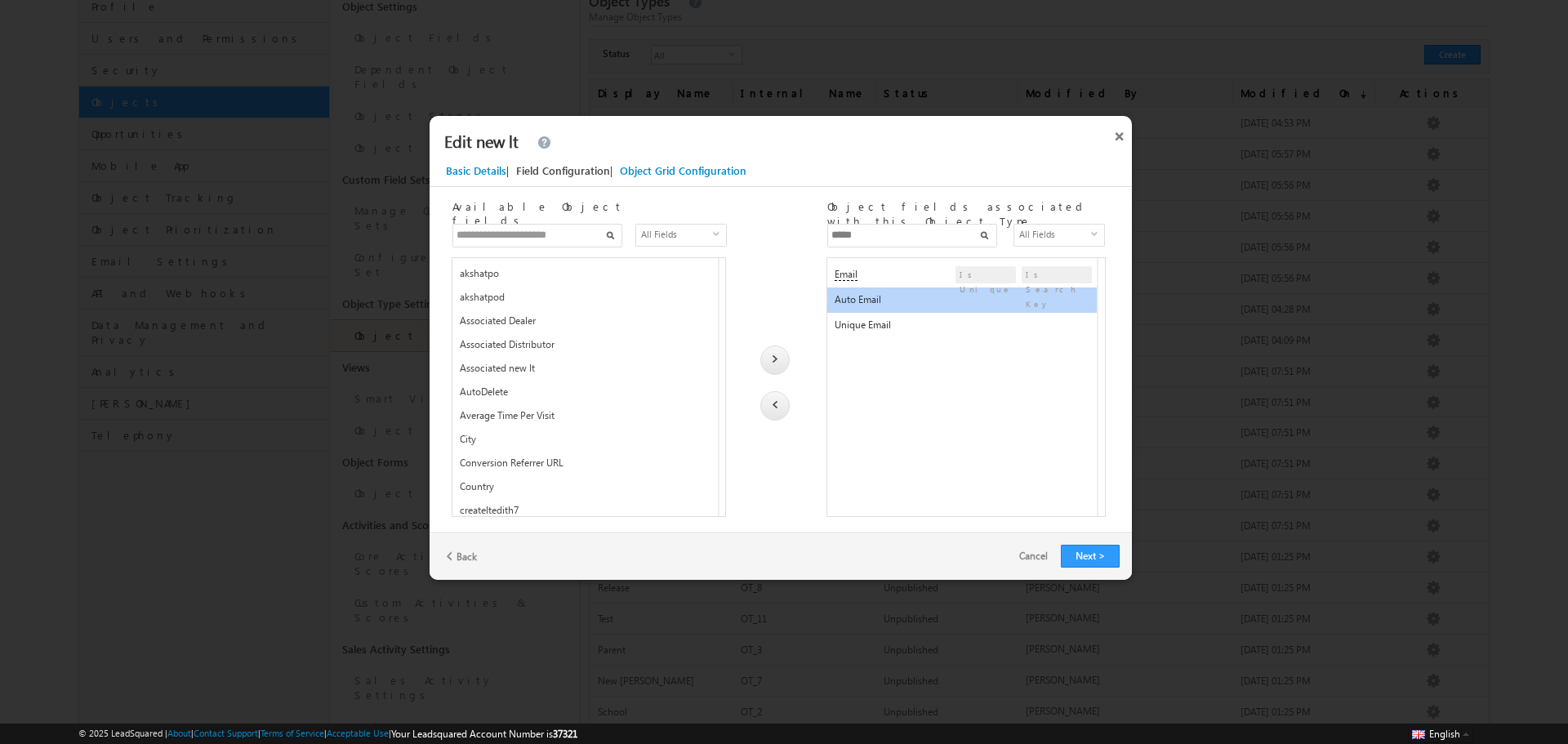 click at bounding box center [775, 406] 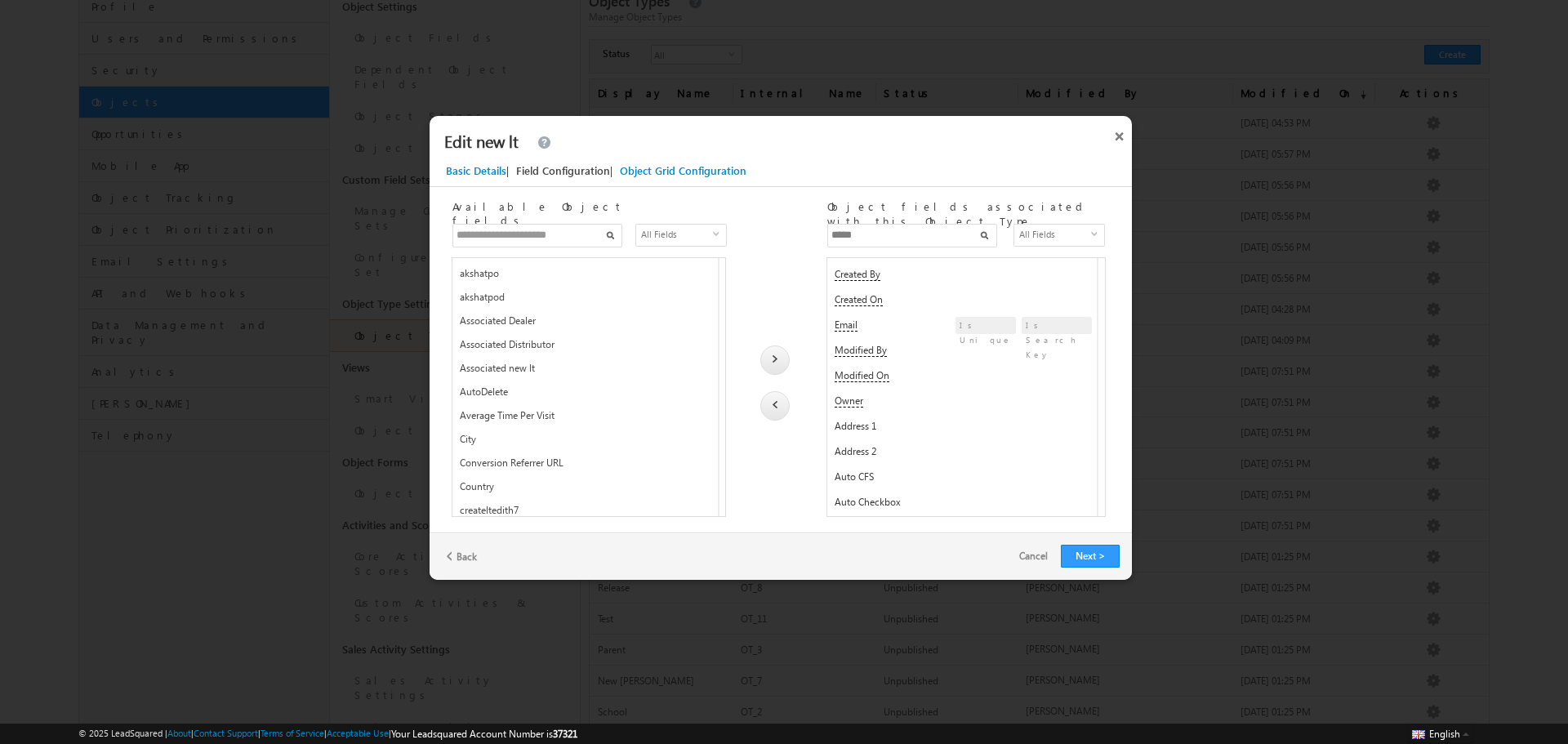 click at bounding box center [537, 235] 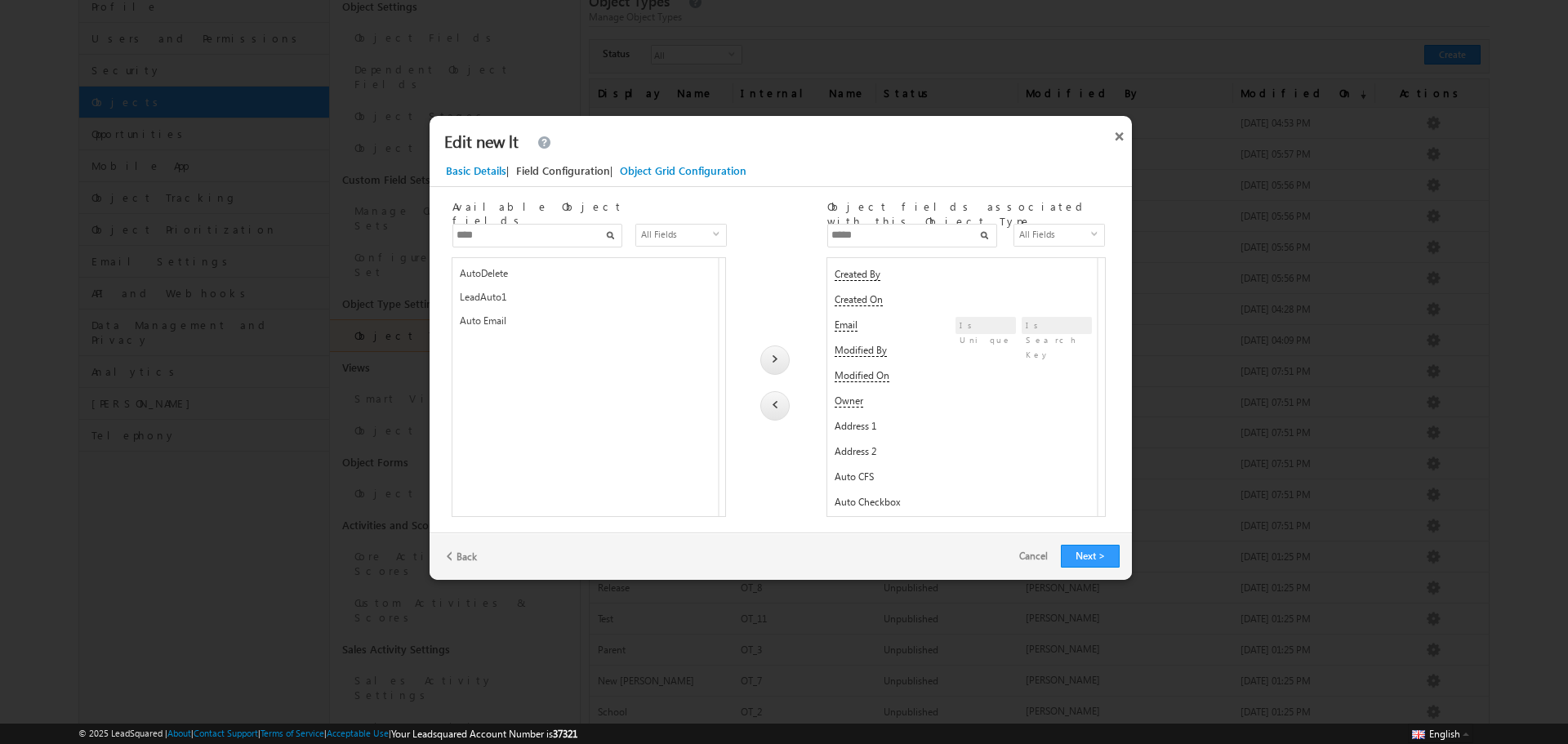 type on "****" 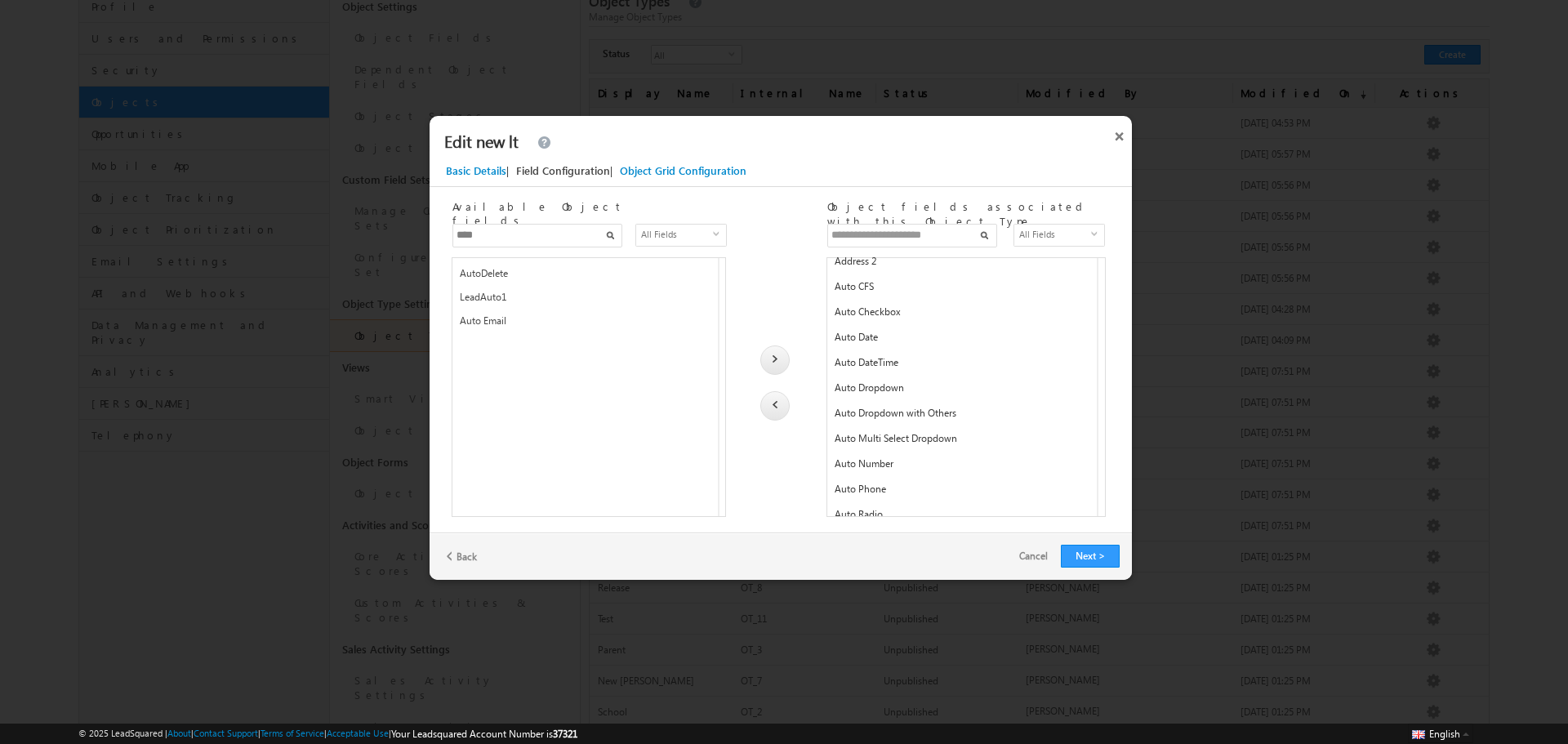 scroll, scrollTop: 208, scrollLeft: 0, axis: vertical 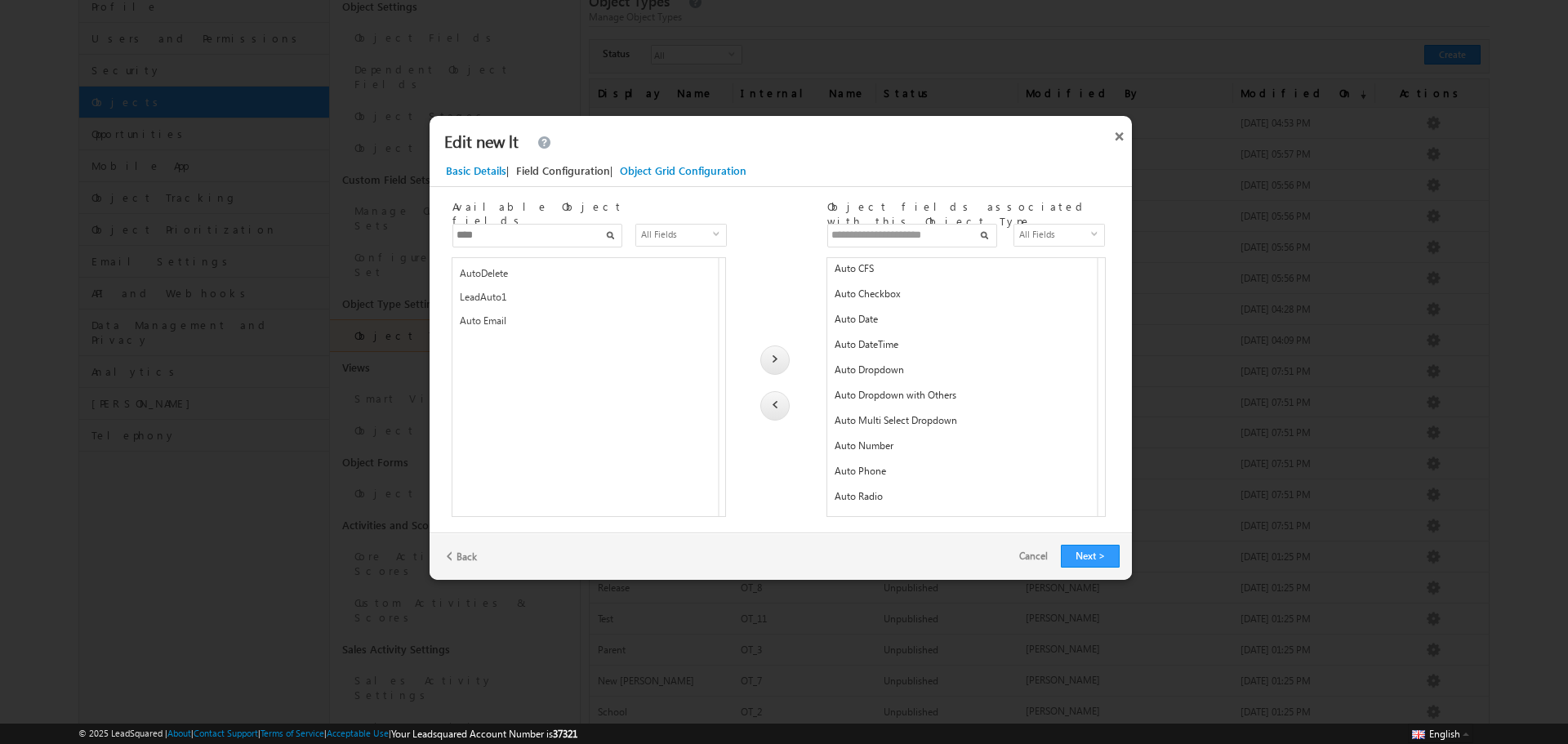 type 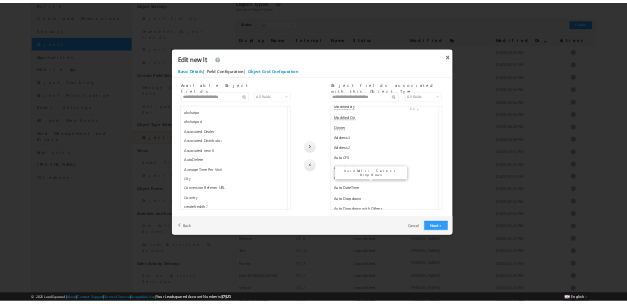 scroll, scrollTop: 0, scrollLeft: 0, axis: both 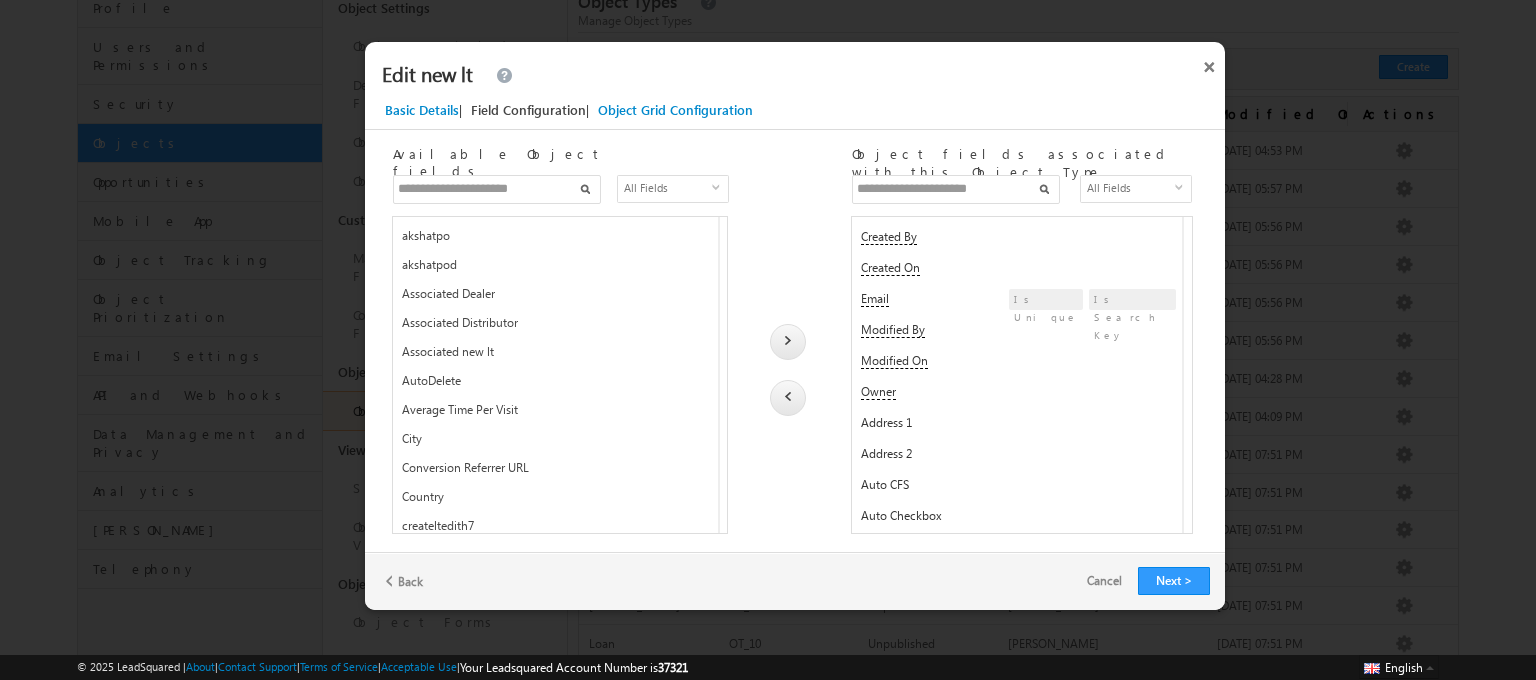 type 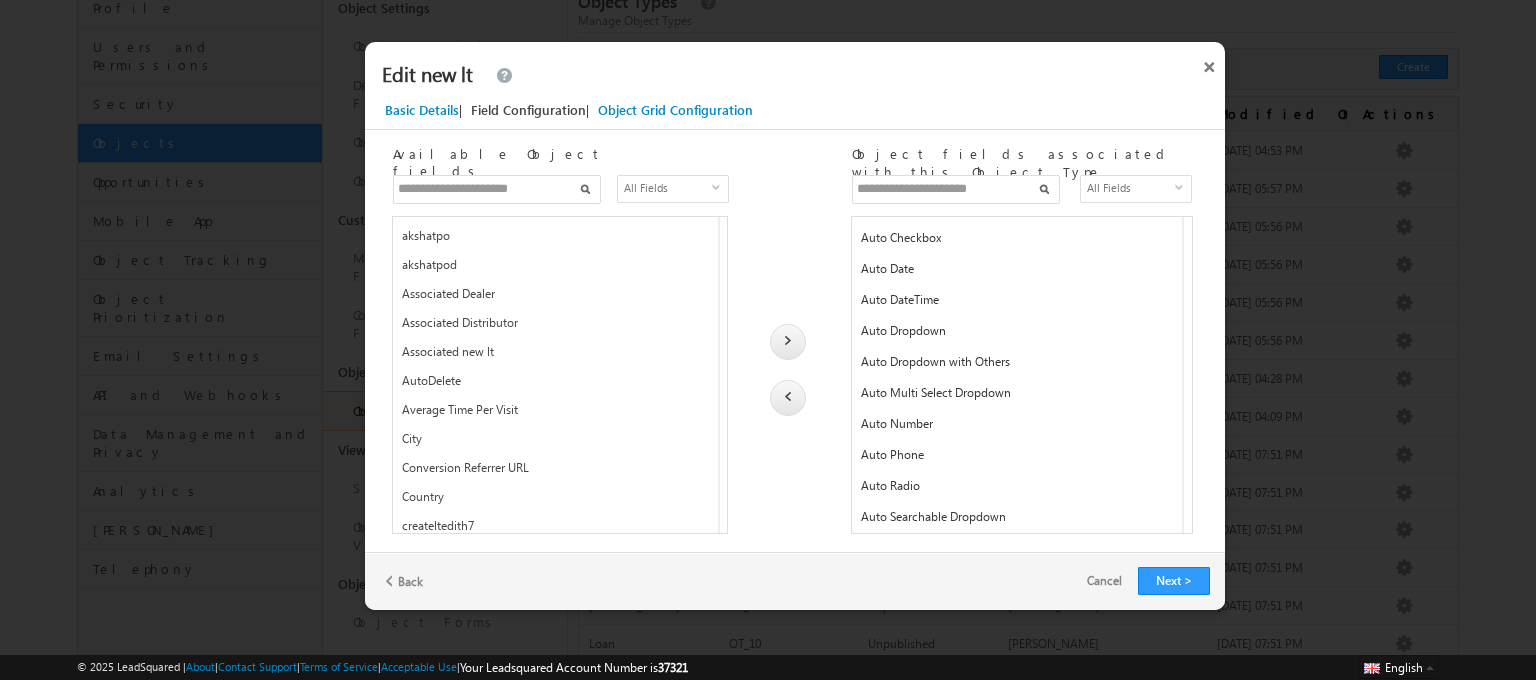 scroll, scrollTop: 407, scrollLeft: 0, axis: vertical 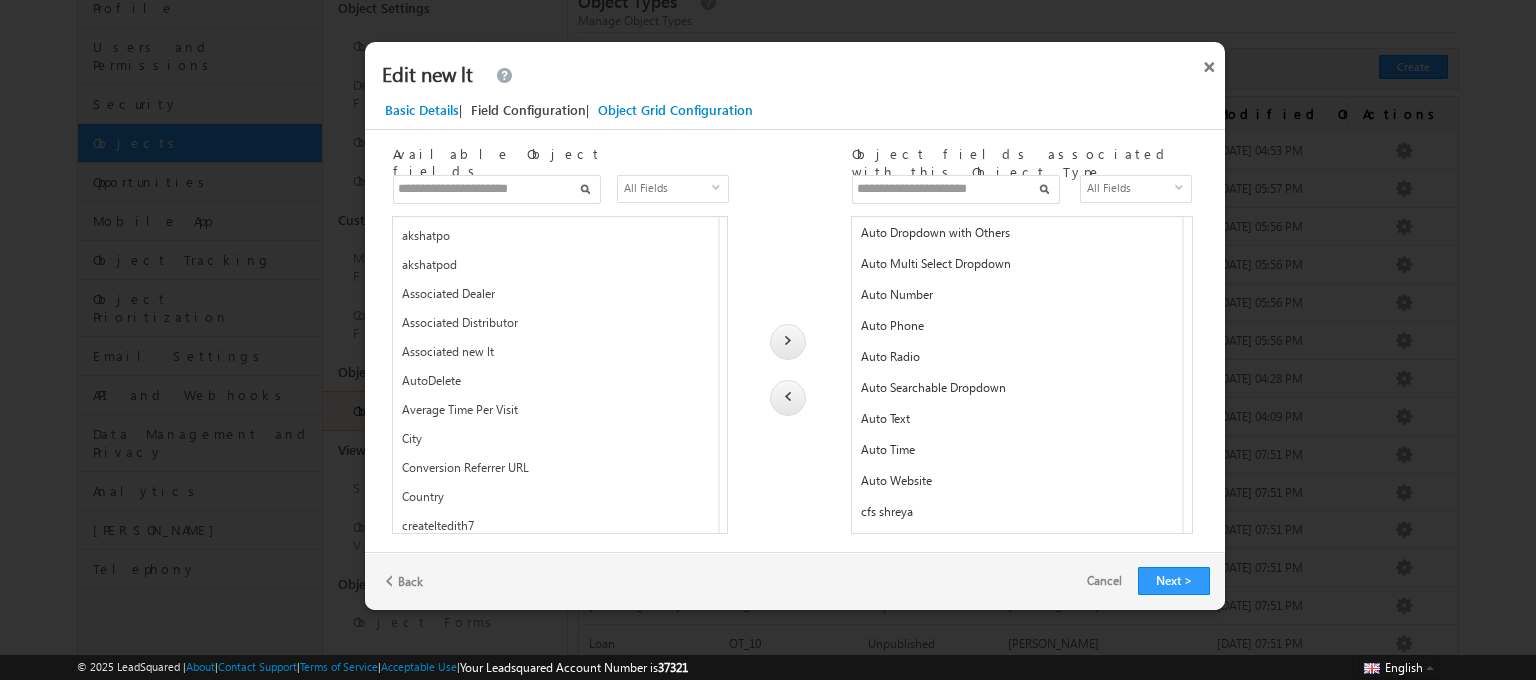 click at bounding box center (956, 189) 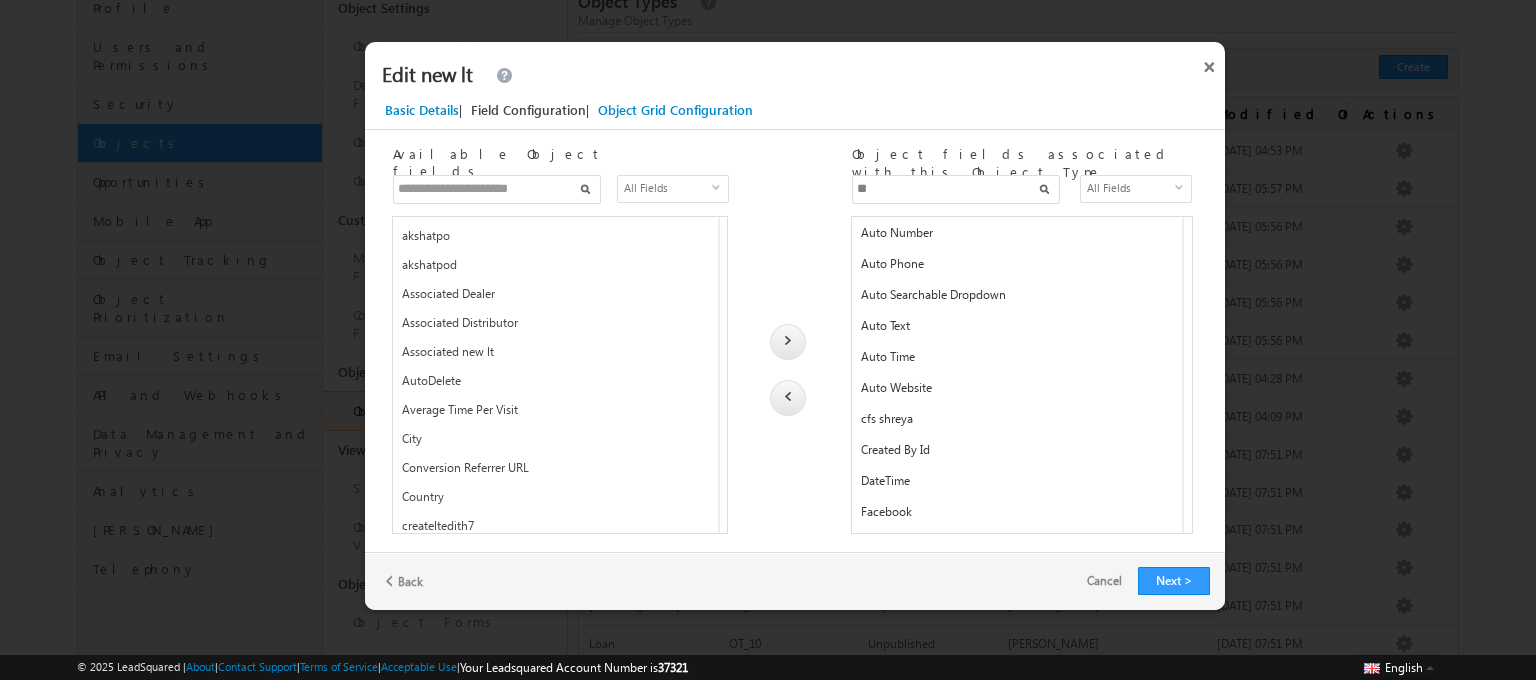 scroll, scrollTop: 0, scrollLeft: 0, axis: both 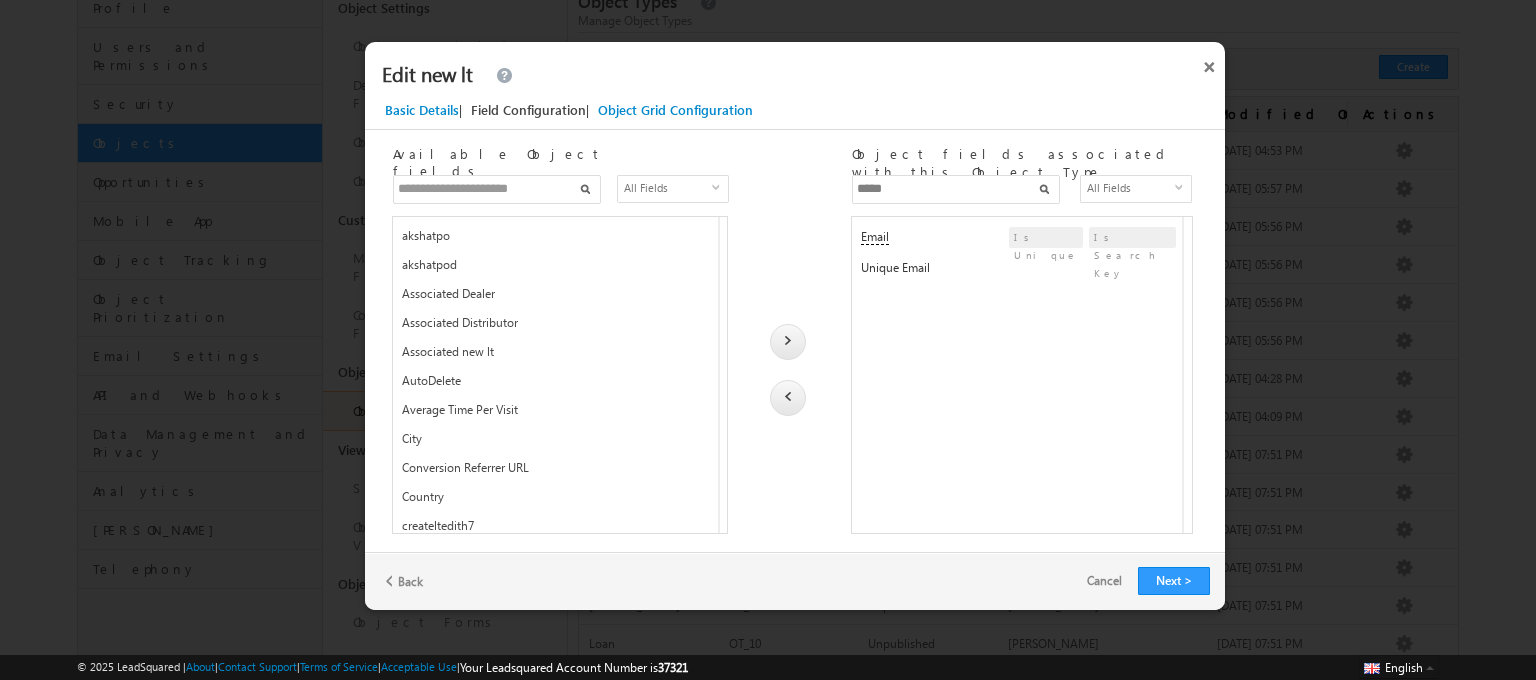 type on "*****" 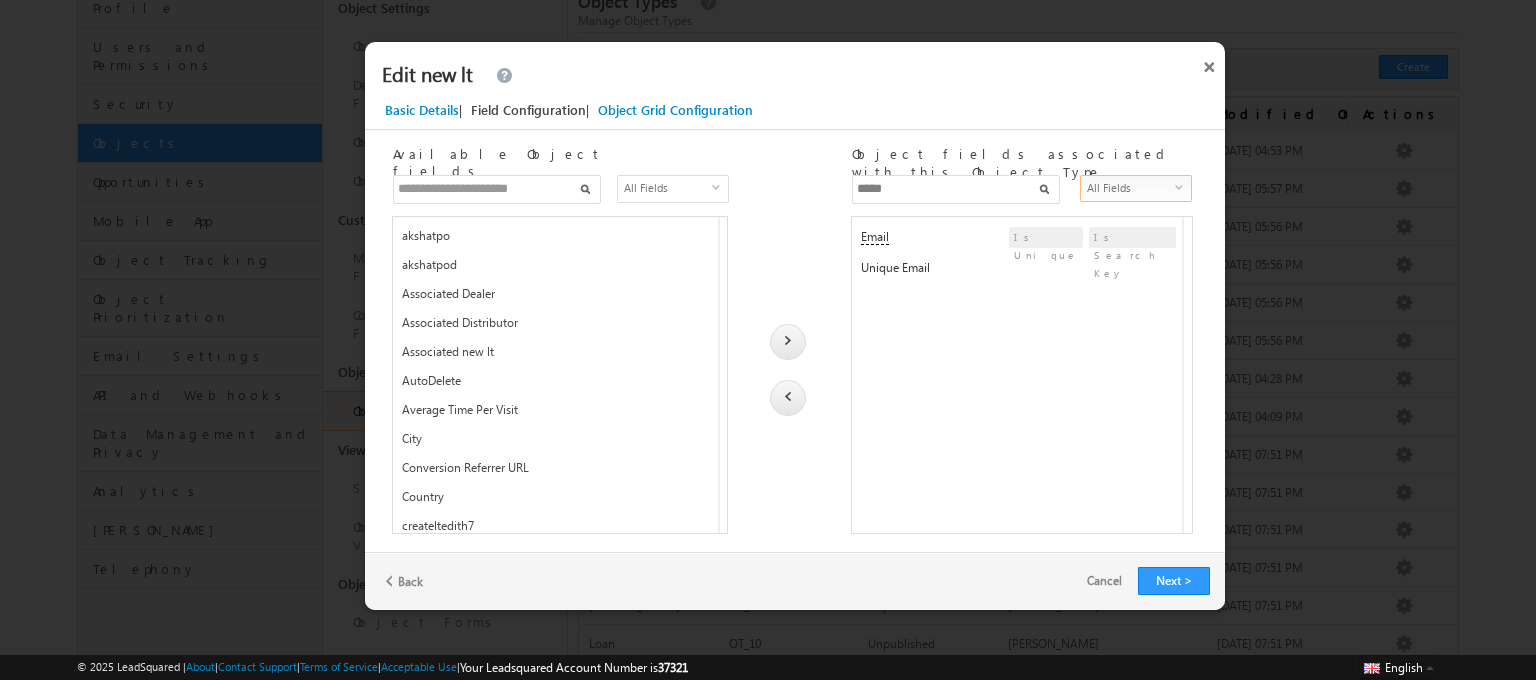 click on "All Fields" at bounding box center [1129, 188] 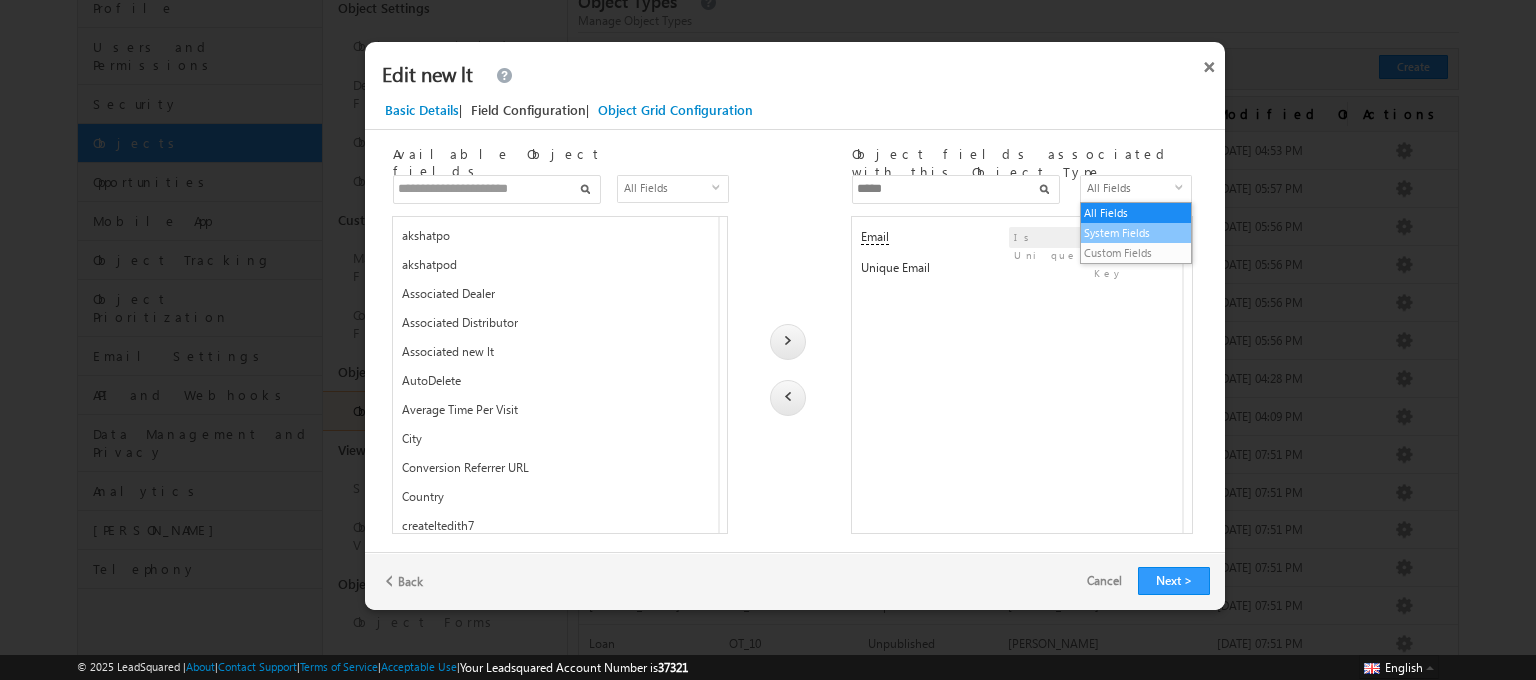 click on "System Fields" at bounding box center (1136, 233) 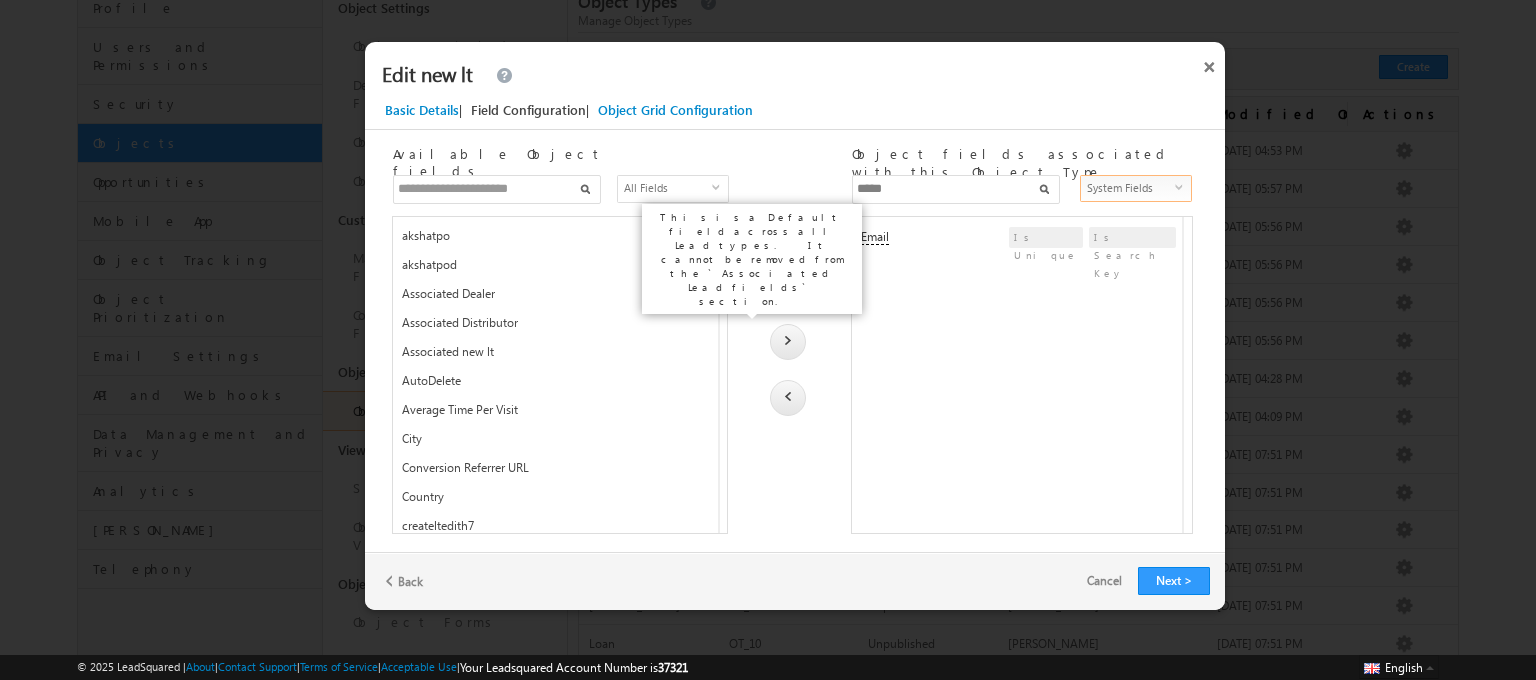 click on "Email" at bounding box center (875, 237) 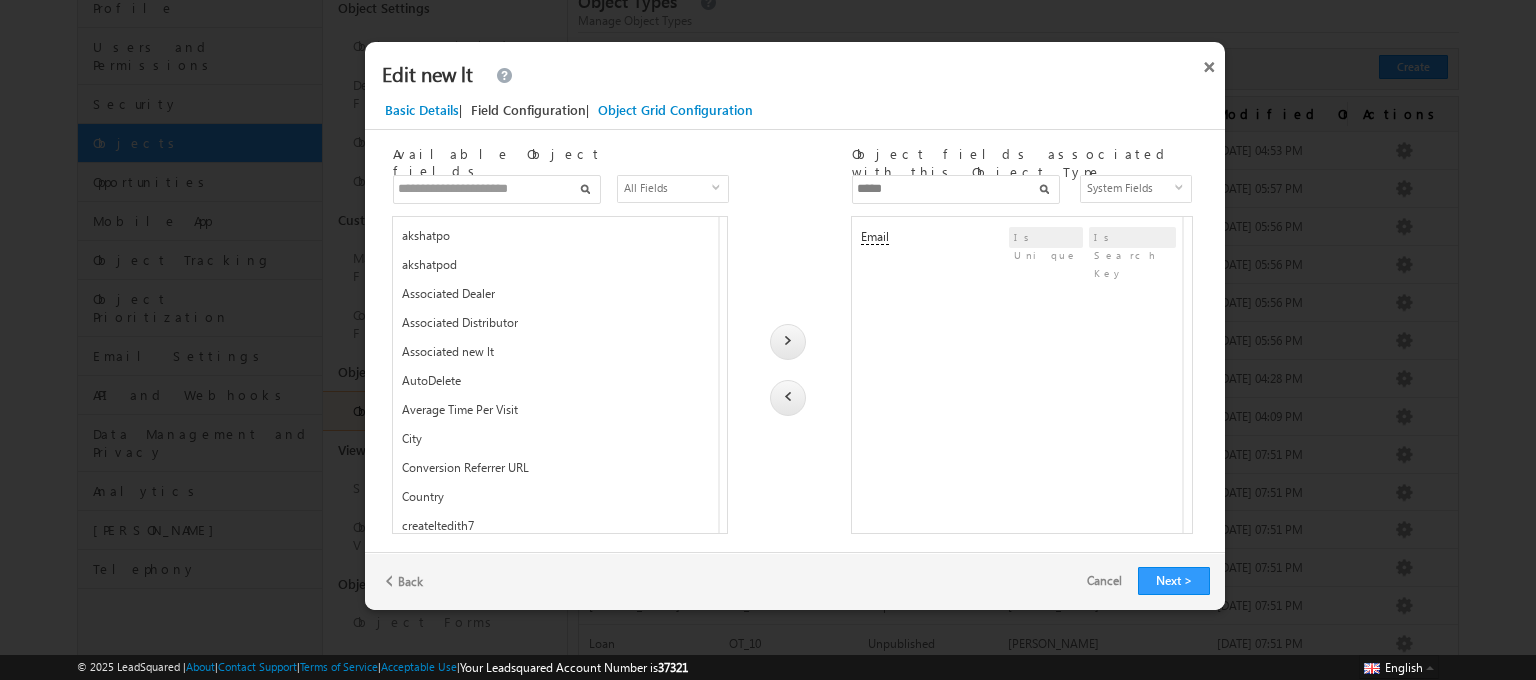 click on "*****" at bounding box center [956, 189] 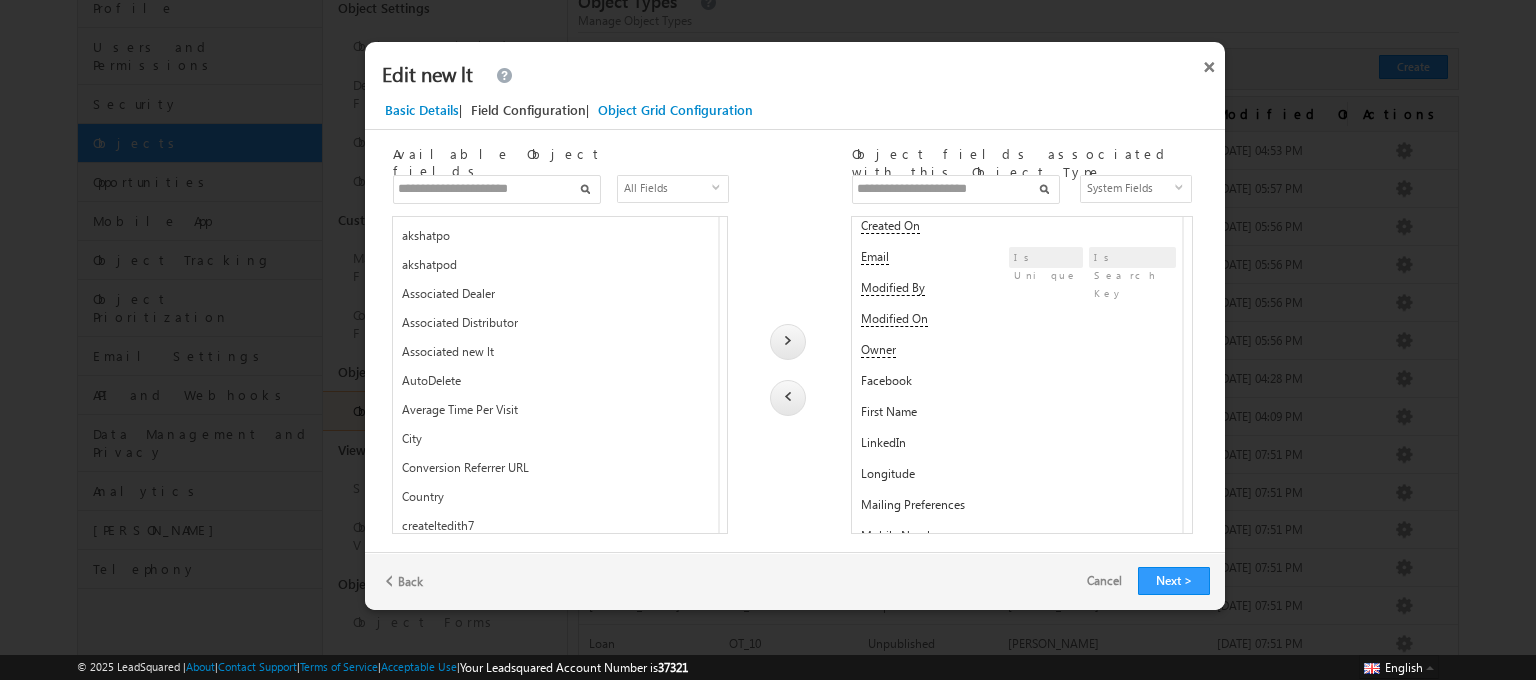 scroll, scrollTop: 43, scrollLeft: 0, axis: vertical 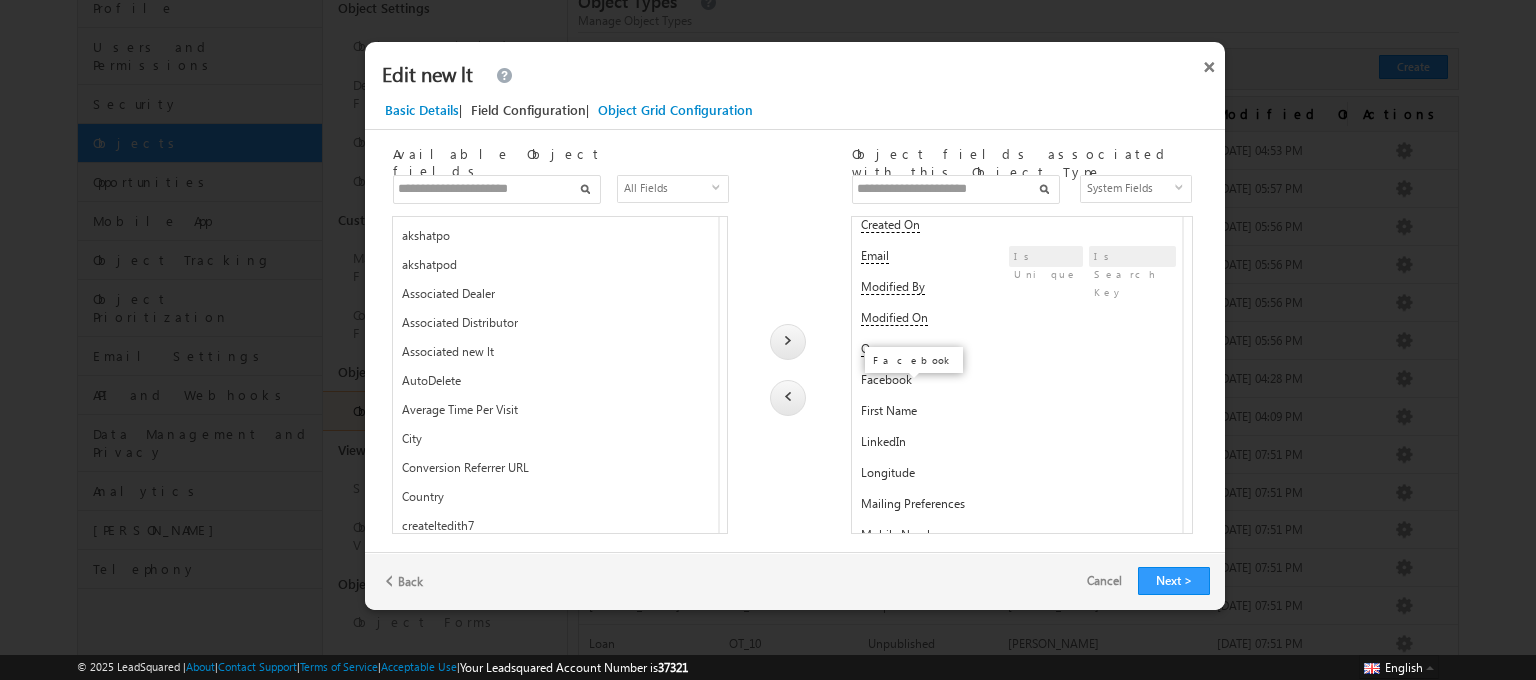 click on "Facebook" at bounding box center (886, 379) 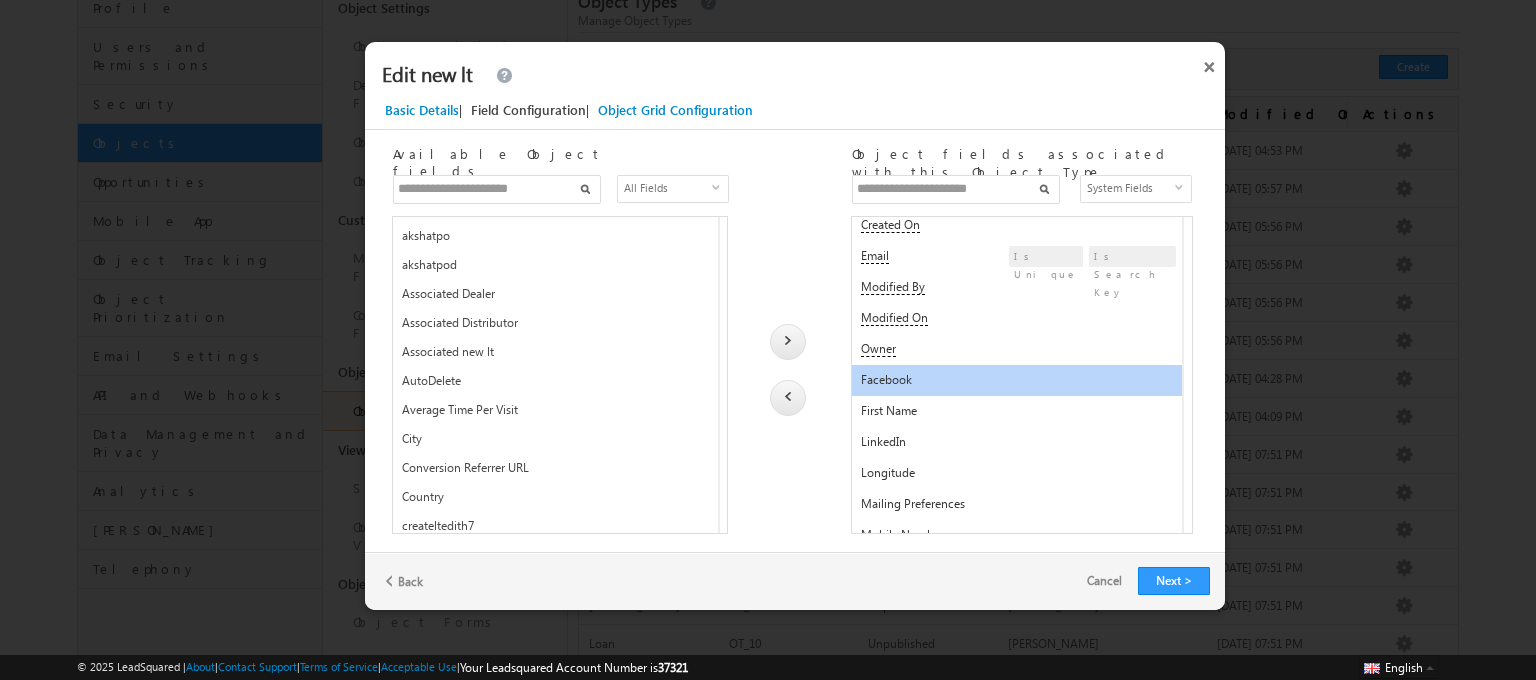 click on "First Name" at bounding box center [889, 410] 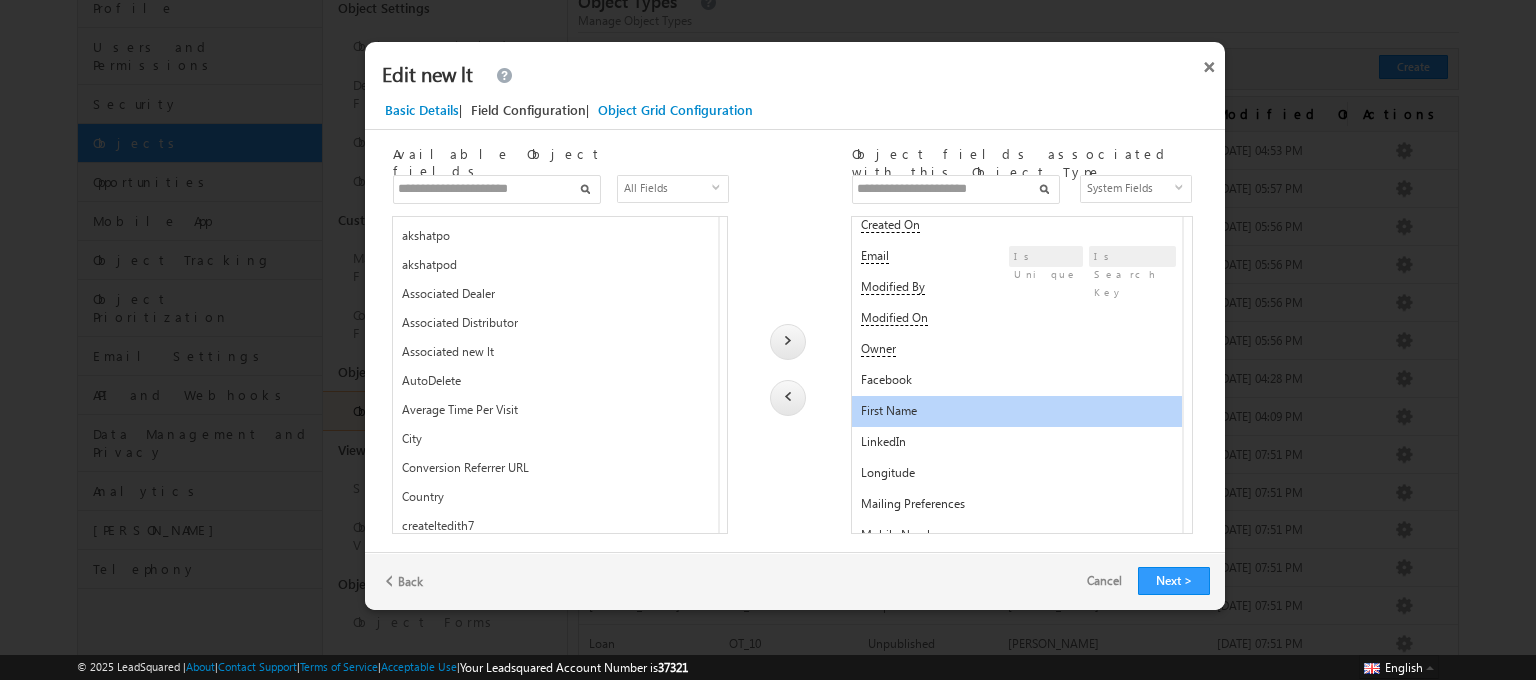 click at bounding box center (788, 398) 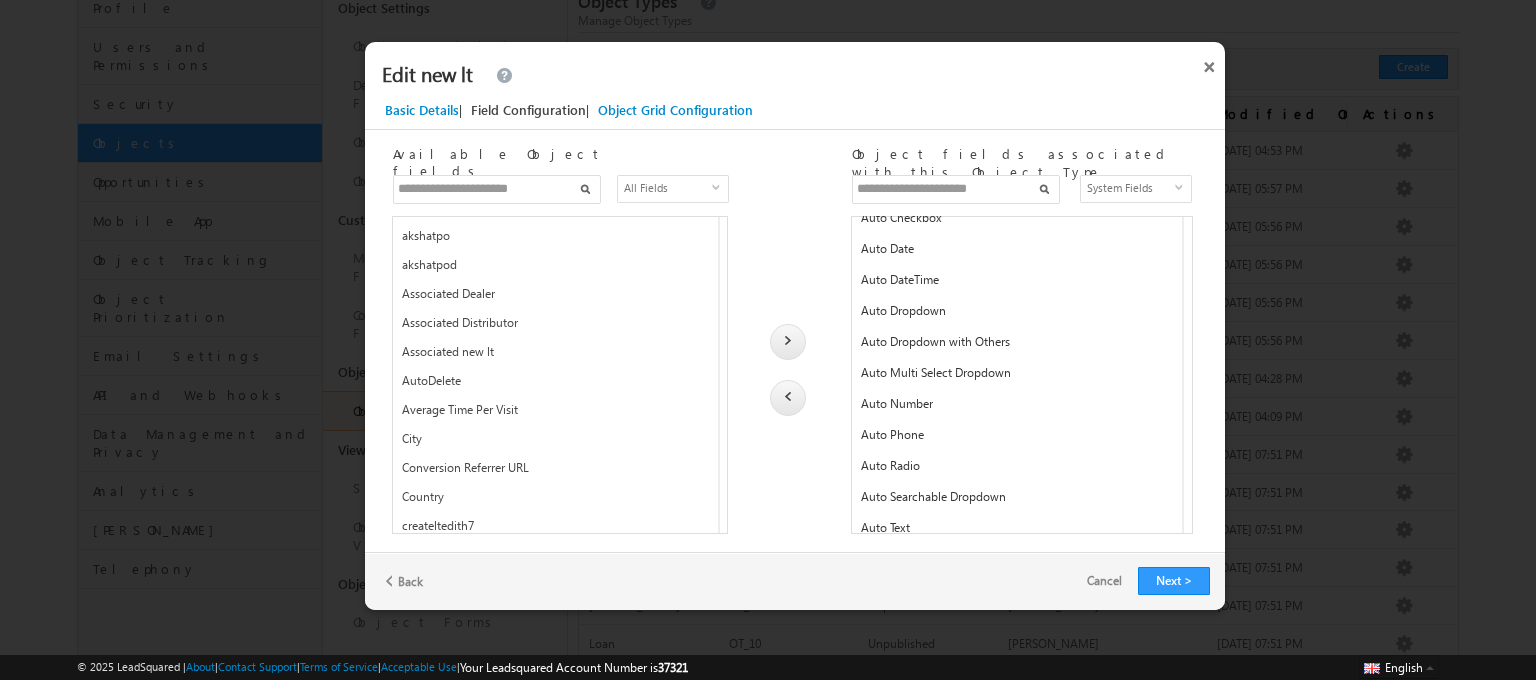 scroll, scrollTop: 299, scrollLeft: 0, axis: vertical 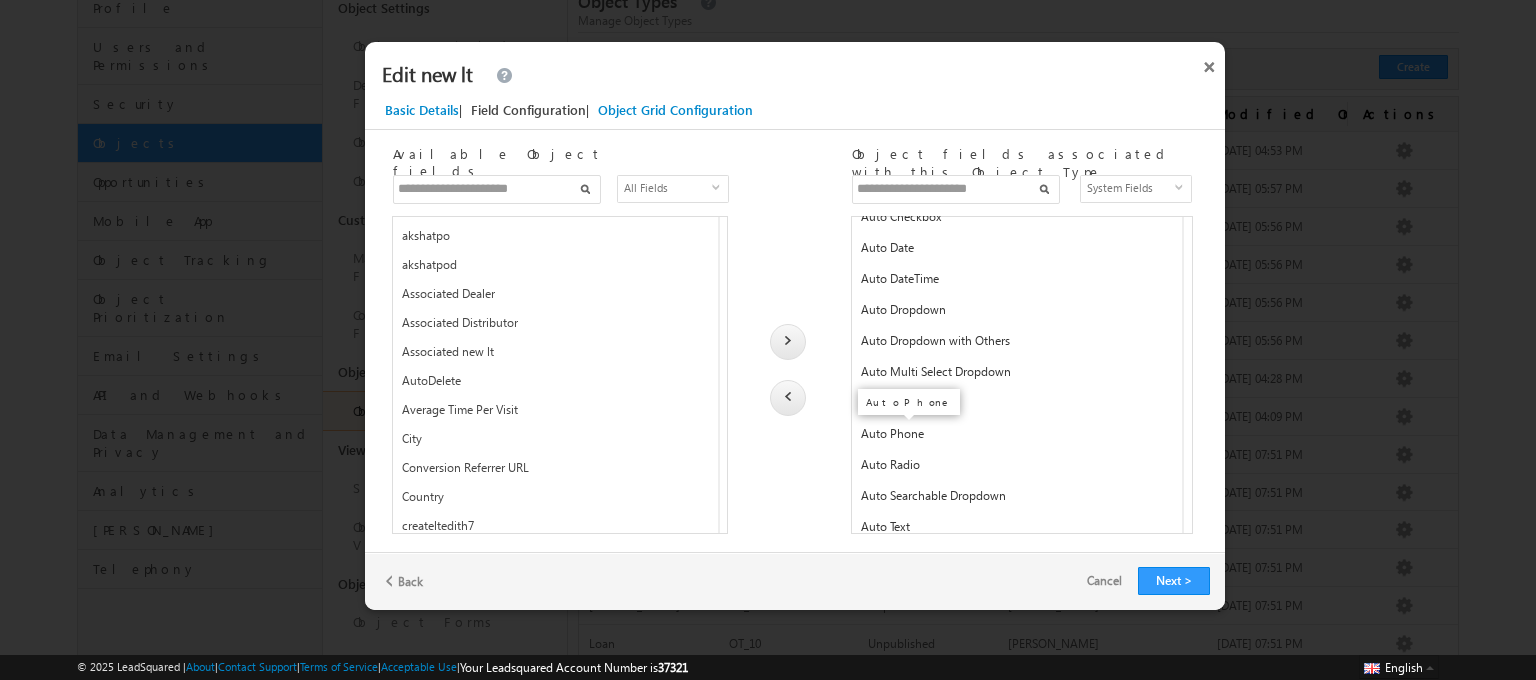 click on "Auto Phone" at bounding box center [892, 433] 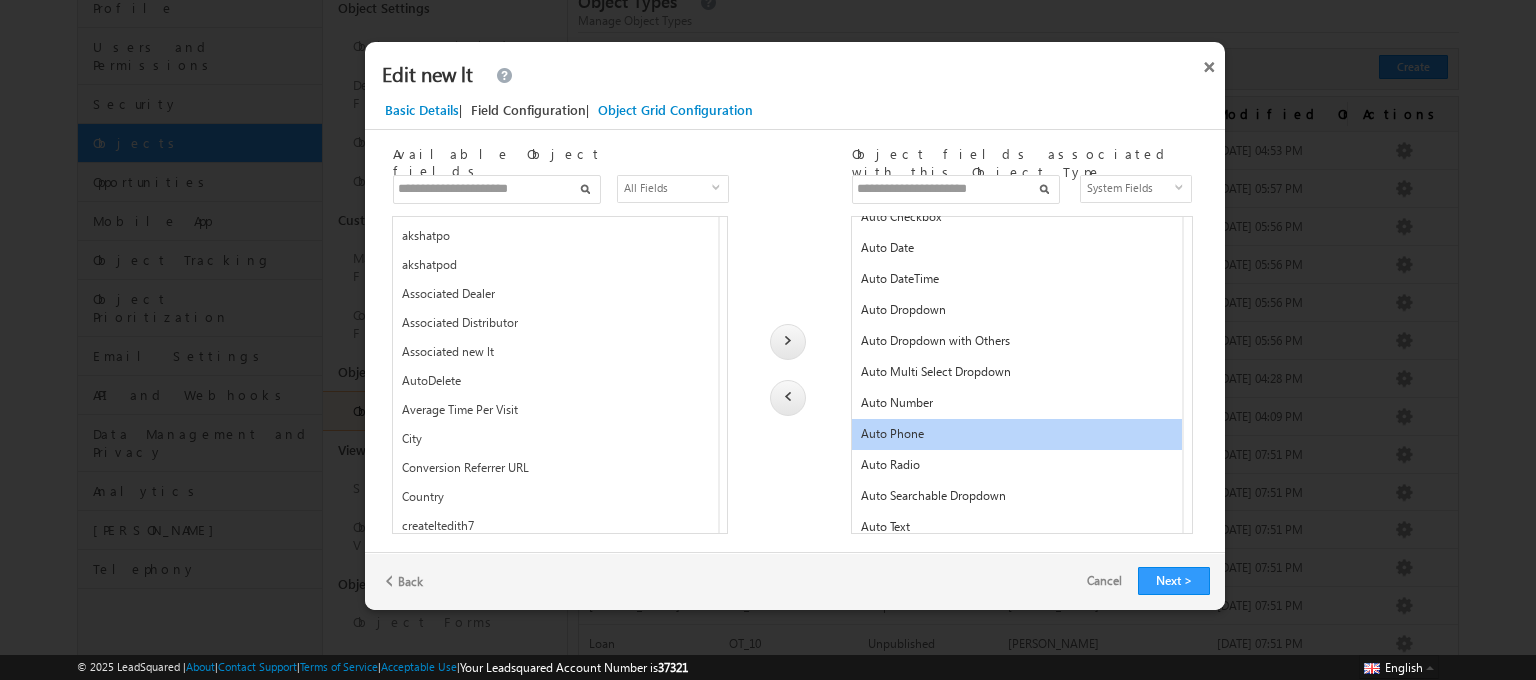 drag, startPoint x: 793, startPoint y: 392, endPoint x: 923, endPoint y: 175, distance: 252.96046 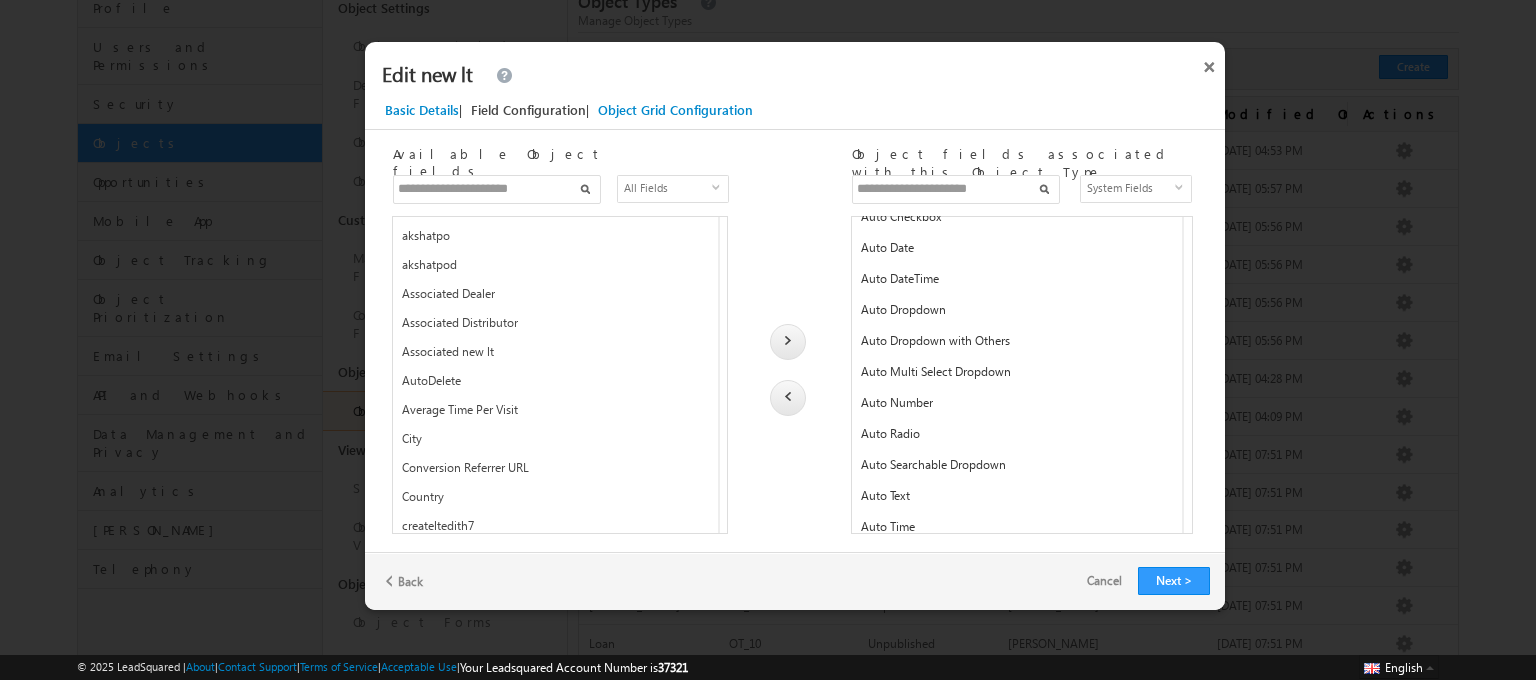 click at bounding box center [956, 189] 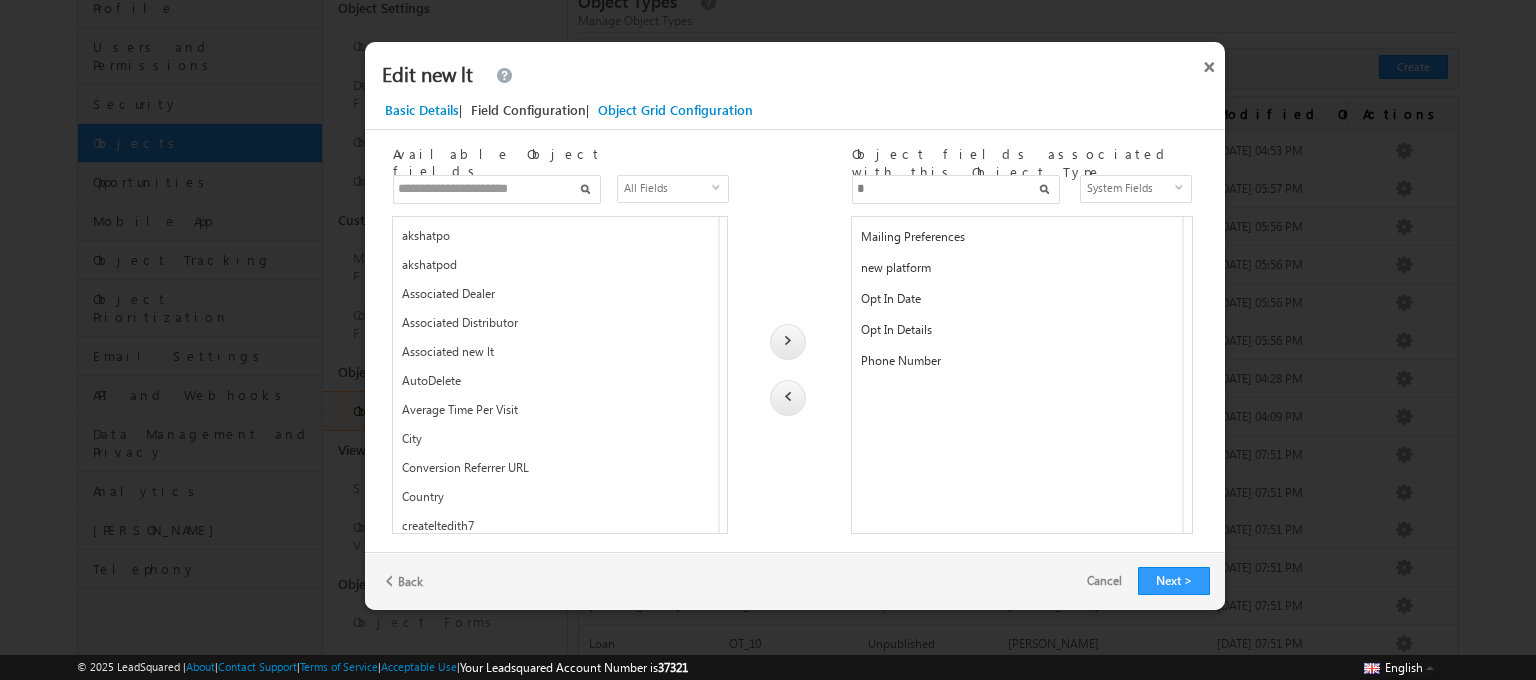 scroll, scrollTop: 0, scrollLeft: 0, axis: both 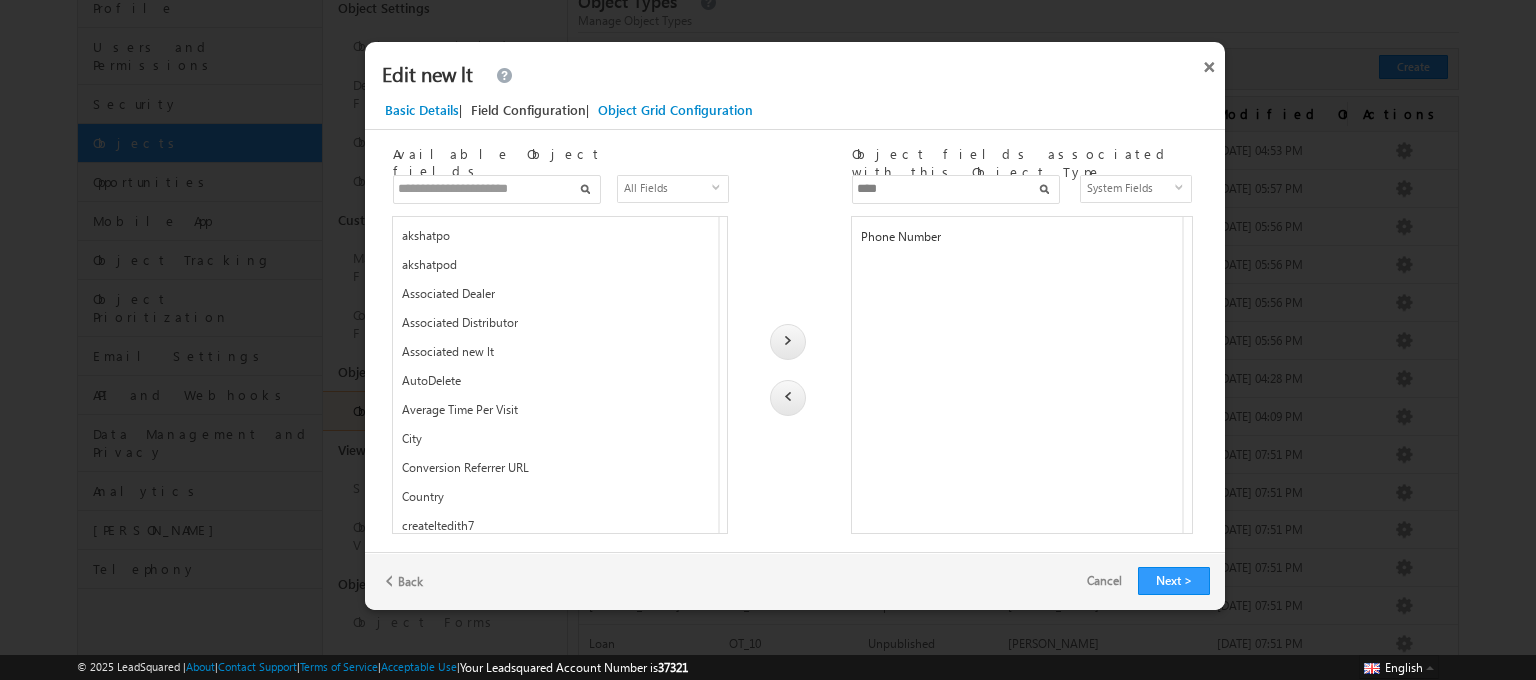 type on "****" 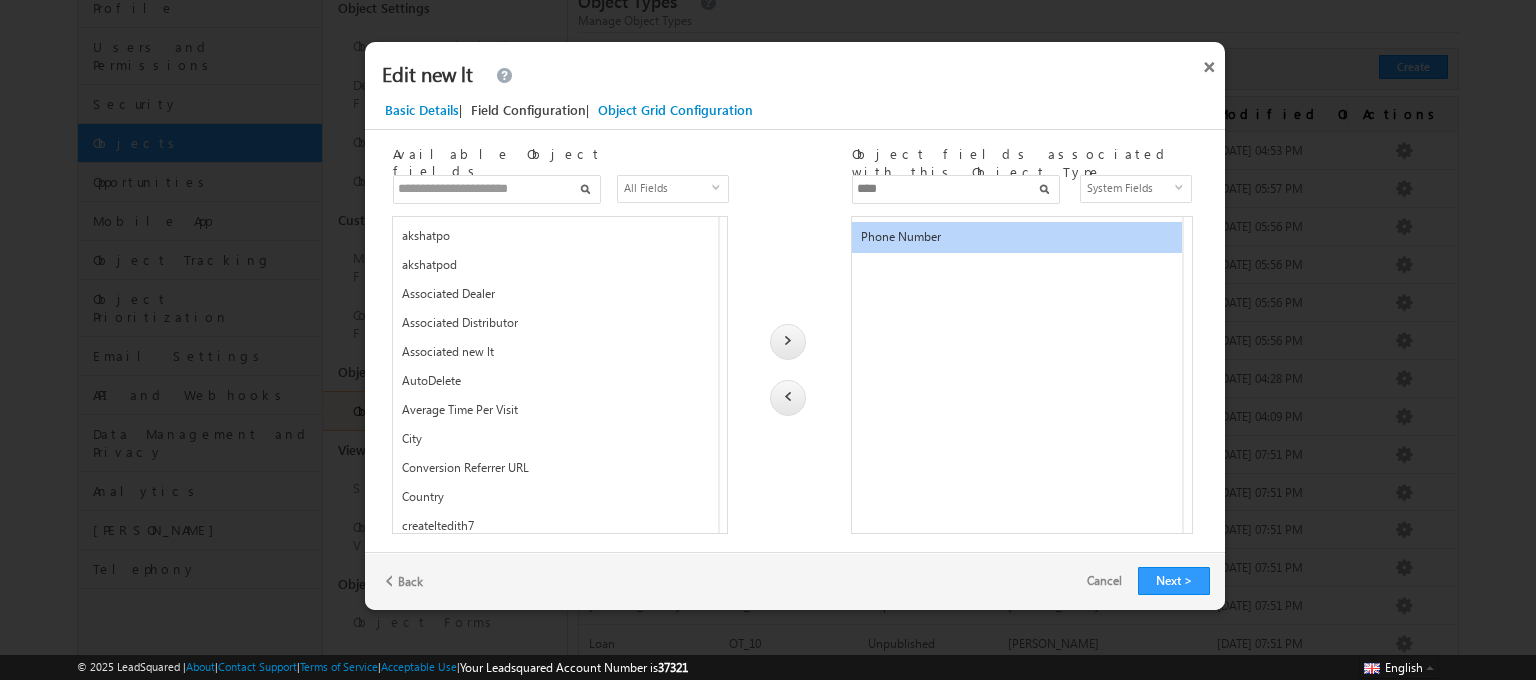 click at bounding box center [788, 398] 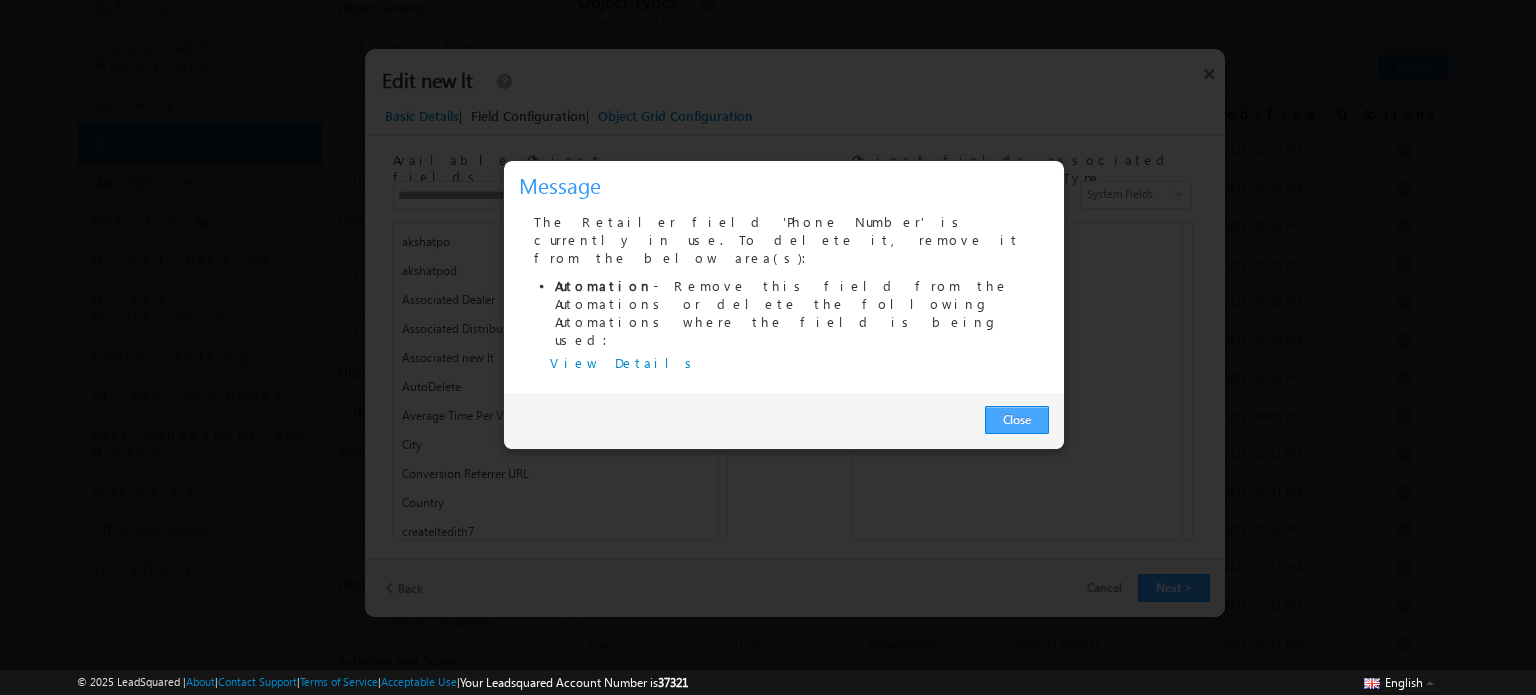 click on "Close" at bounding box center [1017, 420] 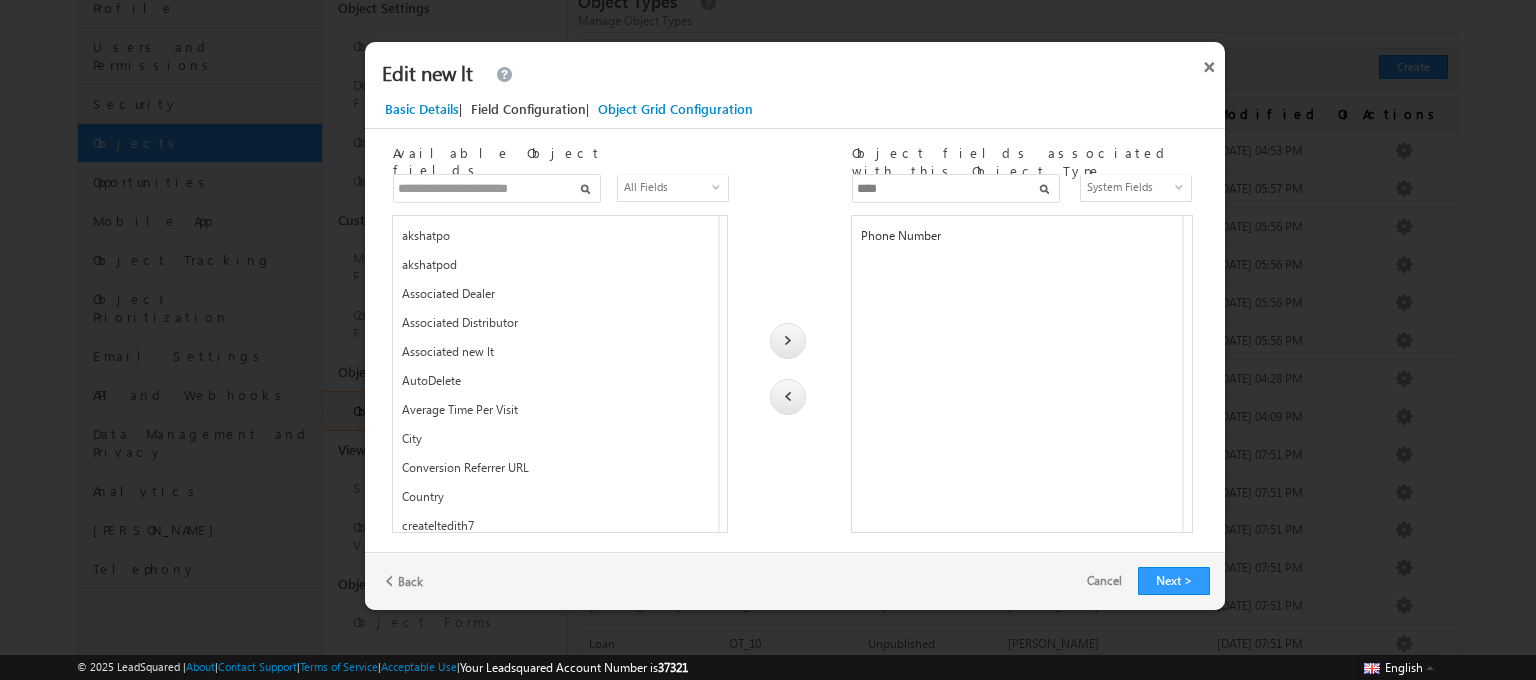 click on "****" at bounding box center [956, 189] 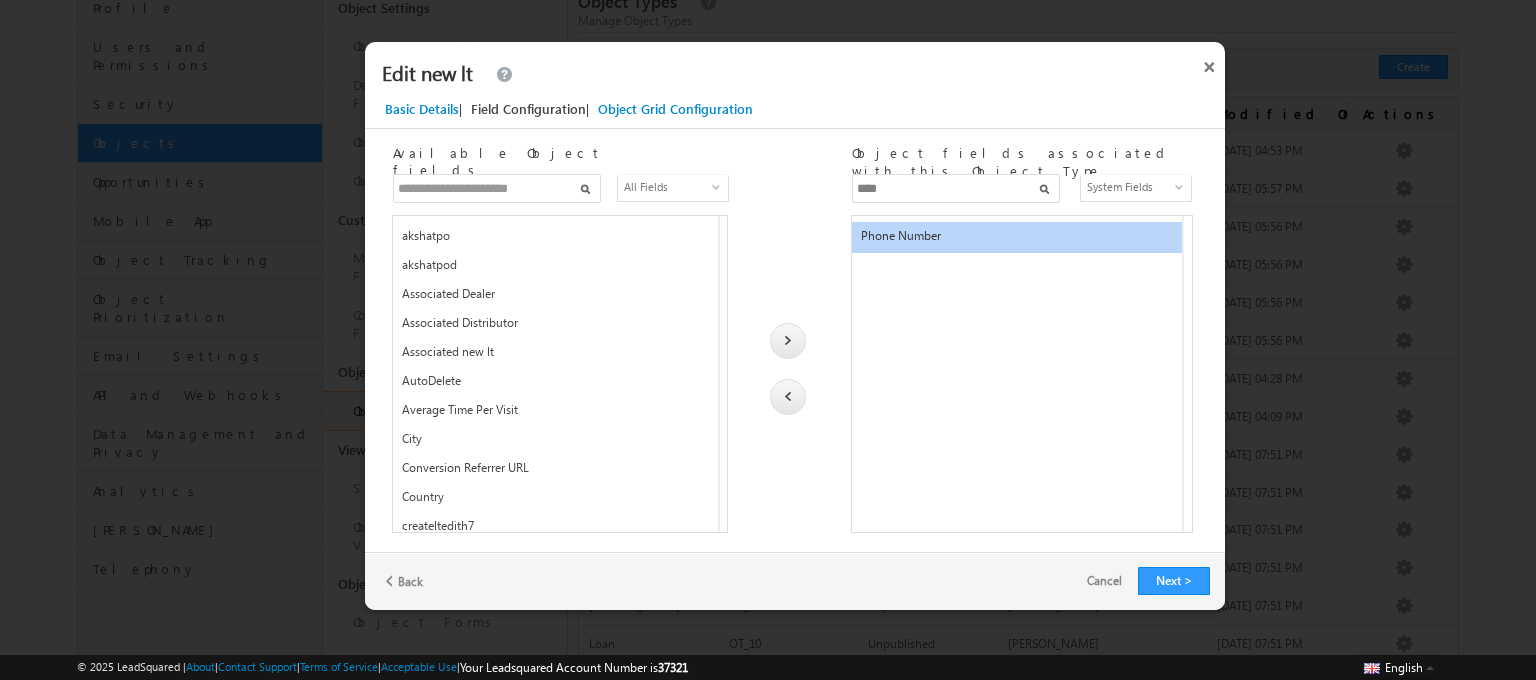 click at bounding box center [788, 398] 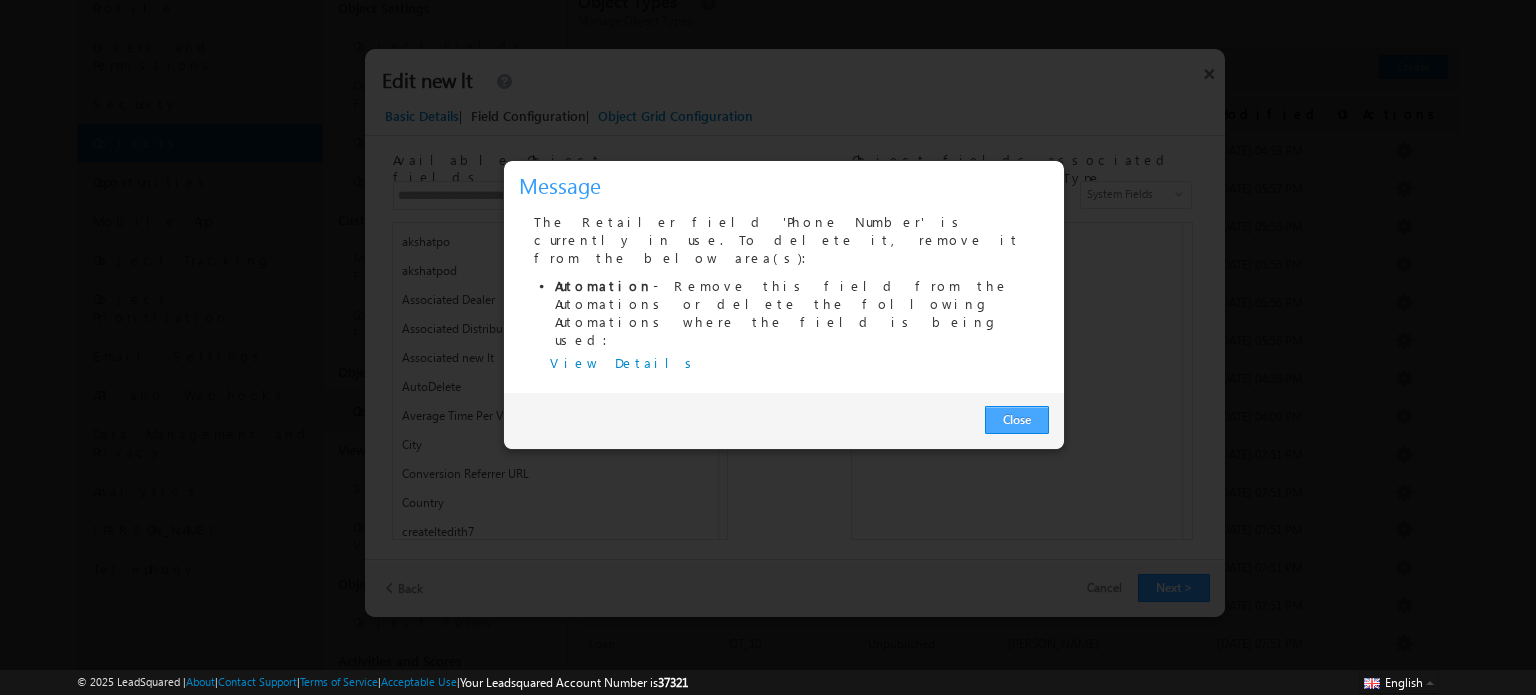 click on "Close" at bounding box center [1017, 420] 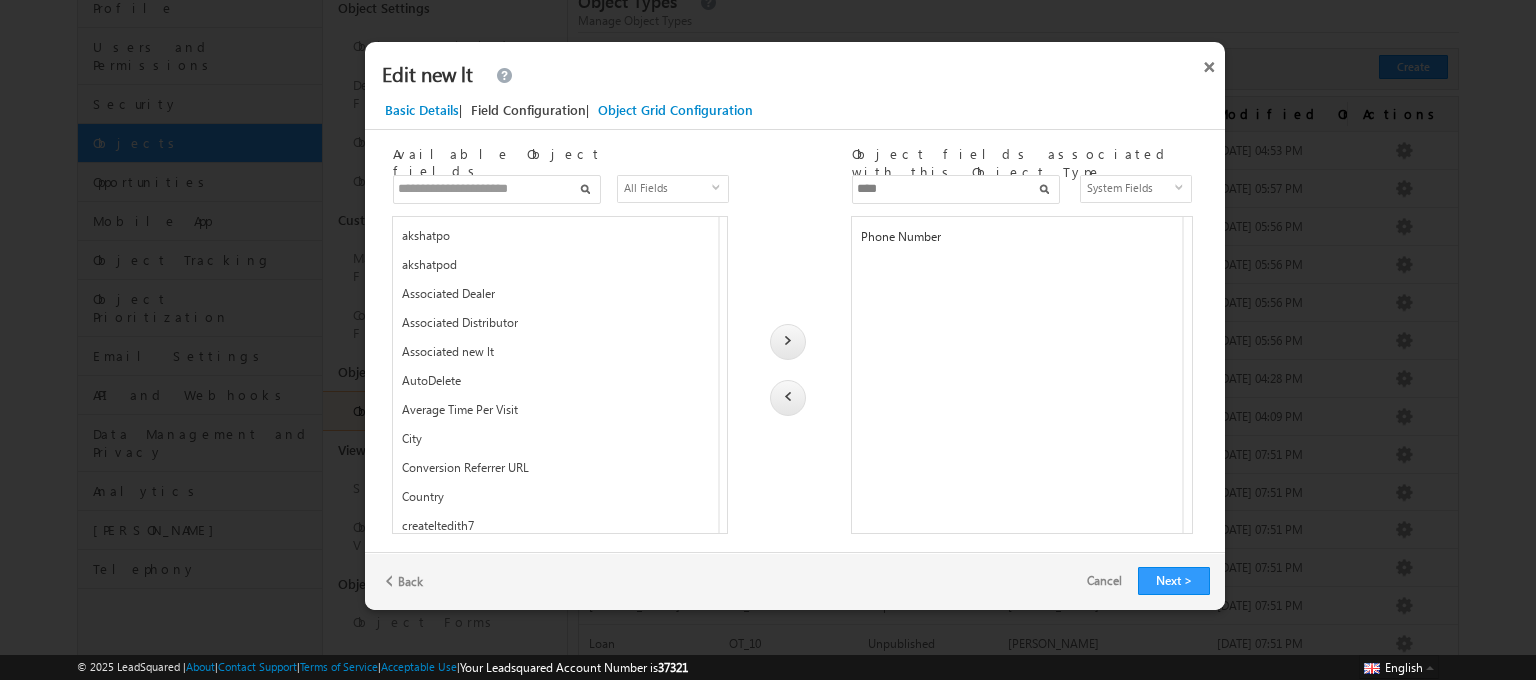 click on "Phone Number *****" at bounding box center (1018, 238) 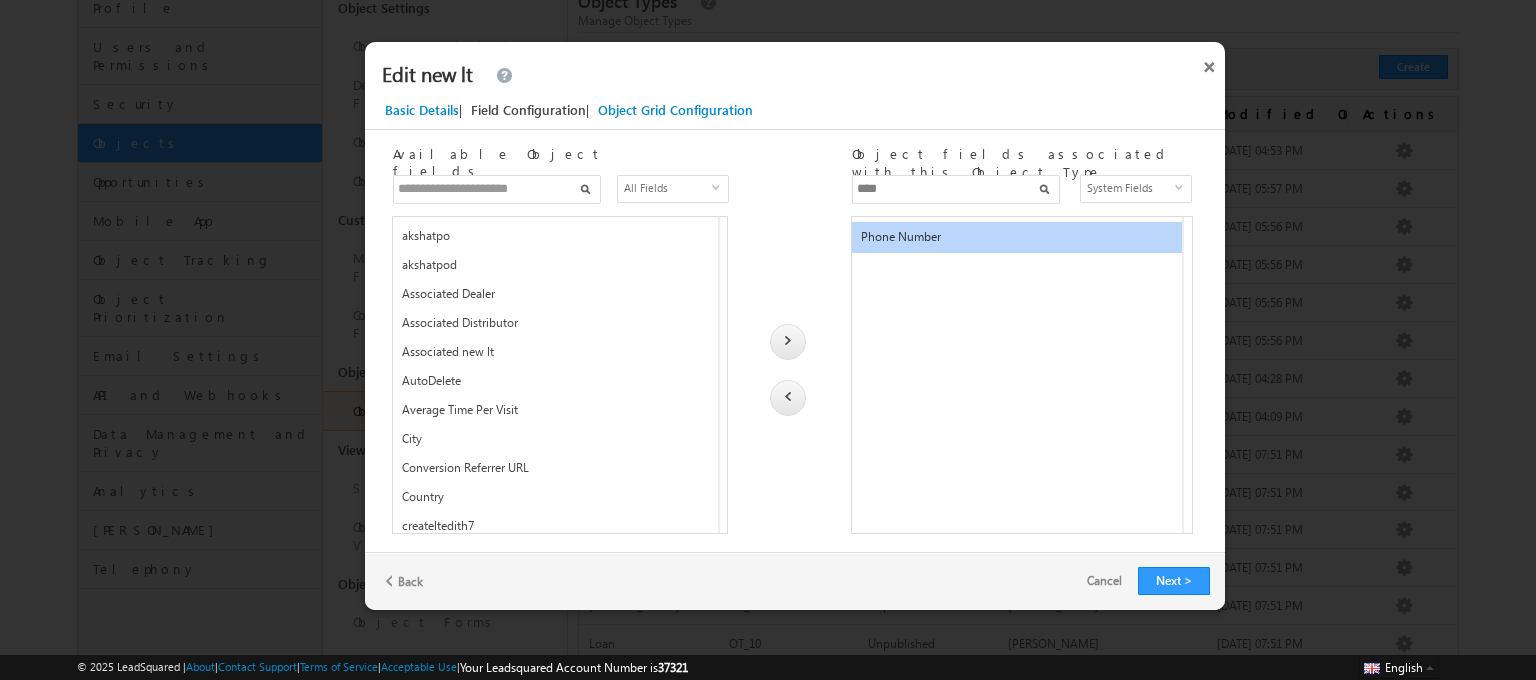 click at bounding box center [788, 398] 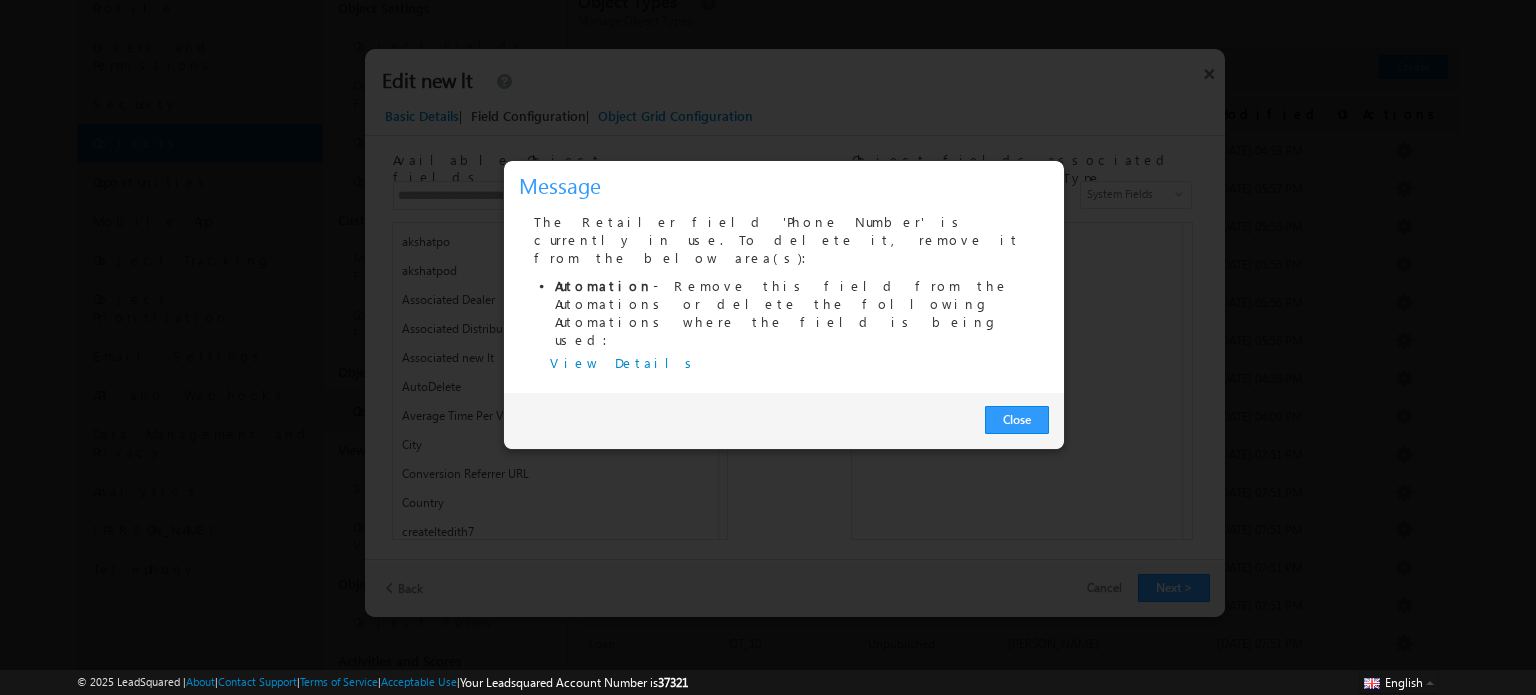 click on "Close" at bounding box center (1017, 420) 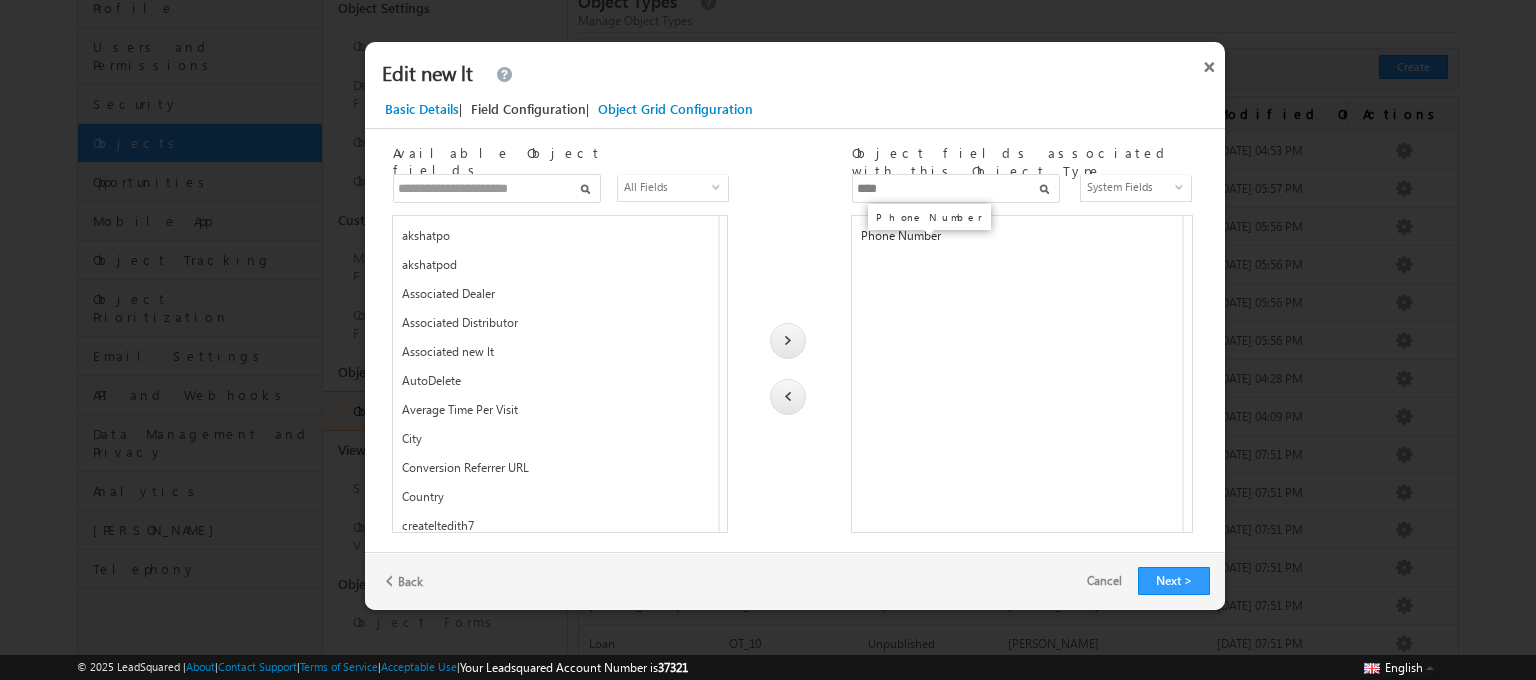 click on "Phone Number" at bounding box center [901, 236] 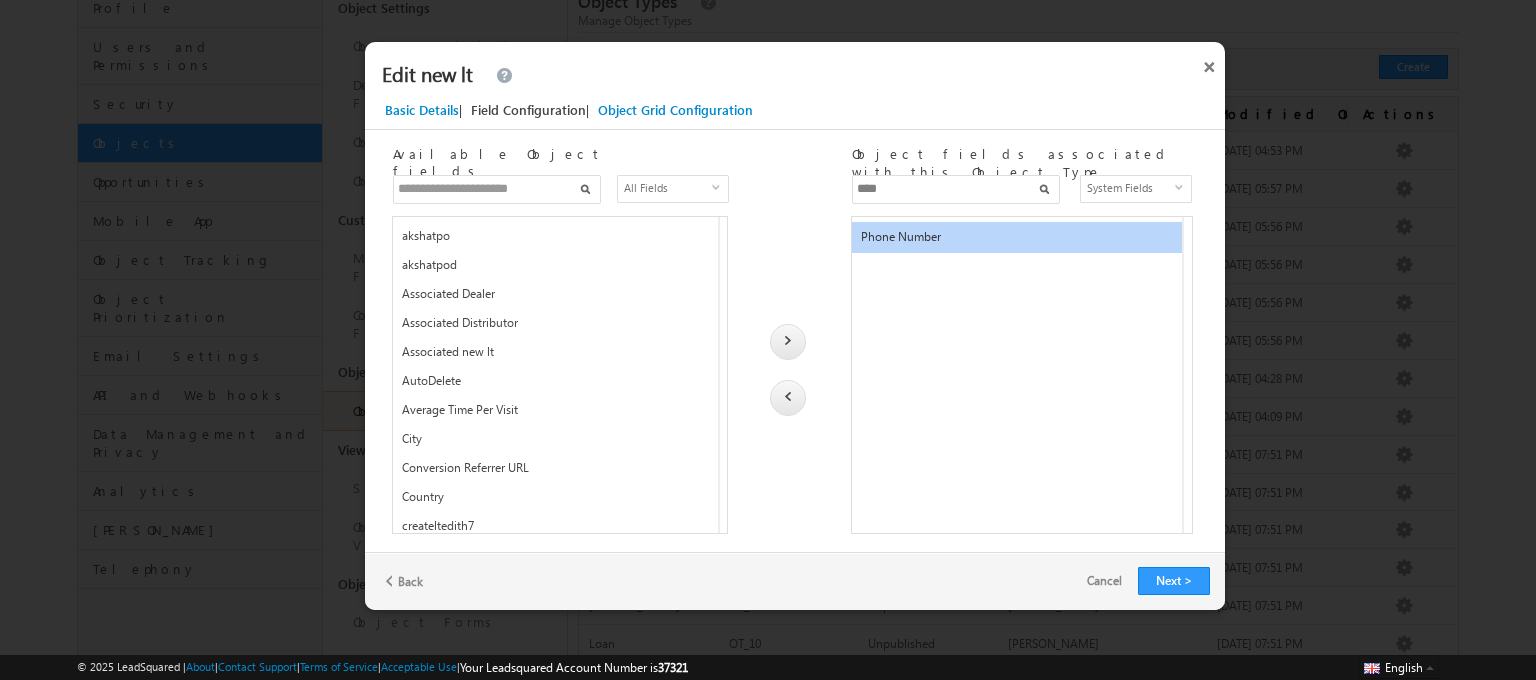 click on "System Fields" at bounding box center (1129, 188) 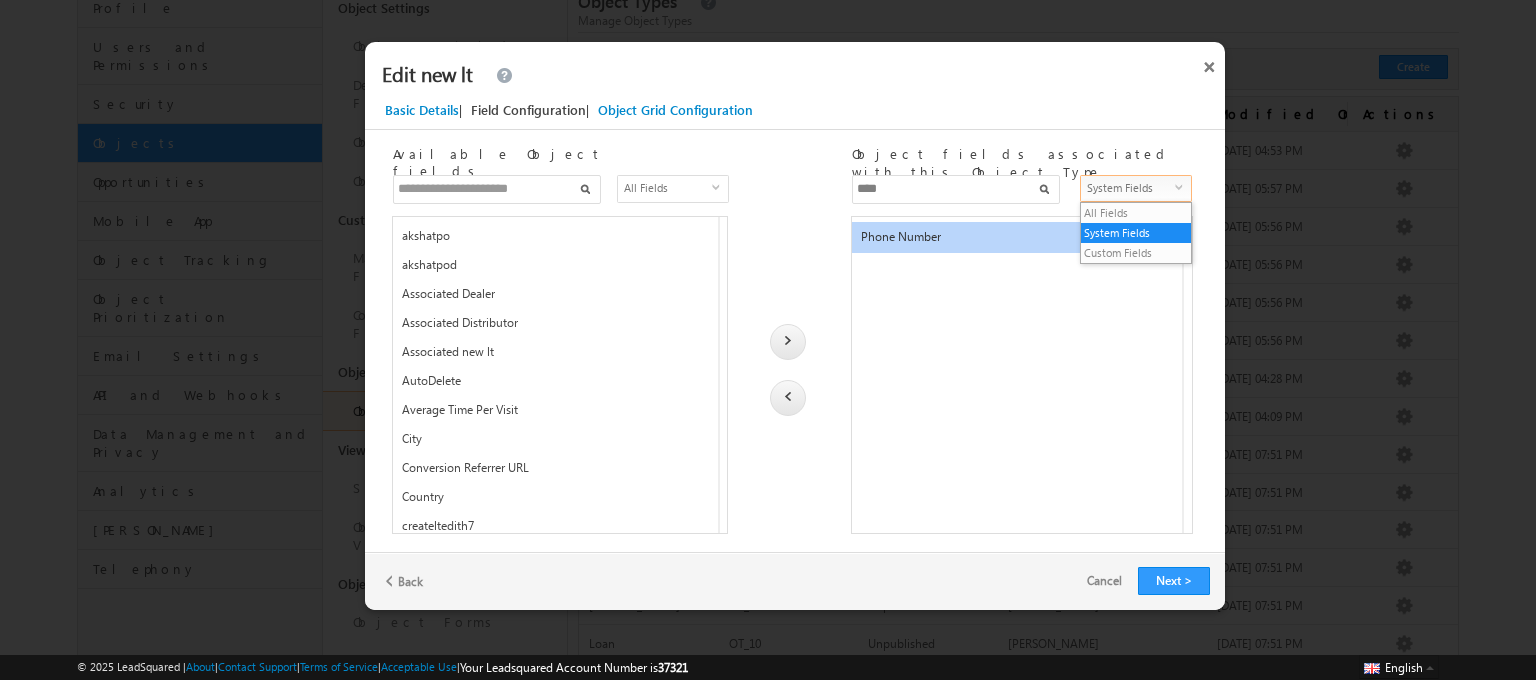 click at bounding box center (497, 189) 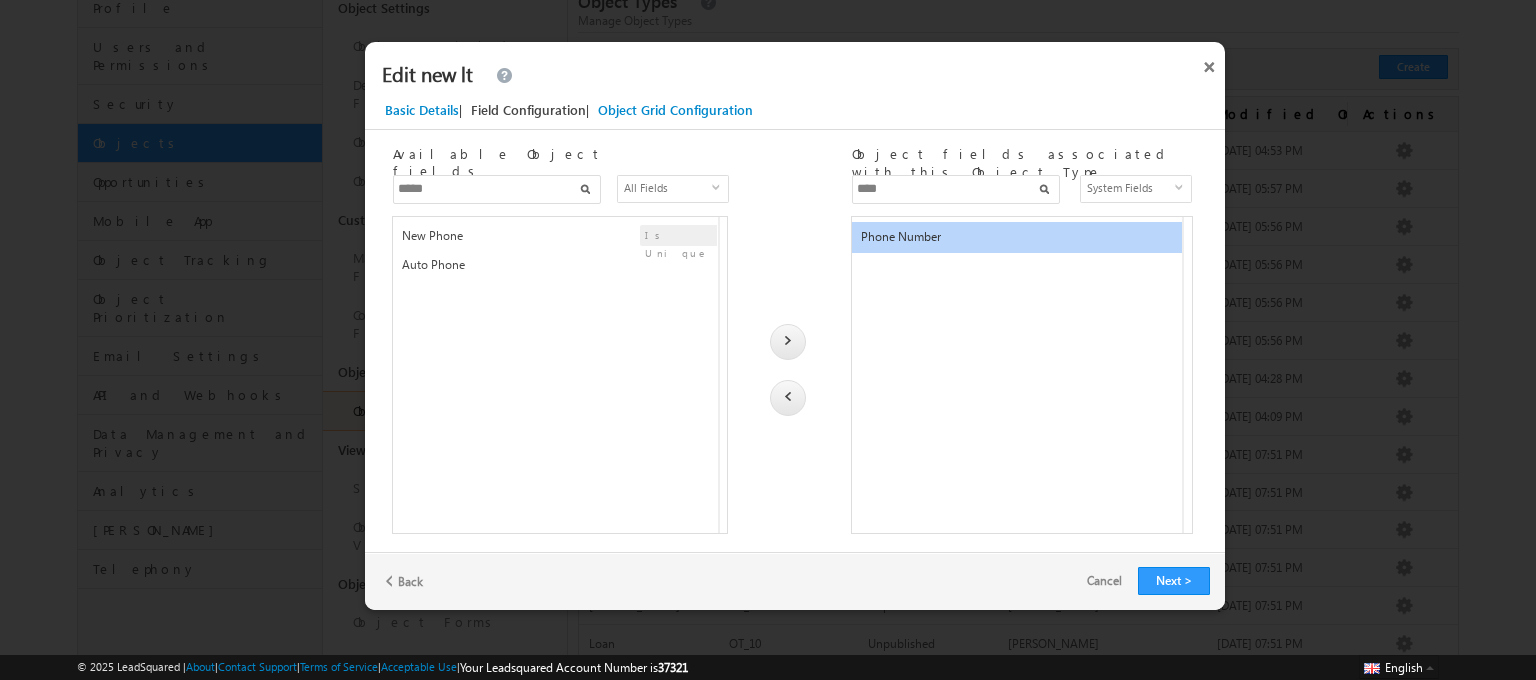 type on "*****" 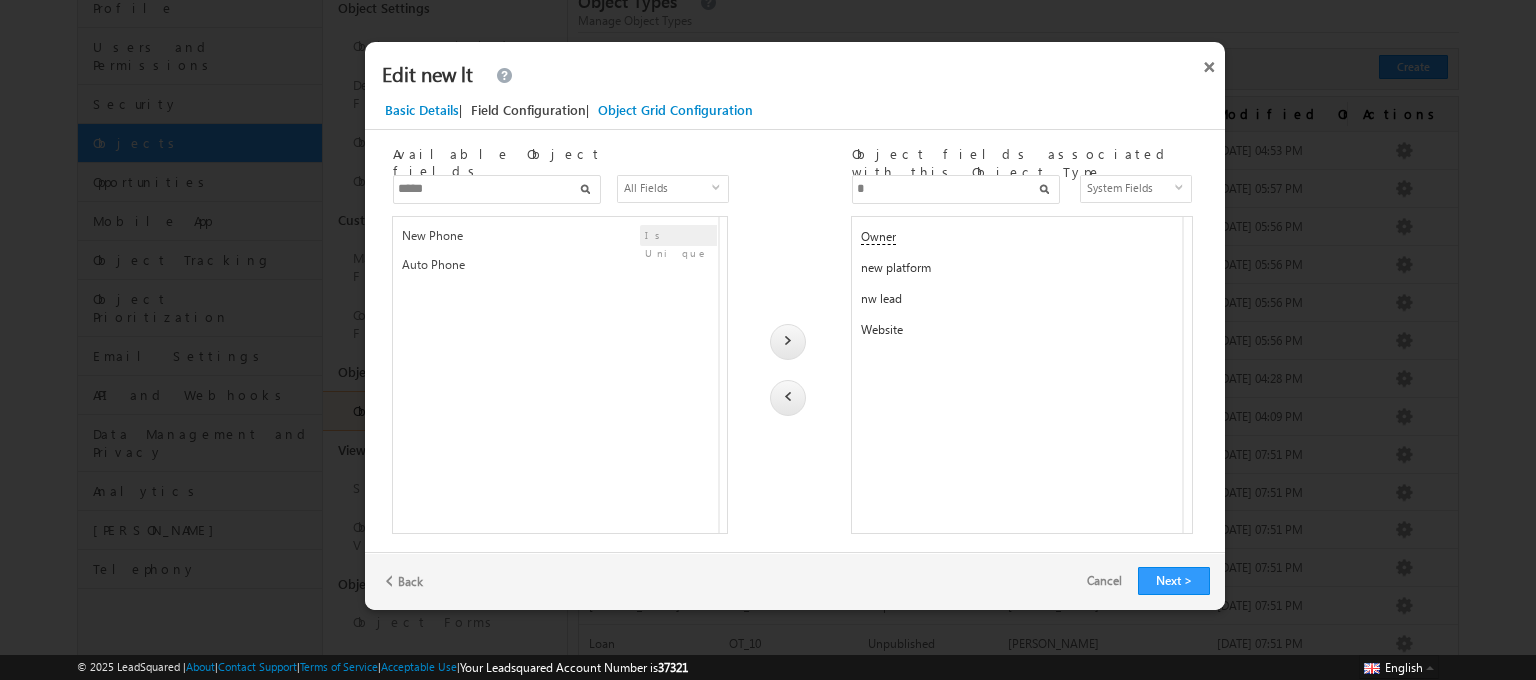 scroll, scrollTop: 0, scrollLeft: 0, axis: both 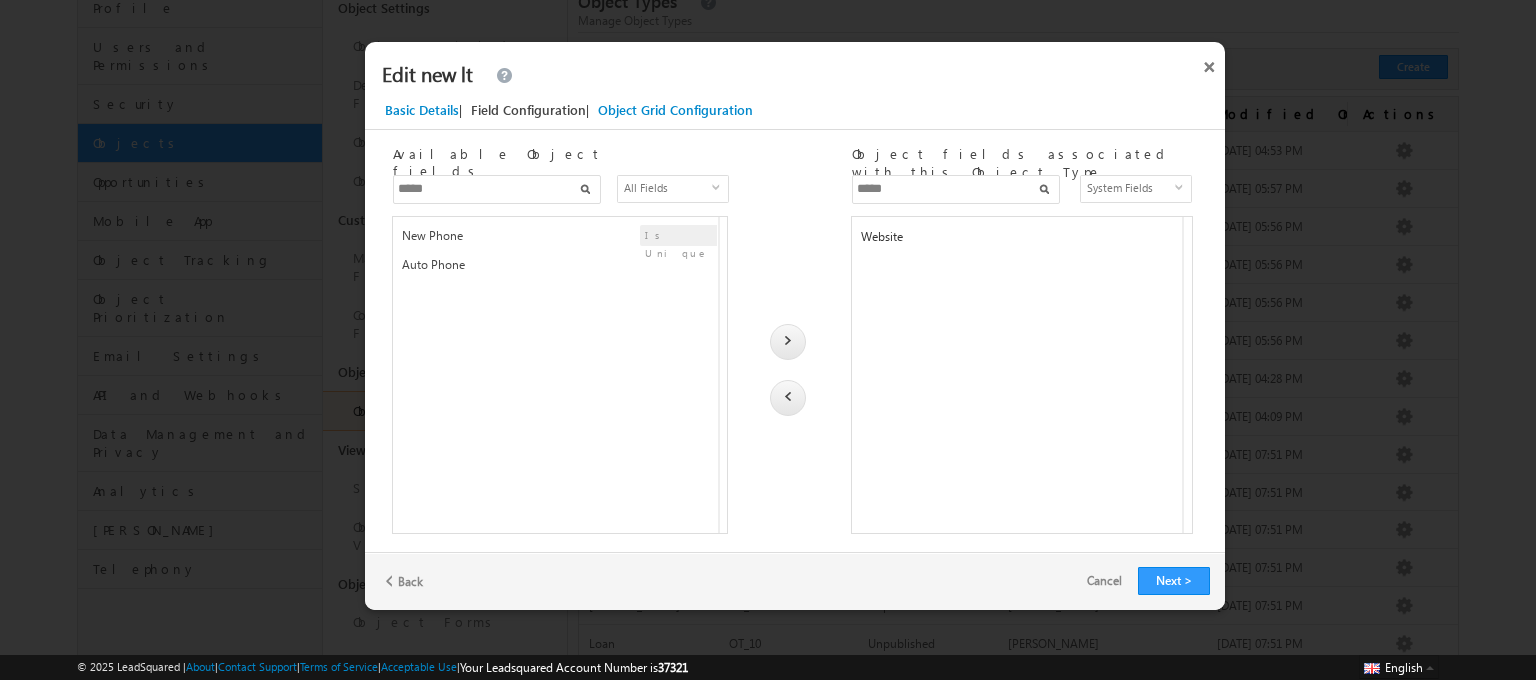 type on "*****" 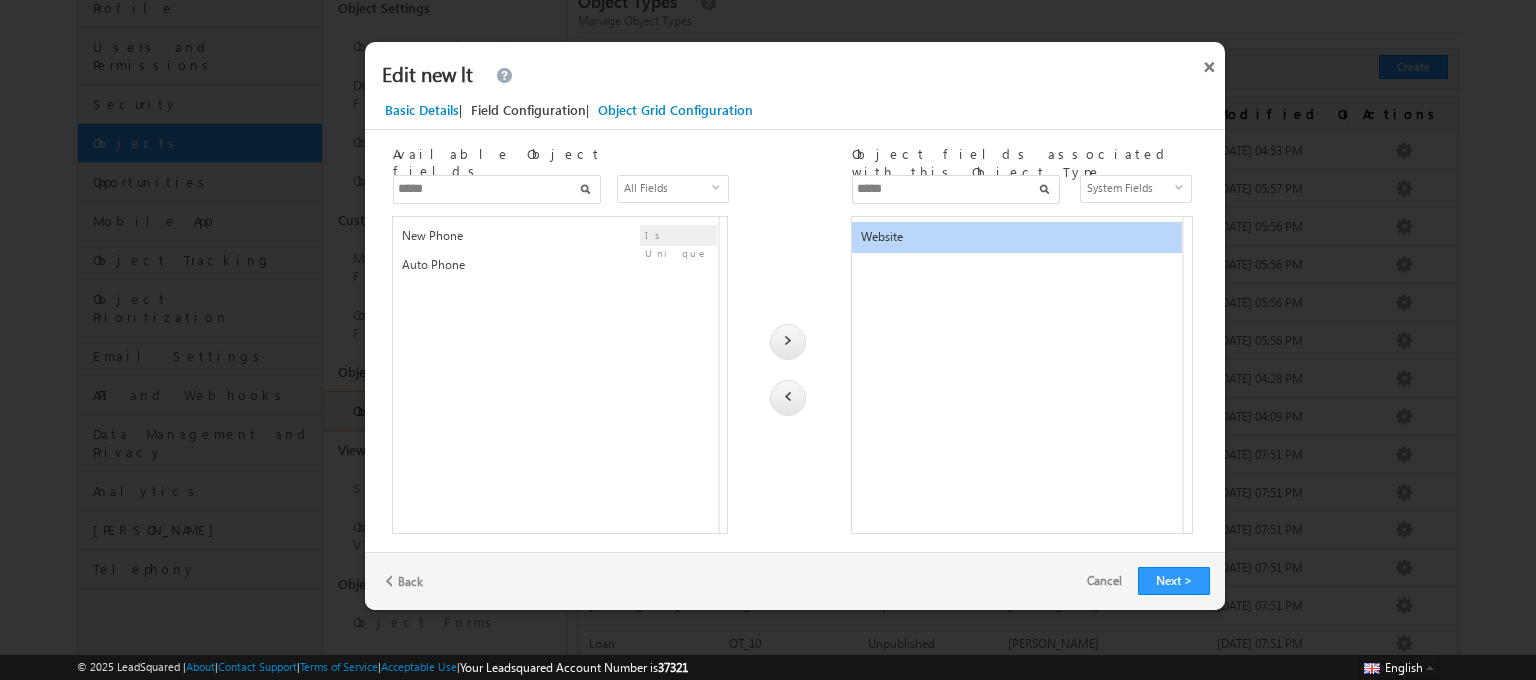click at bounding box center [788, 398] 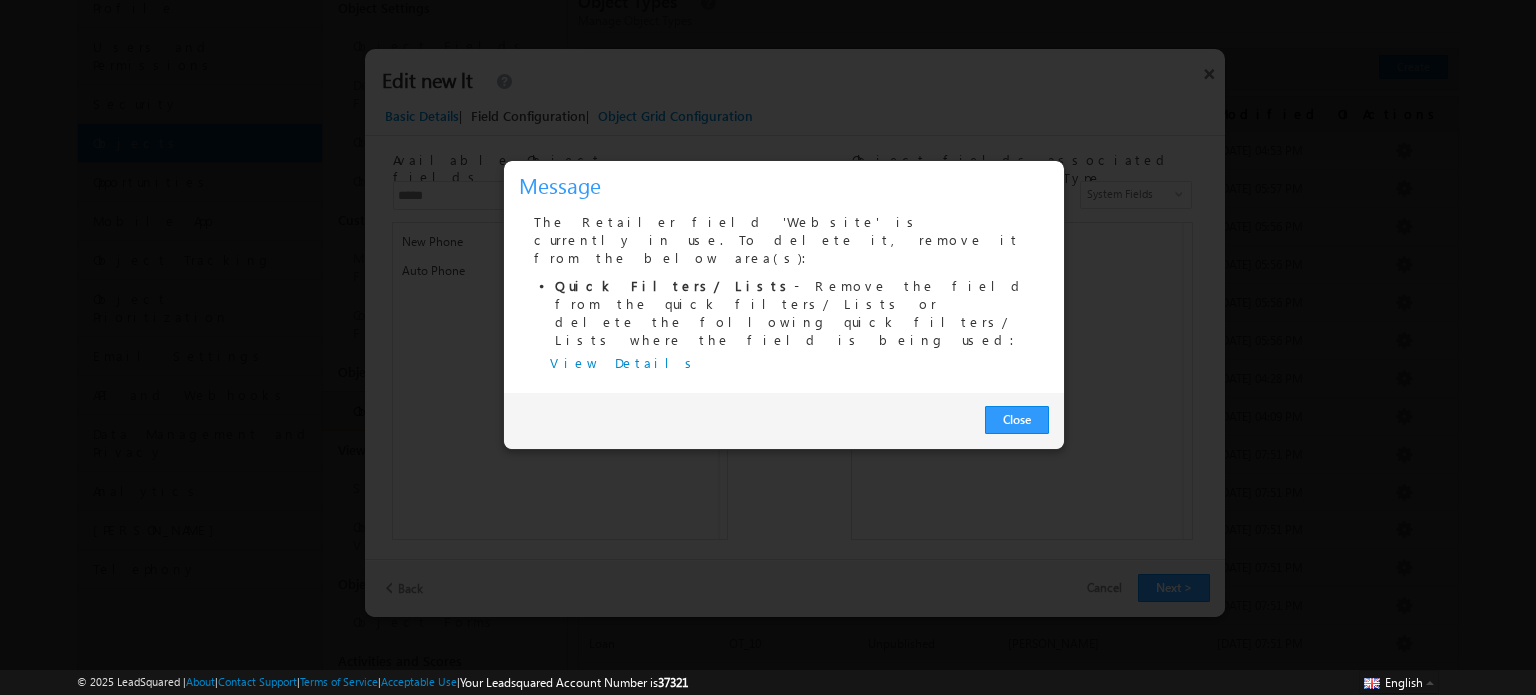 click on "Close" at bounding box center [1017, 420] 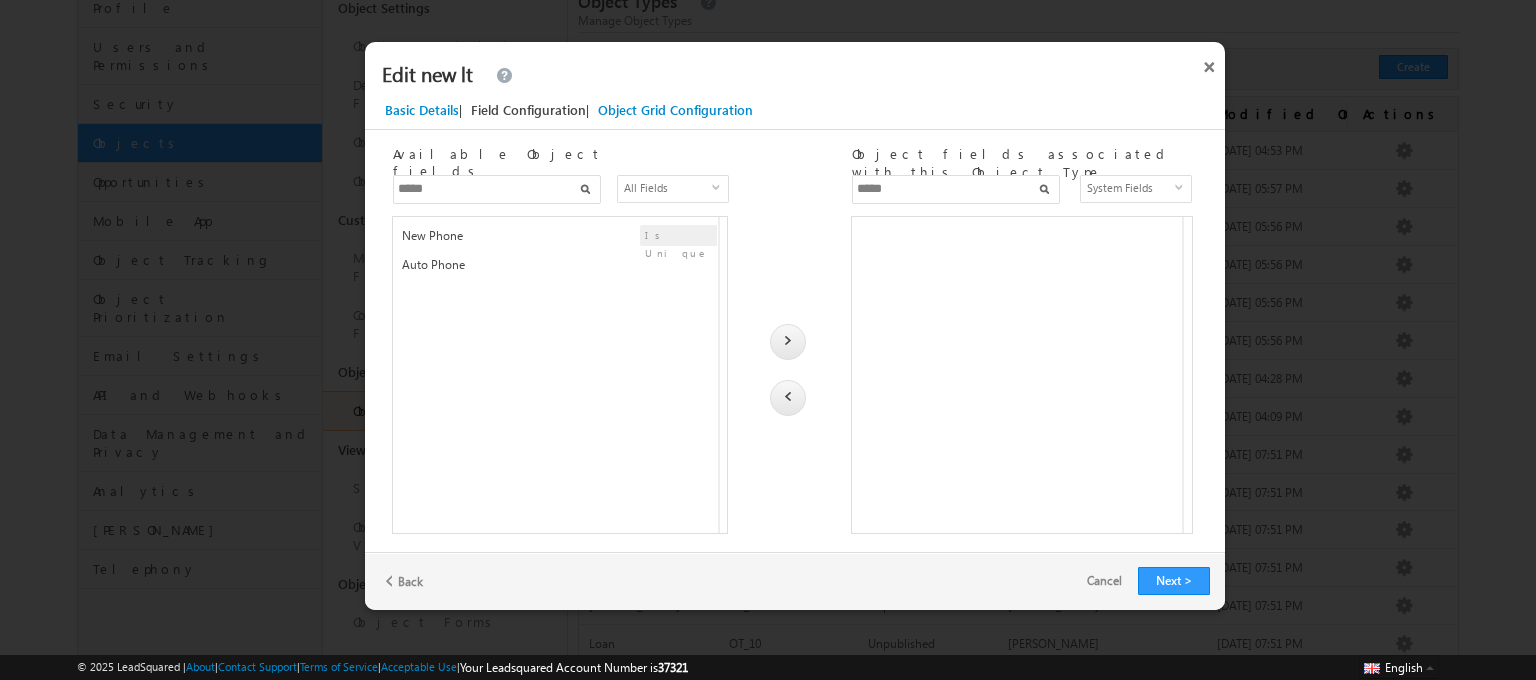 click on "*****" at bounding box center (497, 189) 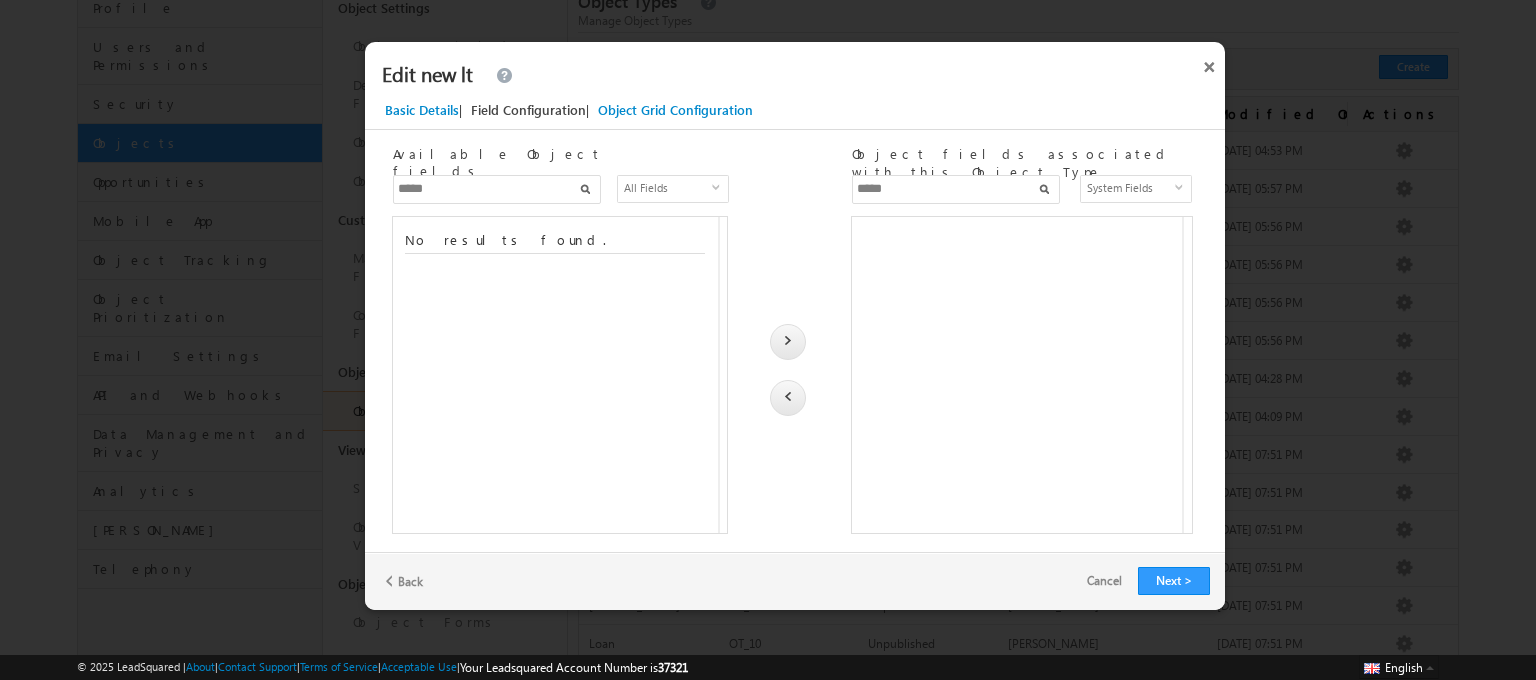 type on "*****" 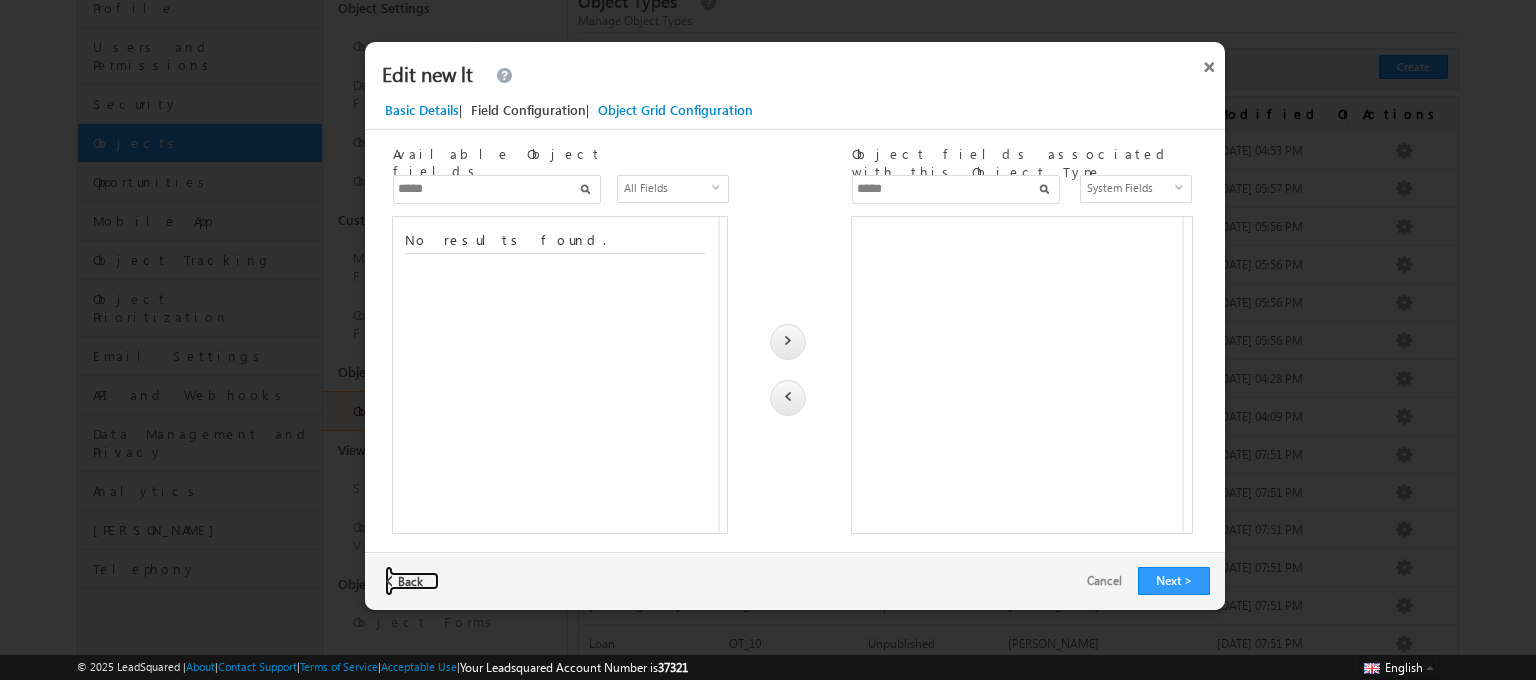 click on "Back" at bounding box center (412, 581) 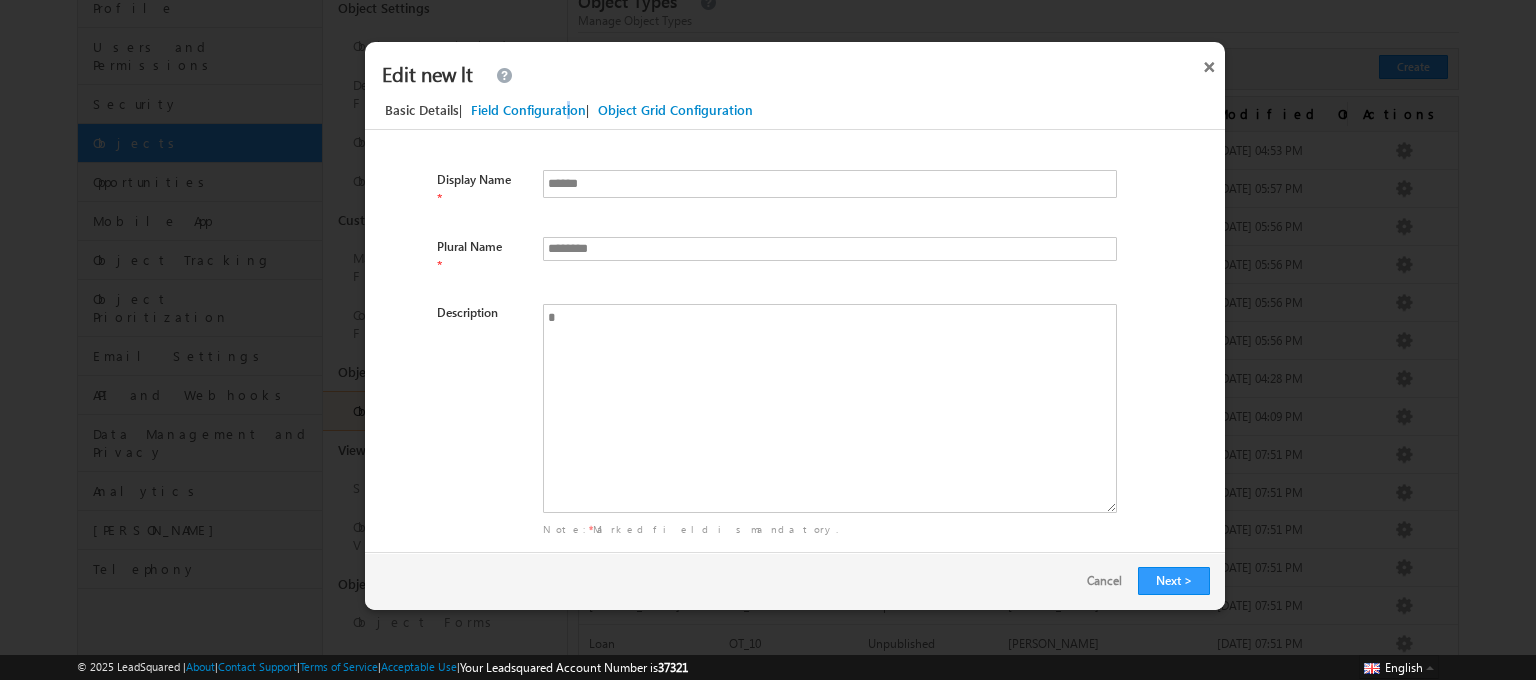 click on "Field Configuration" at bounding box center [528, 110] 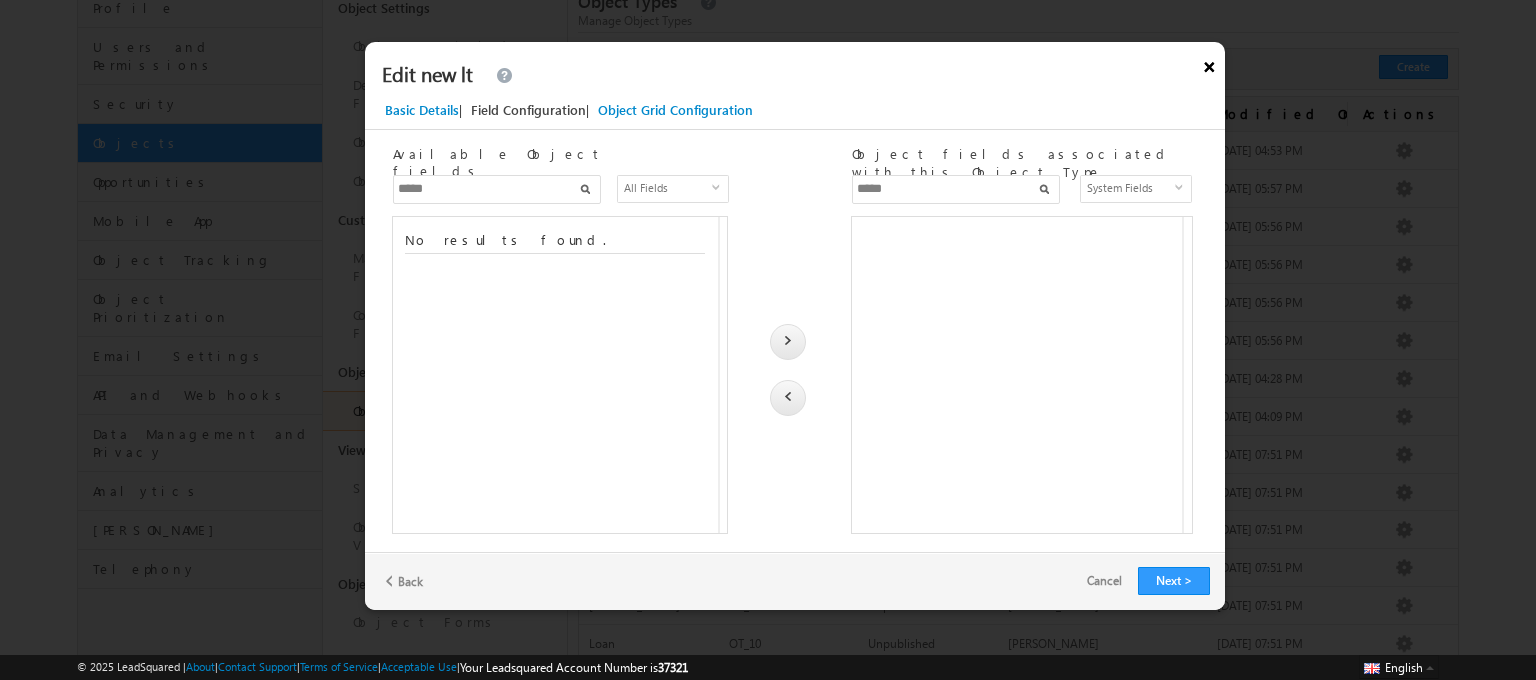 click on "×" at bounding box center [1209, 63] 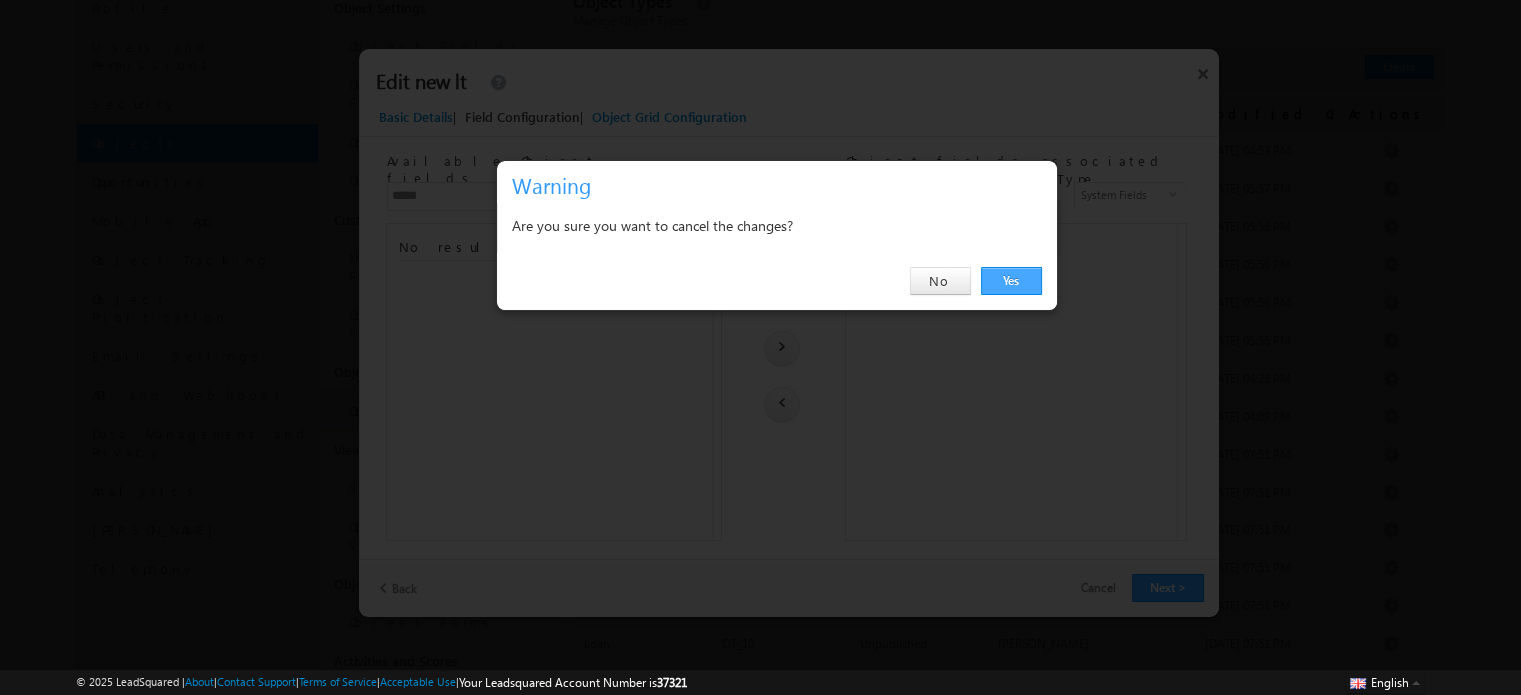 click on "Yes" at bounding box center [1011, 281] 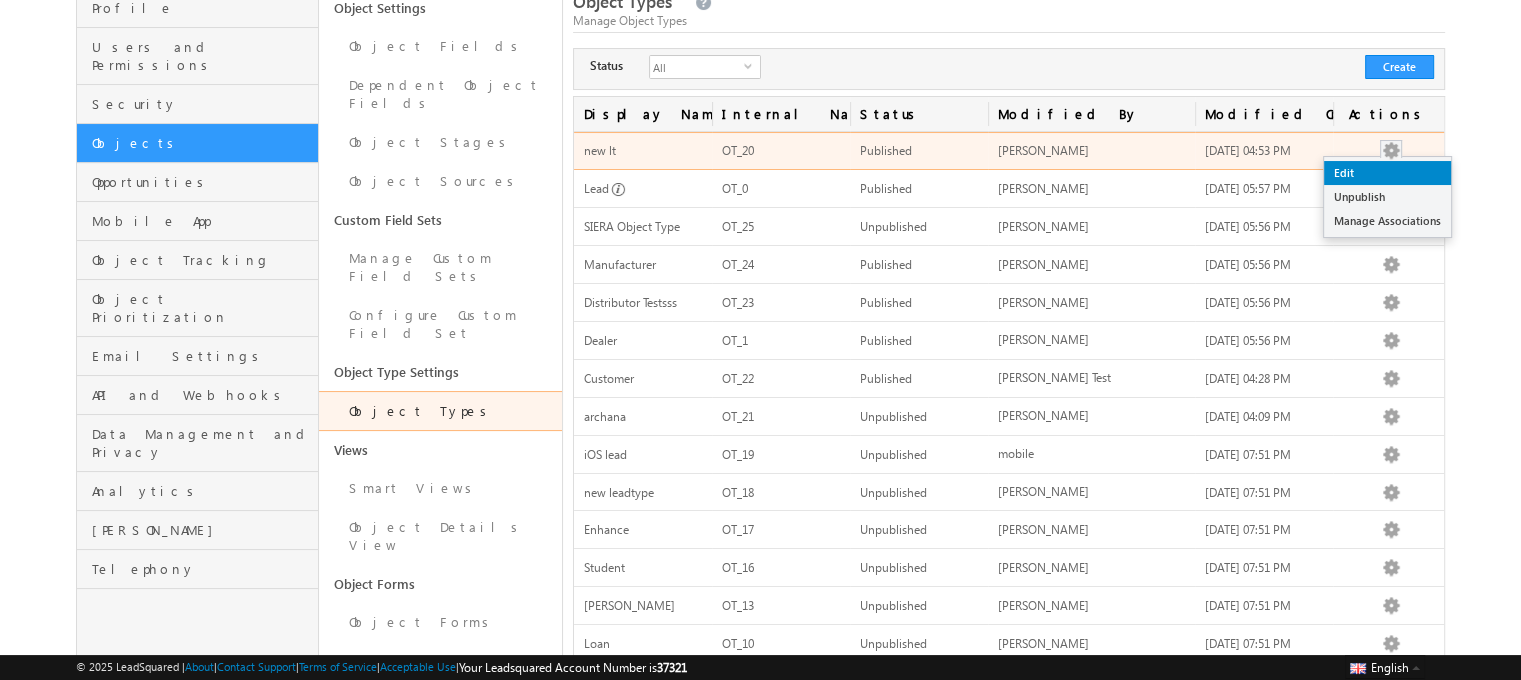 click on "Edit" at bounding box center [1387, 173] 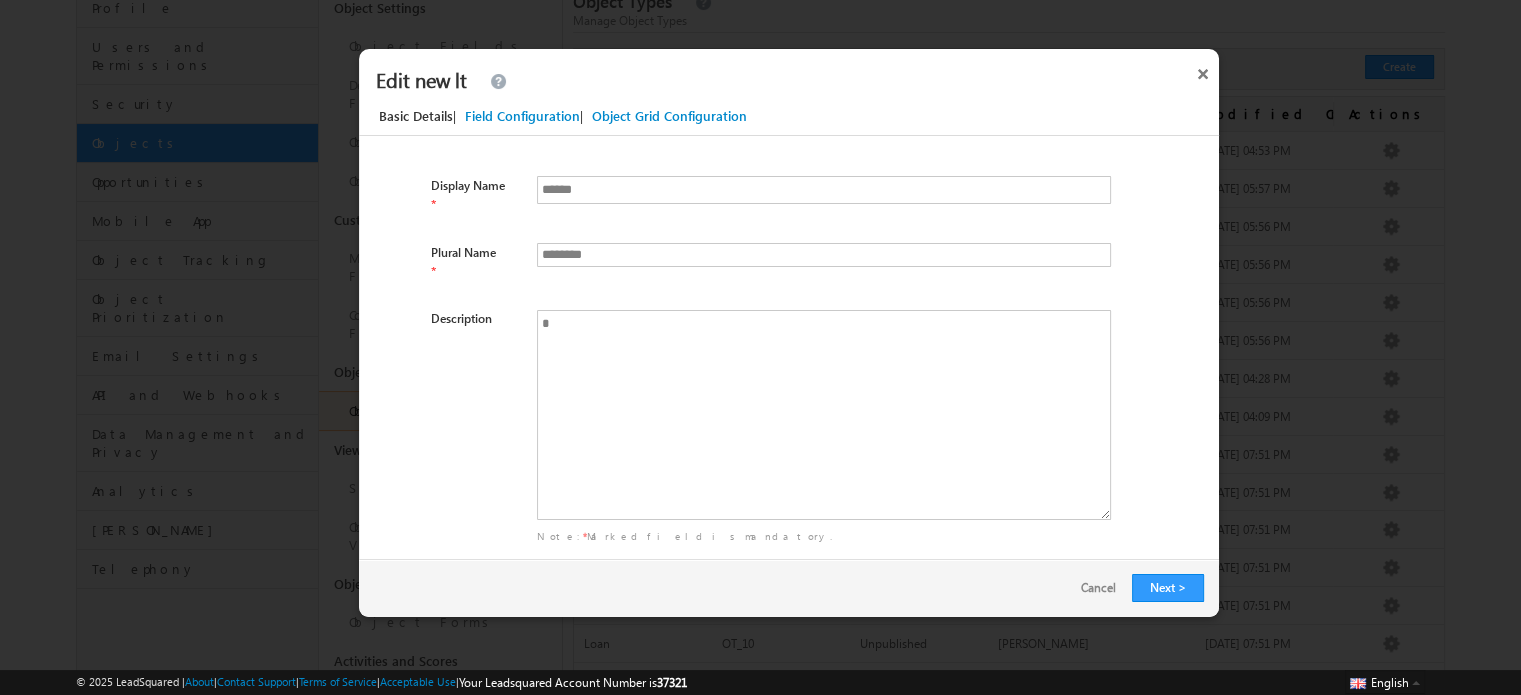 click on "Field Configuration" at bounding box center [522, 116] 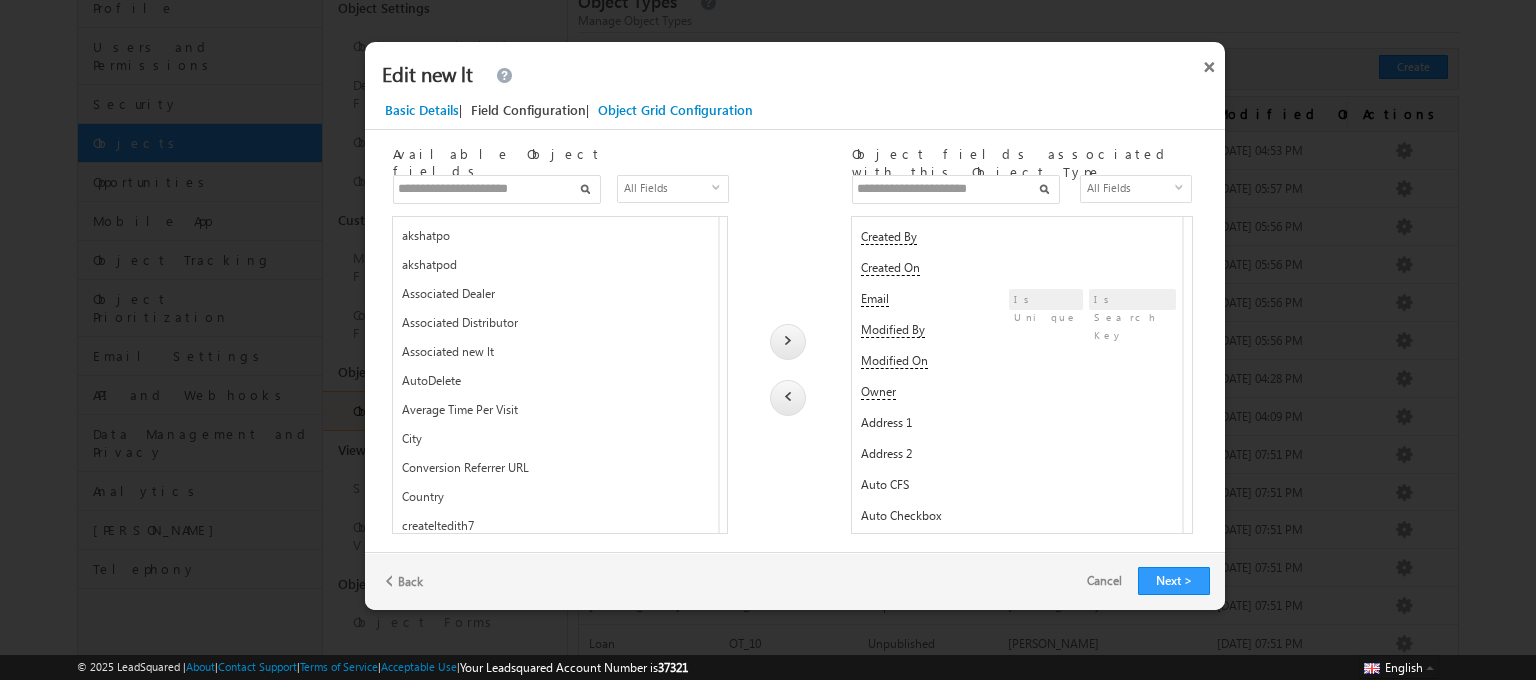 click at bounding box center [956, 189] 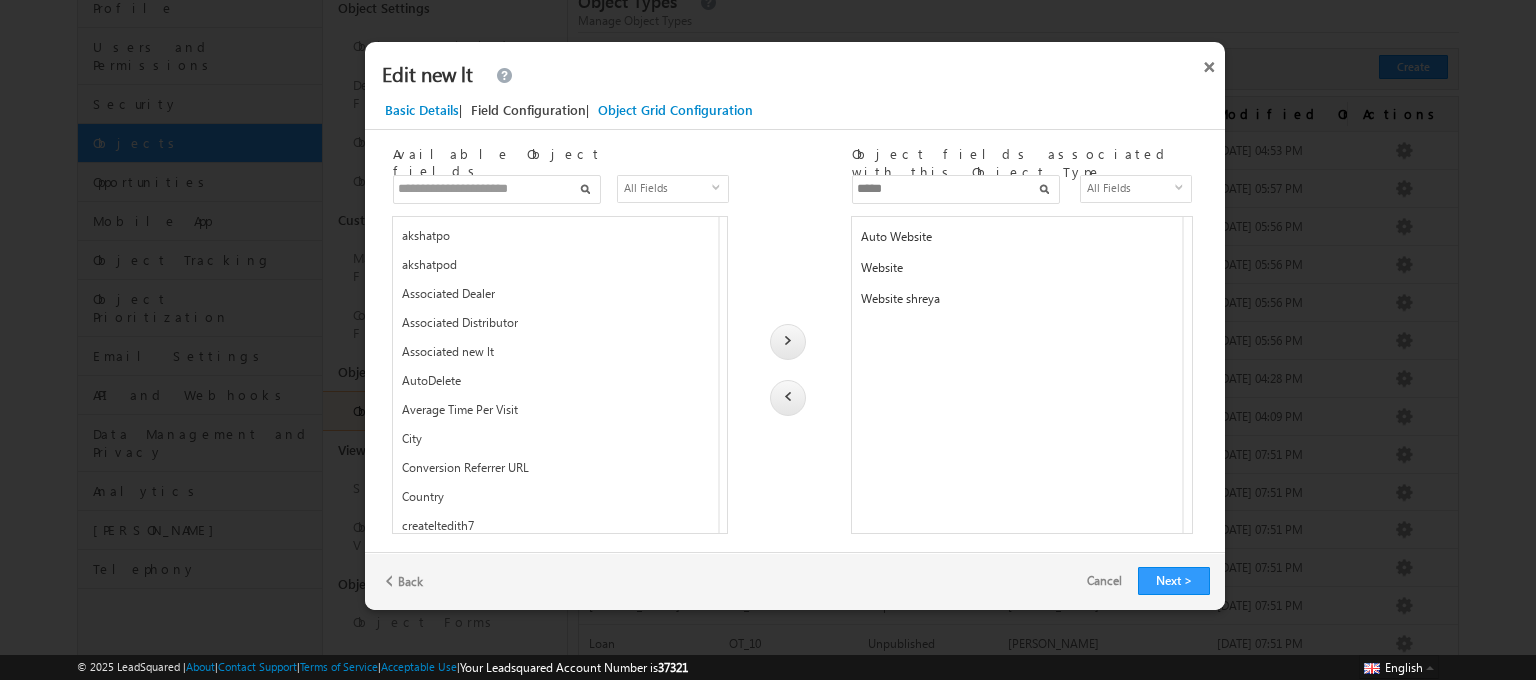 type on "*****" 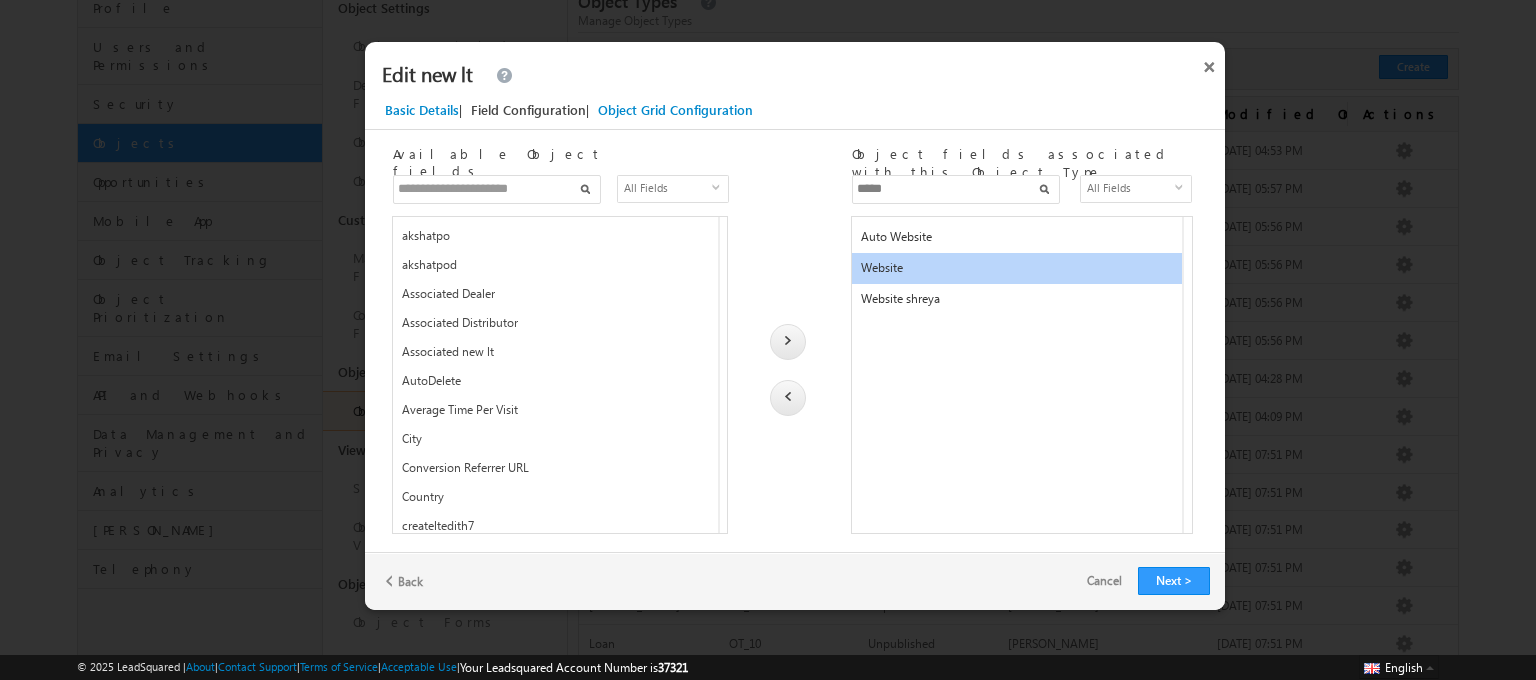 click on "Website shreya" at bounding box center [1015, 303] 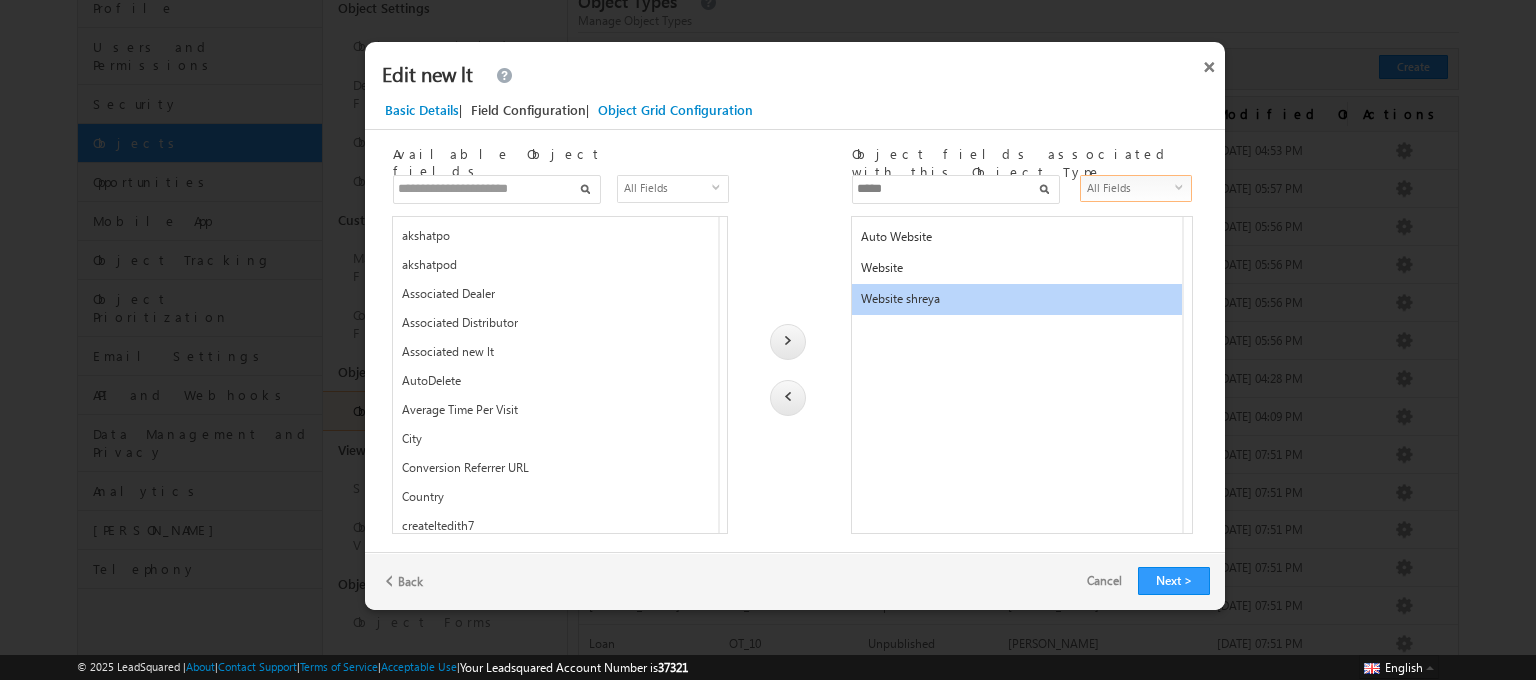 click on "All Fields" at bounding box center (1129, 188) 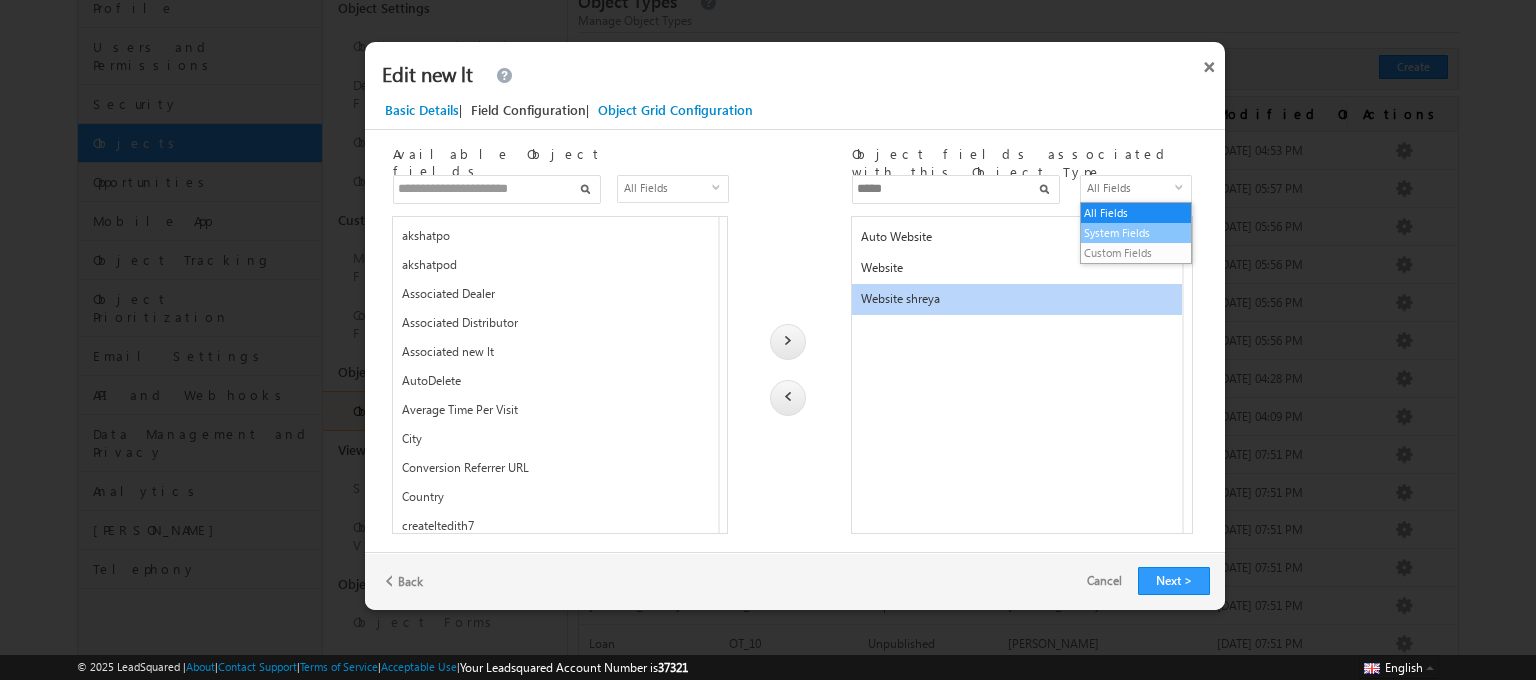 click on "System Fields" at bounding box center (1136, 233) 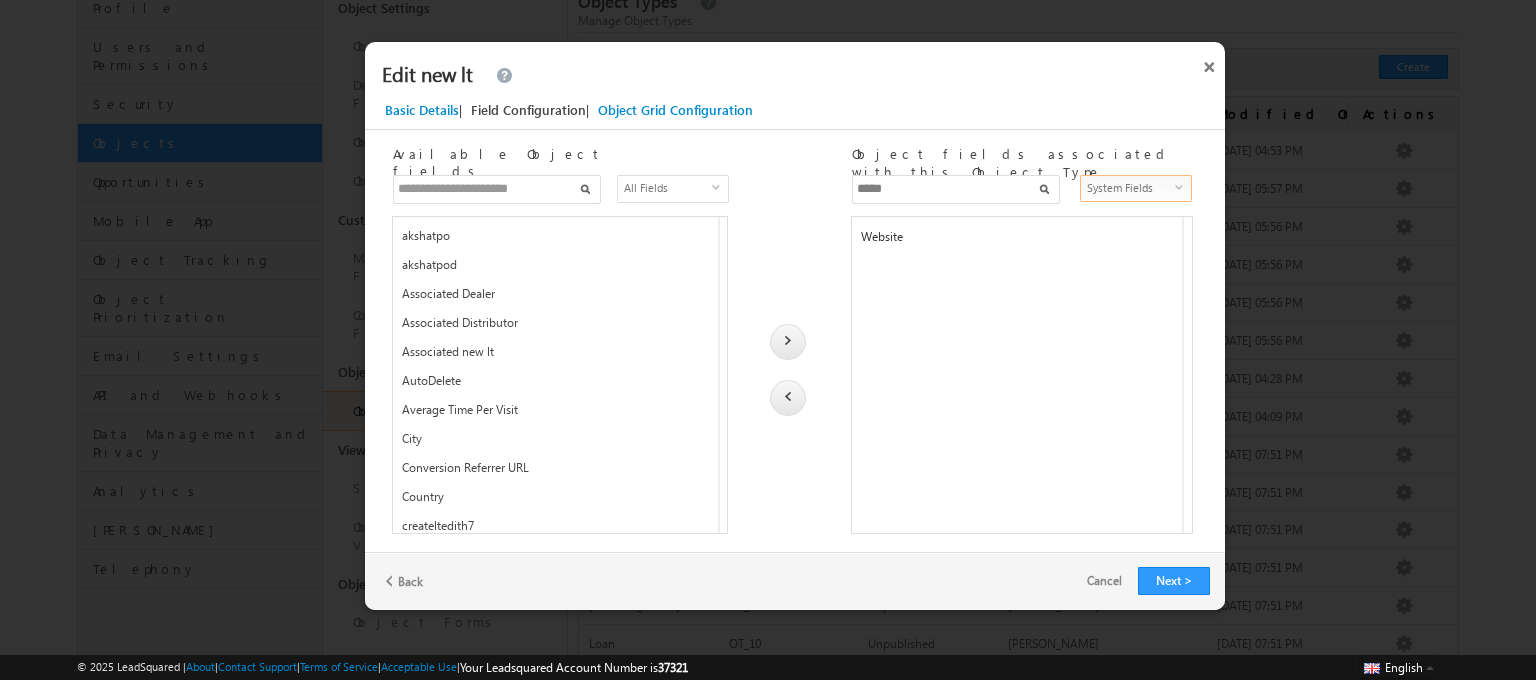 click on "*****" at bounding box center [956, 189] 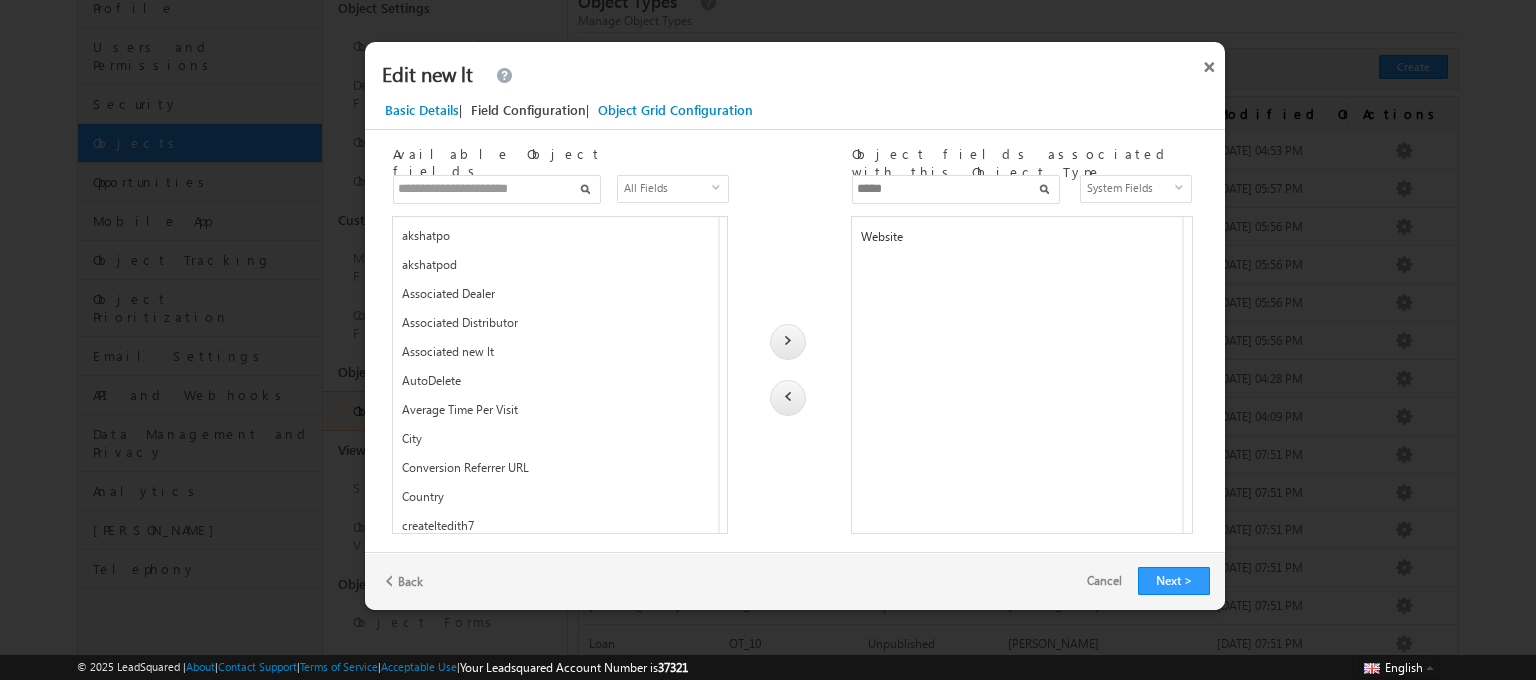 click on "*****" at bounding box center (956, 189) 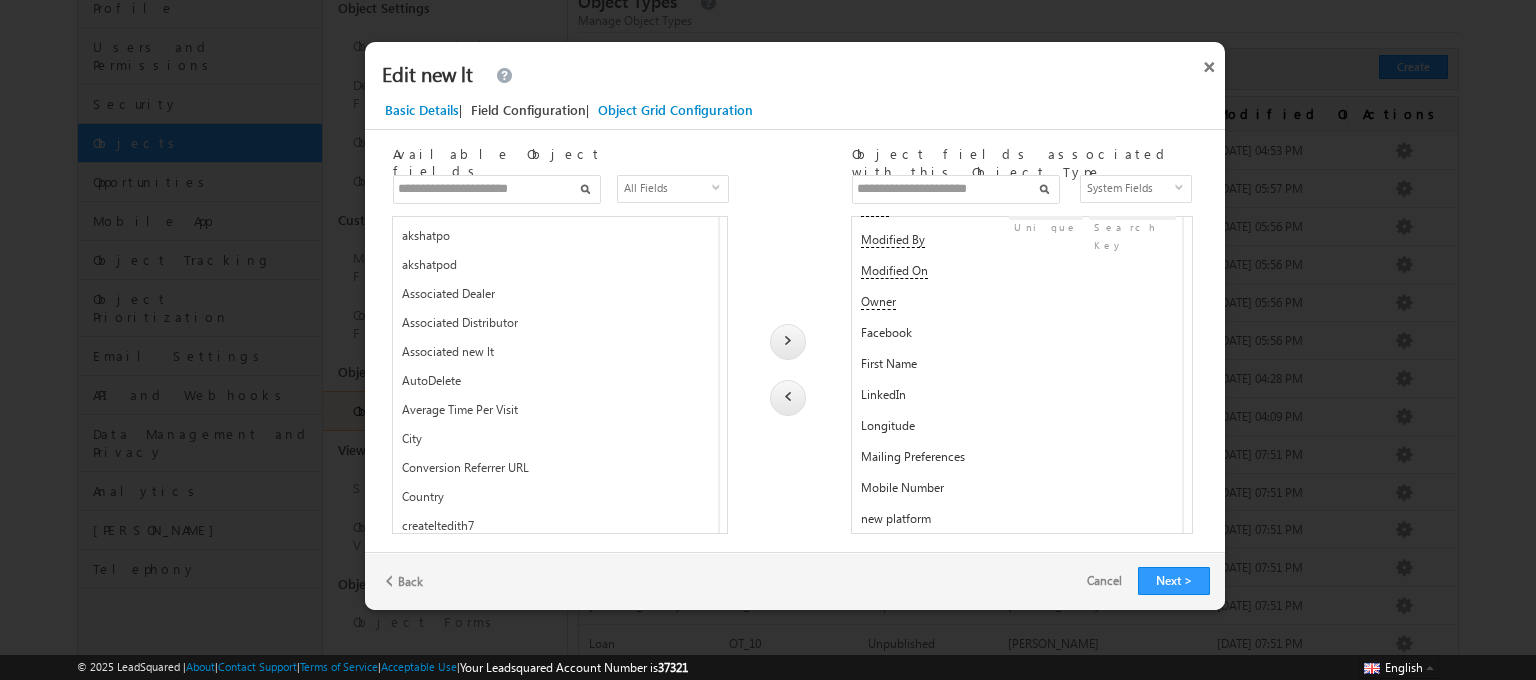 scroll, scrollTop: 94, scrollLeft: 0, axis: vertical 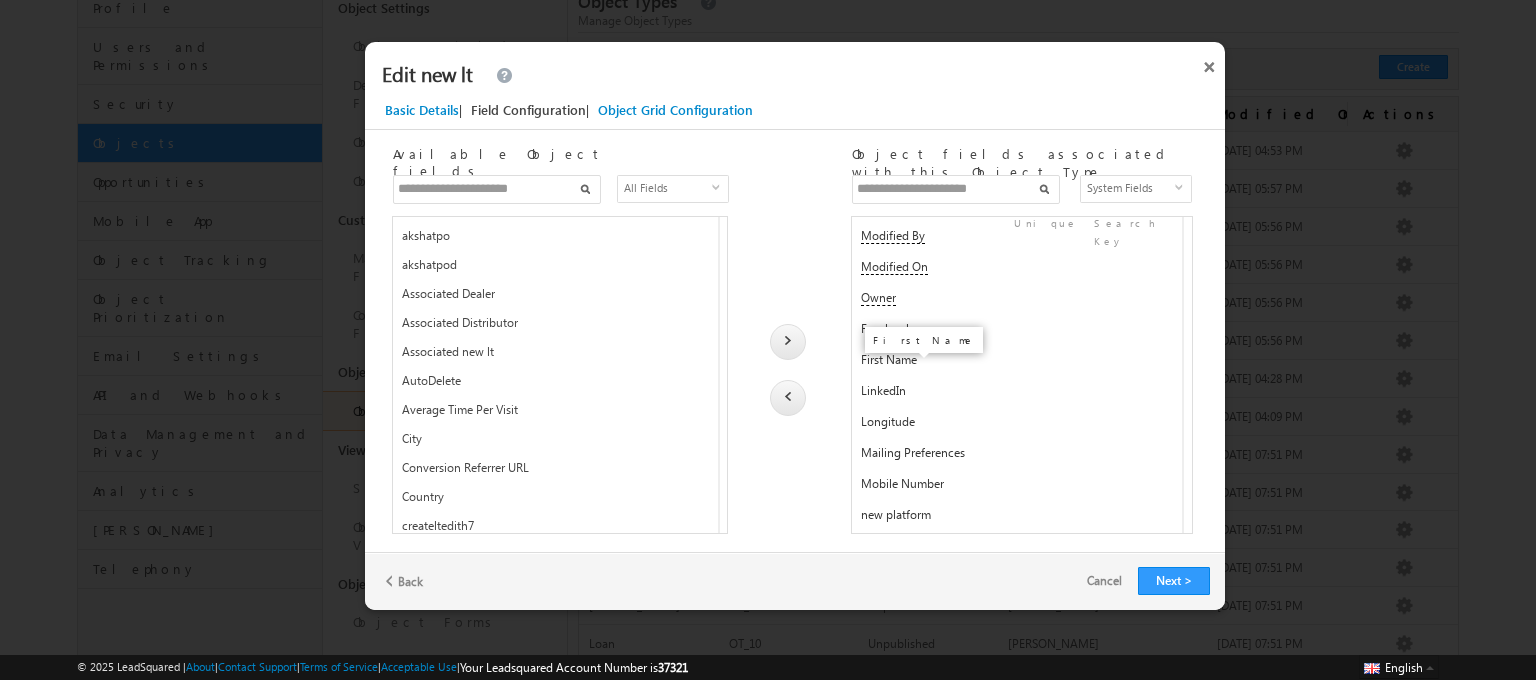 type 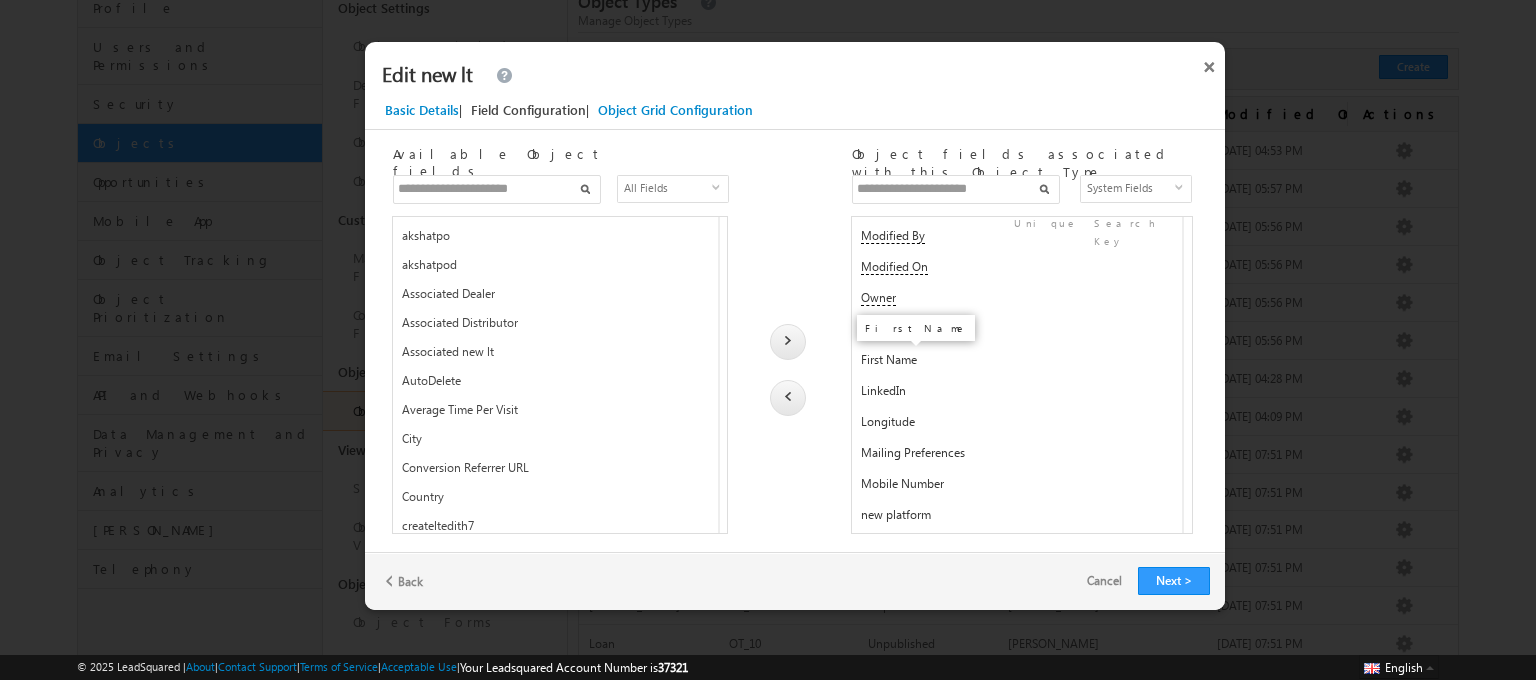 click on "First Name" at bounding box center (889, 359) 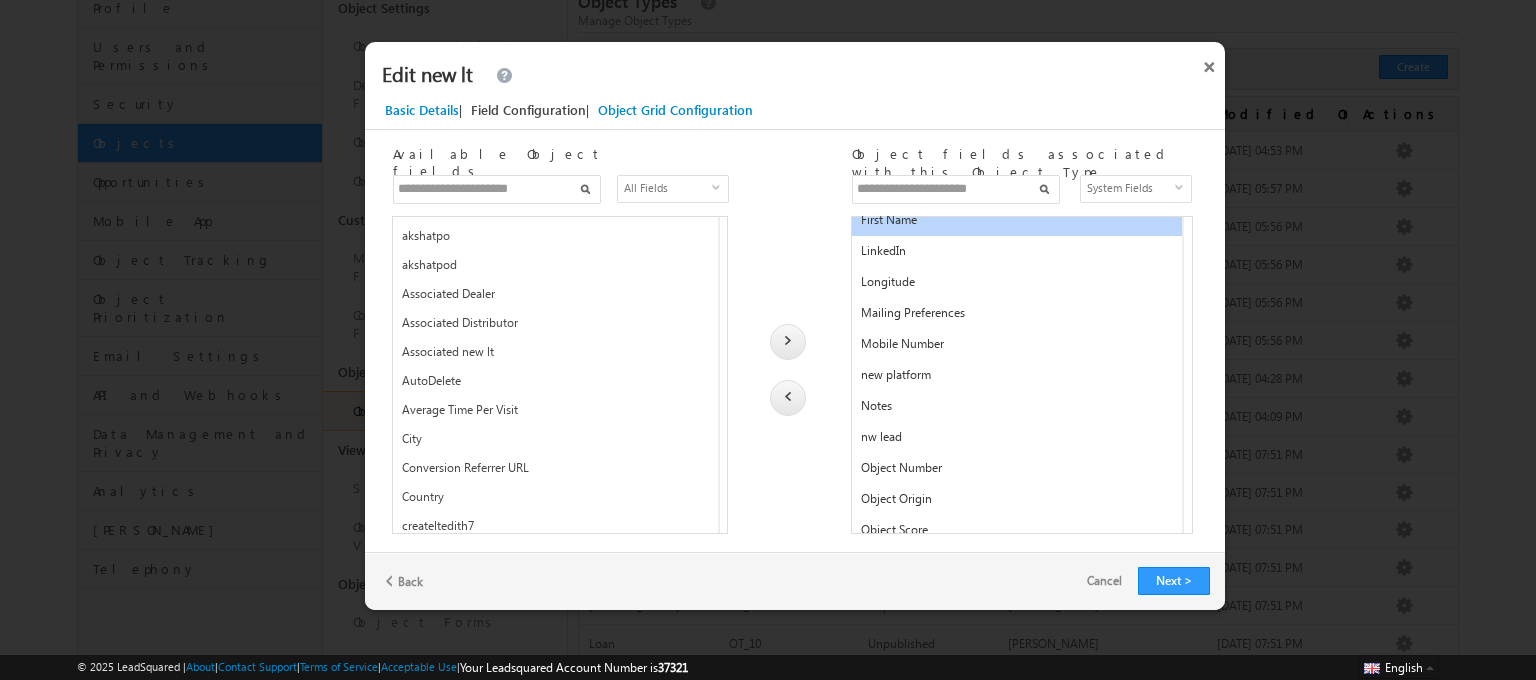 scroll, scrollTop: 235, scrollLeft: 0, axis: vertical 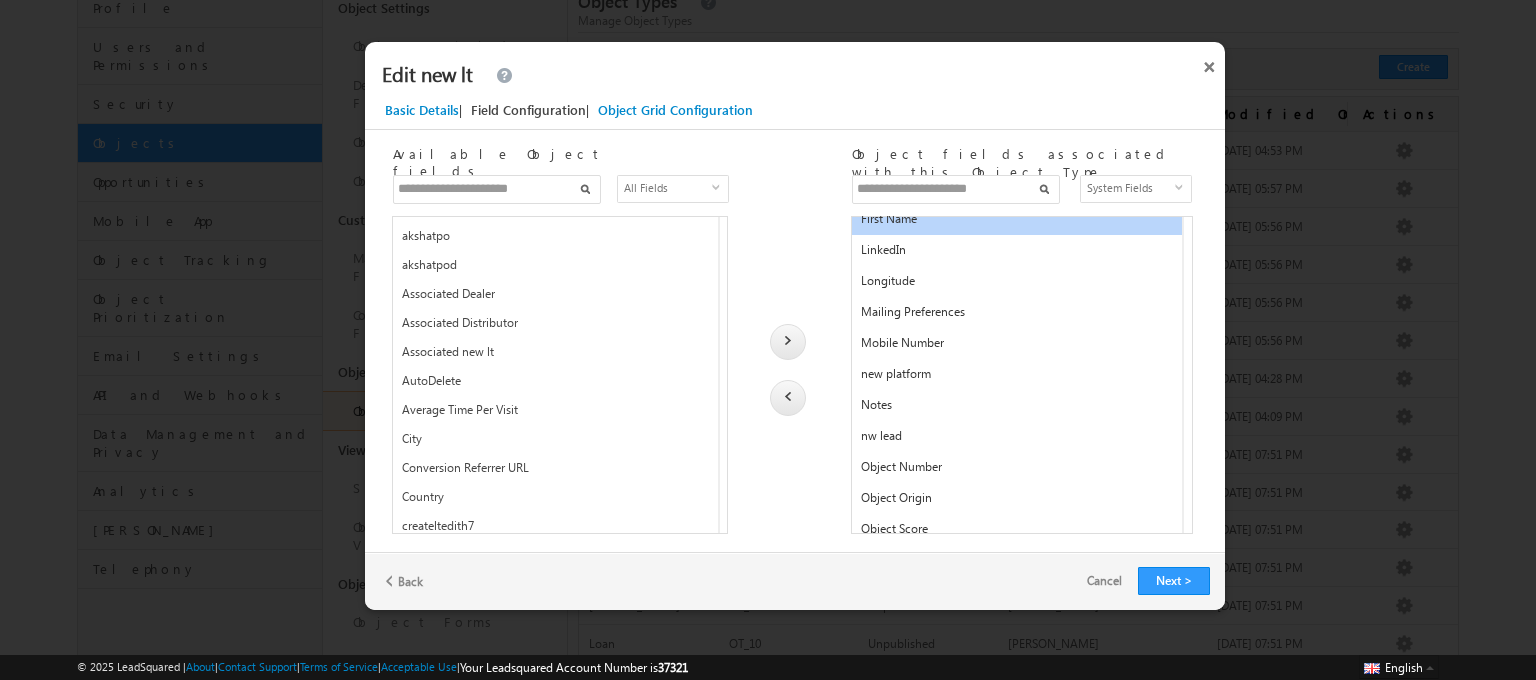click on "Mailing Preferences" at bounding box center (975, 292) 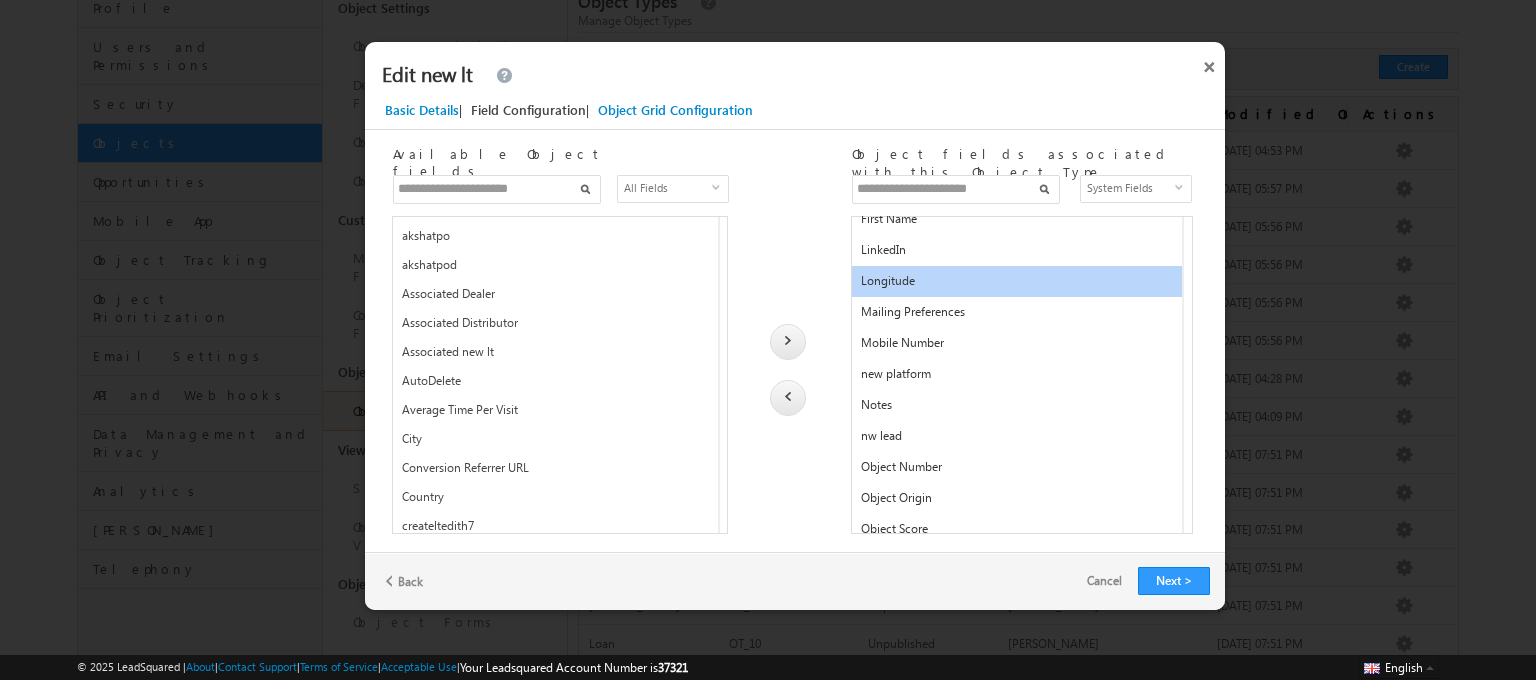 click at bounding box center (788, 398) 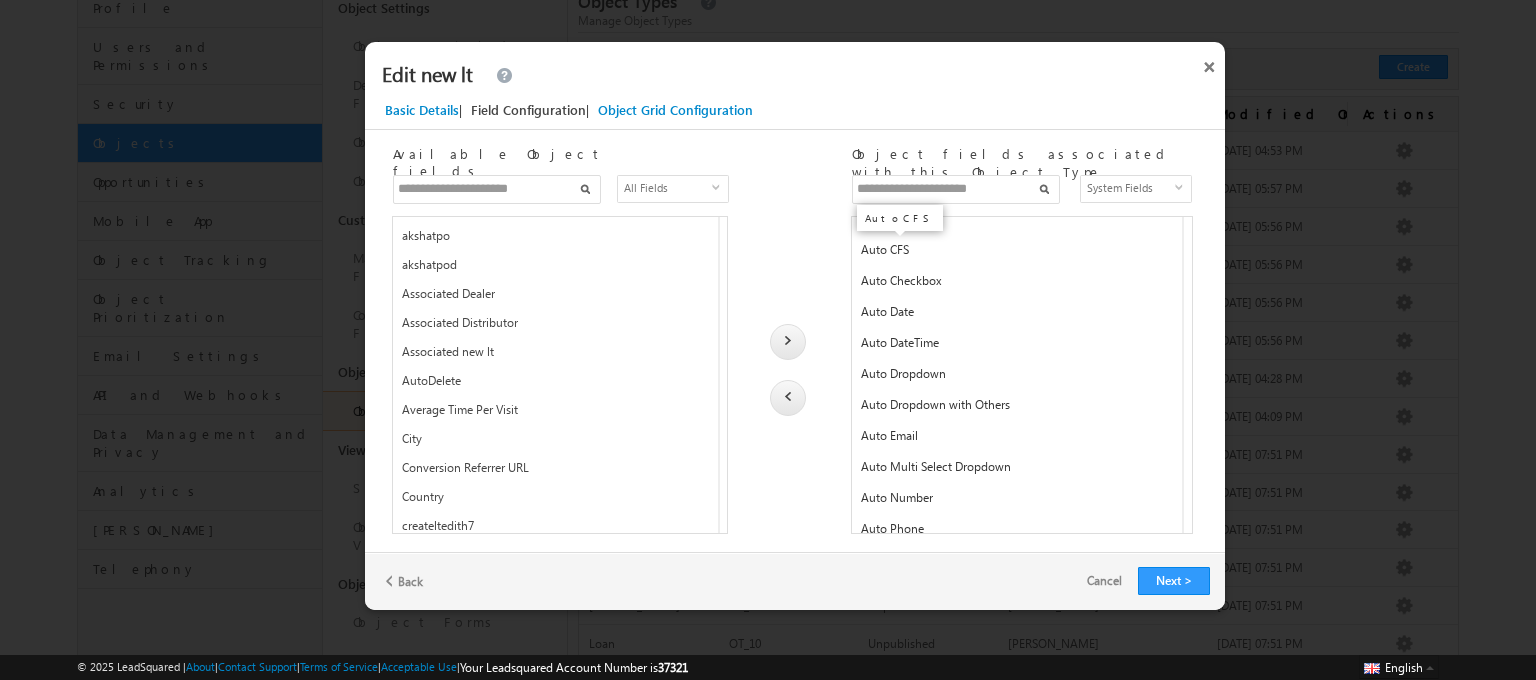 click on "Auto CFS" at bounding box center (885, 249) 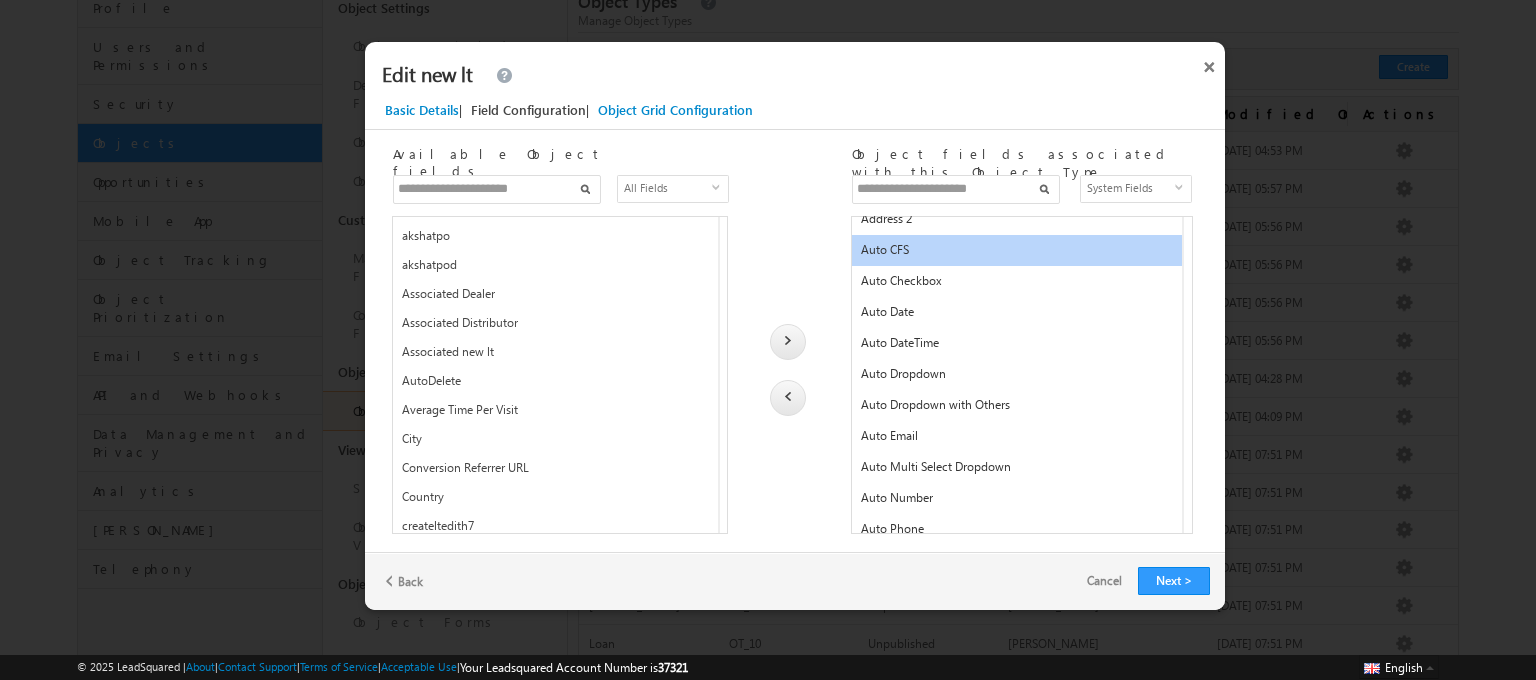 click at bounding box center [788, 398] 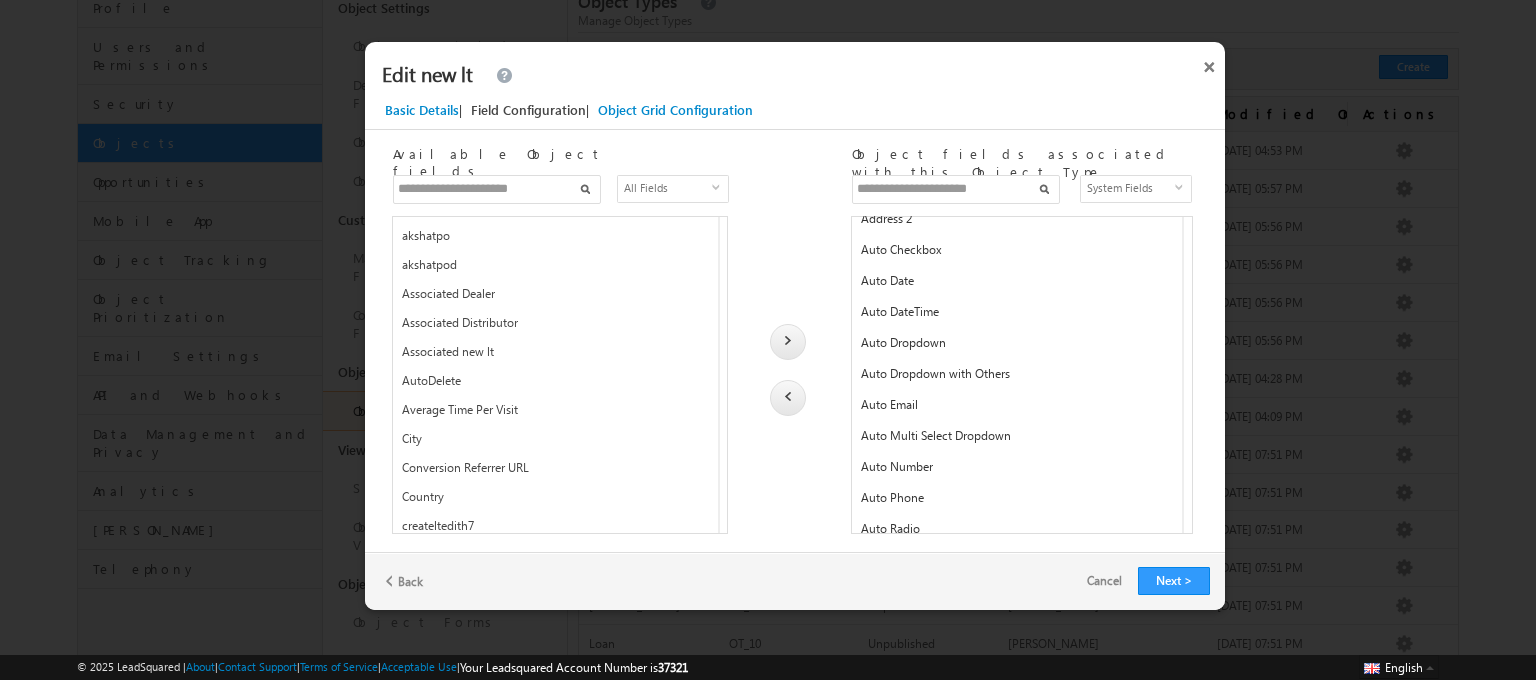 click on "Auto Date" at bounding box center [914, 261] 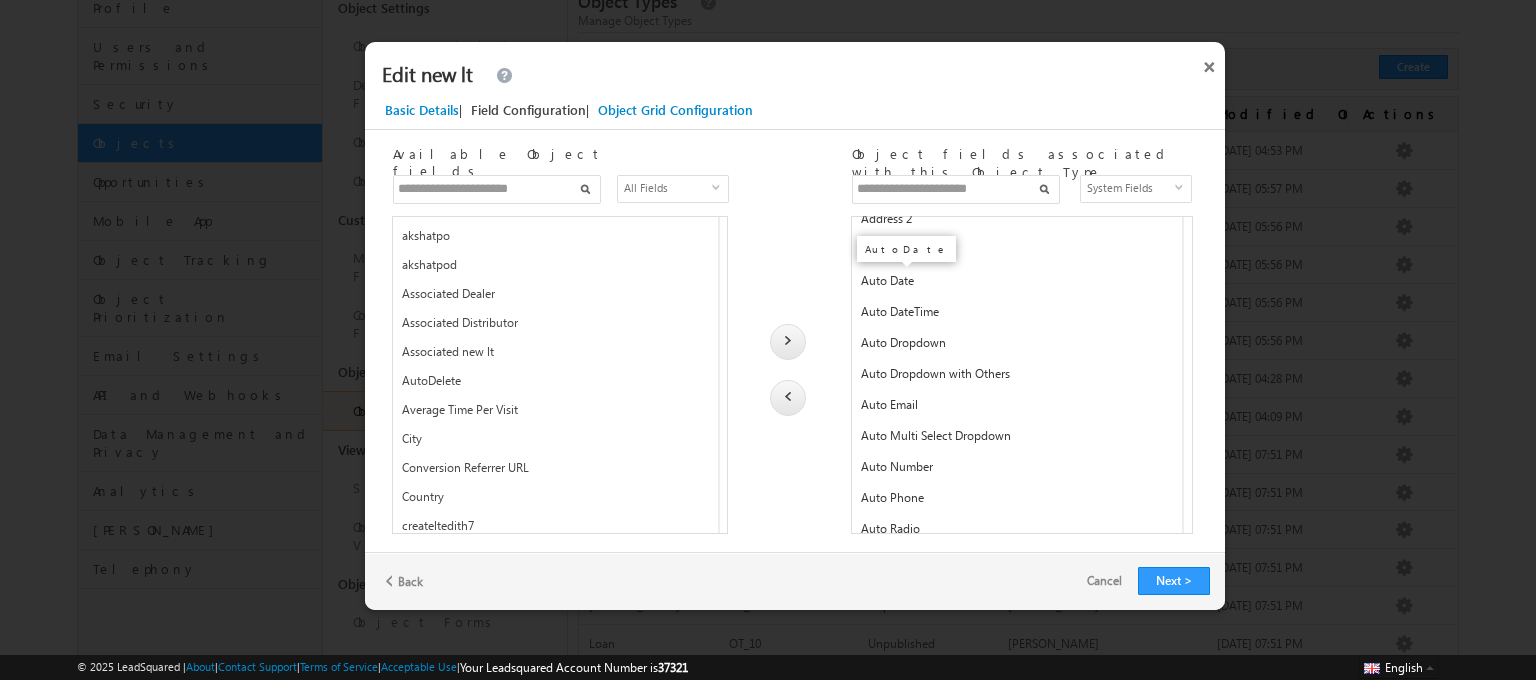 click on "Auto Date" at bounding box center (887, 280) 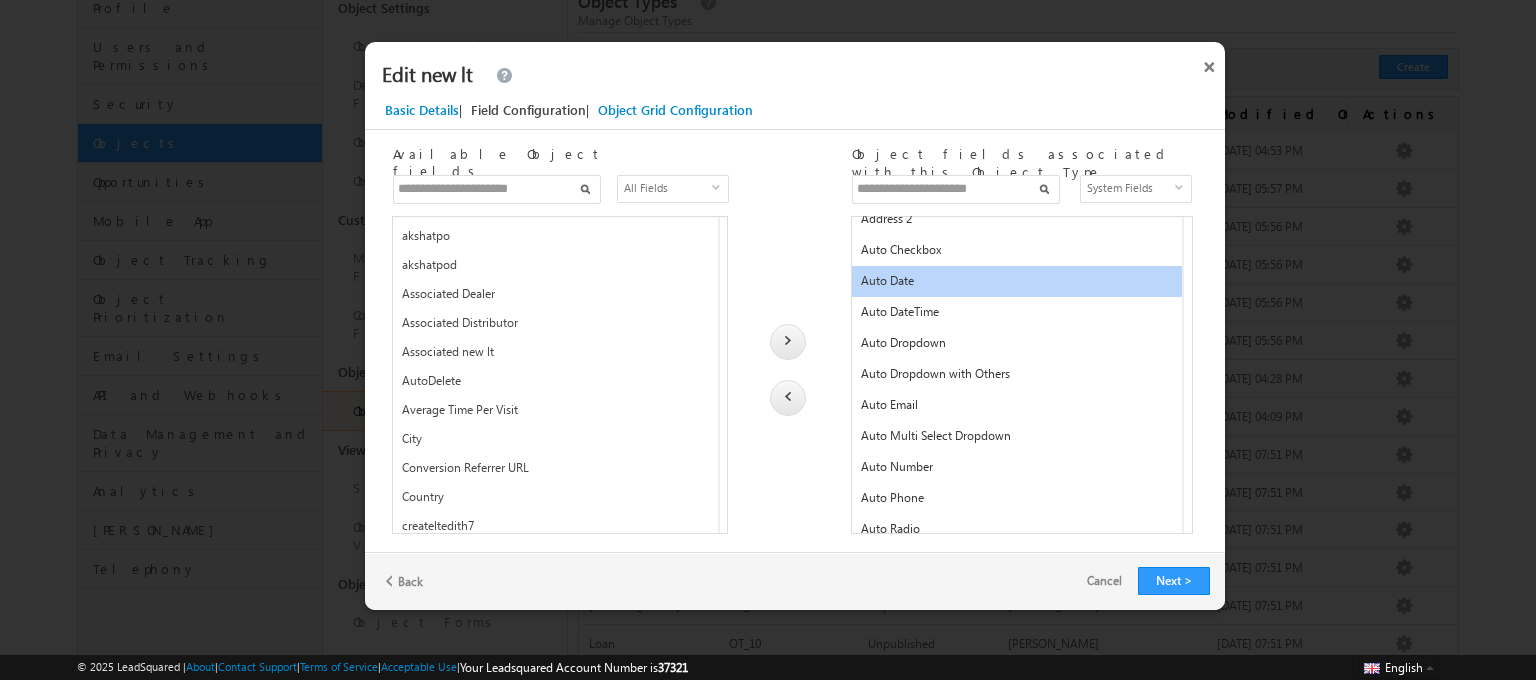 click at bounding box center [788, 396] 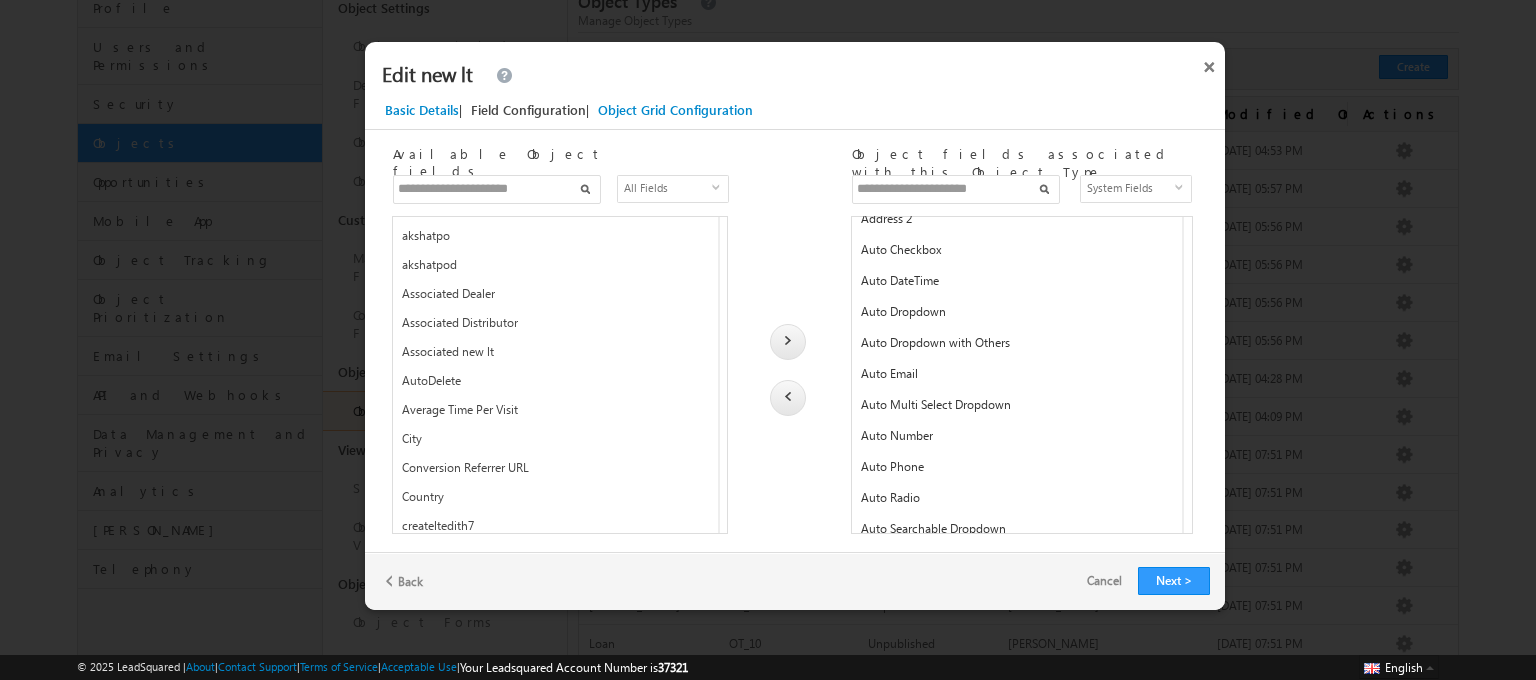 click at bounding box center [497, 189] 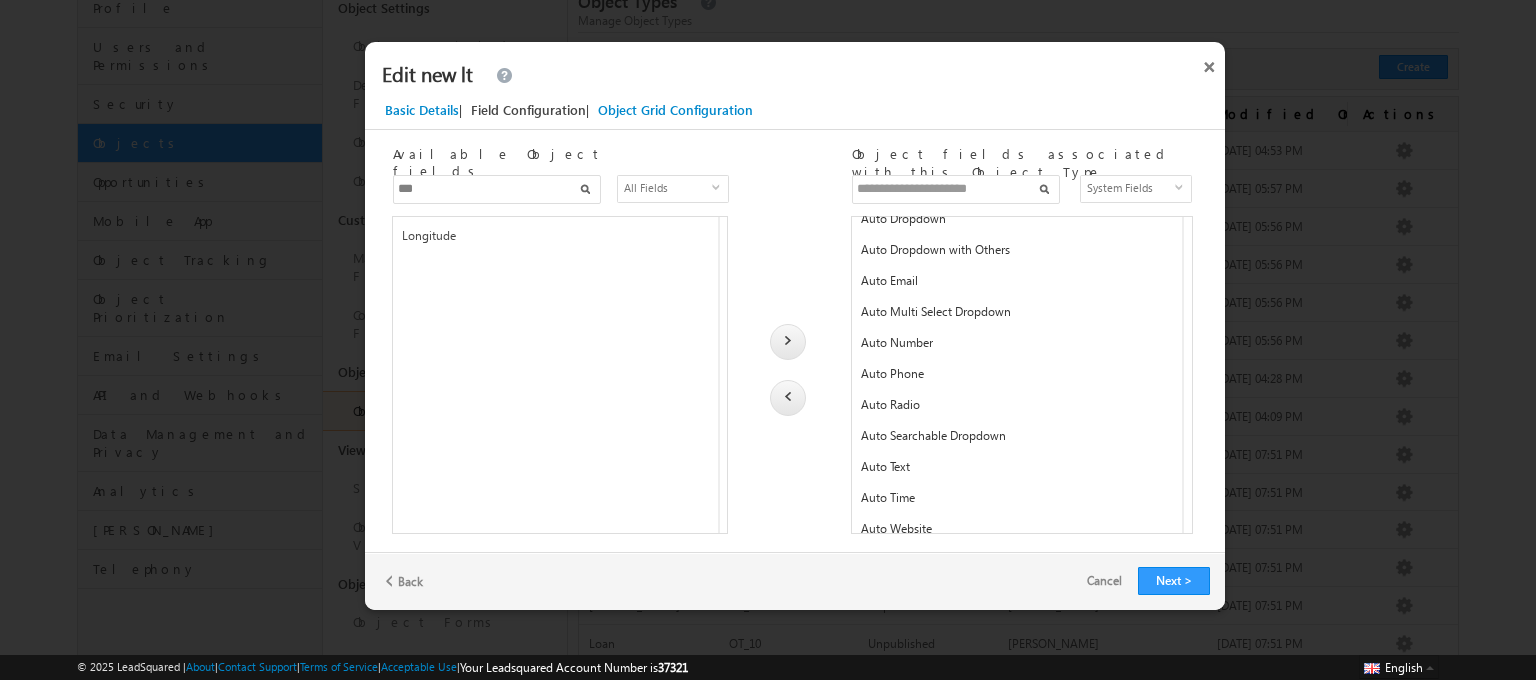 scroll, scrollTop: 335, scrollLeft: 0, axis: vertical 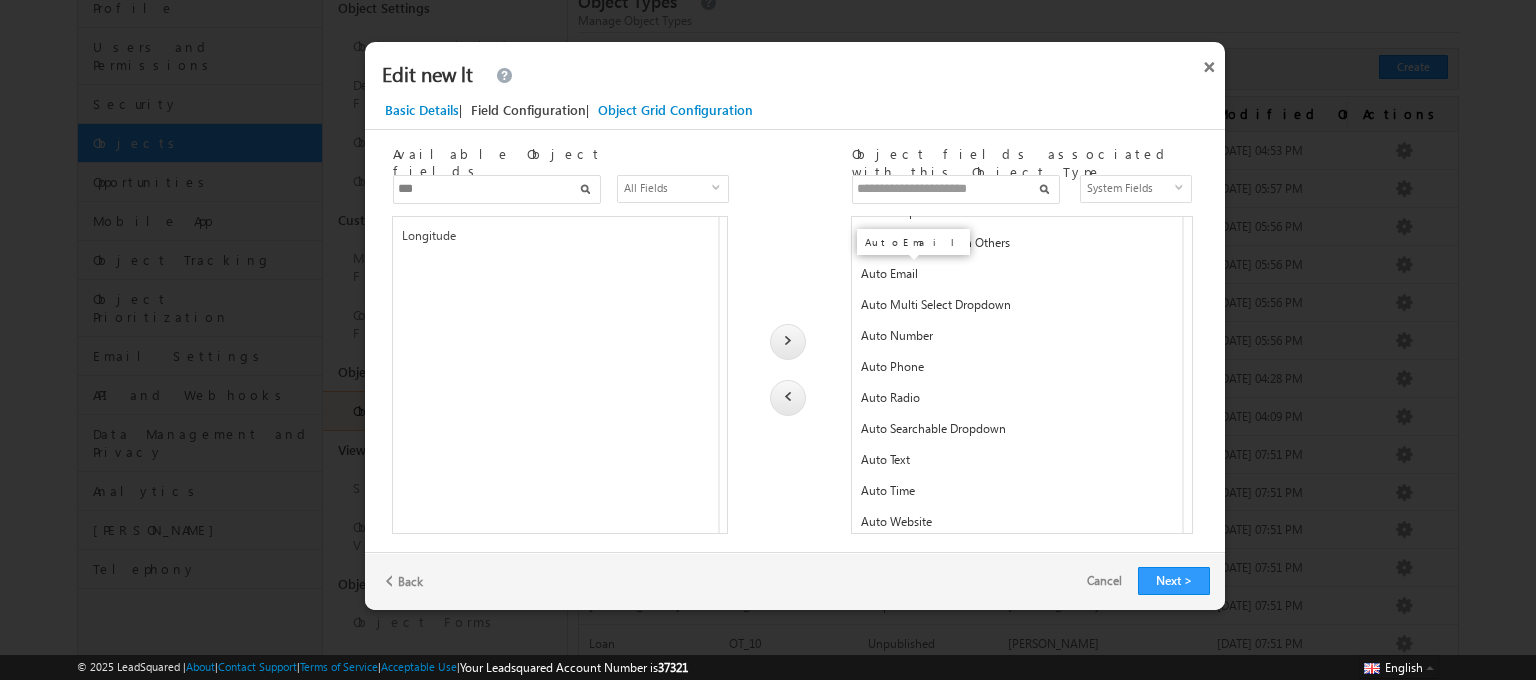 click on "Auto Email" at bounding box center [889, 273] 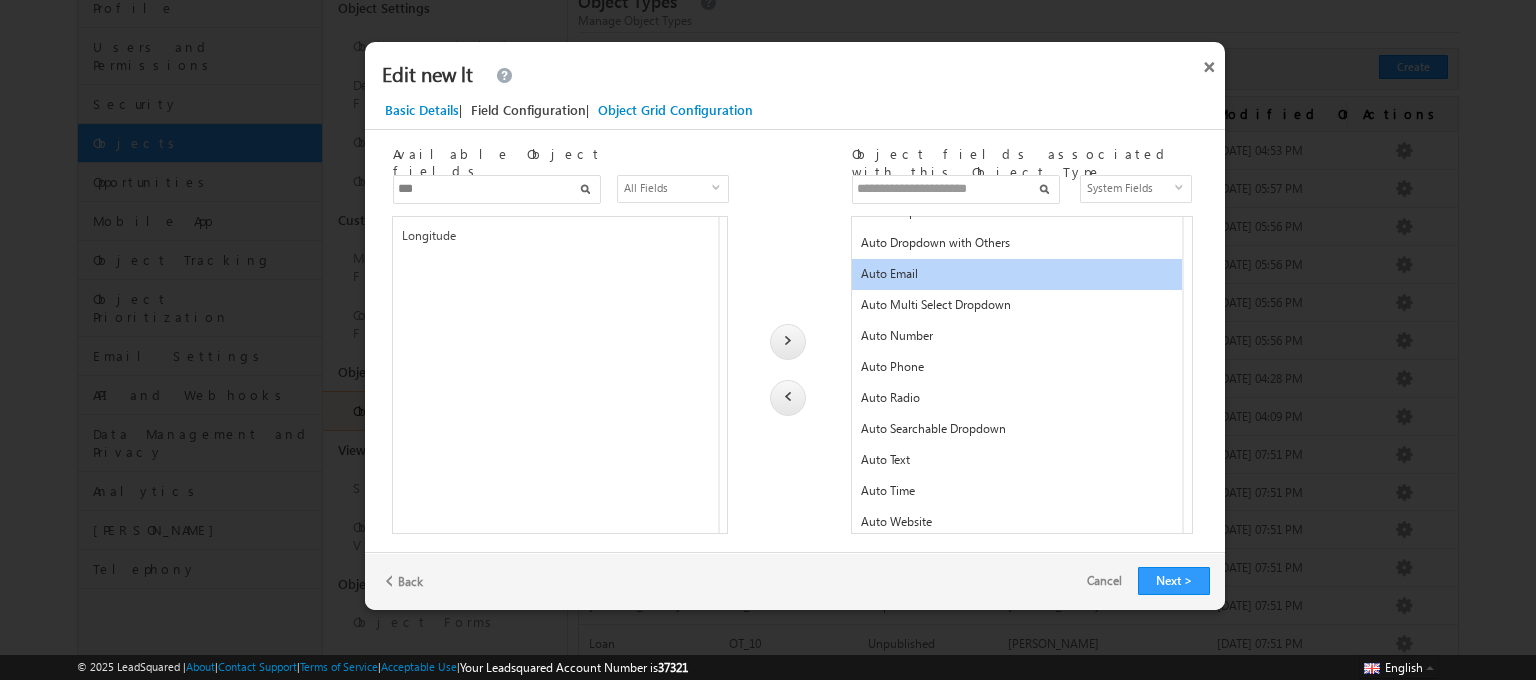 click at bounding box center [788, 396] 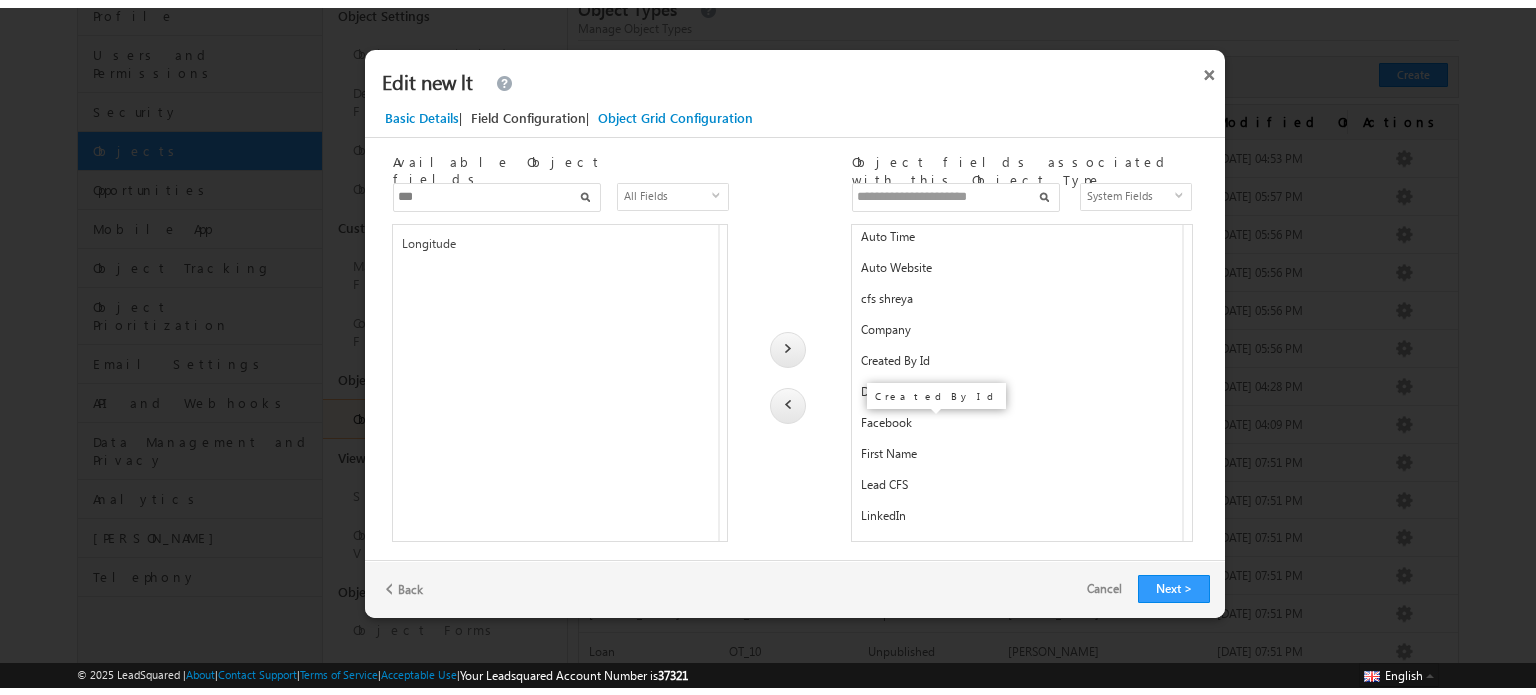 scroll, scrollTop: 571, scrollLeft: 0, axis: vertical 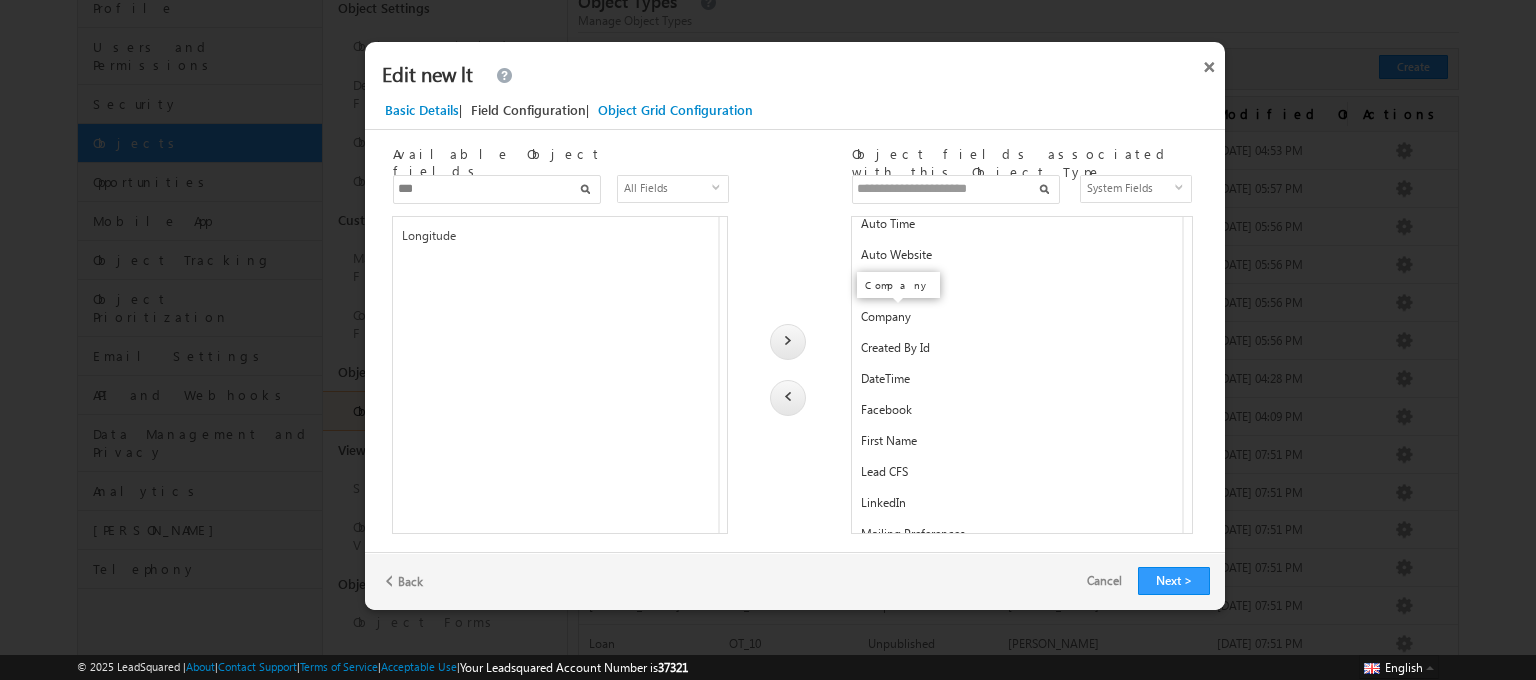 click on "Company" at bounding box center [886, 316] 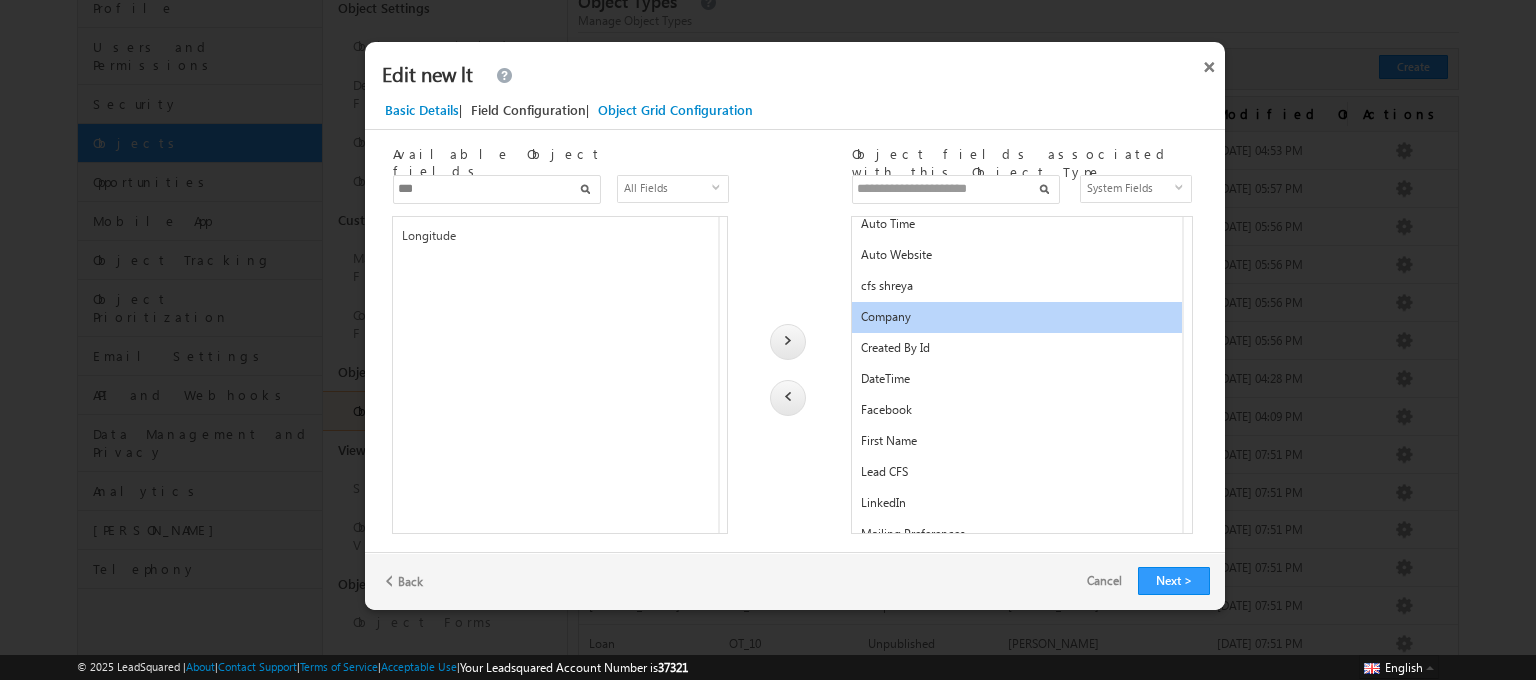 click at bounding box center [788, 398] 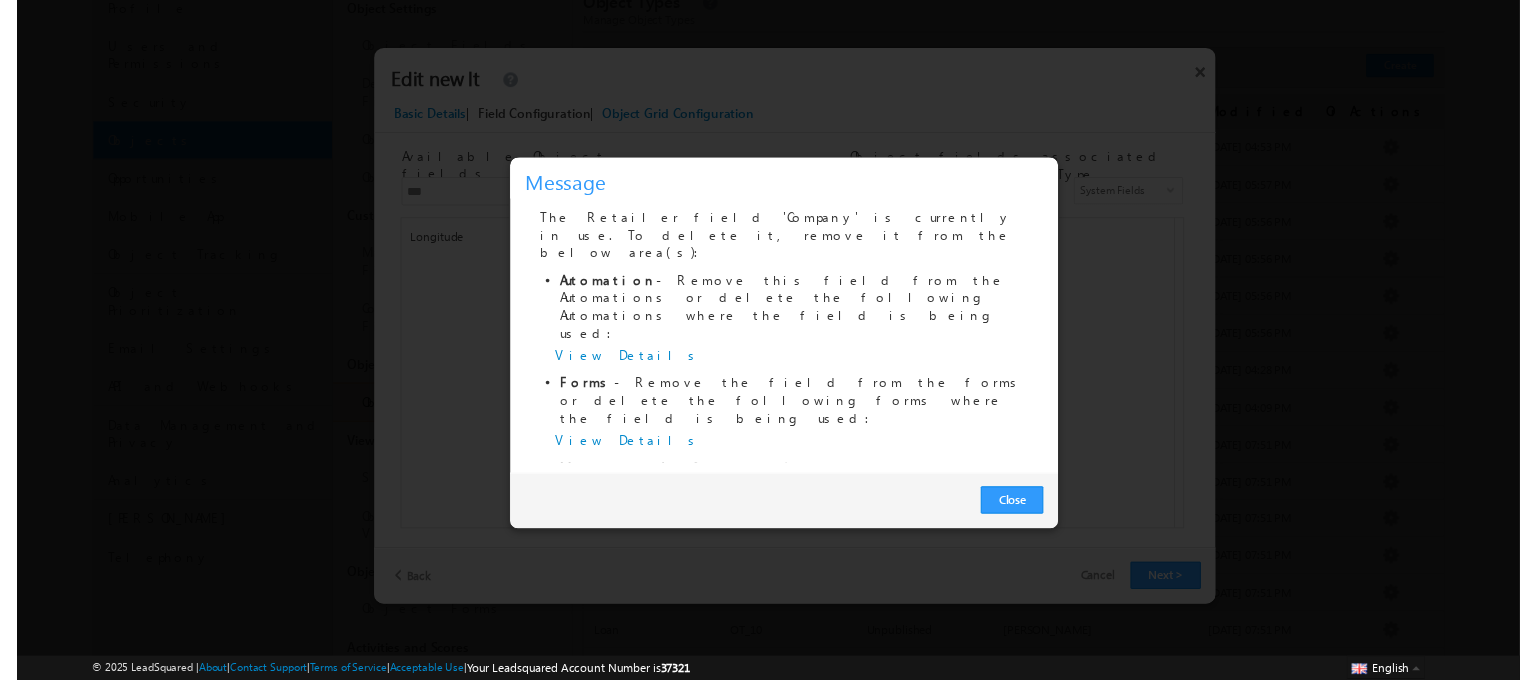 scroll, scrollTop: 62, scrollLeft: 0, axis: vertical 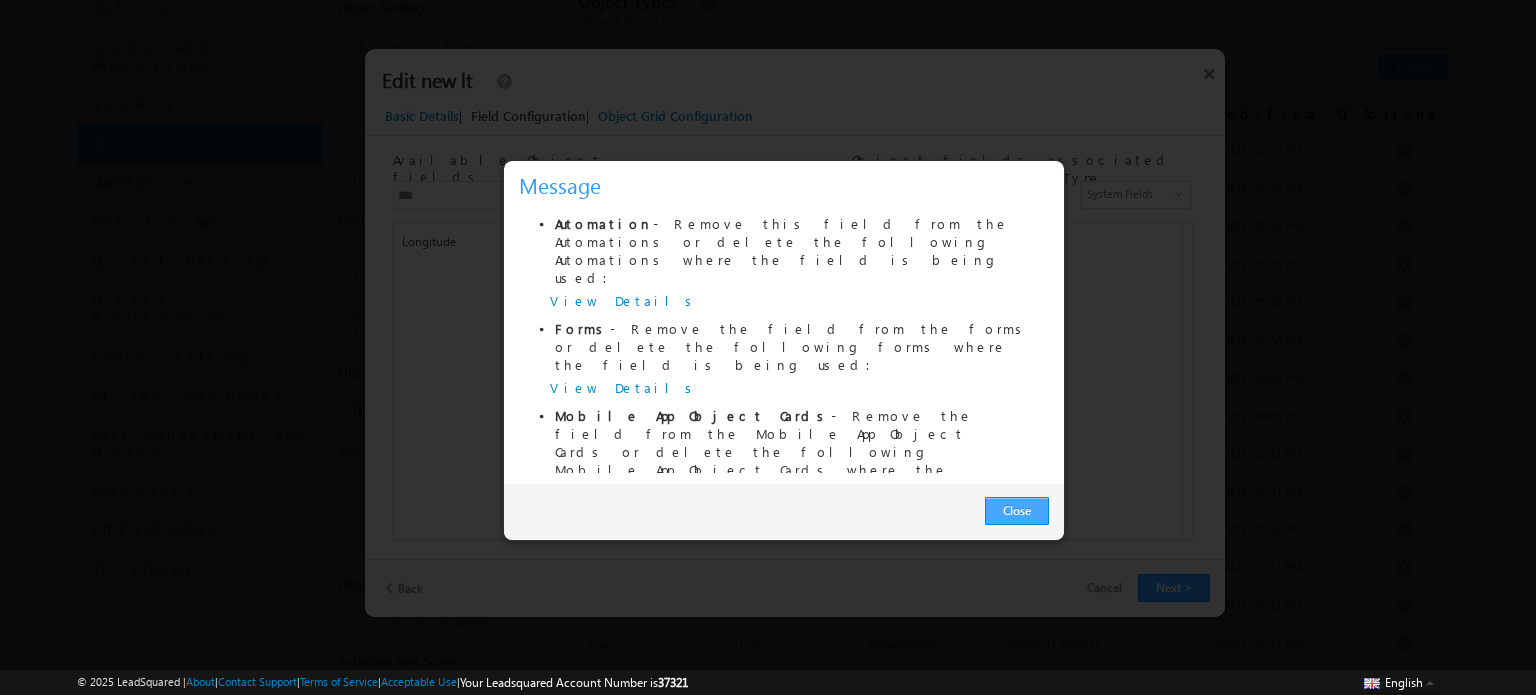 click on "Close" at bounding box center [1017, 511] 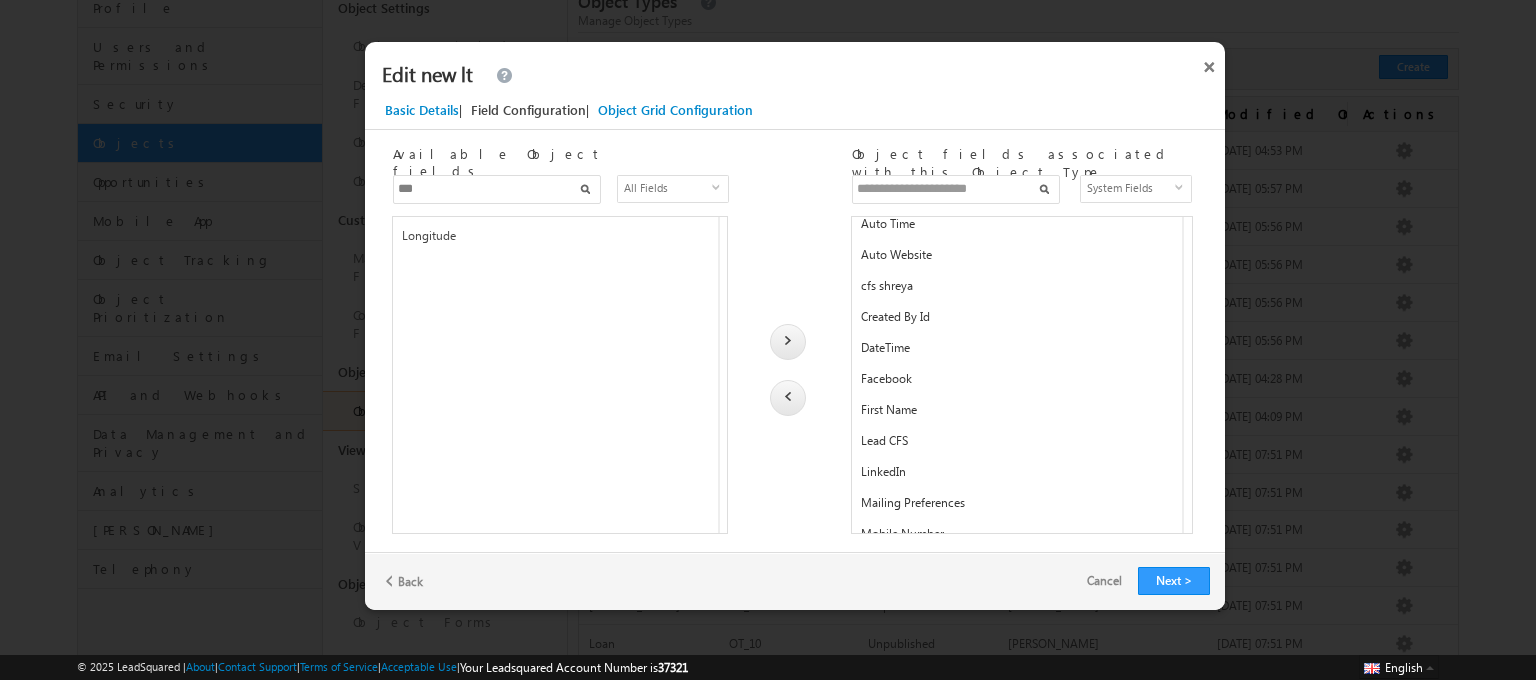 click on "***" at bounding box center (497, 189) 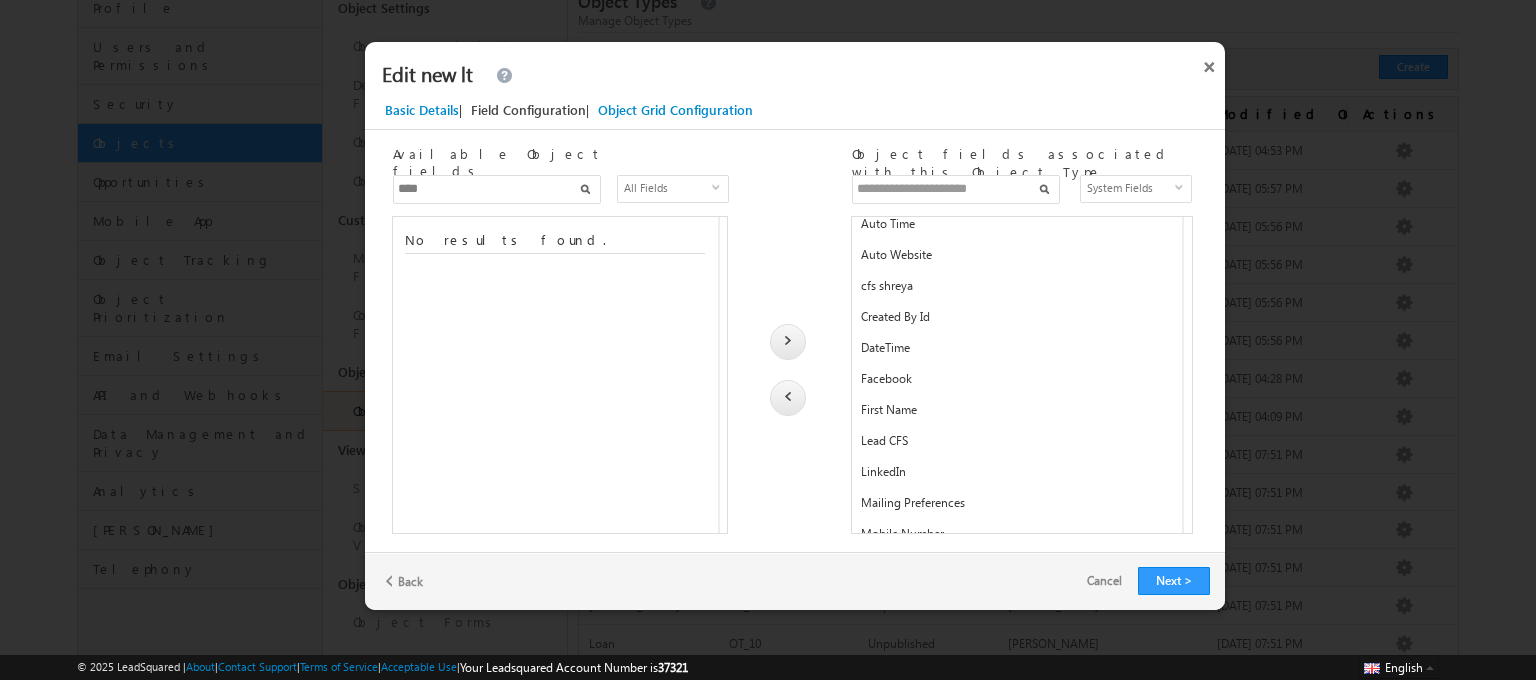 type on "****" 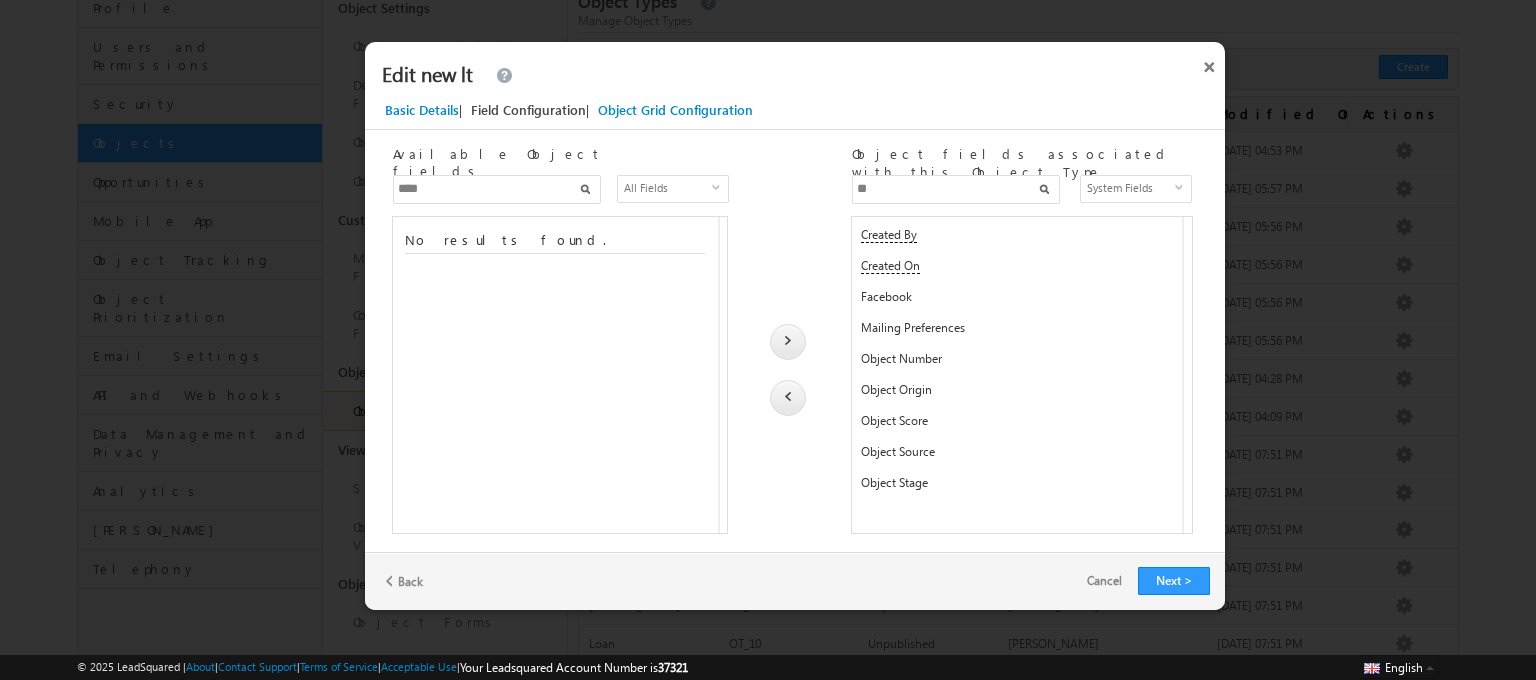 scroll, scrollTop: 0, scrollLeft: 0, axis: both 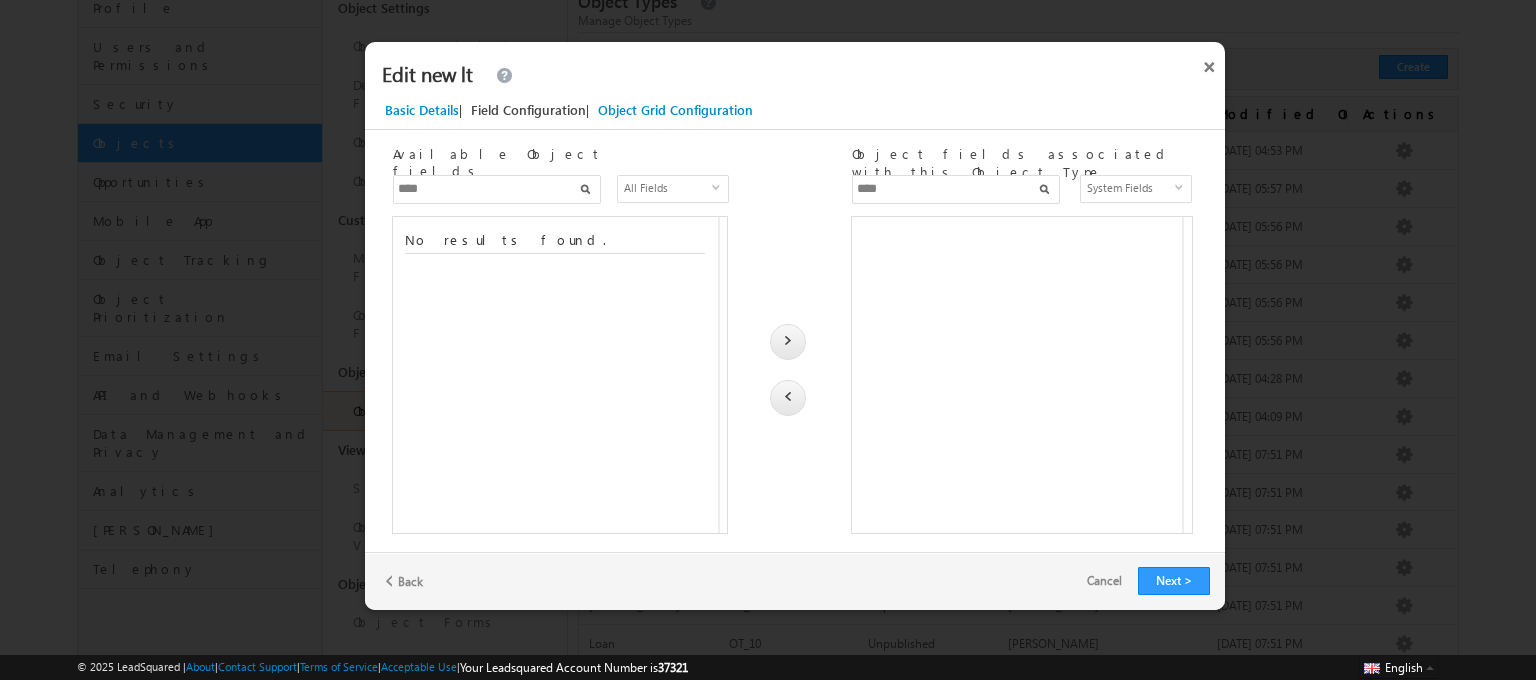 type on "****" 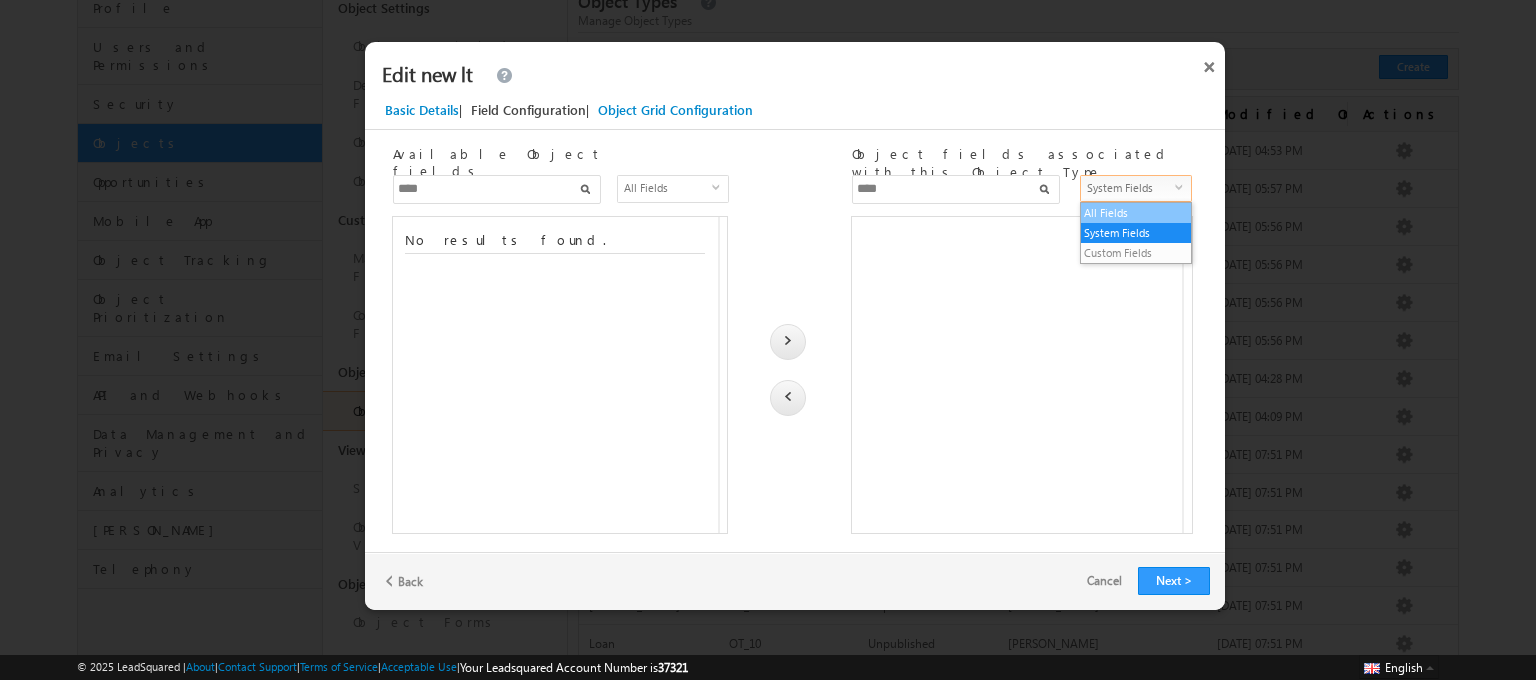 click on "All Fields" at bounding box center [1136, 213] 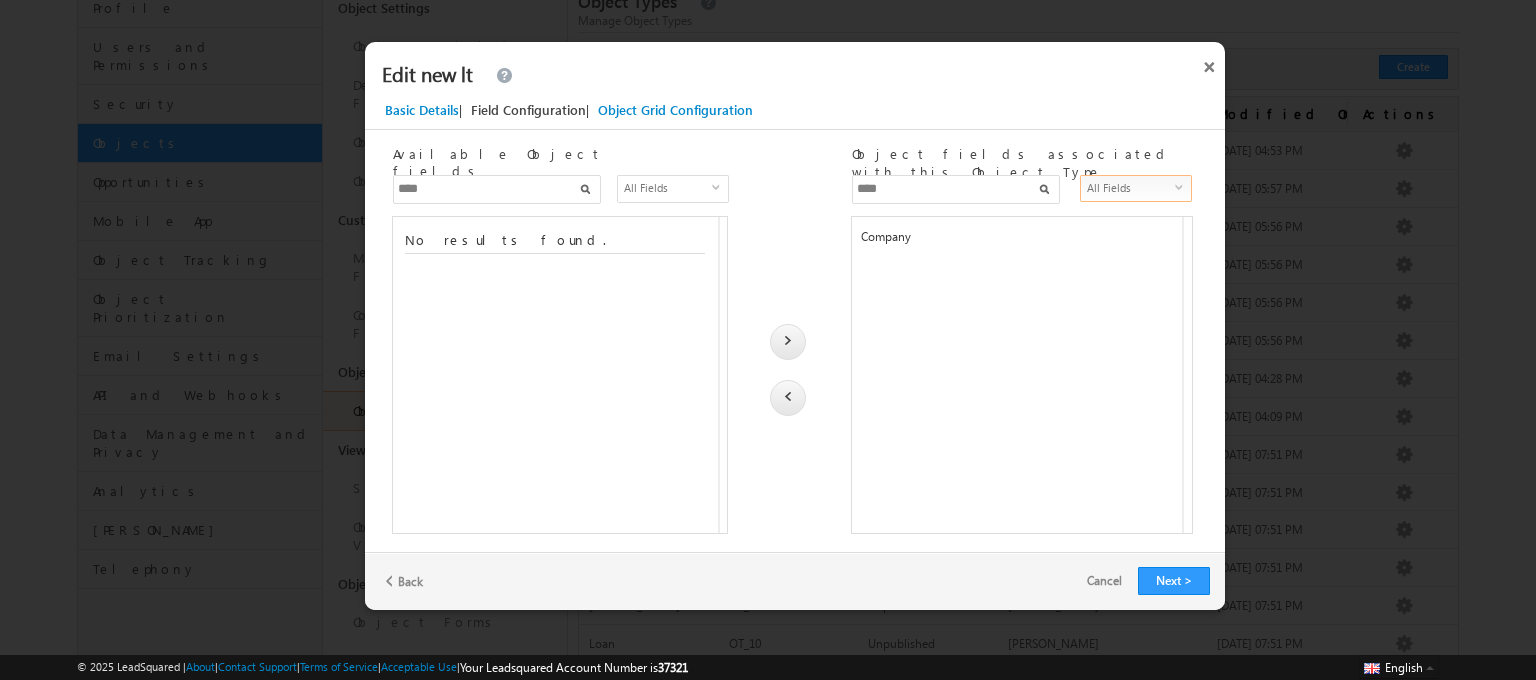 click on "Company" at bounding box center (1015, 241) 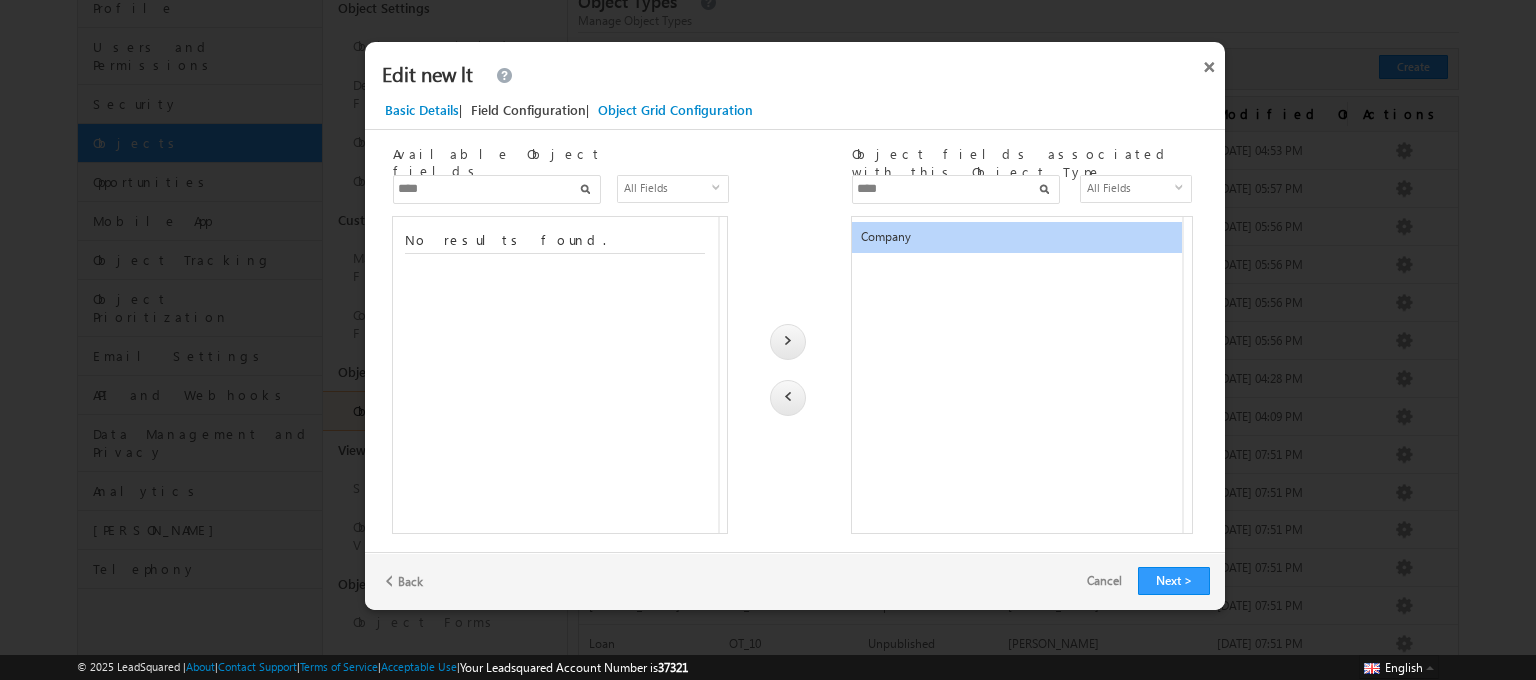 click on "****" at bounding box center (956, 189) 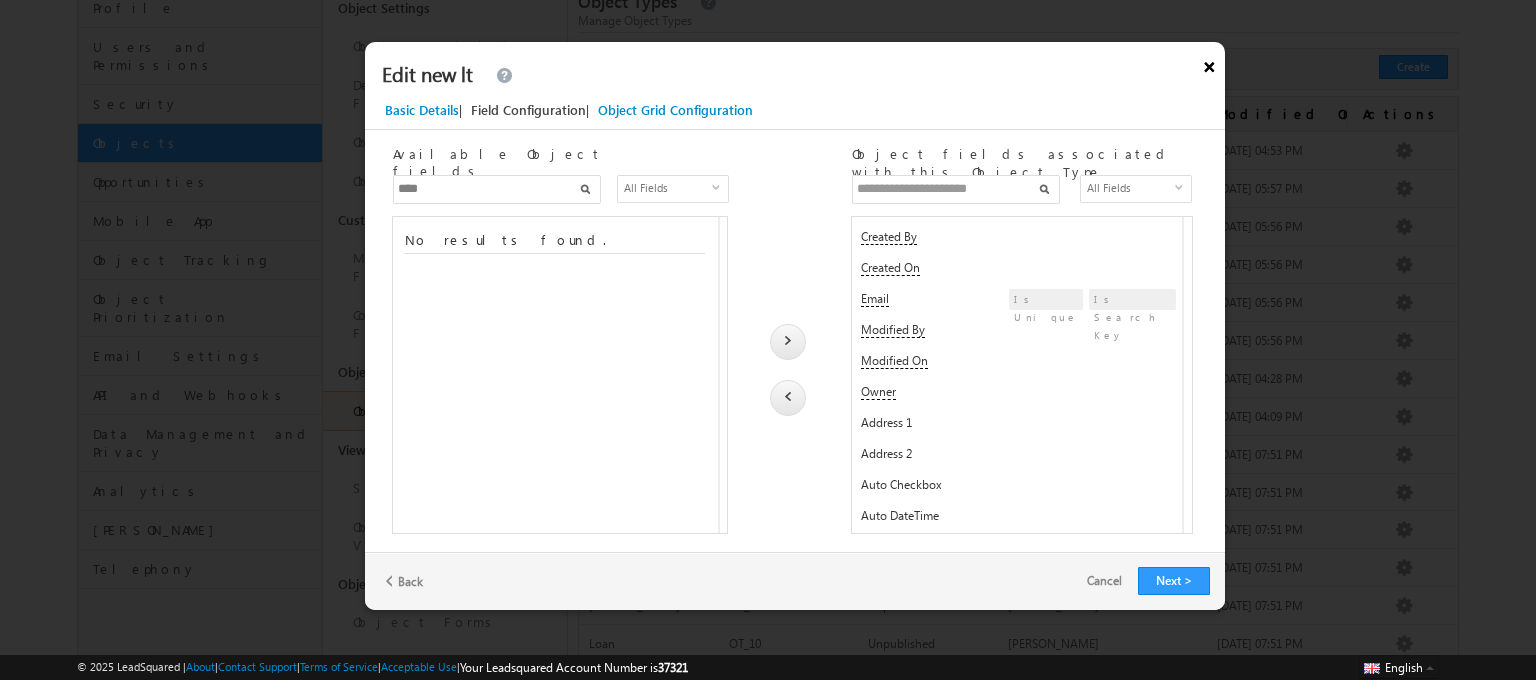 type 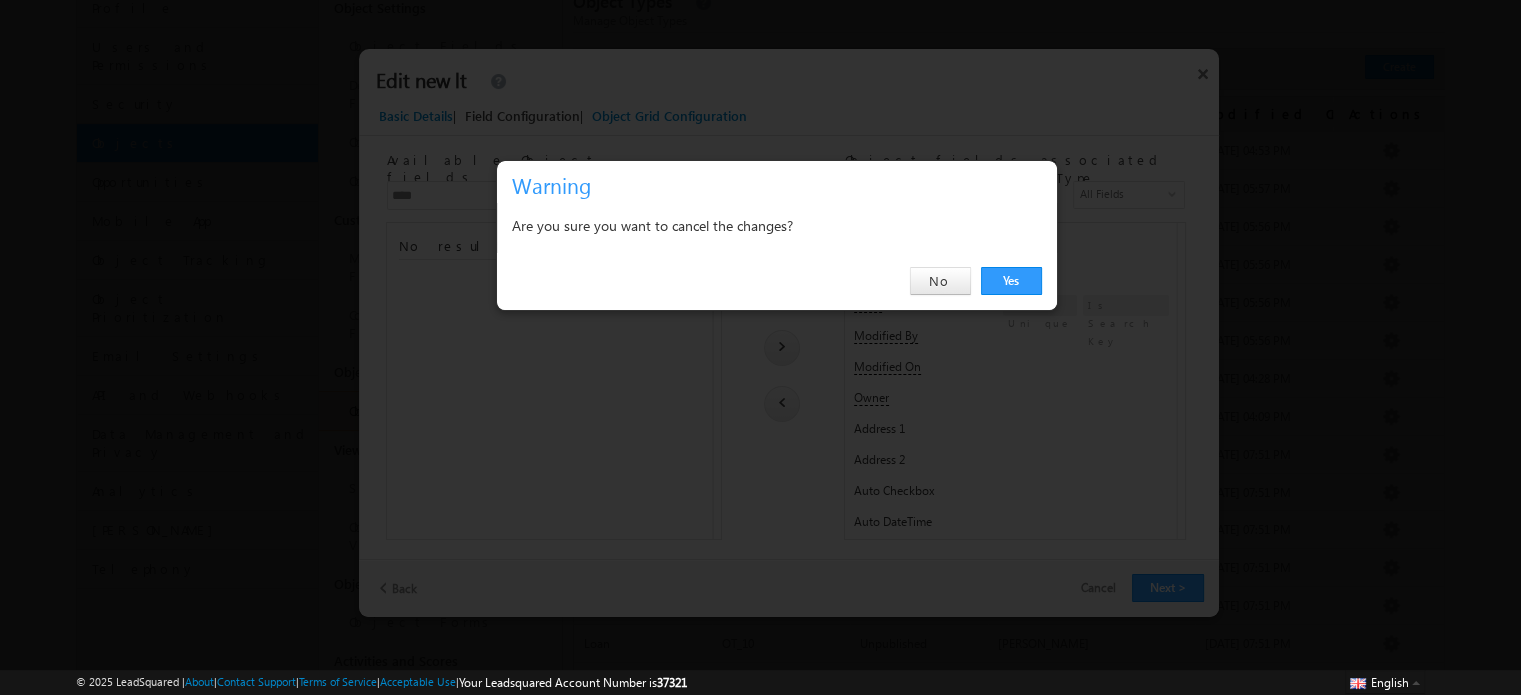 click on "Yes No" at bounding box center (777, 281) 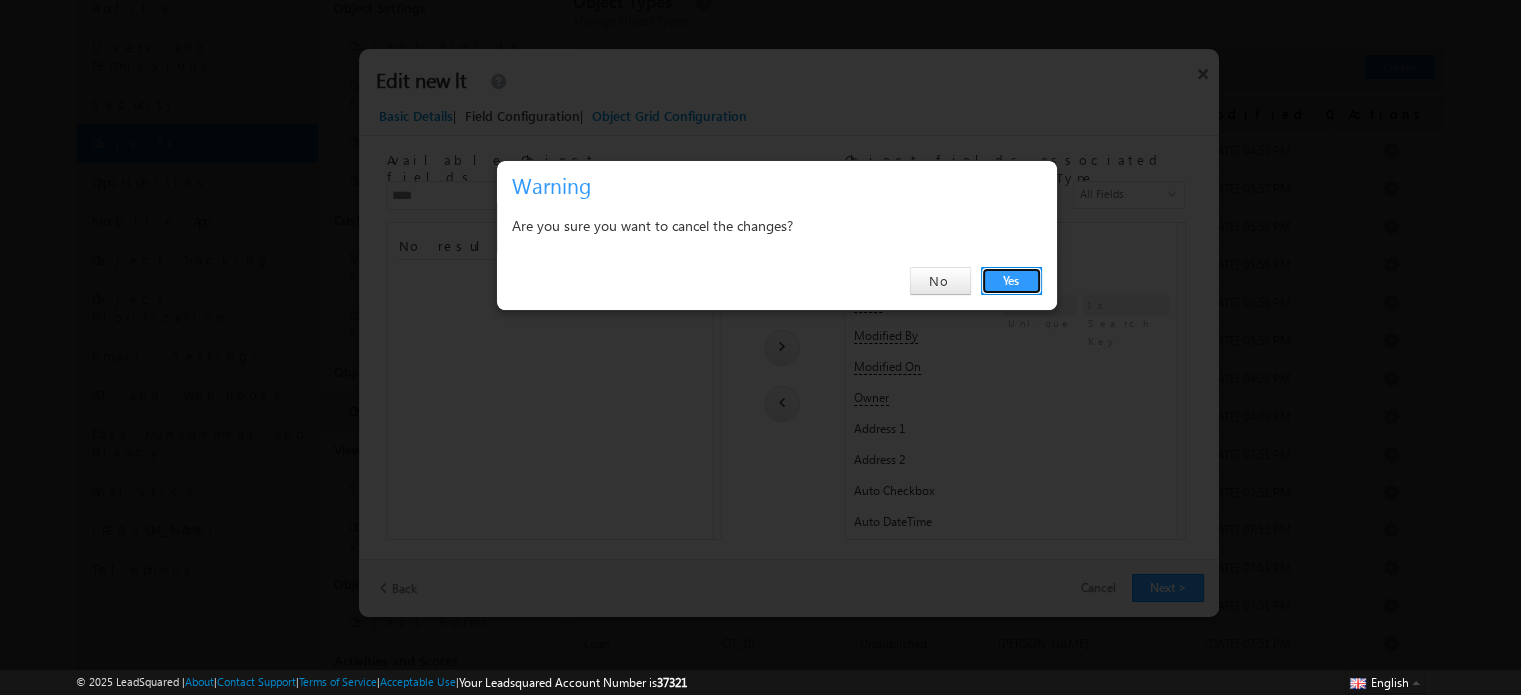 click on "Yes" at bounding box center [1011, 281] 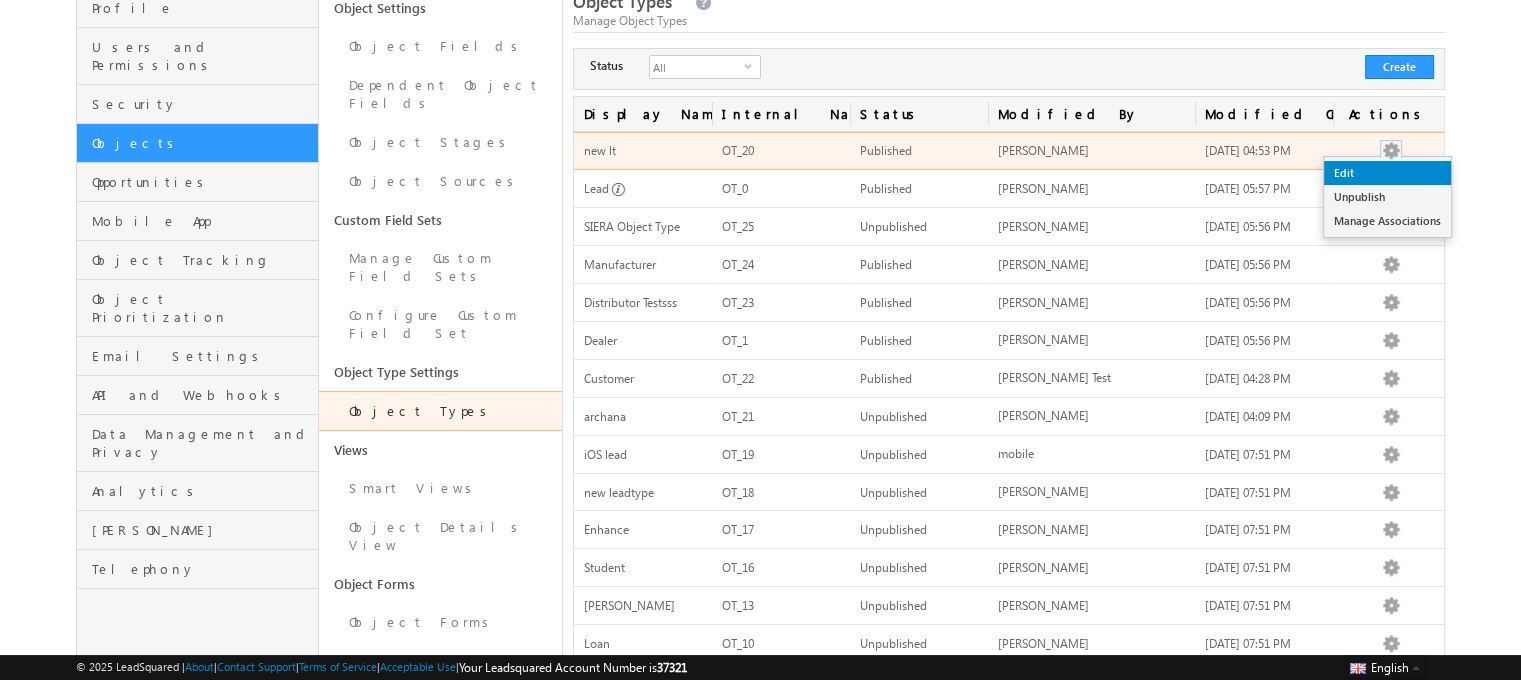click on "Edit" at bounding box center [1387, 173] 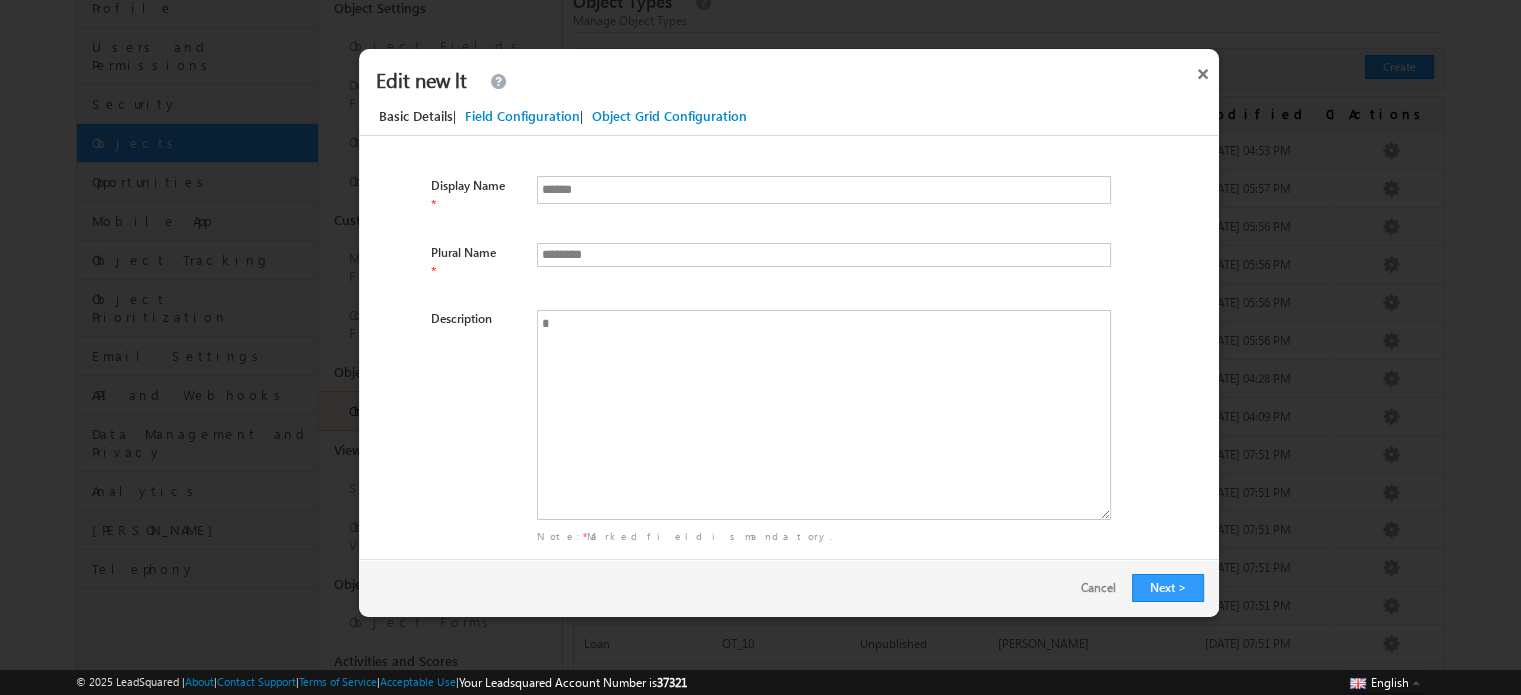 click on "Field Configuration" at bounding box center (522, 116) 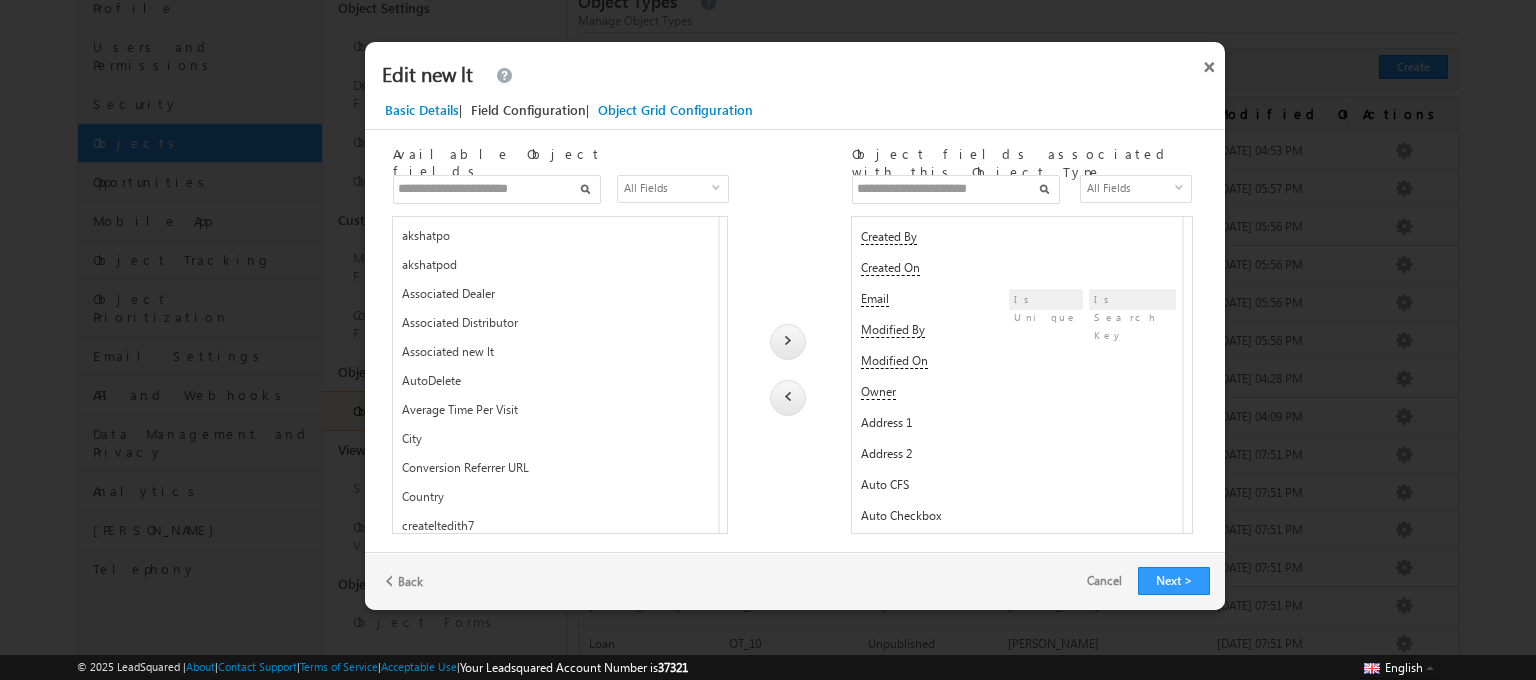 click at bounding box center [956, 189] 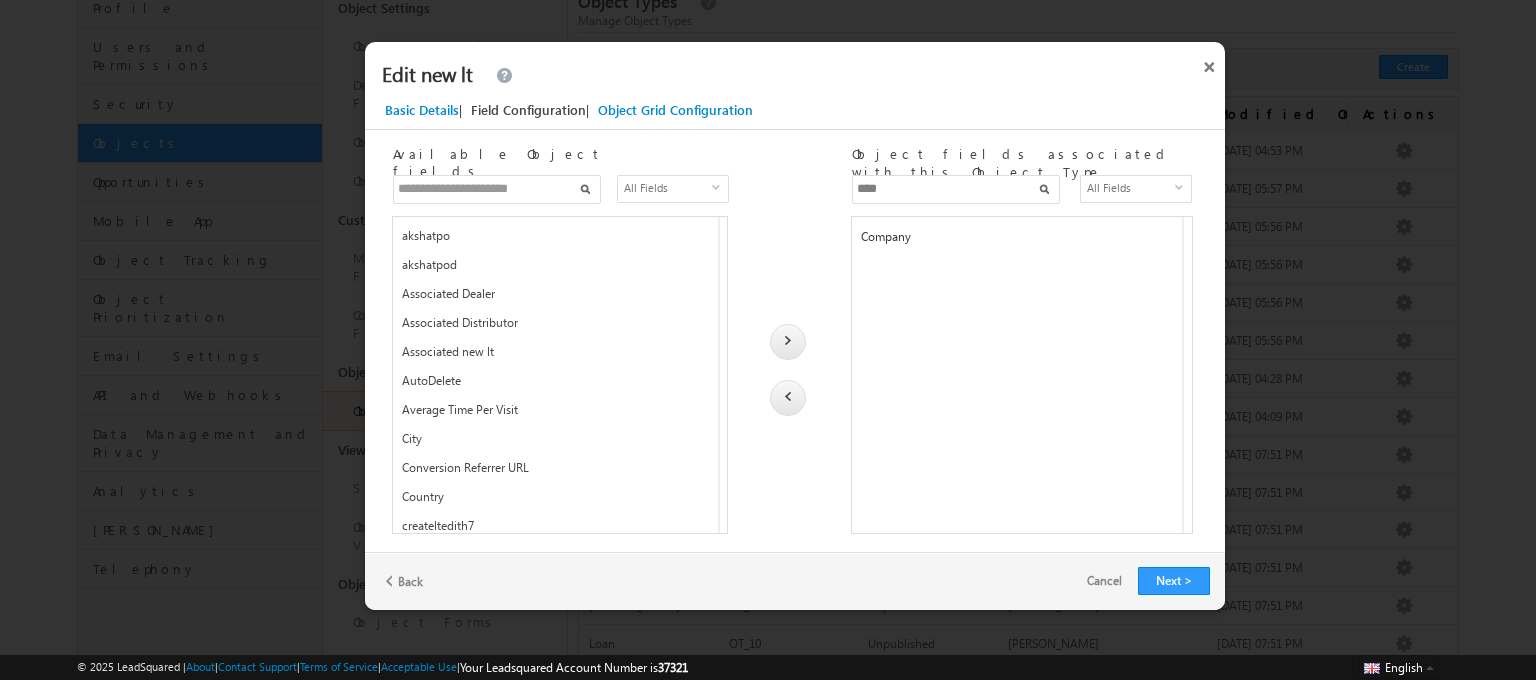 type on "****" 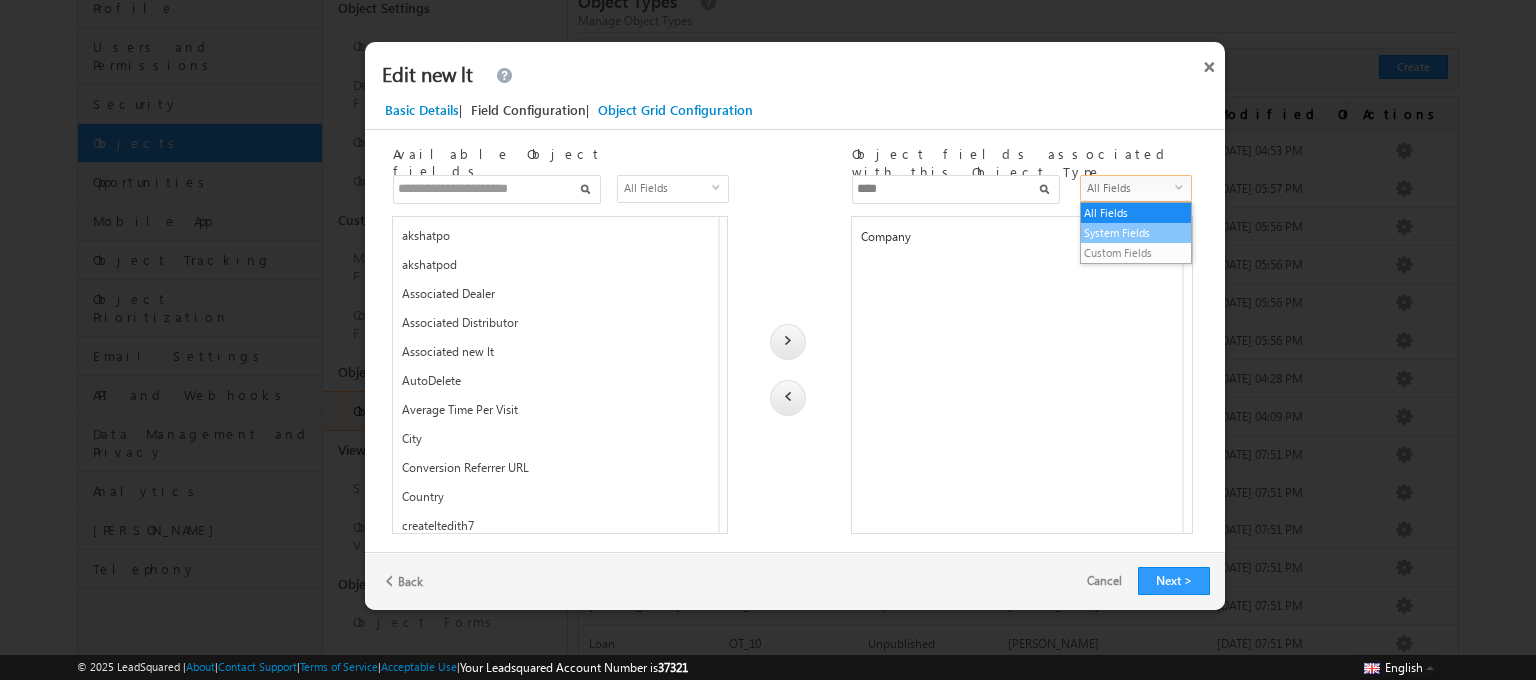 click on "System Fields" at bounding box center [1136, 233] 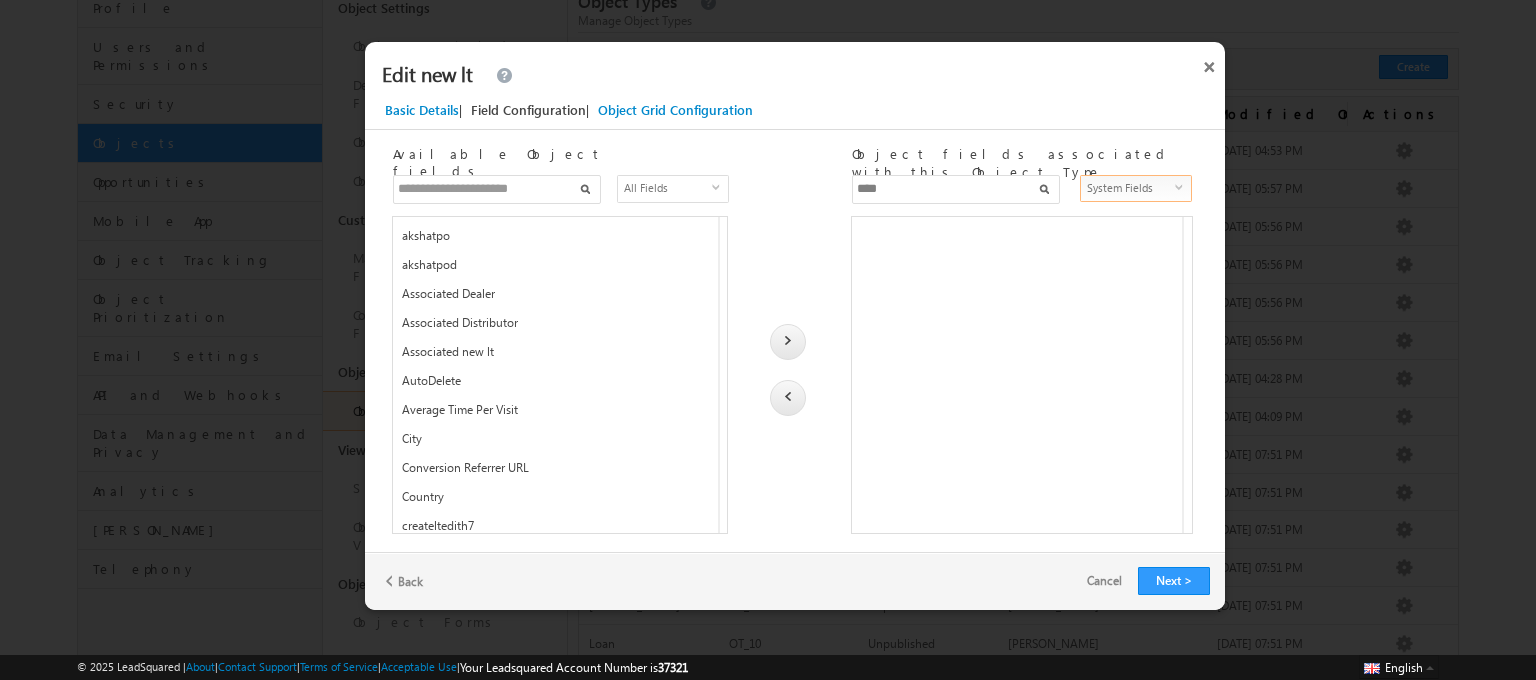 click on "****" at bounding box center (956, 189) 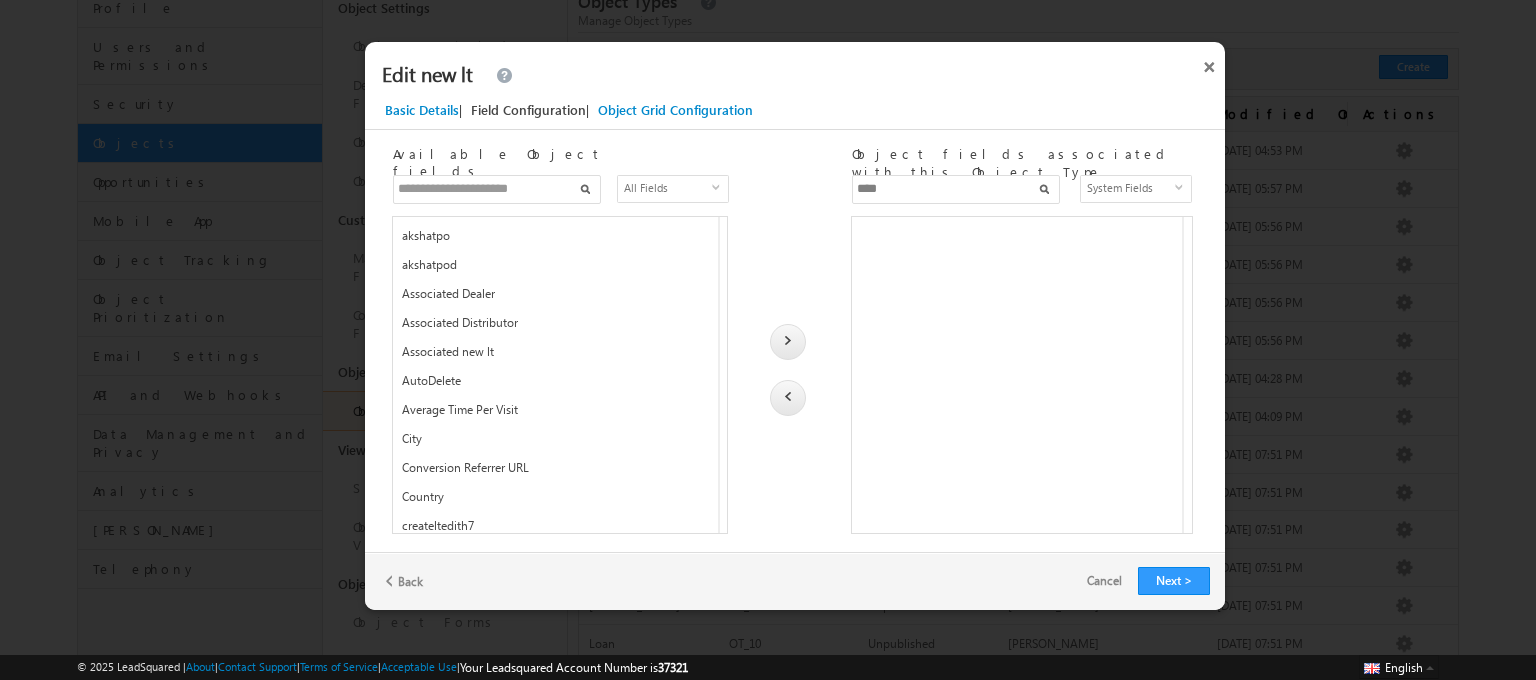 click at bounding box center (1022, 375) 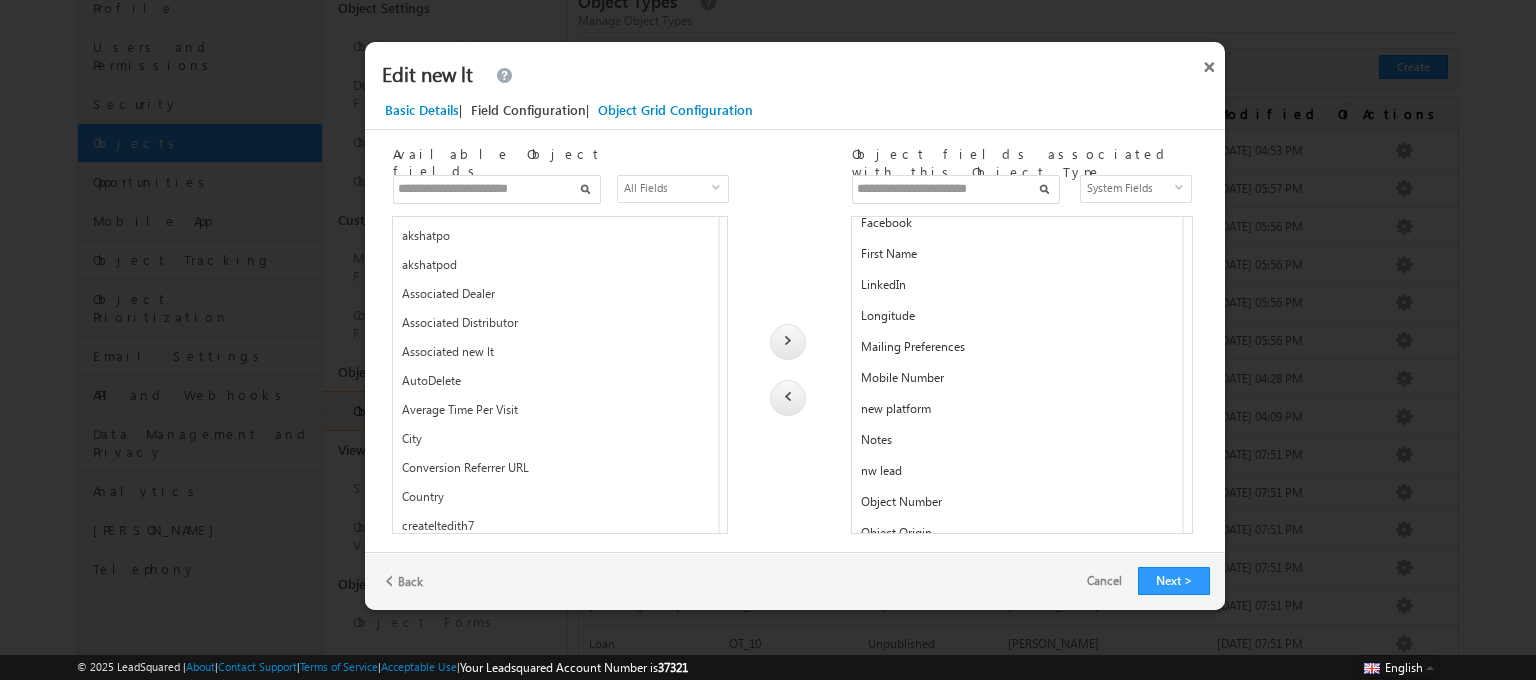 scroll, scrollTop: 204, scrollLeft: 0, axis: vertical 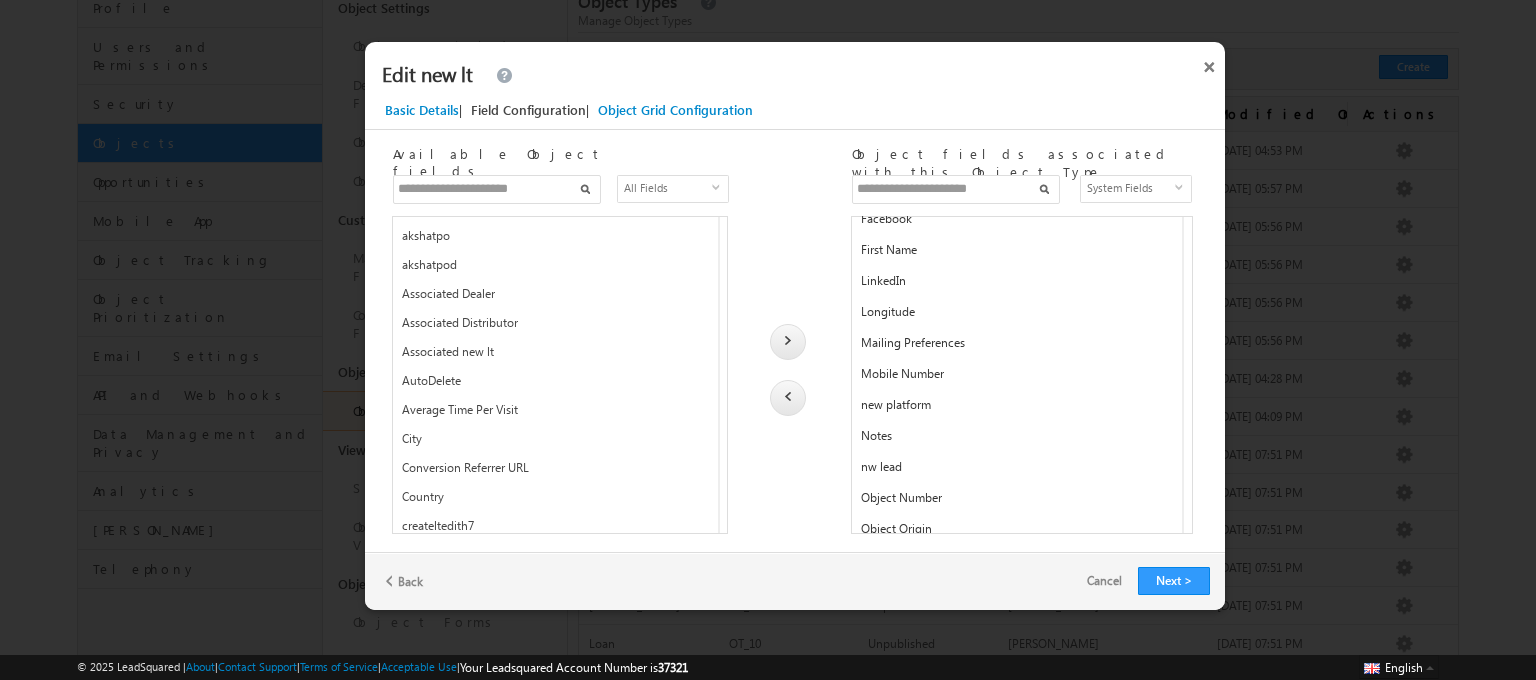 click at bounding box center (956, 189) 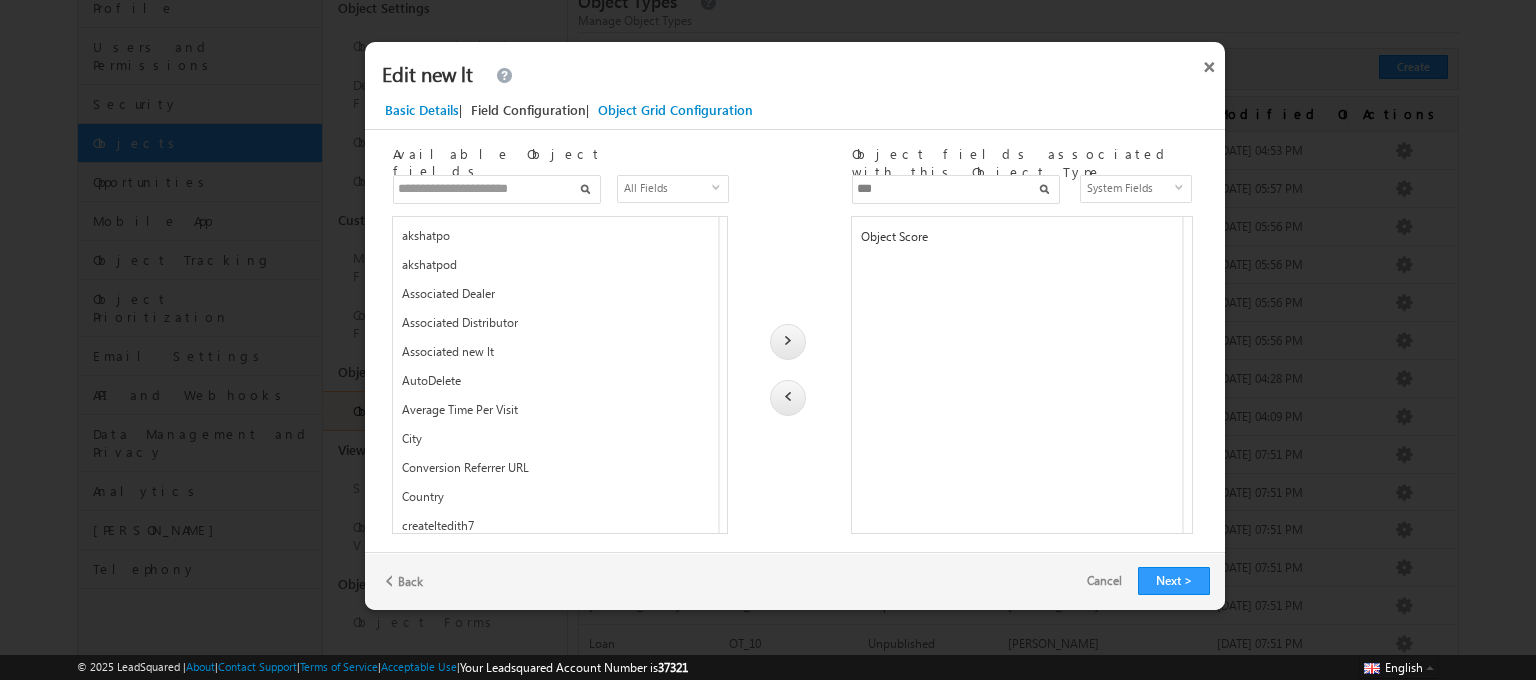 scroll, scrollTop: 0, scrollLeft: 0, axis: both 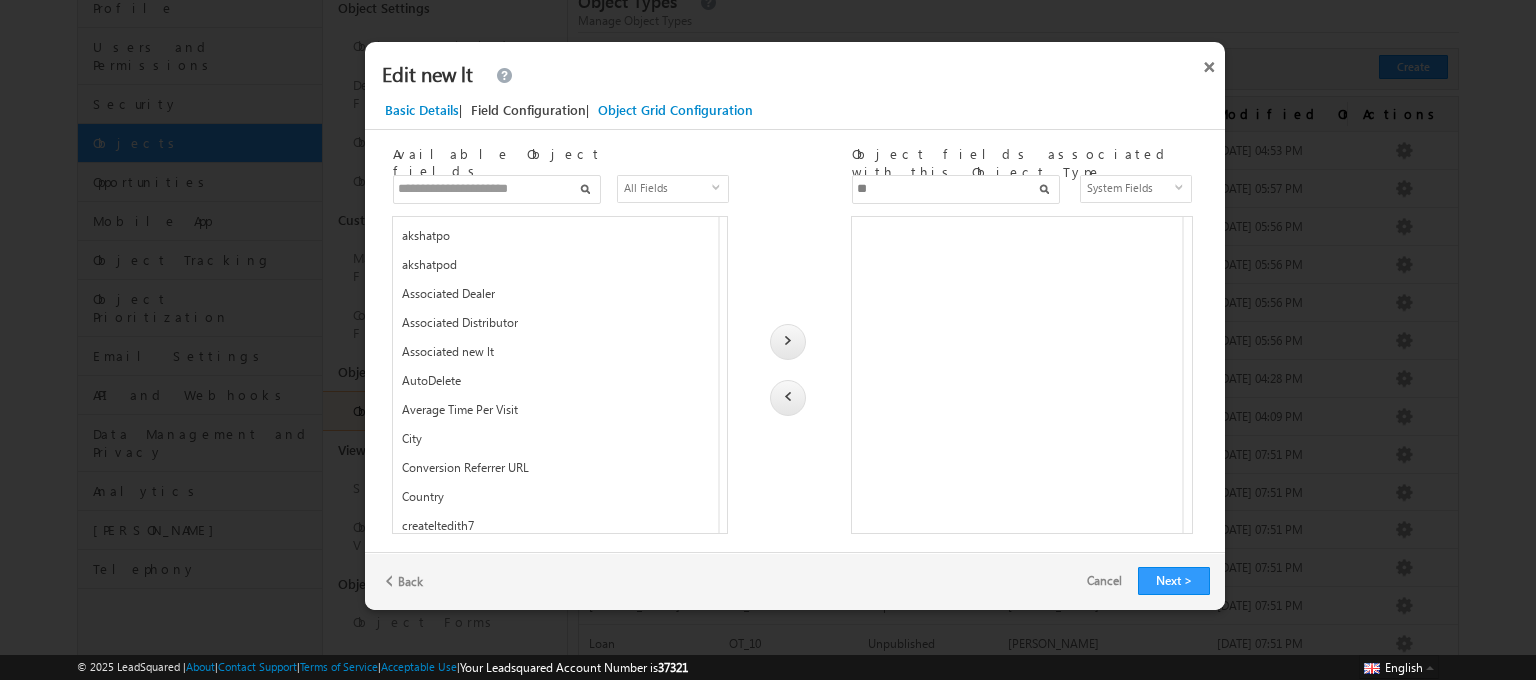 type on "*" 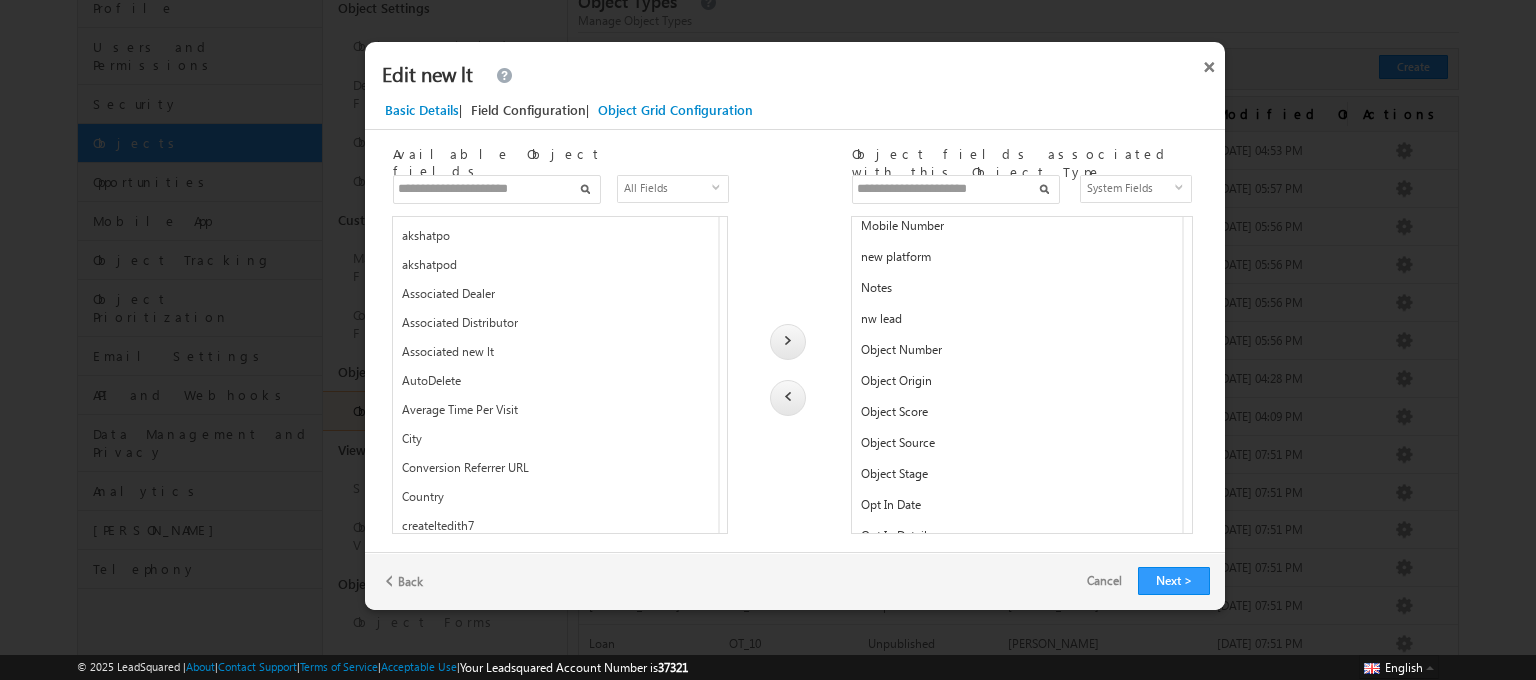 scroll, scrollTop: 351, scrollLeft: 0, axis: vertical 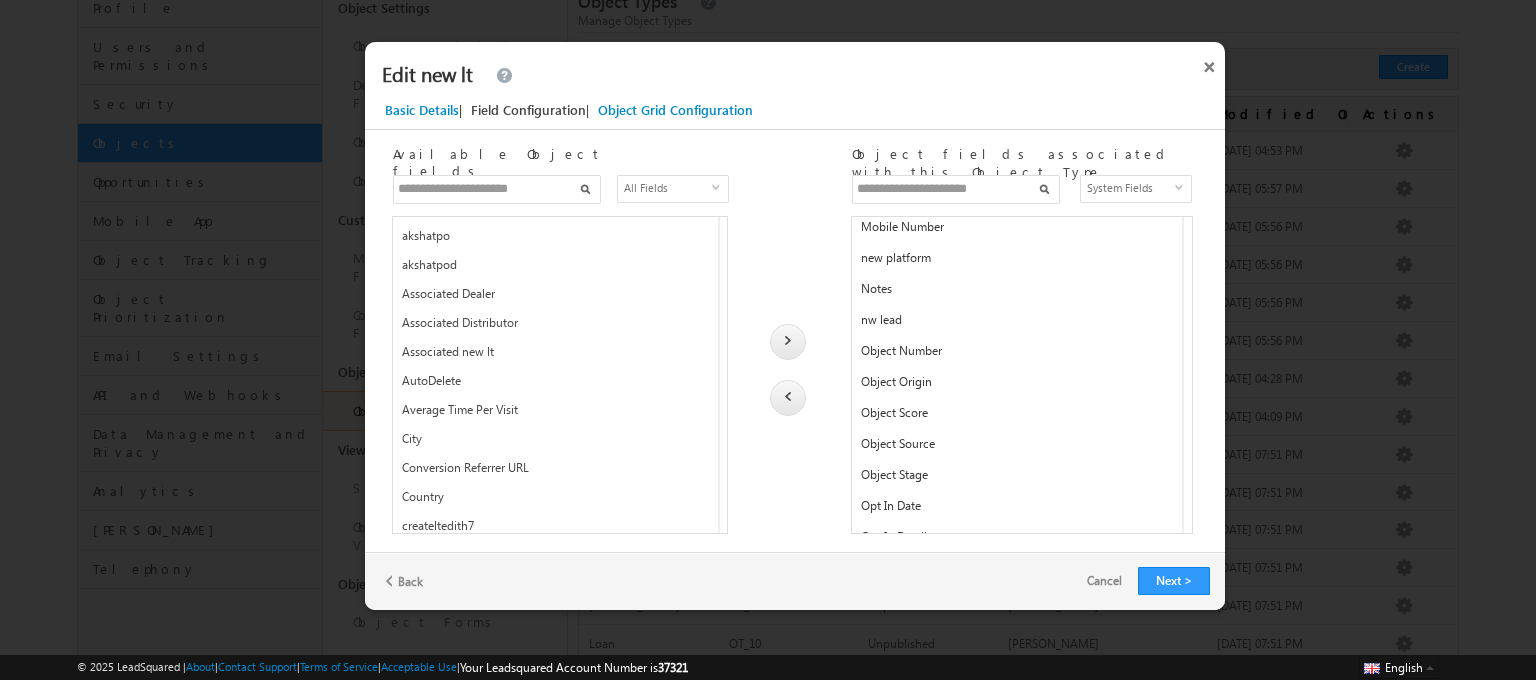 click at bounding box center (956, 189) 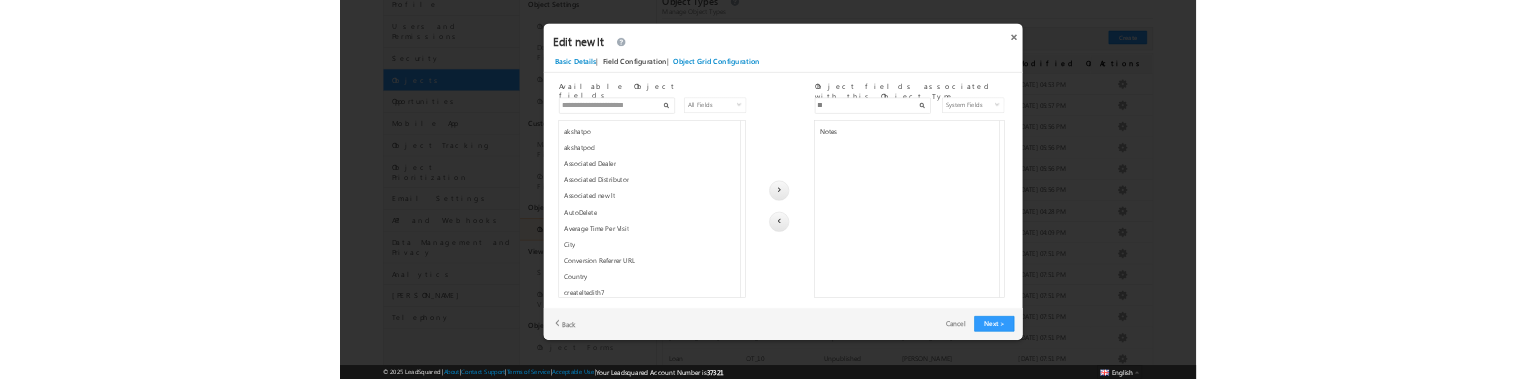 scroll, scrollTop: 0, scrollLeft: 0, axis: both 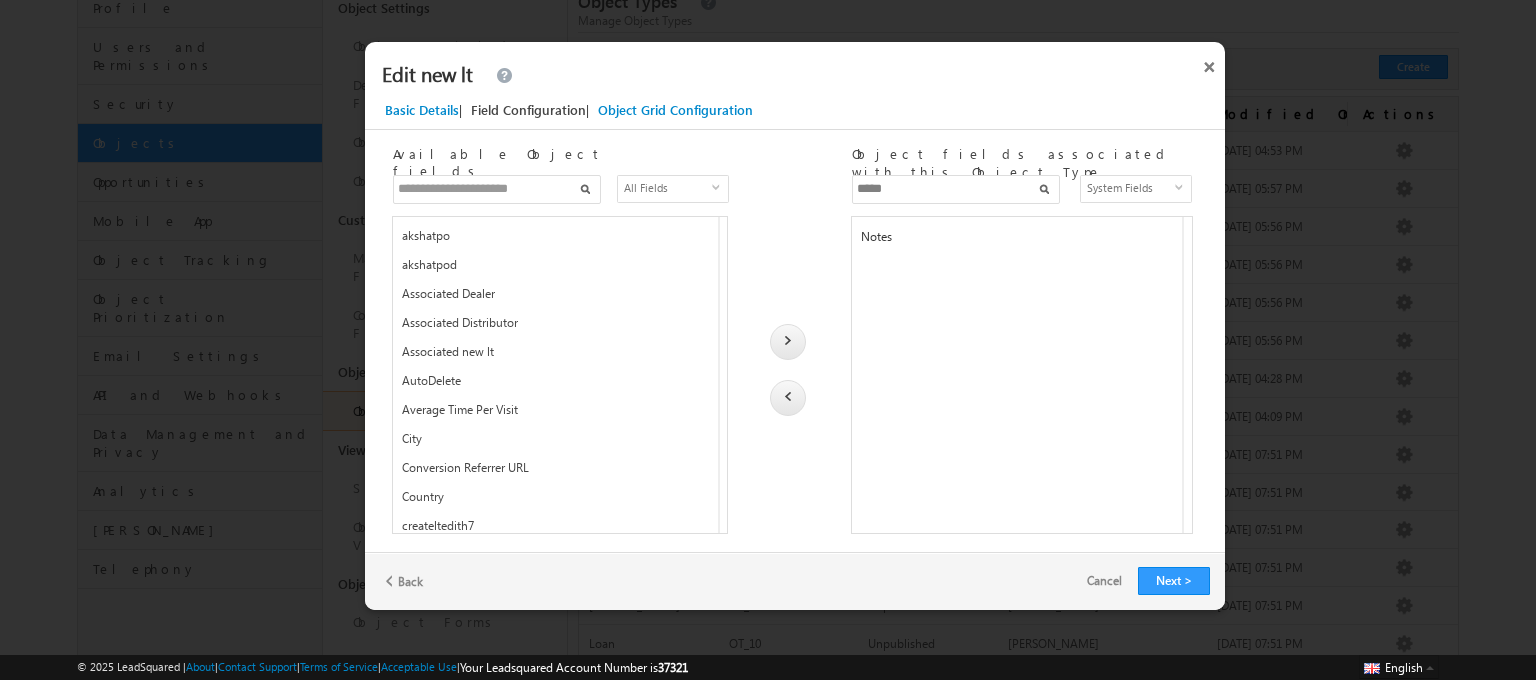 type on "*****" 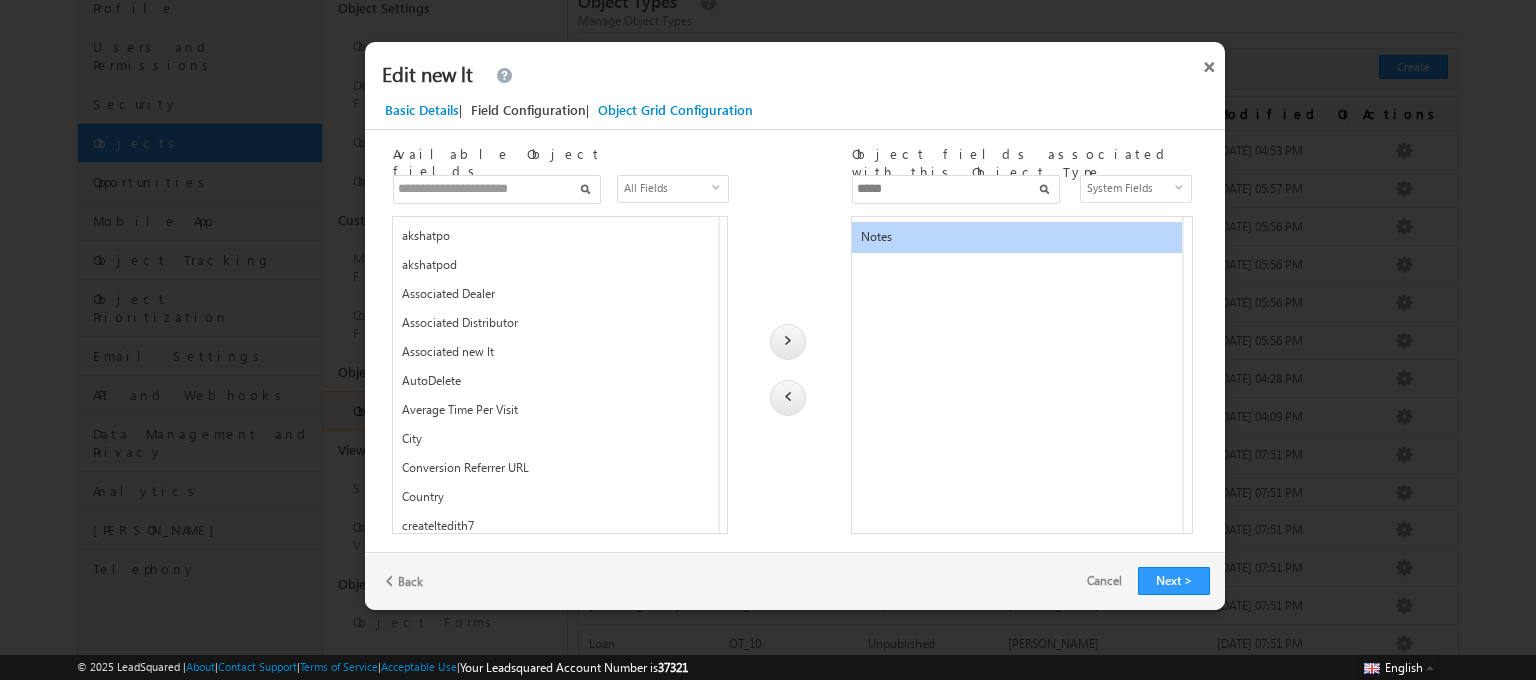 click at bounding box center [788, 398] 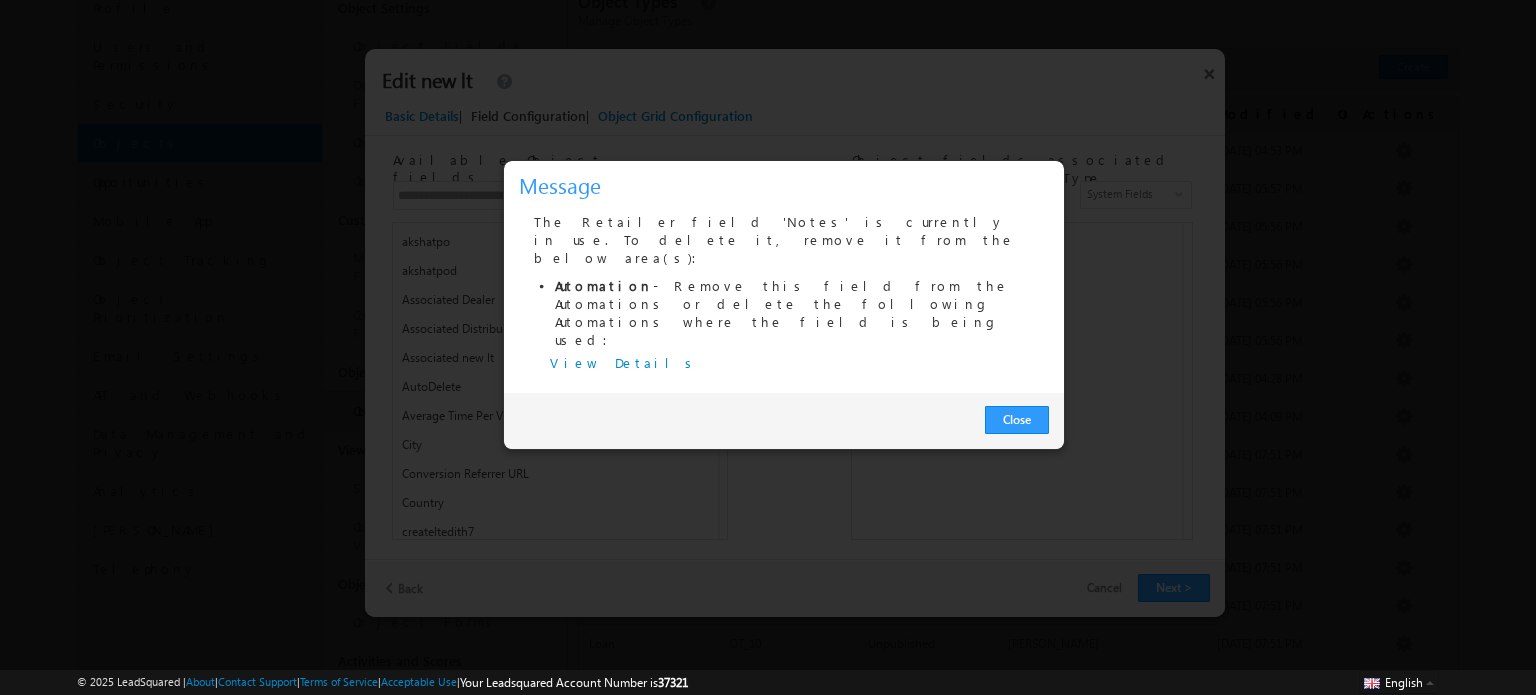 click on "Close" at bounding box center (1017, 420) 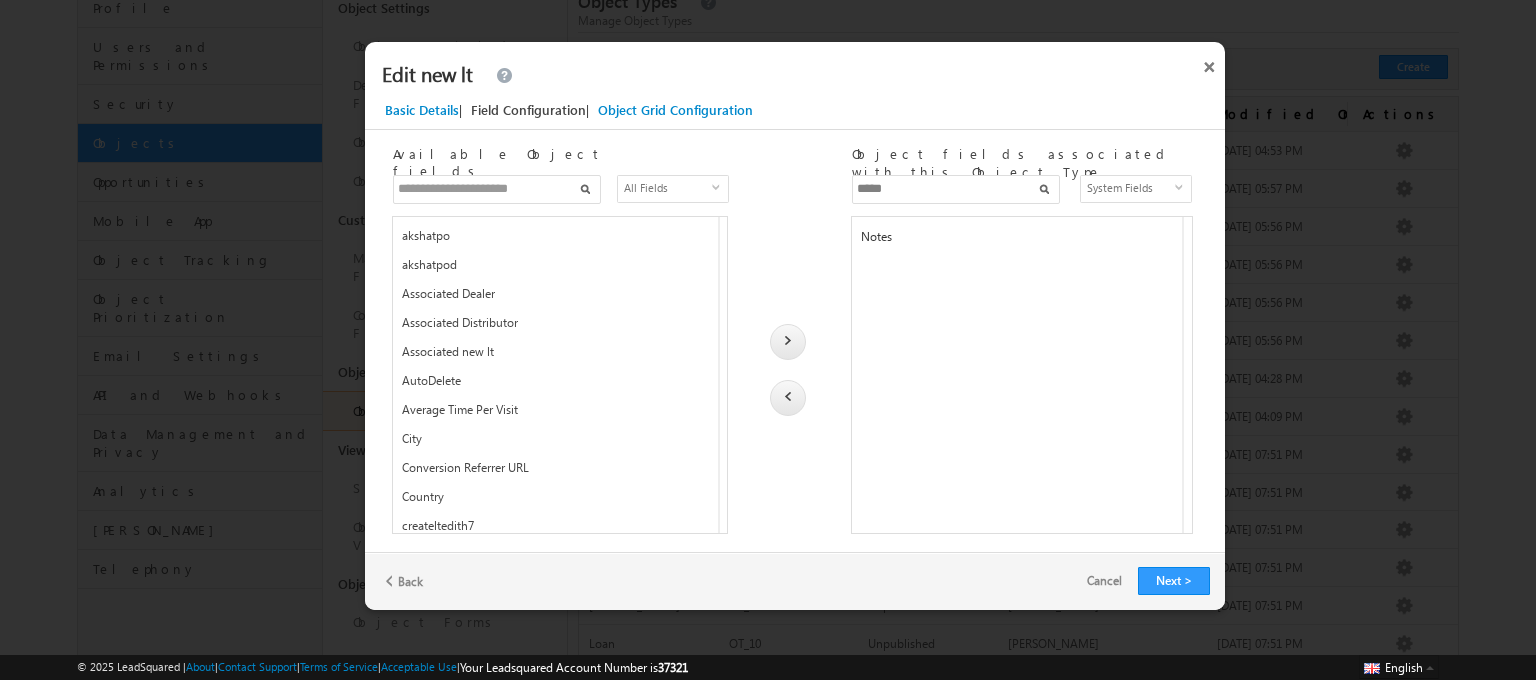 click on "Notes" at bounding box center [1015, 241] 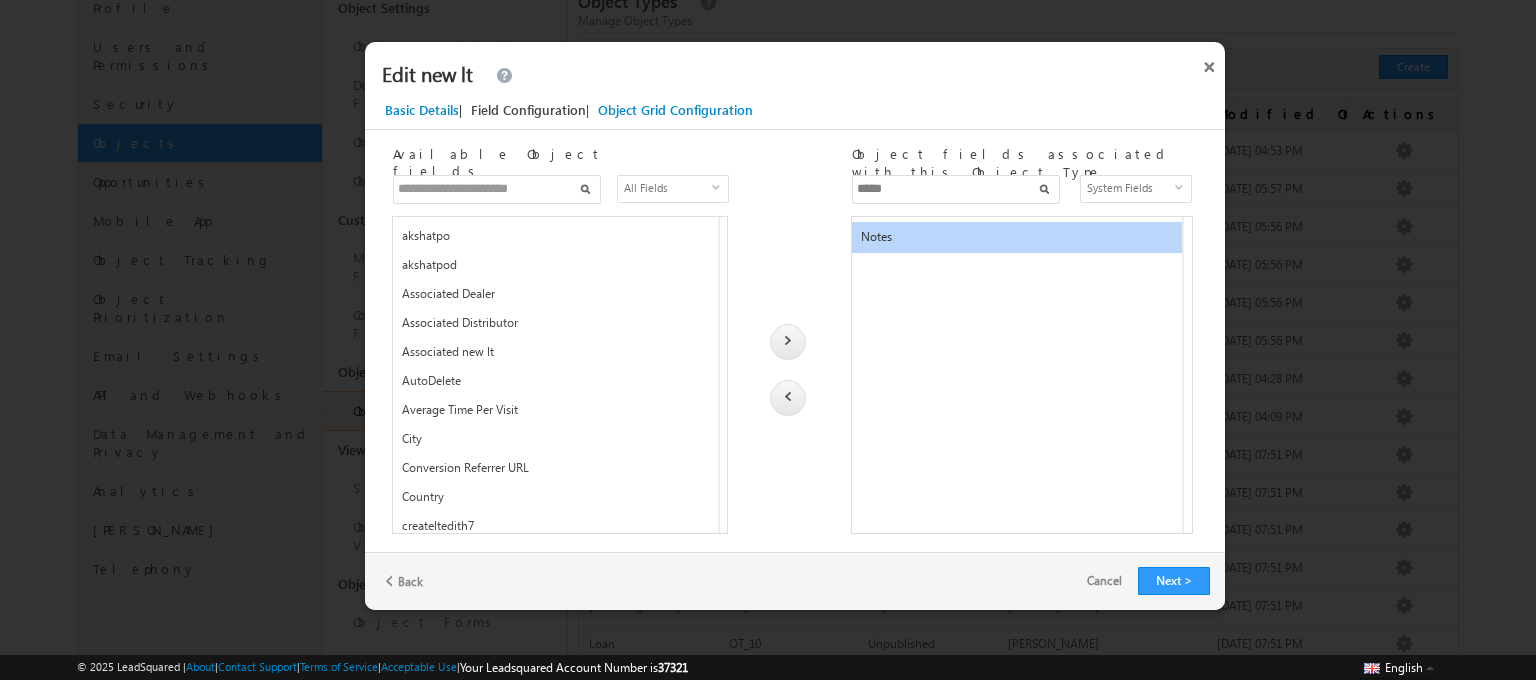 click at bounding box center (788, 396) 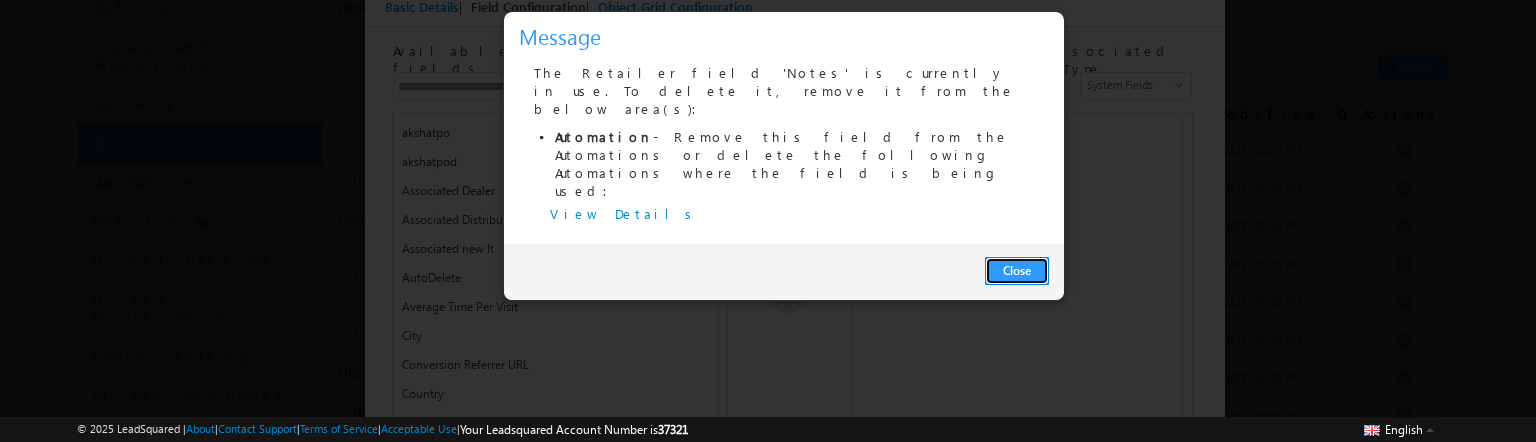 drag, startPoint x: 1020, startPoint y: 222, endPoint x: 1012, endPoint y: 239, distance: 18.788294 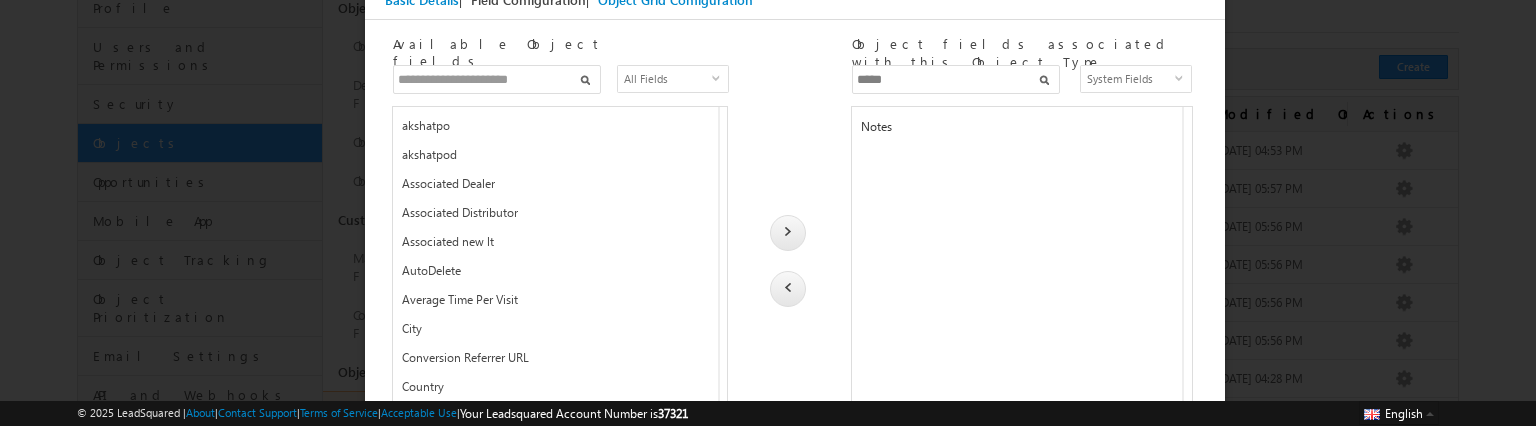 click on "Notes" at bounding box center [1015, 131] 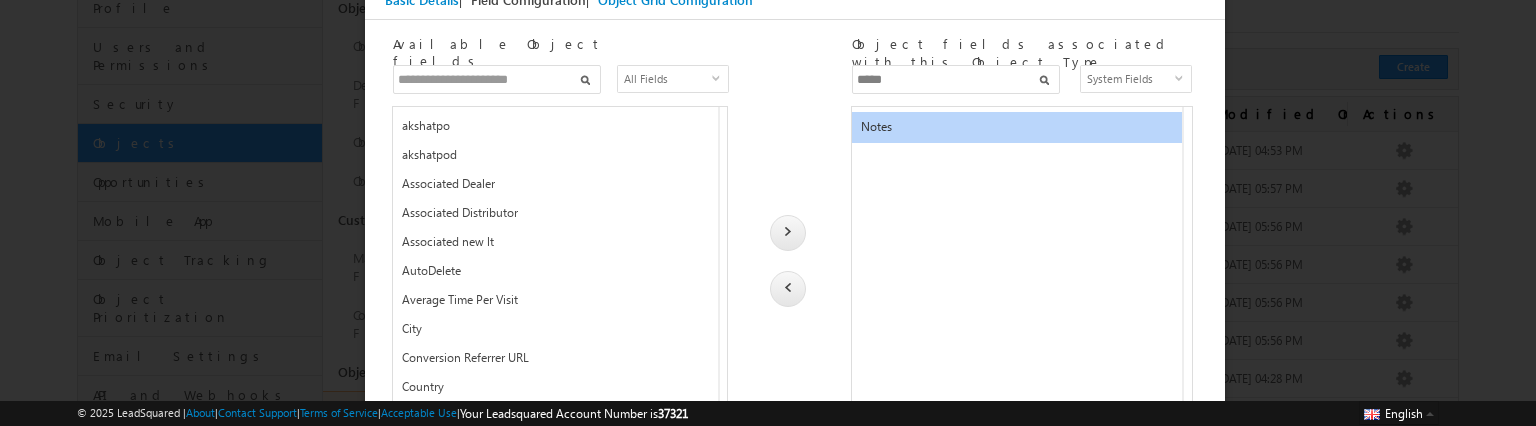 click at bounding box center (788, 287) 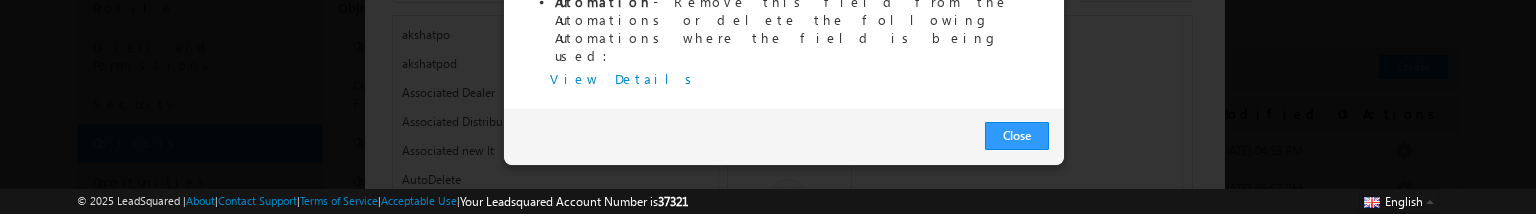 click on "Menu
English    English Española latina हिंदी Bahasa Indonesia Português Tiếng Việt
Sujay
test@ gmail" at bounding box center [768, 649] 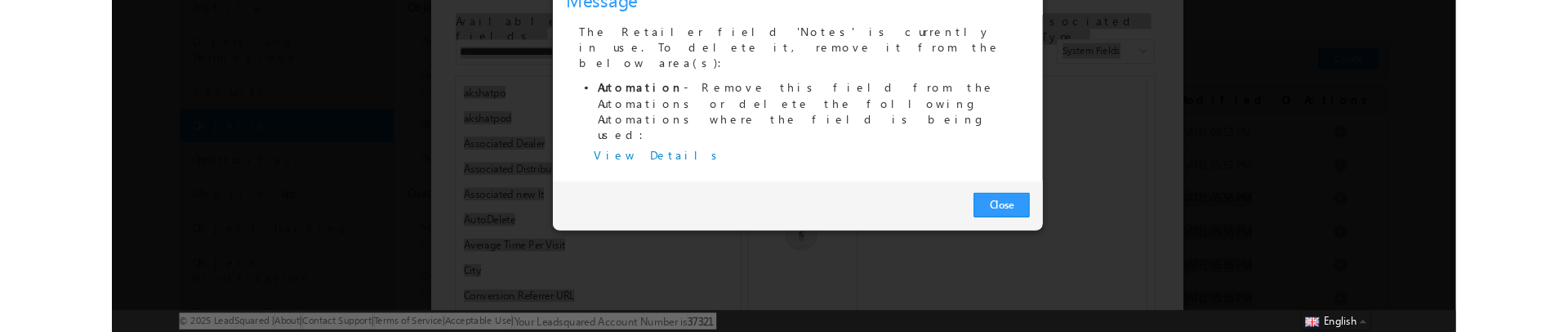 scroll, scrollTop: 123, scrollLeft: 0, axis: vertical 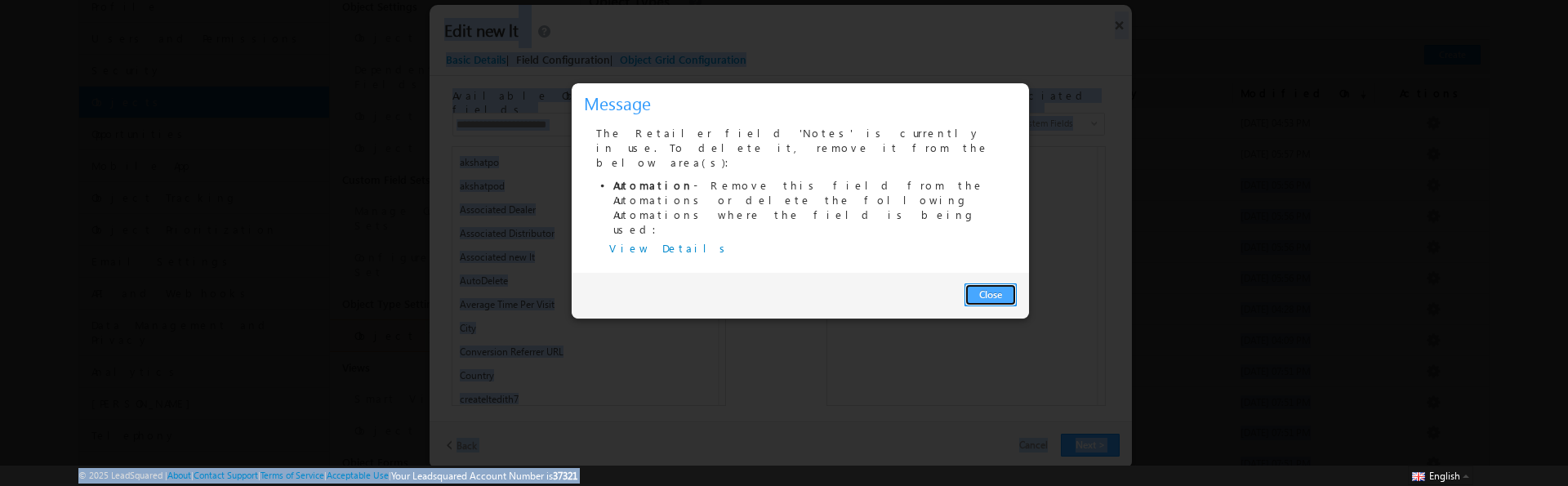 click on "Close" at bounding box center (991, 295) 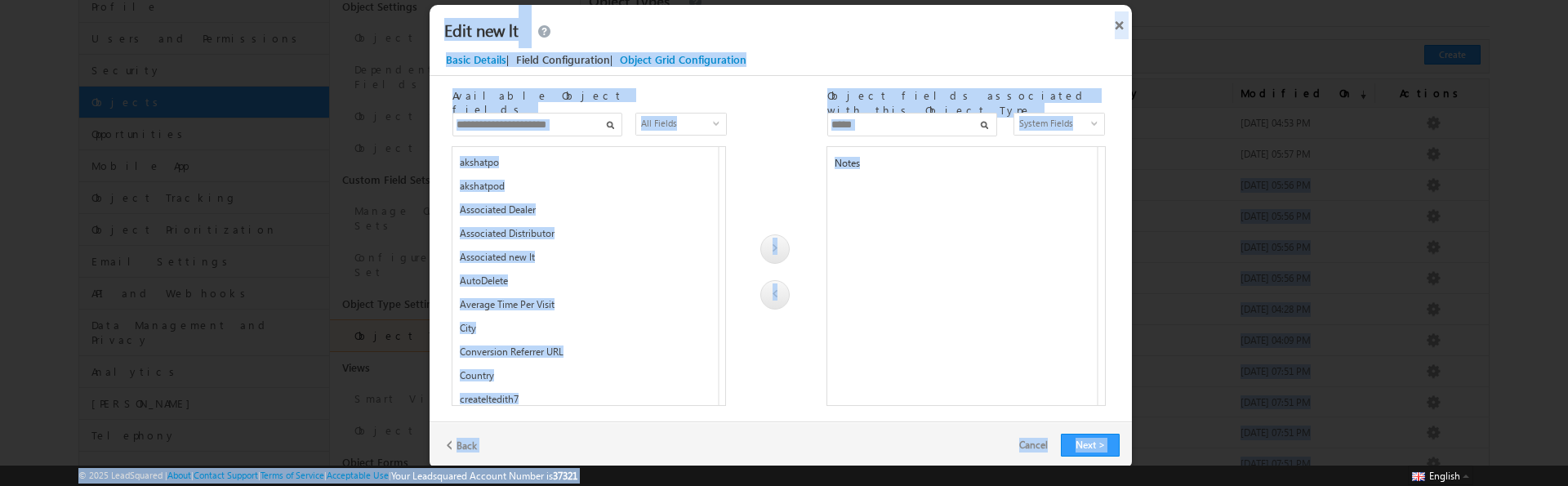 click at bounding box center (966, 276) 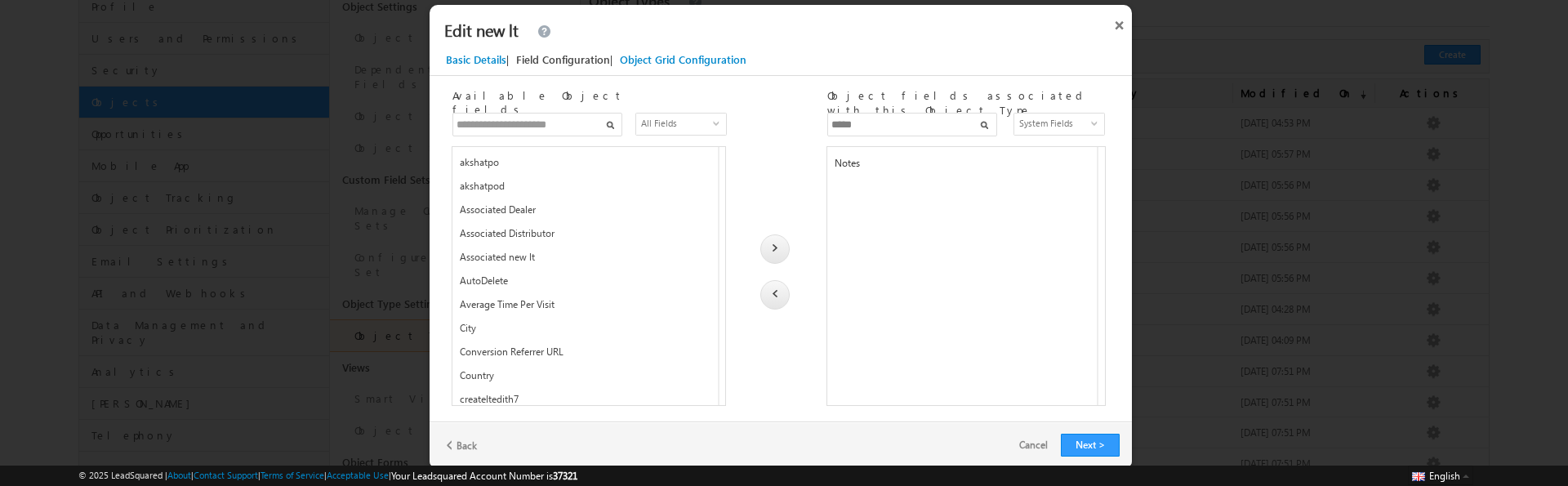click on "Notes" at bounding box center (960, 167) 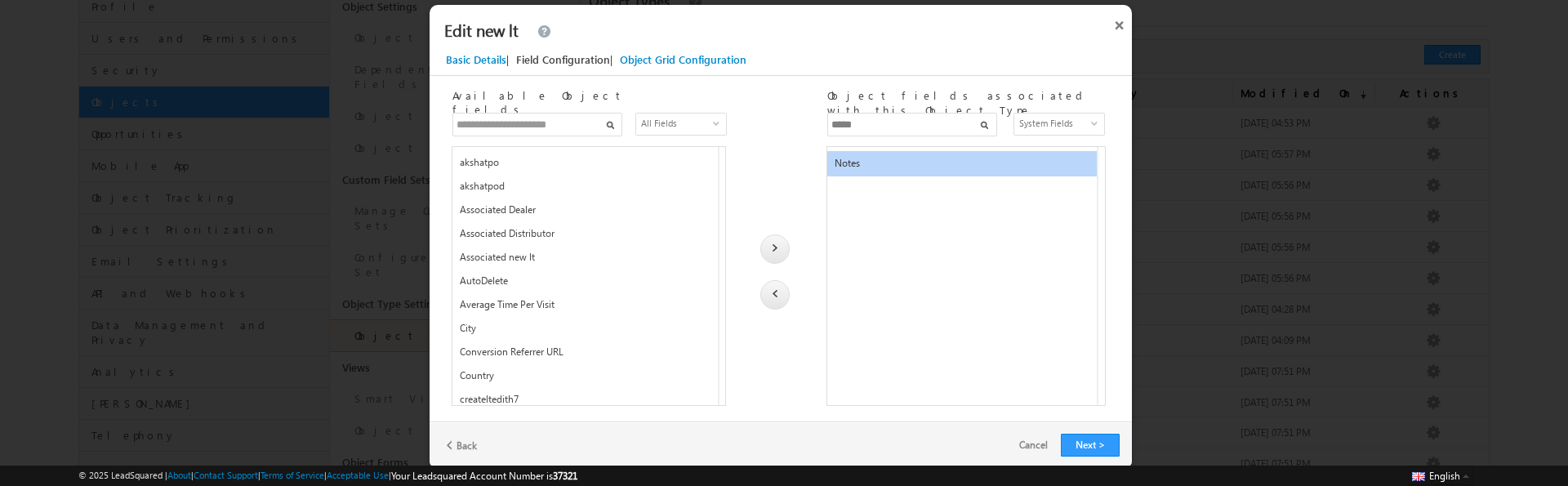 click at bounding box center (775, 295) 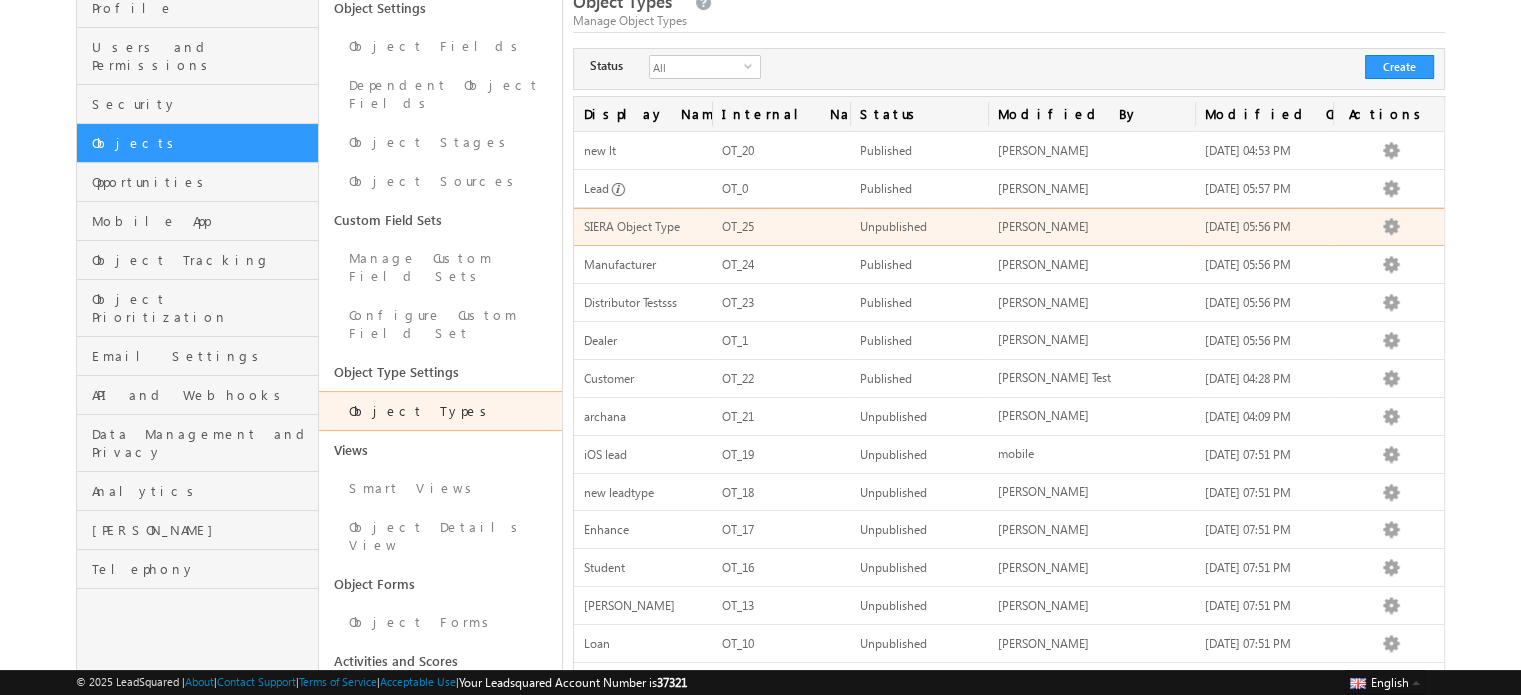 scroll, scrollTop: 0, scrollLeft: 0, axis: both 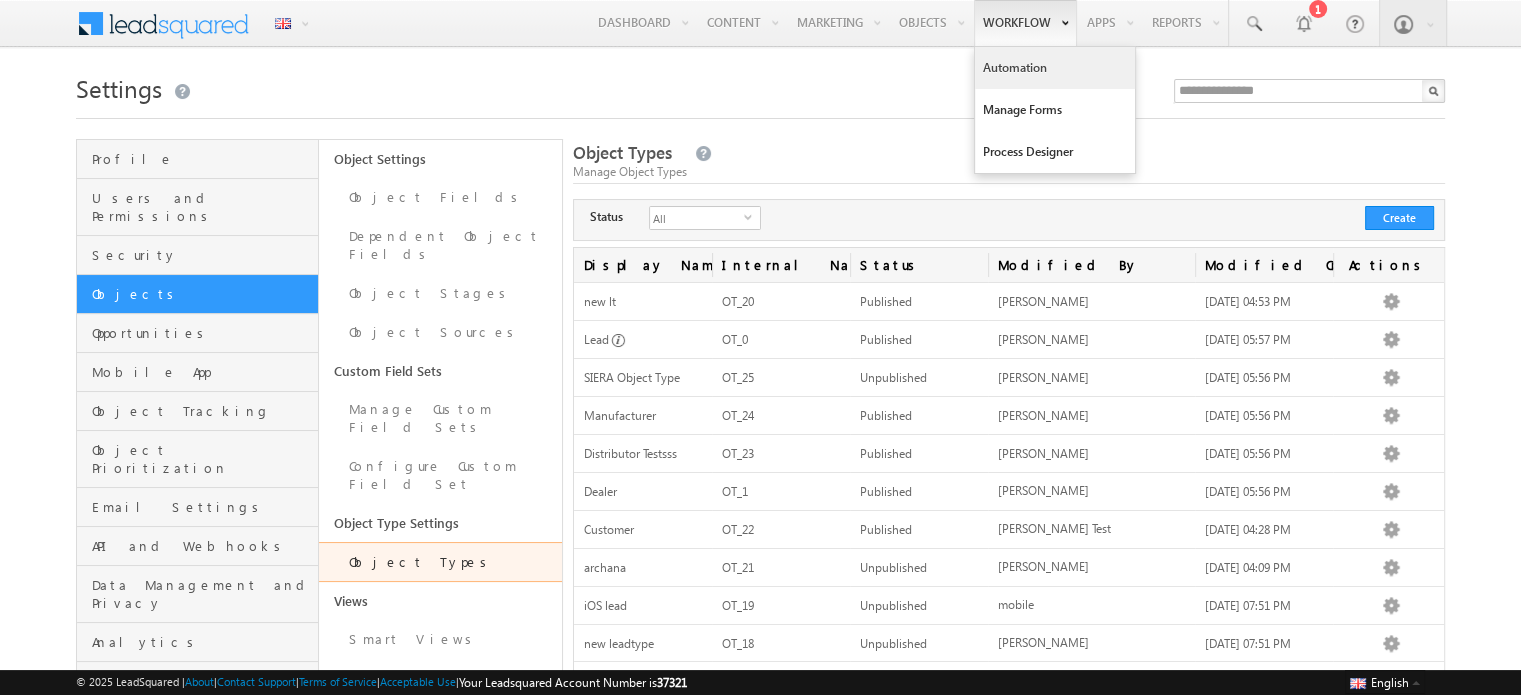 click on "Automation" at bounding box center [1055, 68] 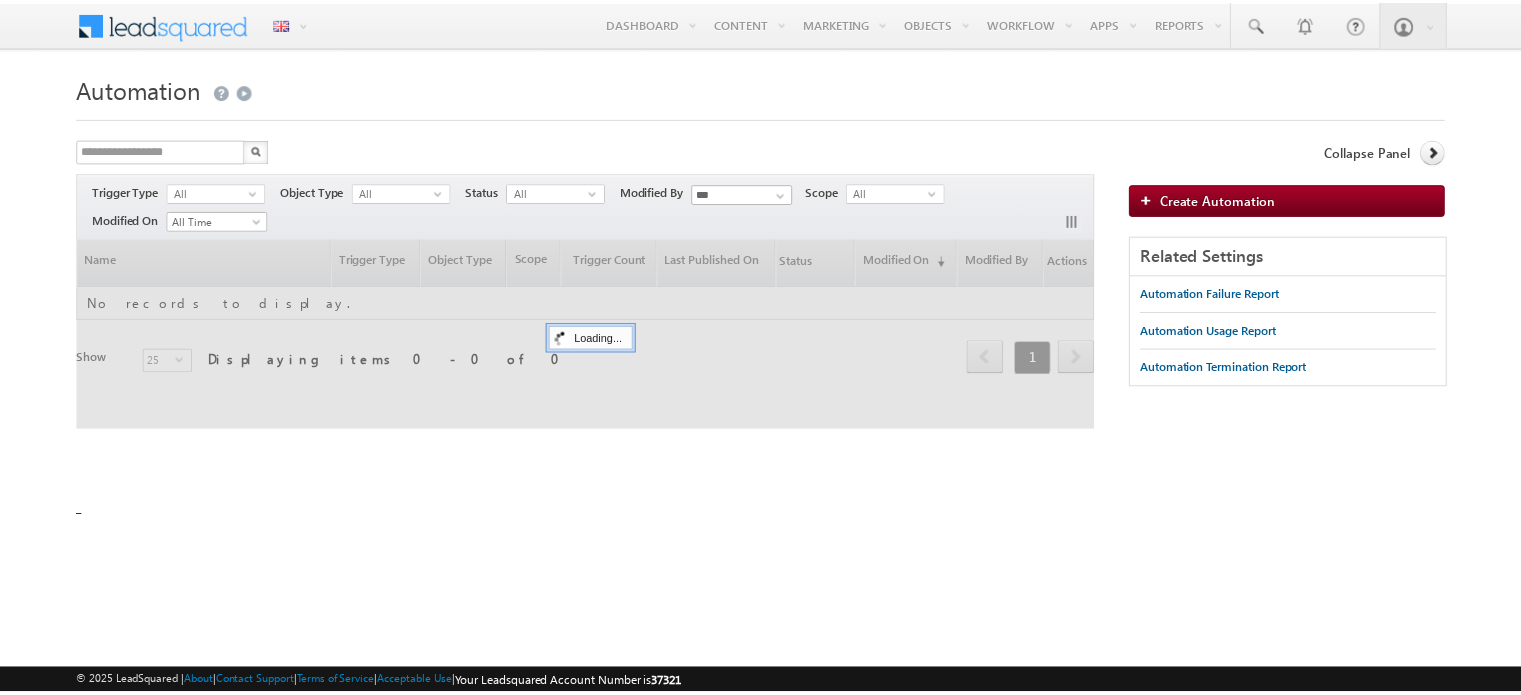 scroll, scrollTop: 0, scrollLeft: 0, axis: both 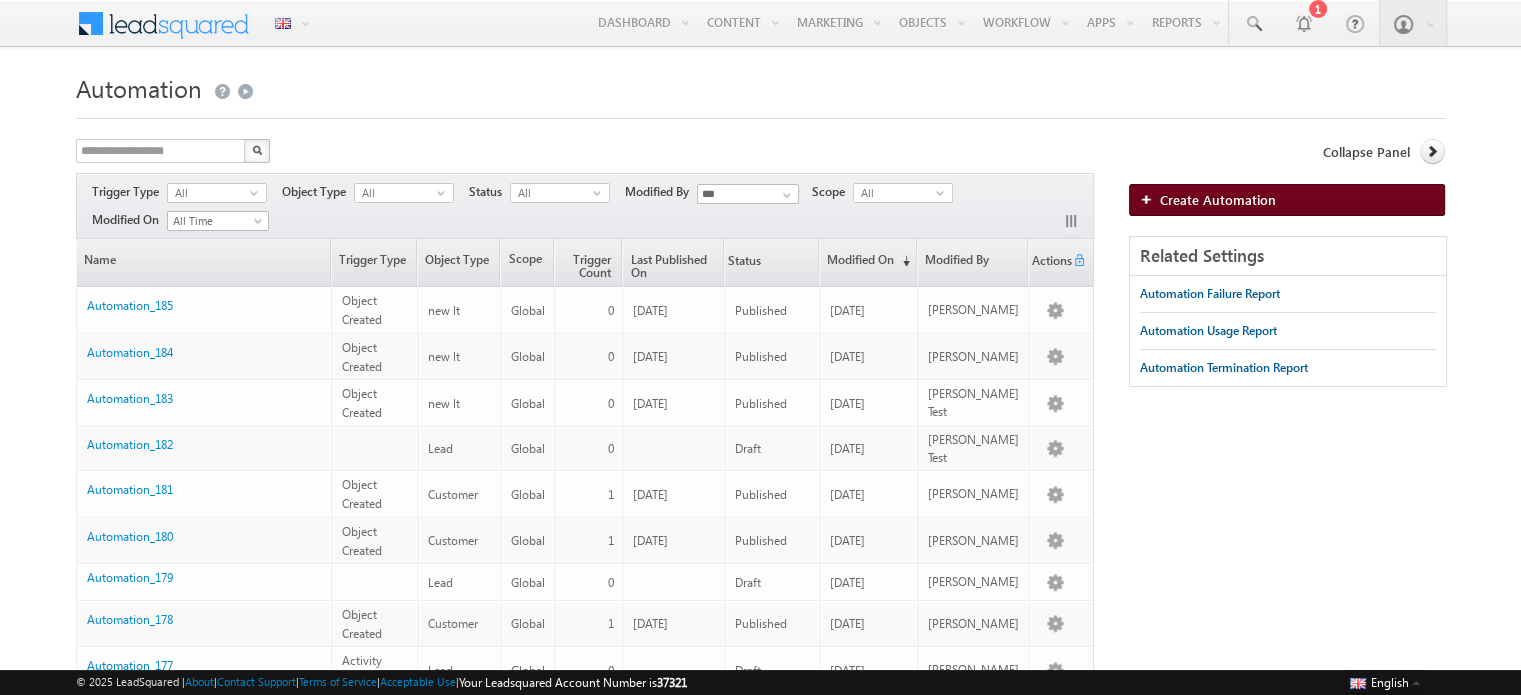click on "Create Automation" at bounding box center (1287, 200) 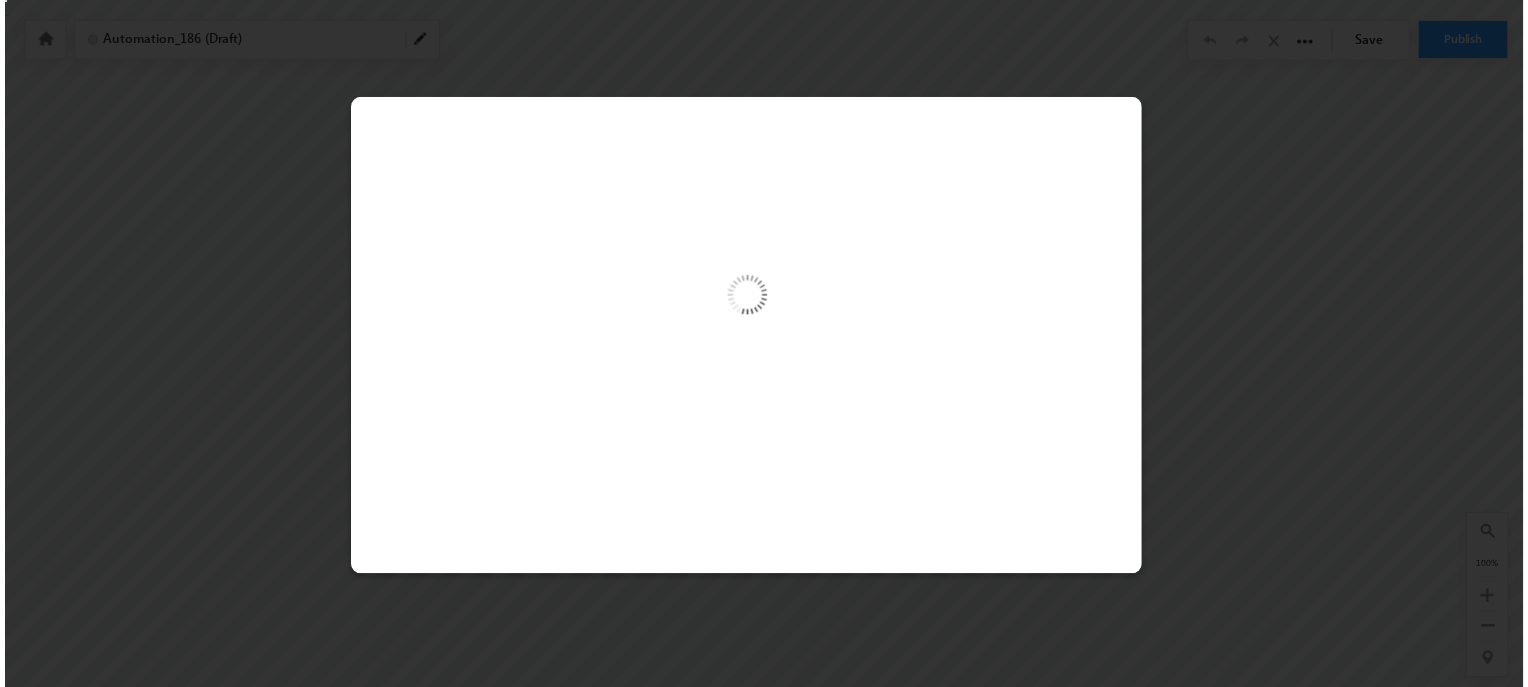 scroll, scrollTop: 0, scrollLeft: 0, axis: both 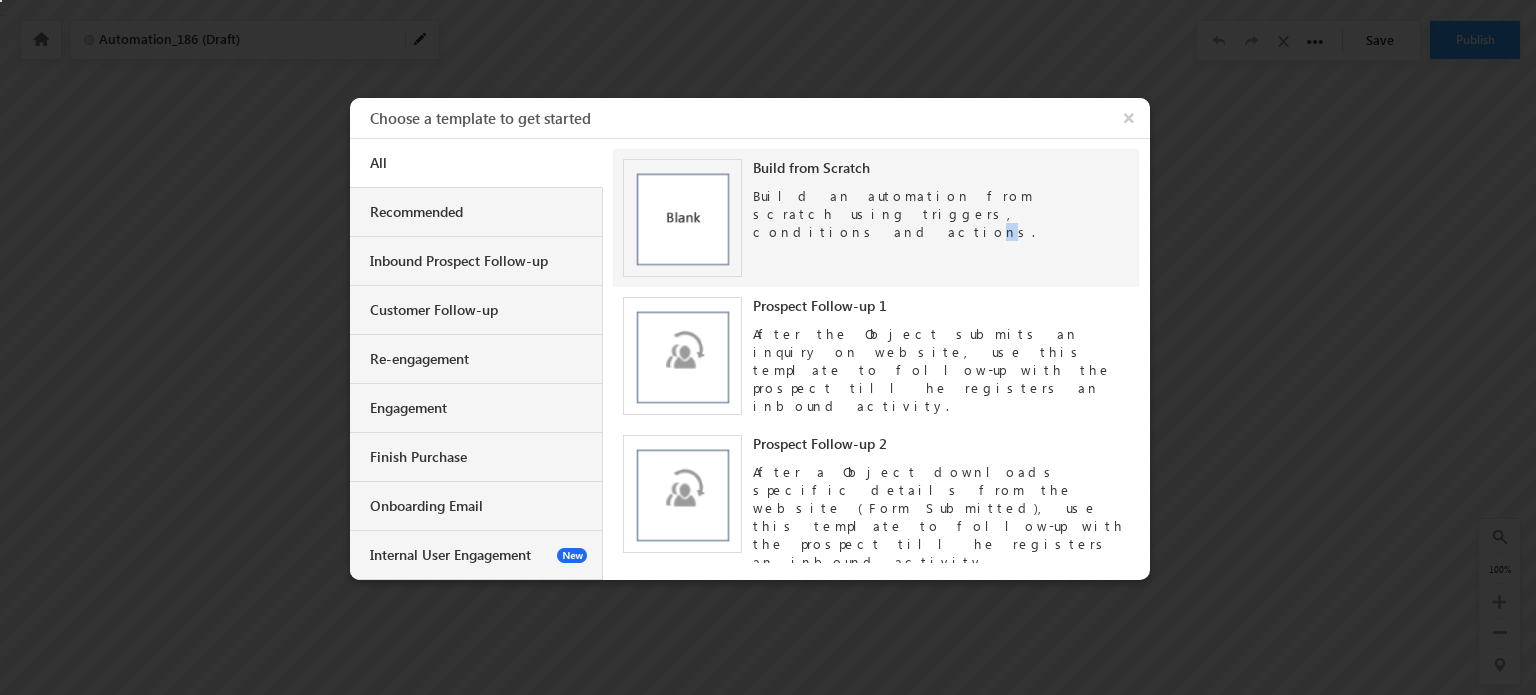 click on "Build an automation from scratch using triggers, conditions and actions." at bounding box center [941, 209] 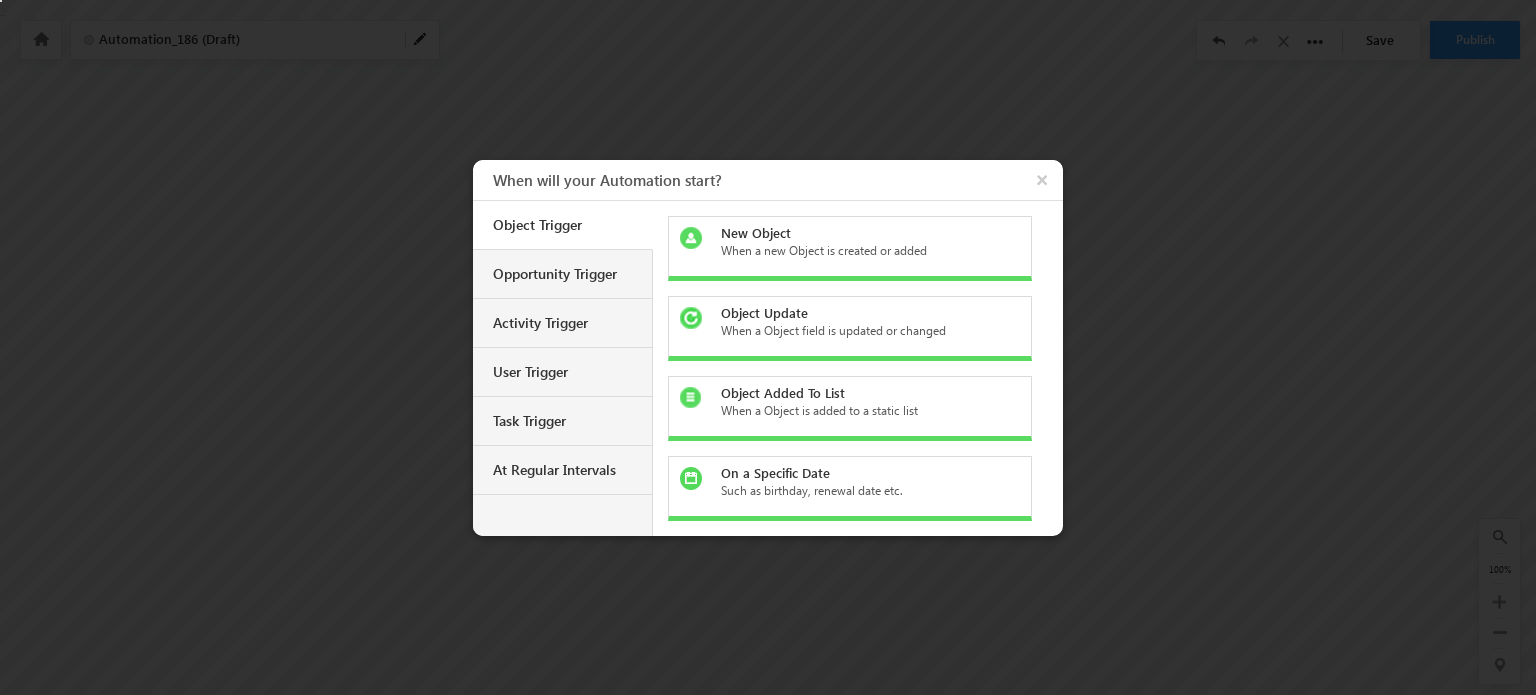 click on "When a new Object is created or added" at bounding box center (862, 251) 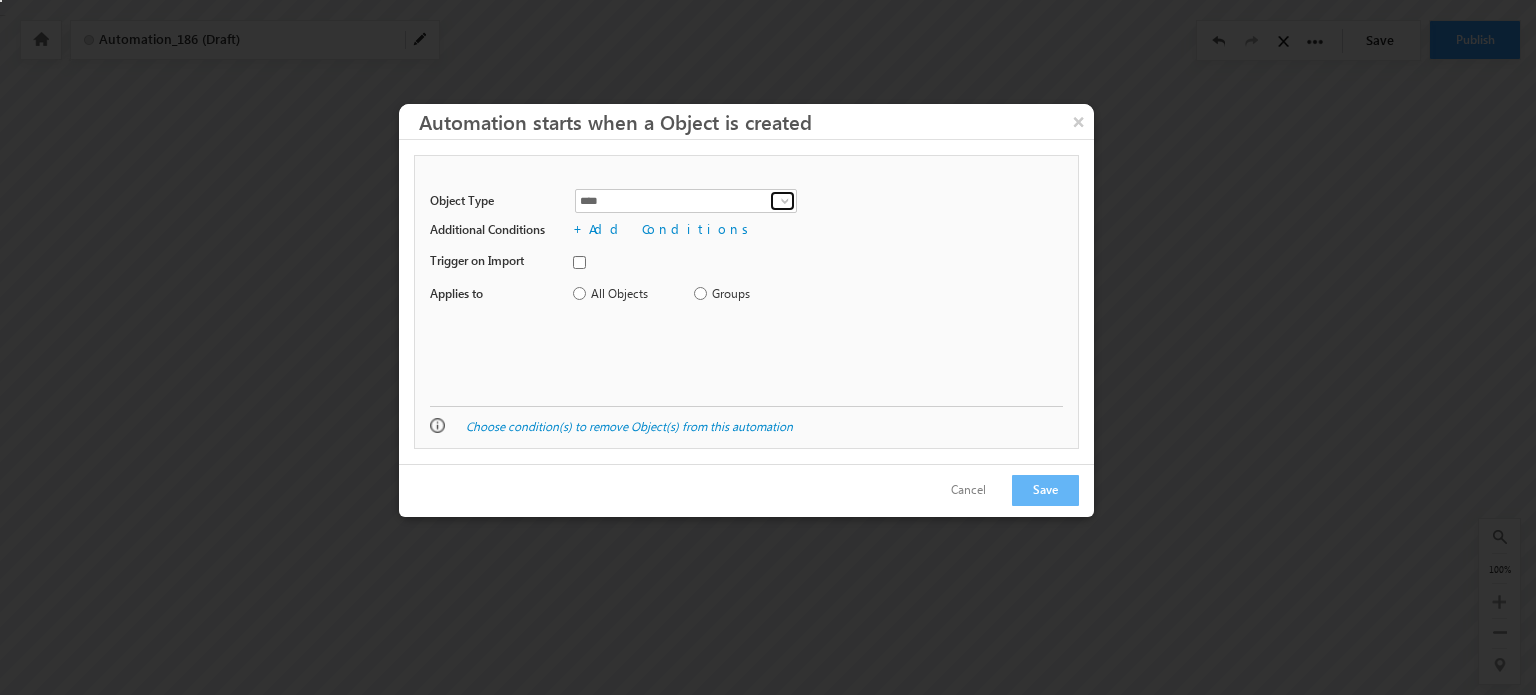 click at bounding box center (785, 201) 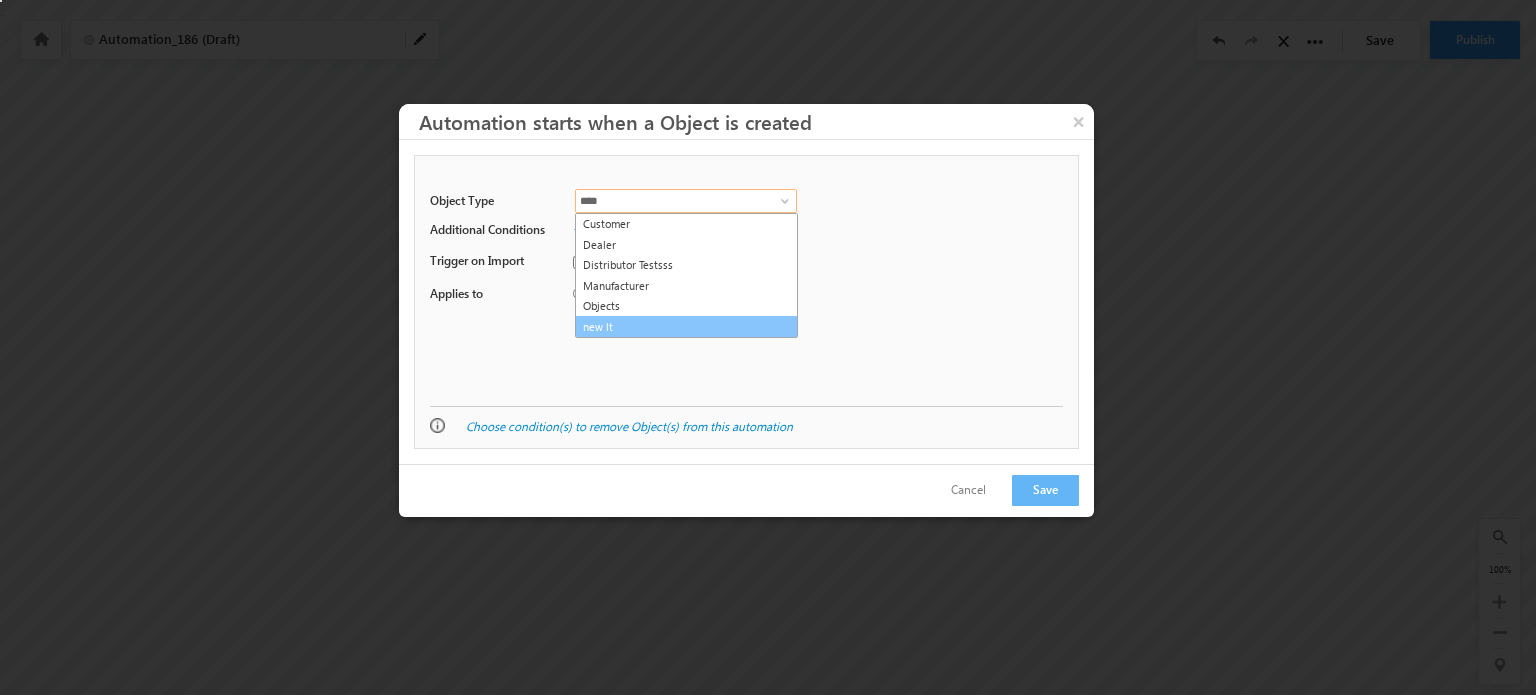 click on "new lt" at bounding box center [686, 327] 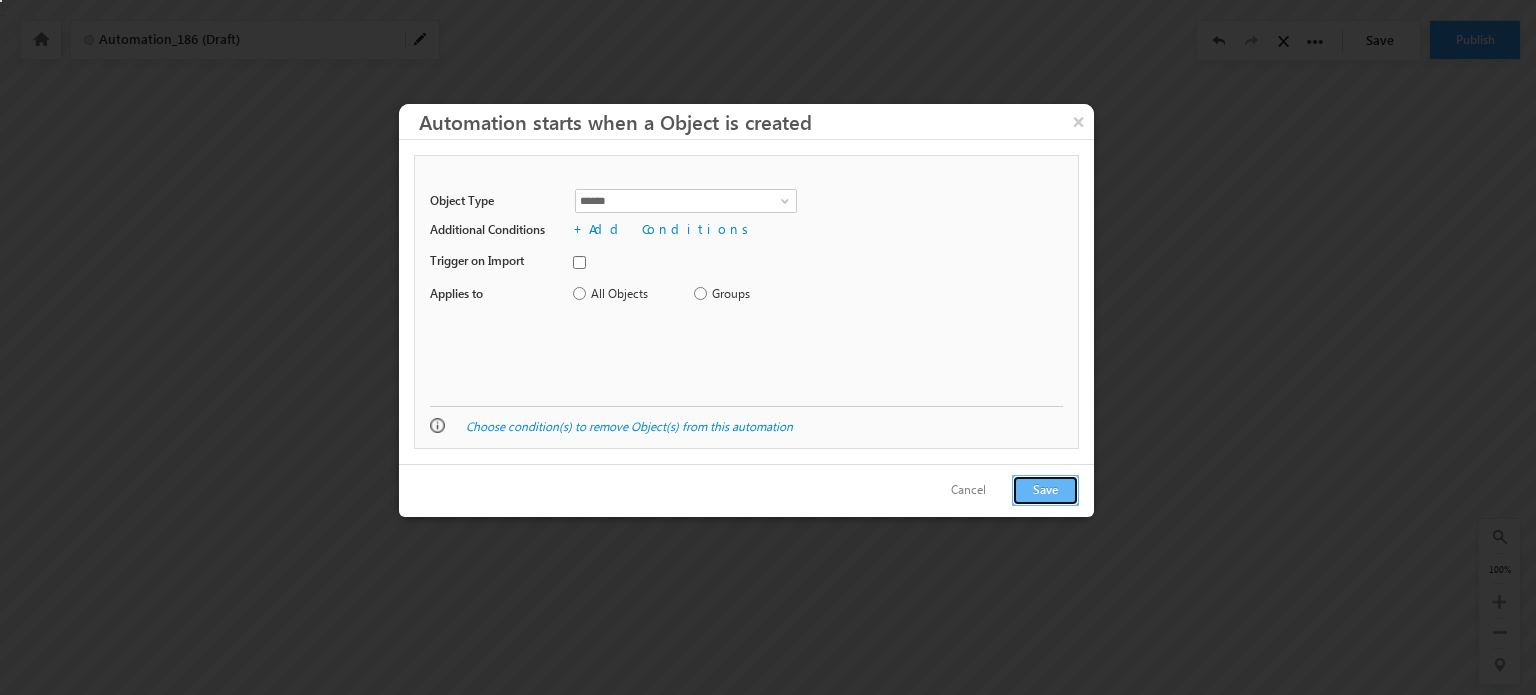 click on "Save" at bounding box center (1045, 490) 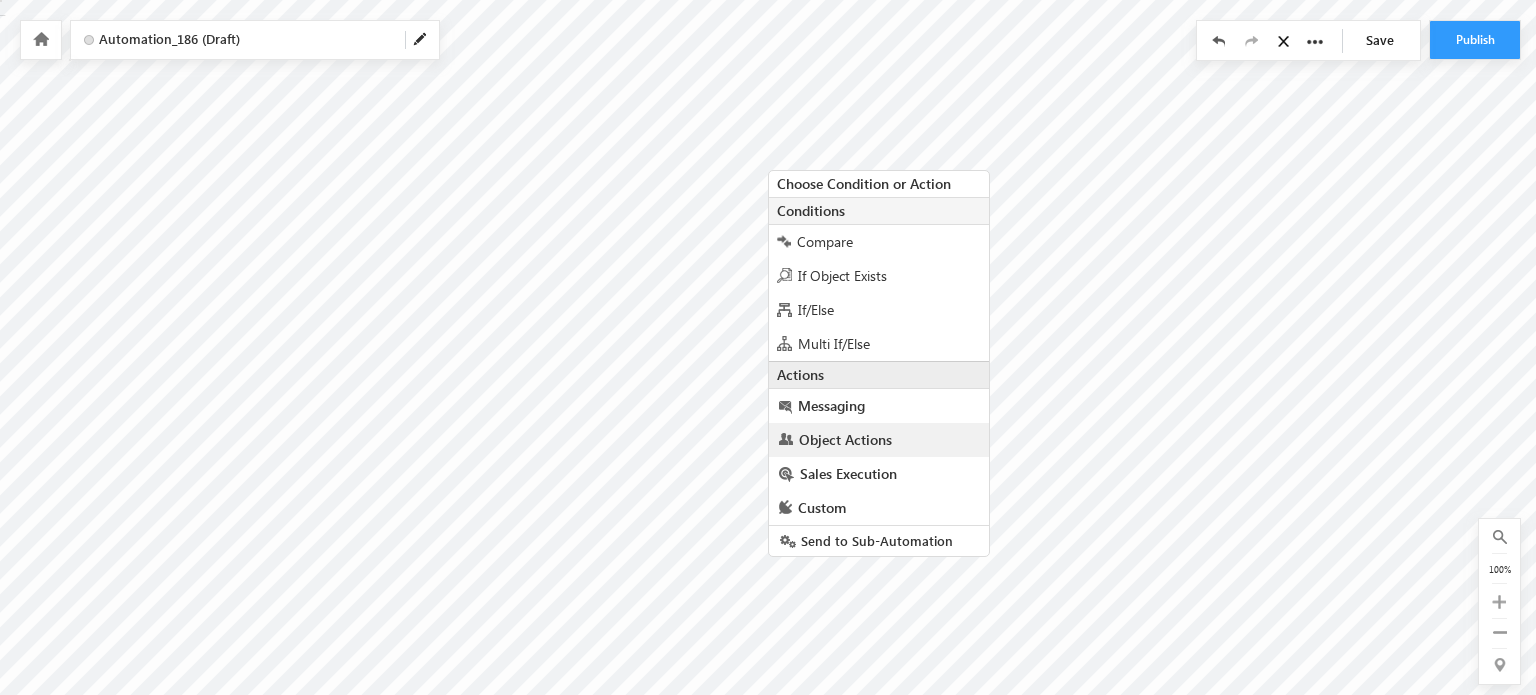 click on "Object Actions" at bounding box center [845, 439] 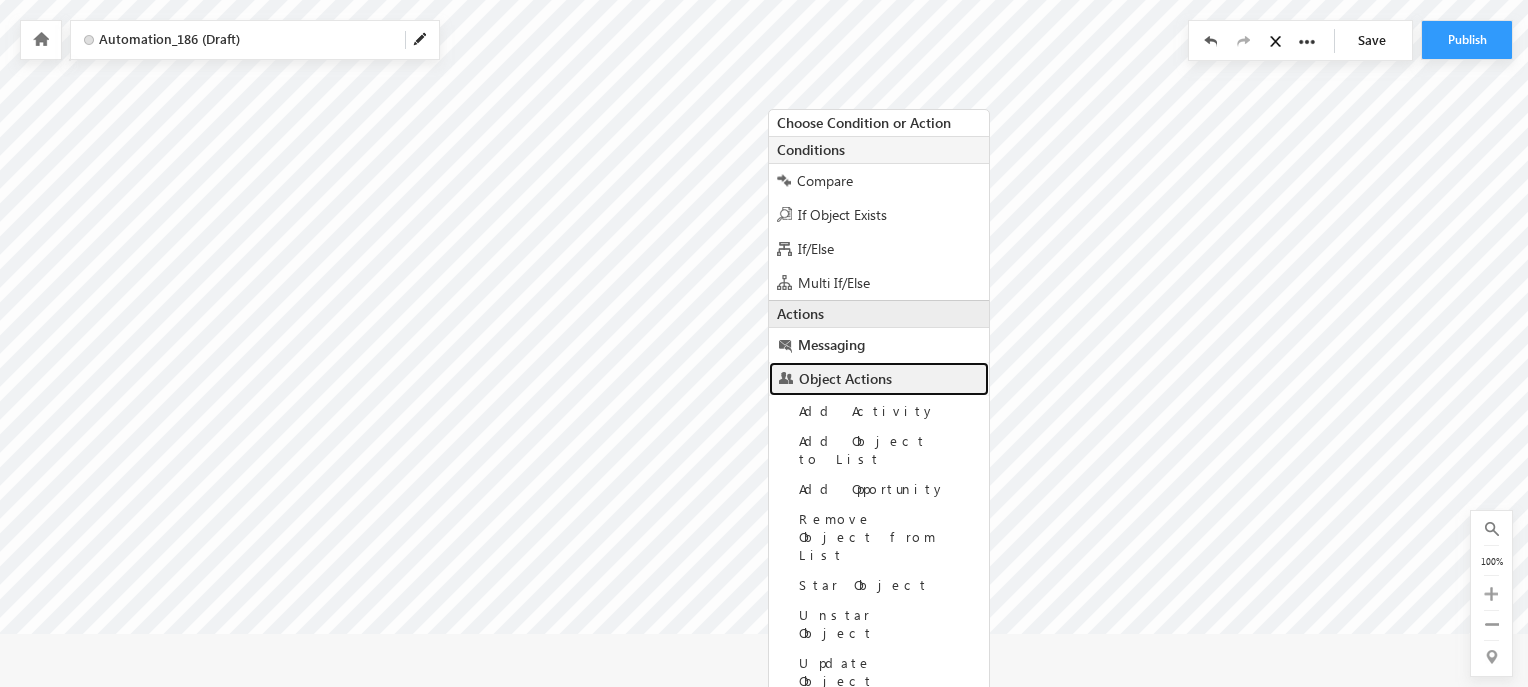 scroll, scrollTop: 80, scrollLeft: 0, axis: vertical 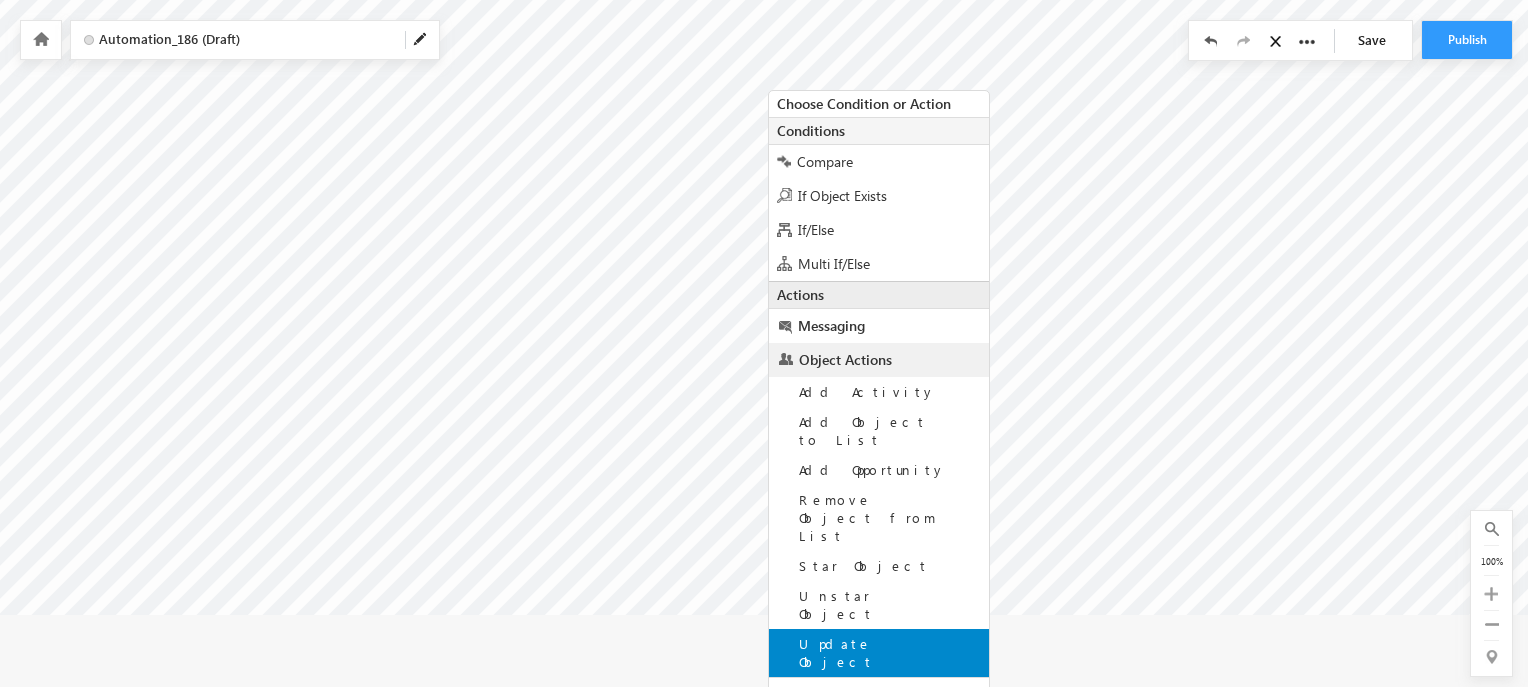 click on "Update Object" at bounding box center (879, 653) 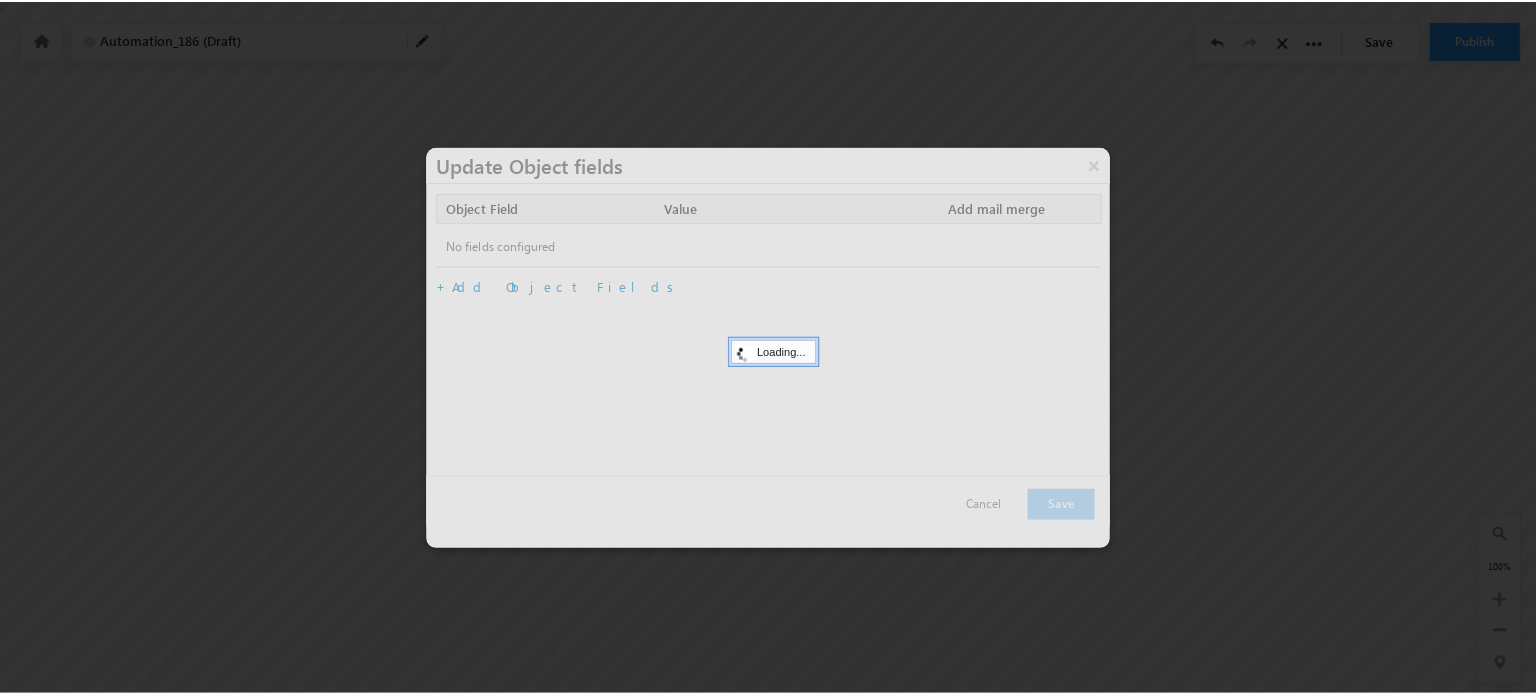 scroll, scrollTop: 0, scrollLeft: 0, axis: both 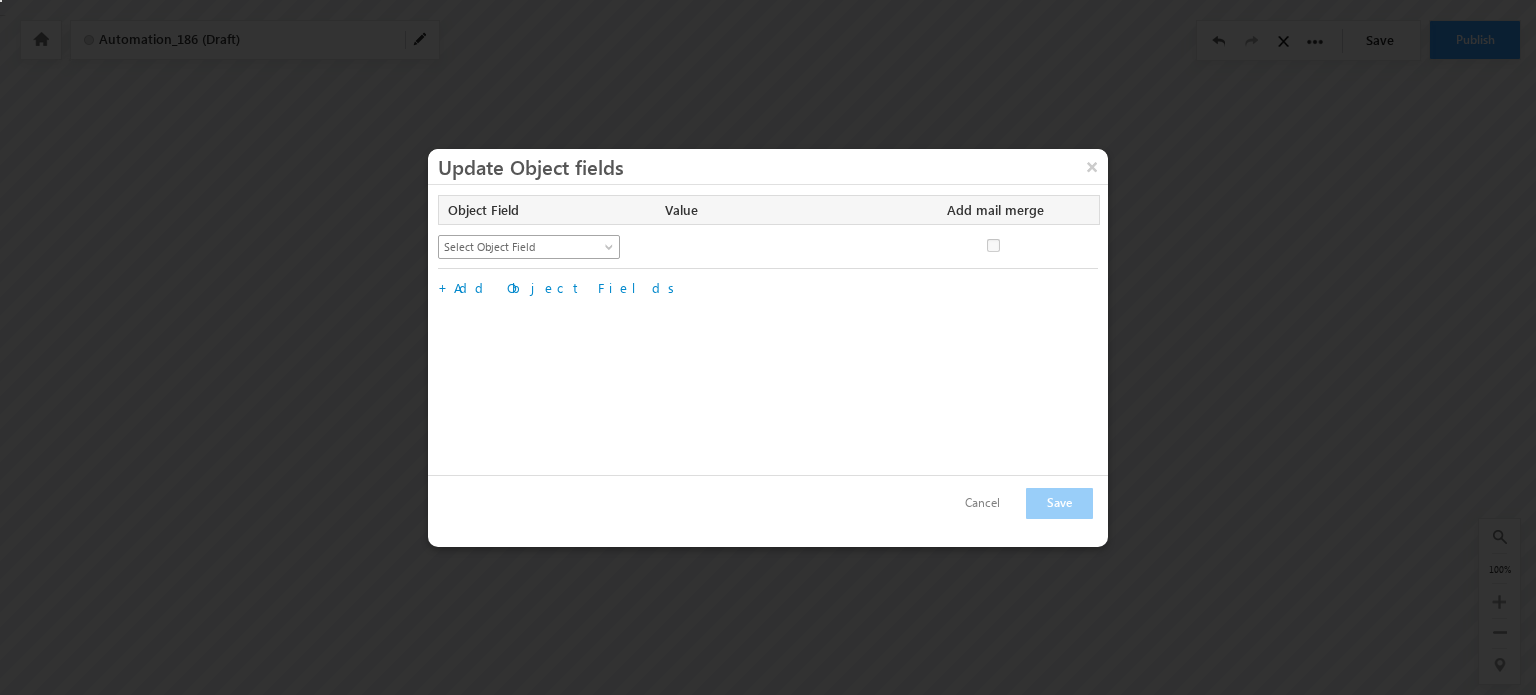 click at bounding box center (611, 251) 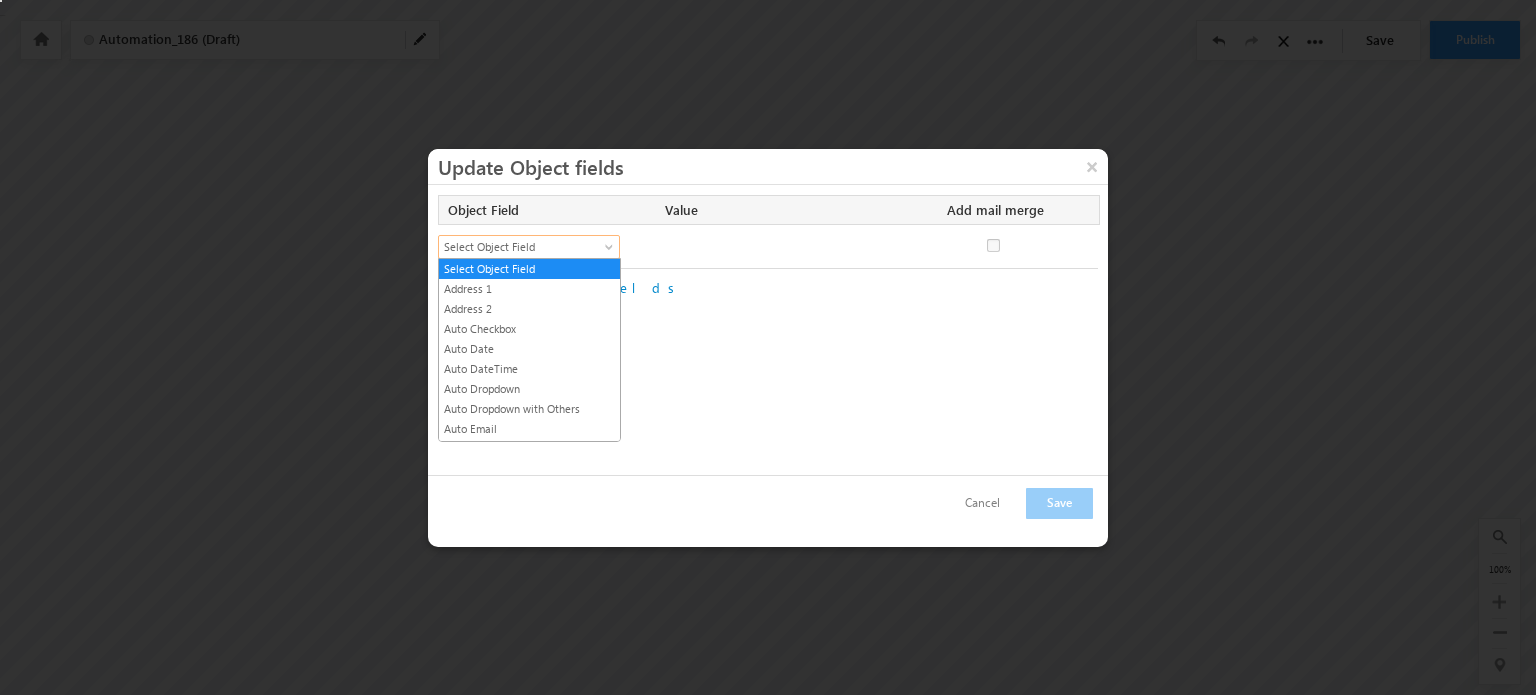 scroll, scrollTop: 408, scrollLeft: 0, axis: vertical 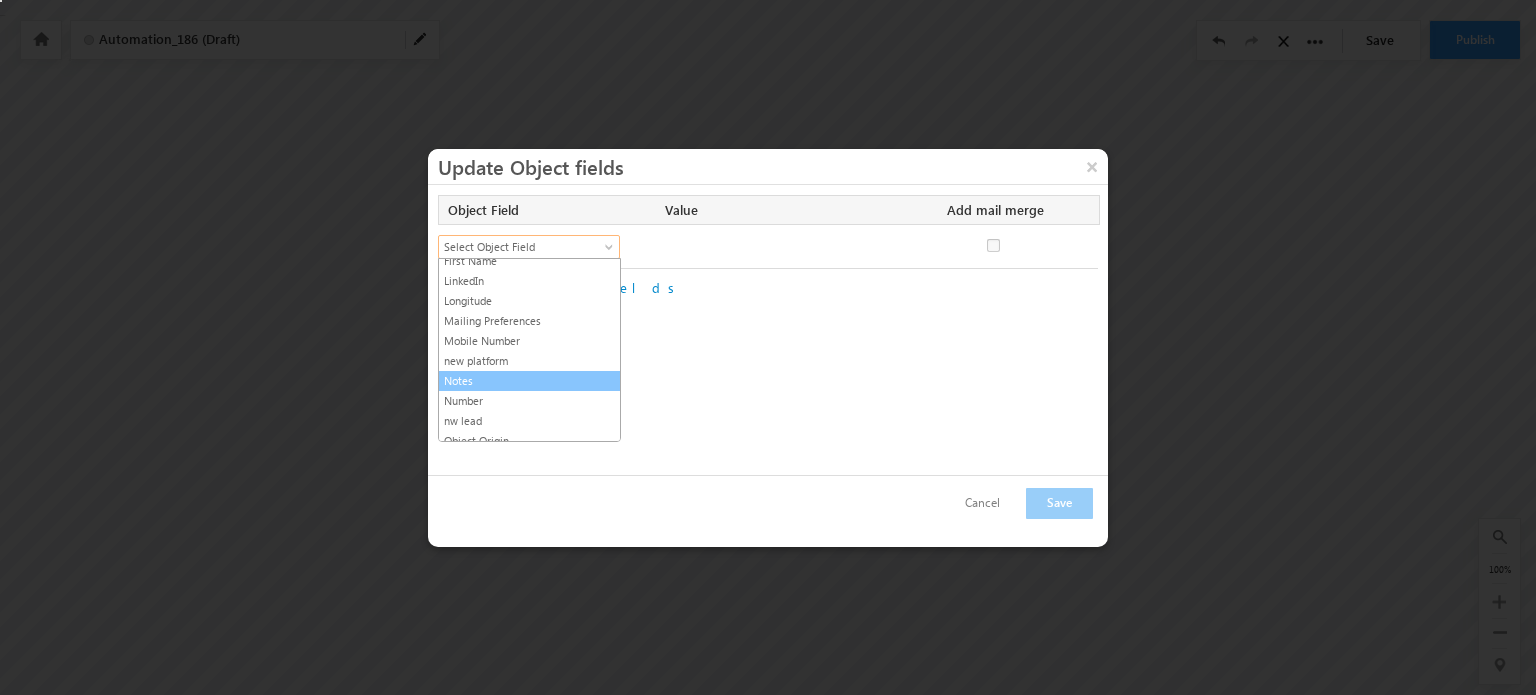 click on "Notes" at bounding box center [529, 381] 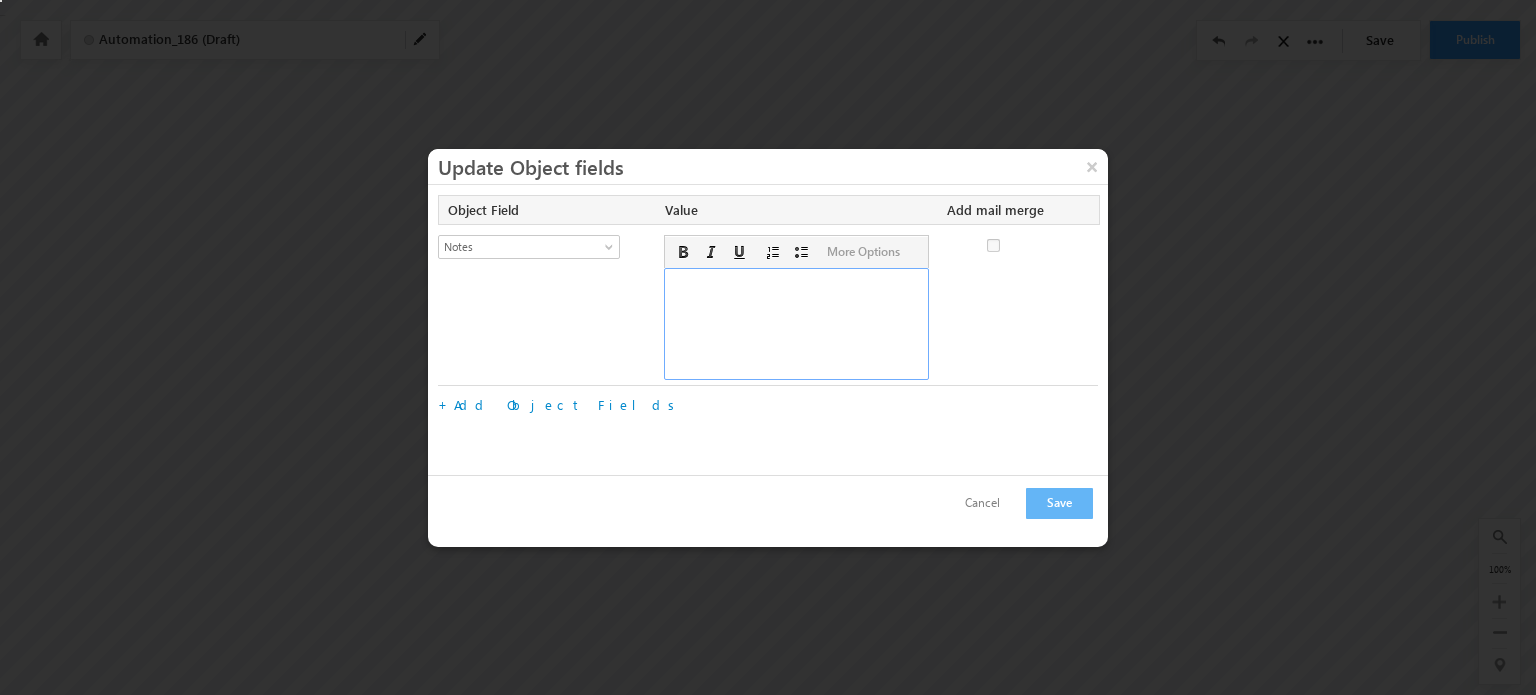 click on "Editor toolbars Basic Styles   Bold   Italic   Underline Paragraph   Insert/Remove Numbered List   Insert/Remove Bulleted List expandable   More Options Press ALT 0 for help" at bounding box center [796, 307] 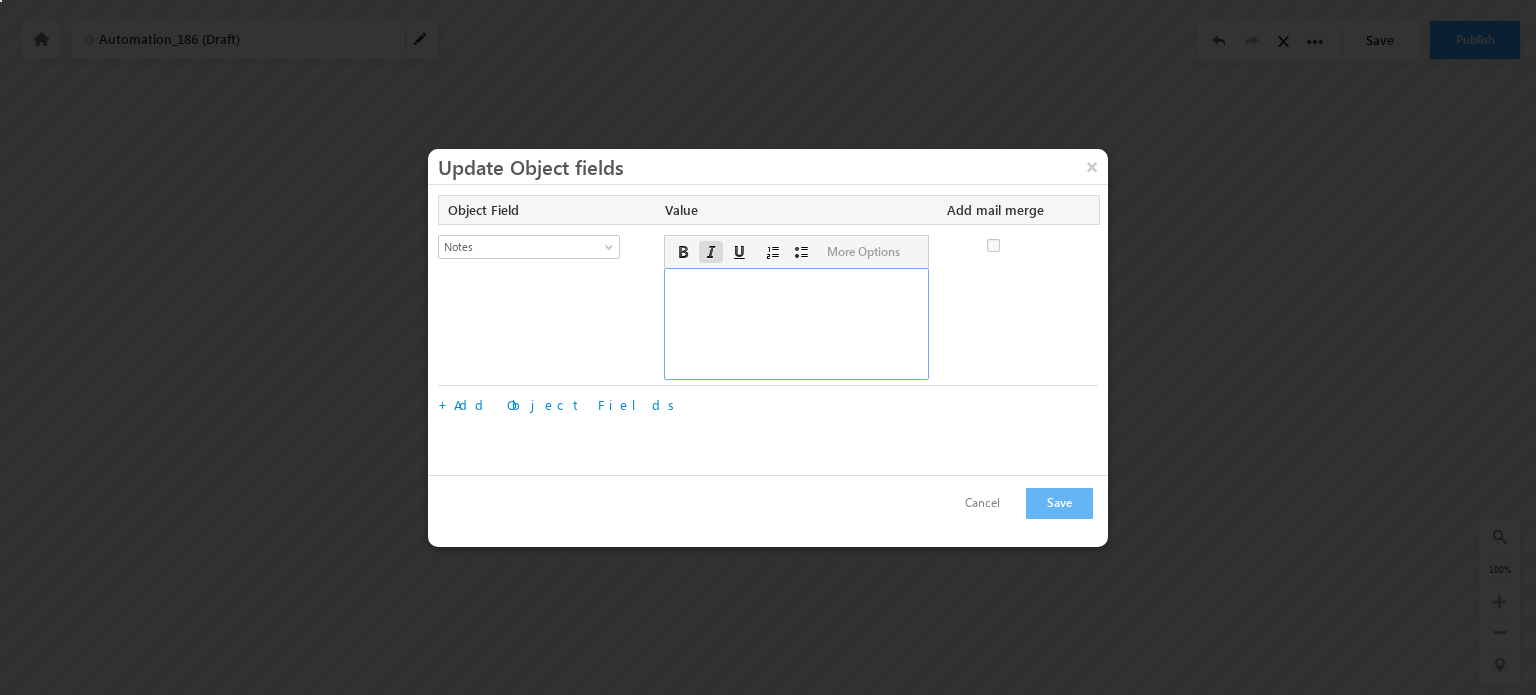 click at bounding box center (711, 252) 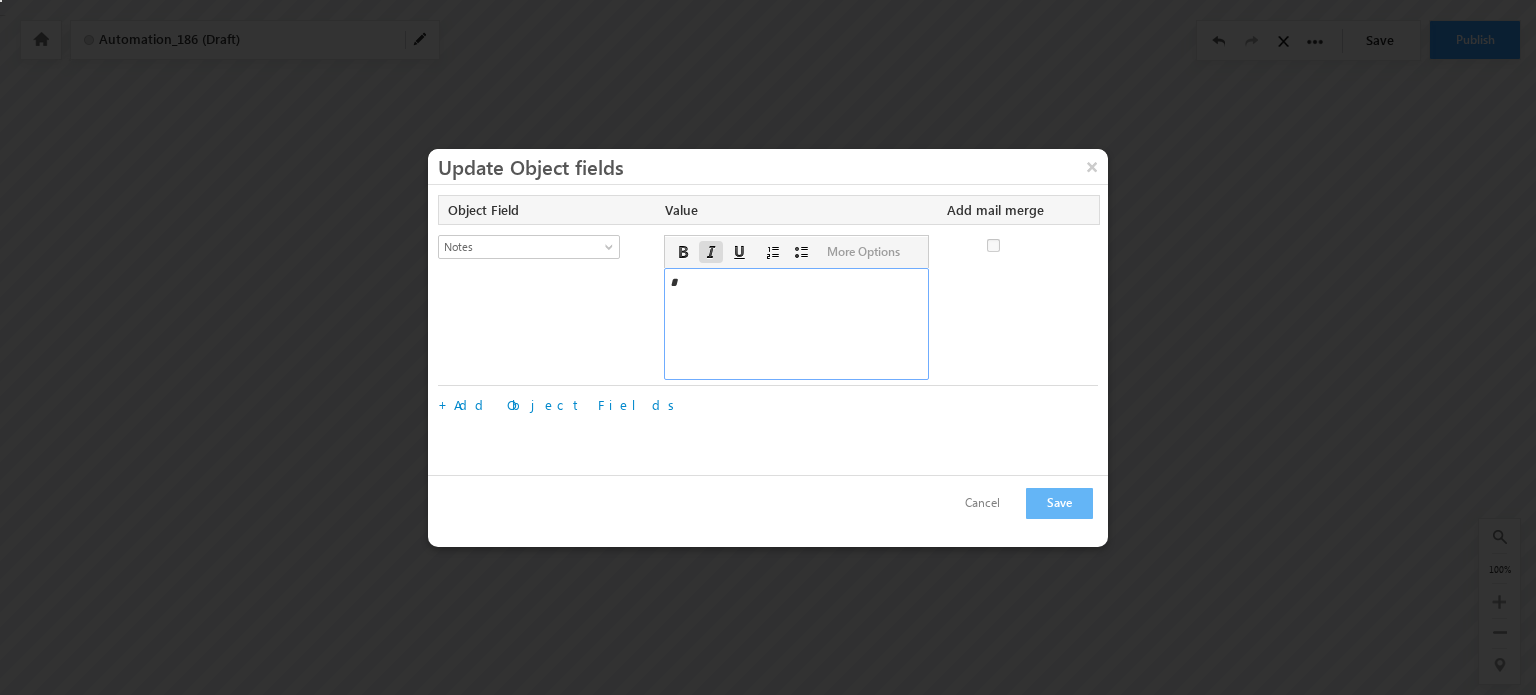 type 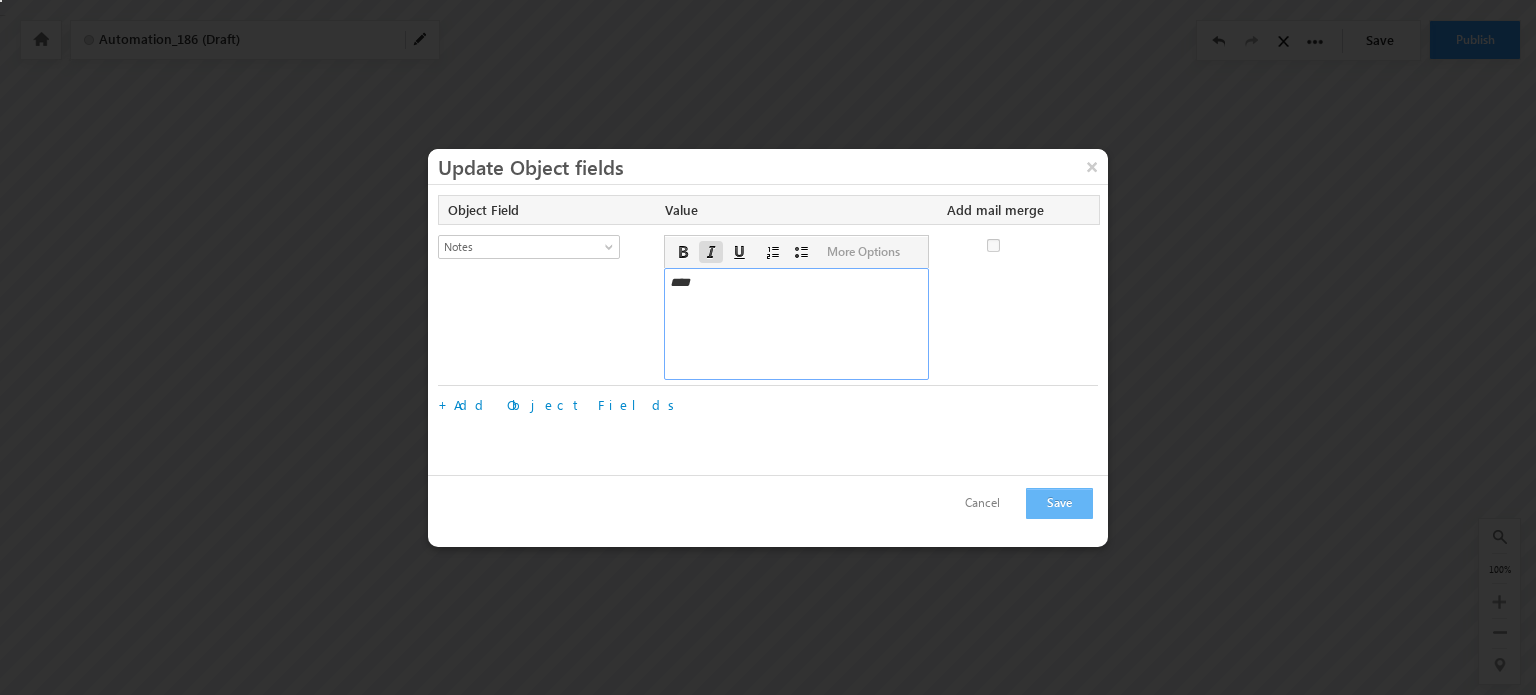 click on "Save" at bounding box center (1059, 503) 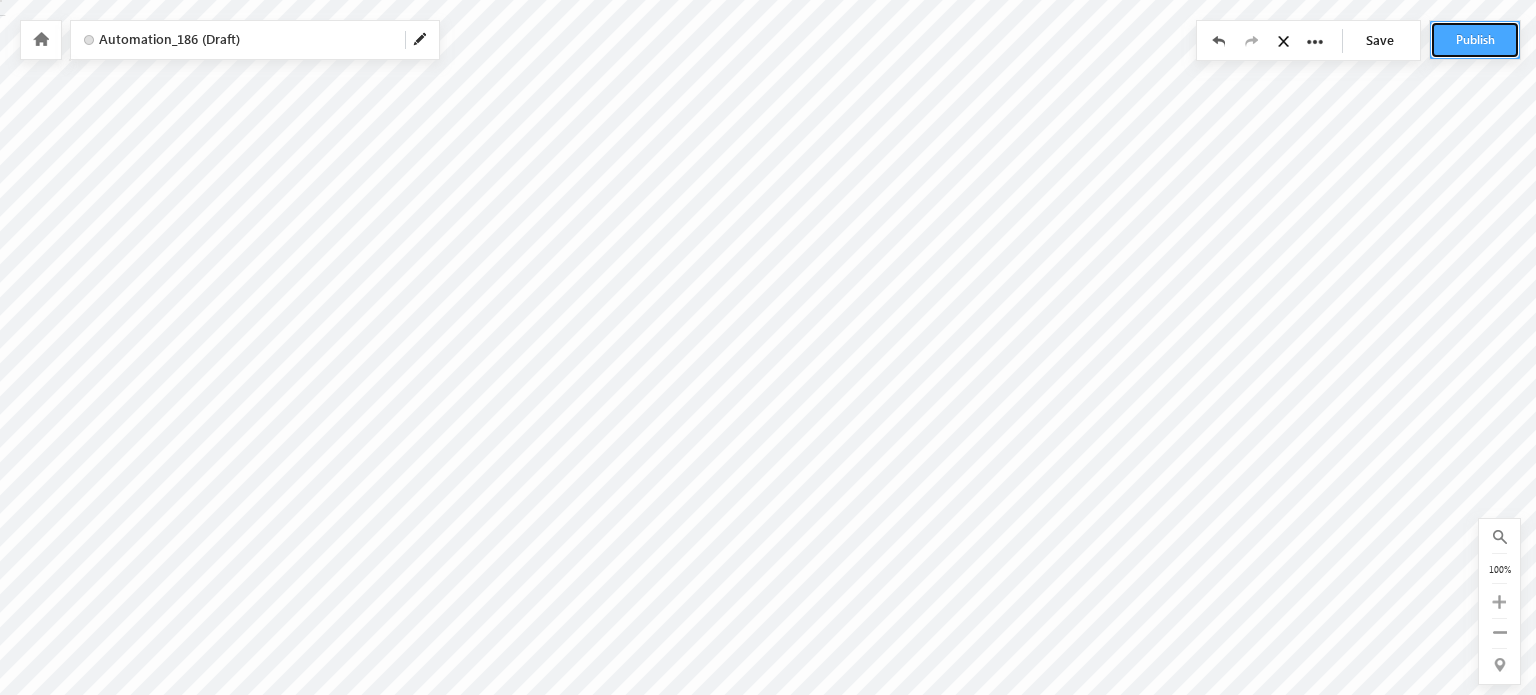click on "Publish" at bounding box center (1475, 40) 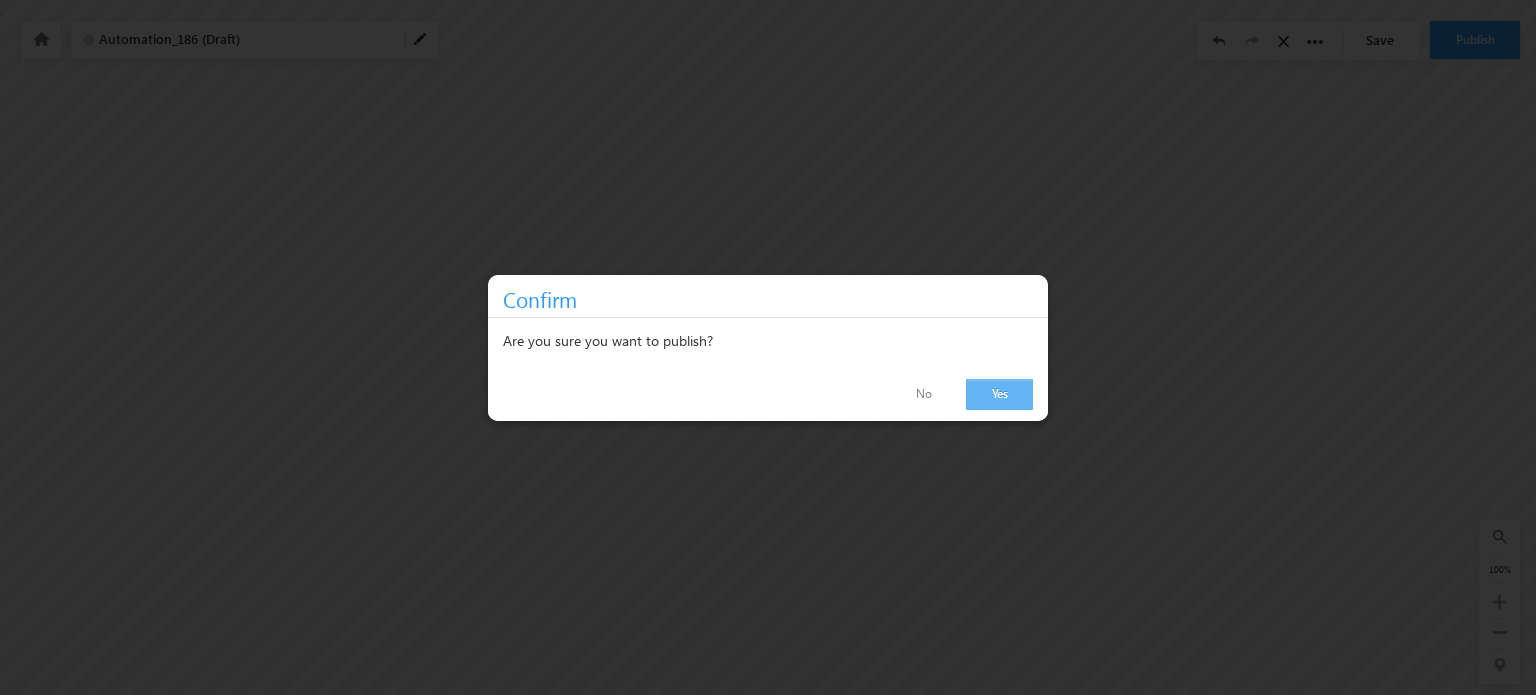 click on "Yes" at bounding box center [999, 394] 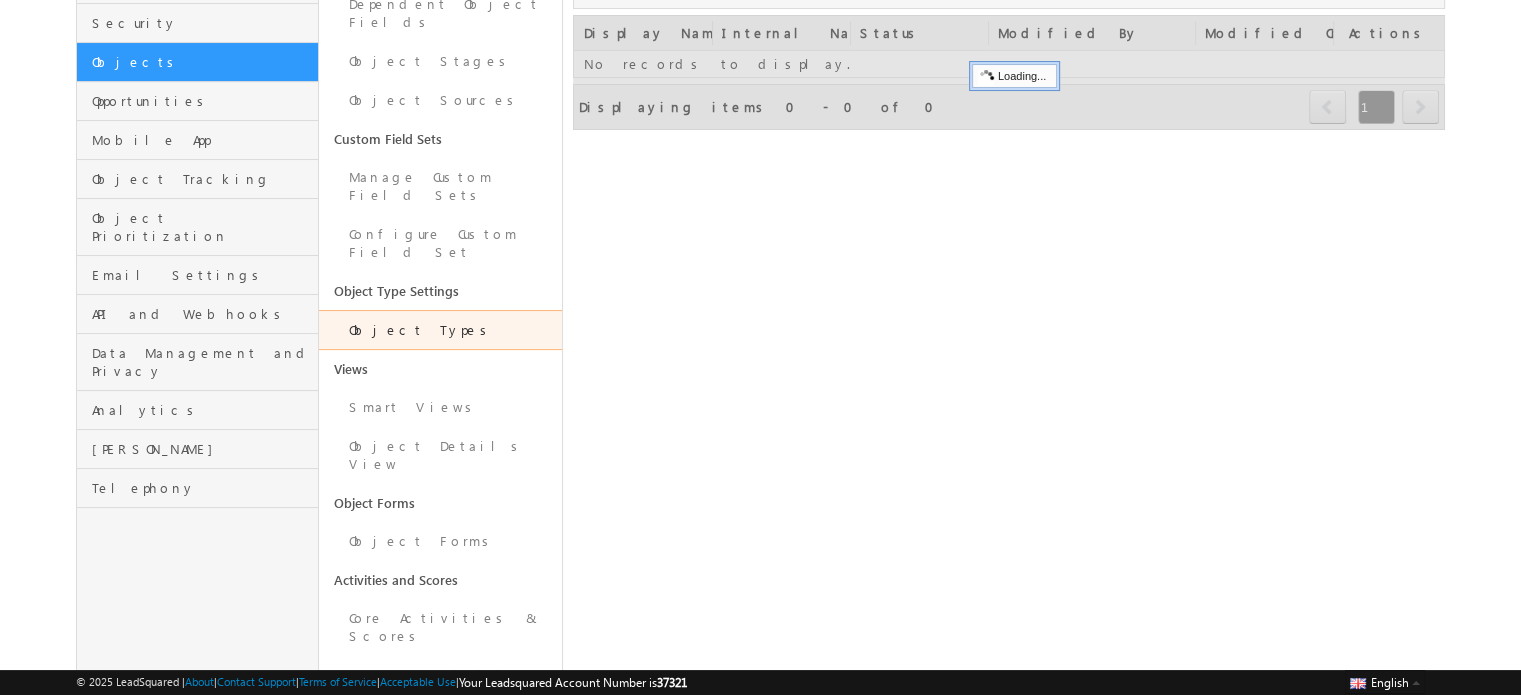 scroll, scrollTop: 232, scrollLeft: 0, axis: vertical 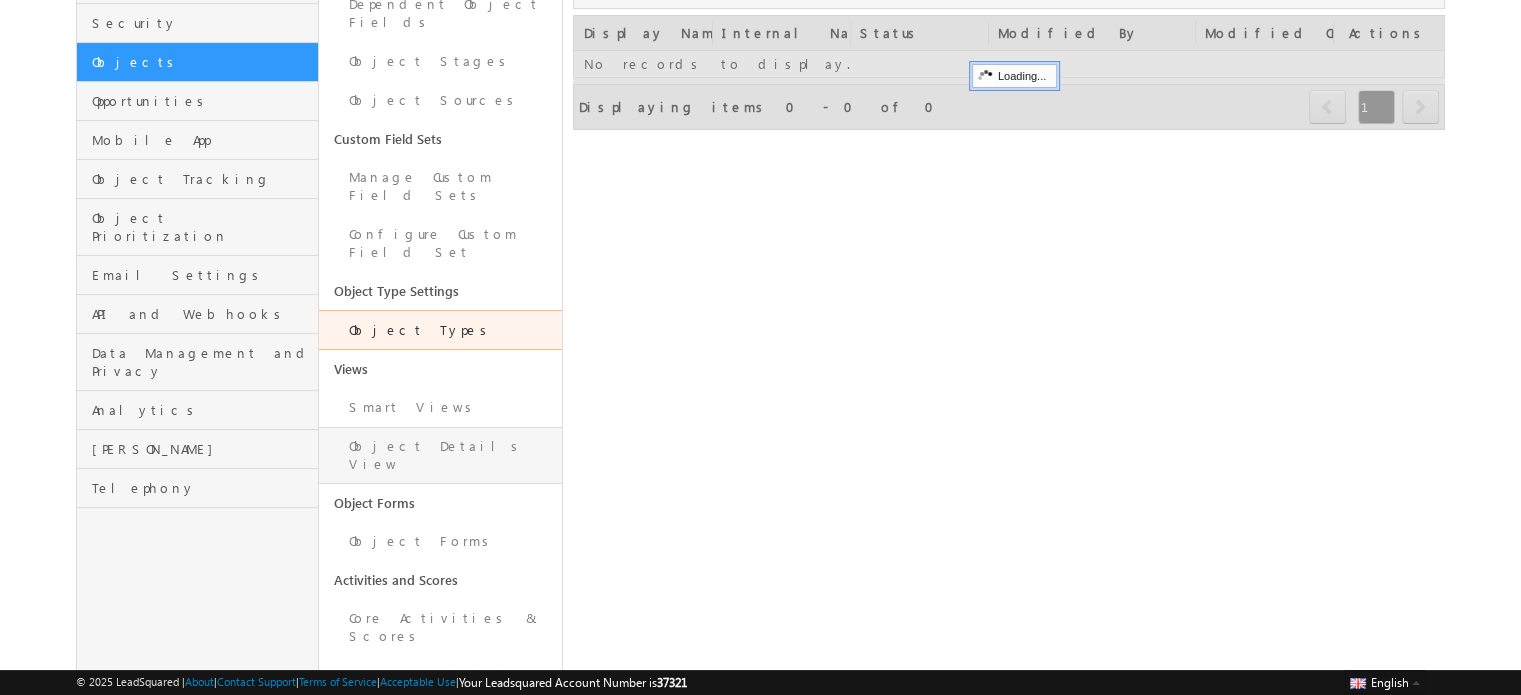 click on "Object Details View" at bounding box center (440, 455) 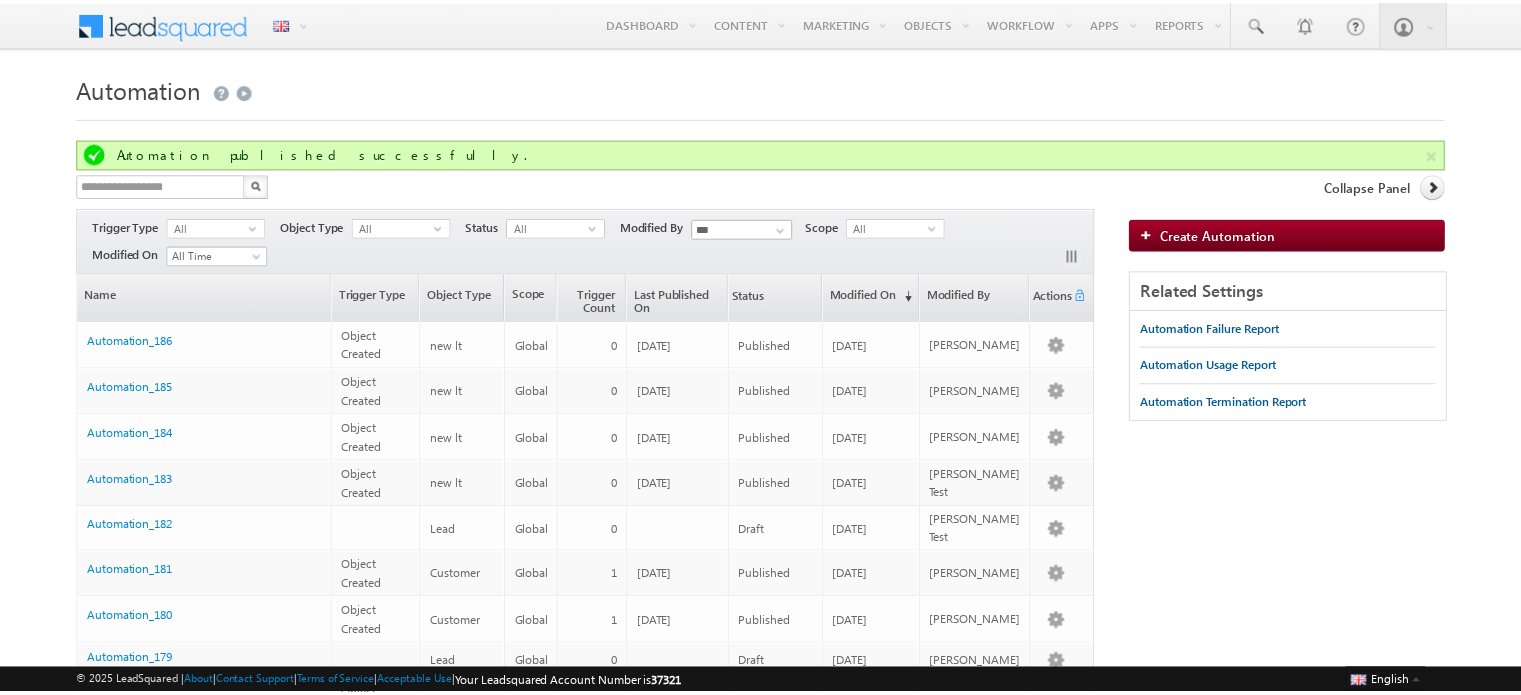 scroll, scrollTop: 0, scrollLeft: 0, axis: both 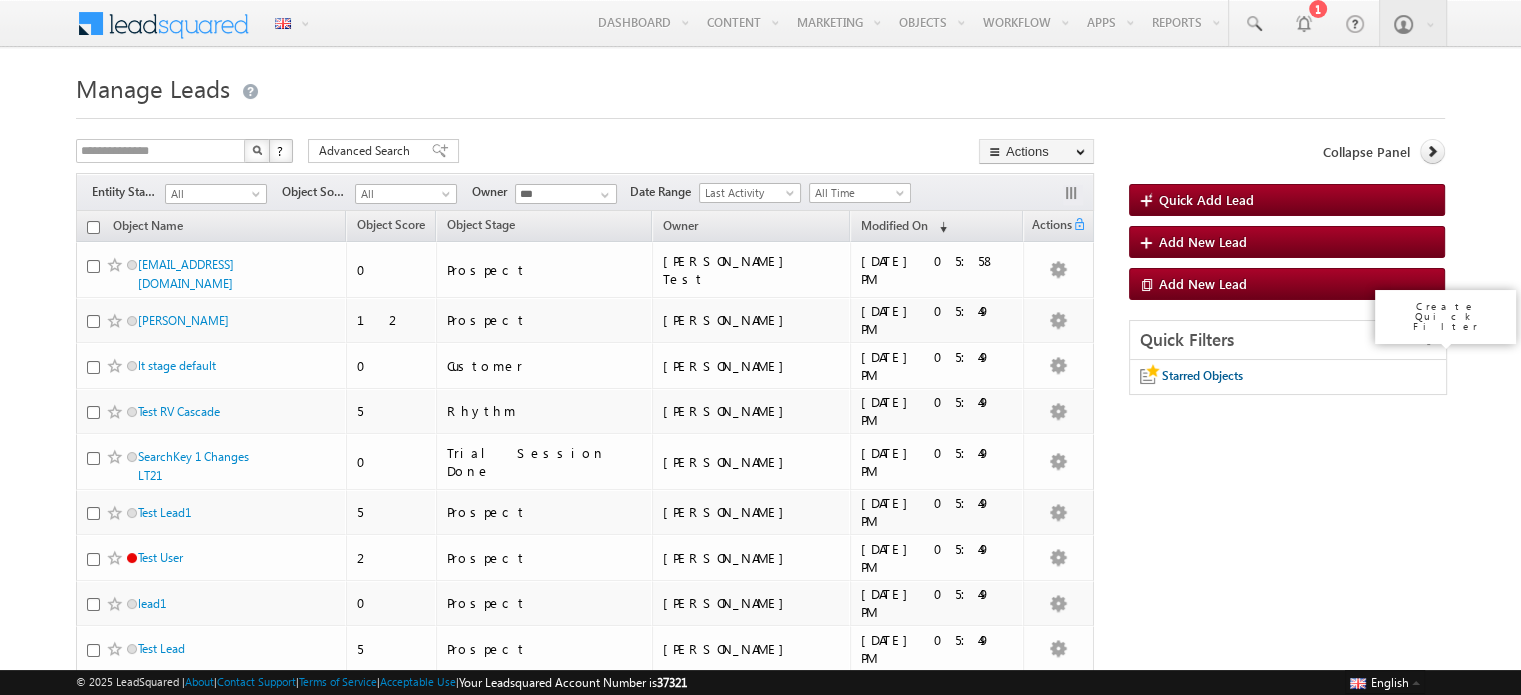 click at bounding box center [1429, 339] 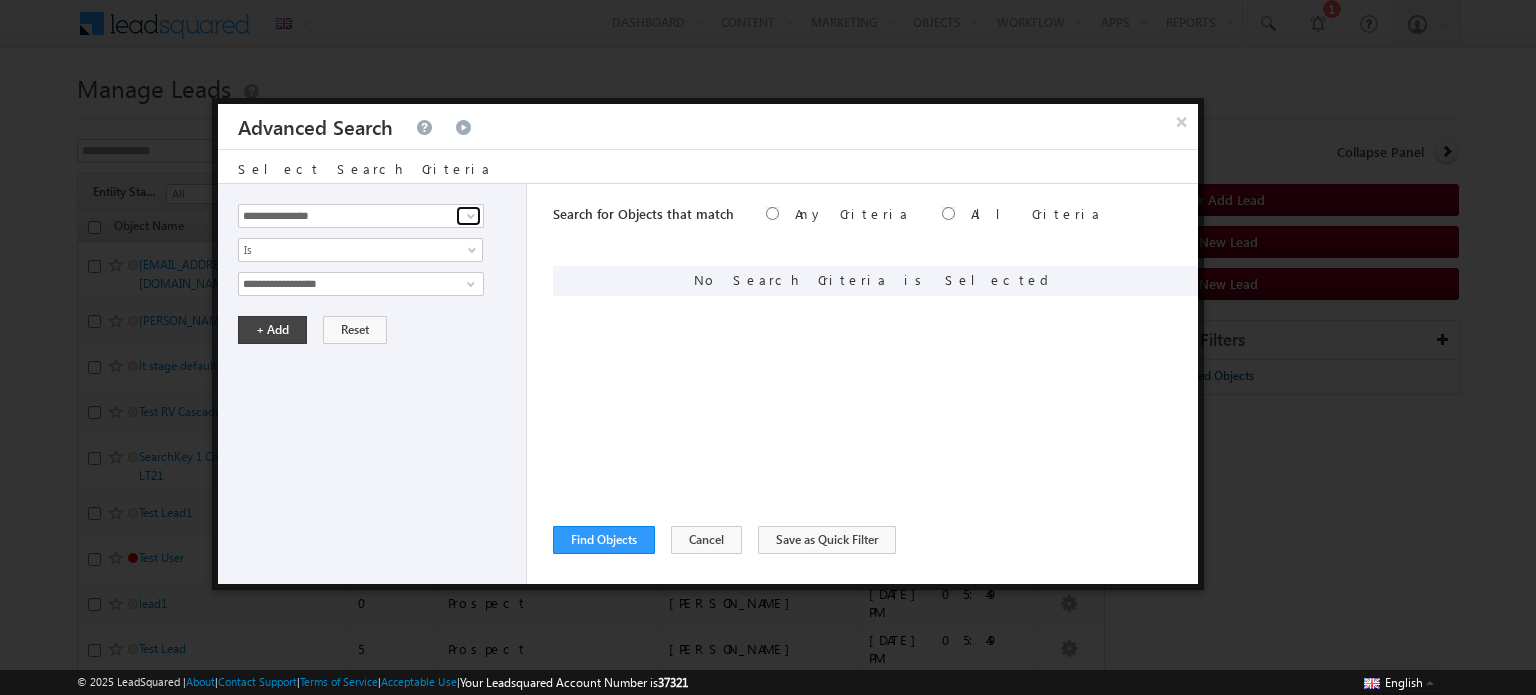 click at bounding box center (471, 216) 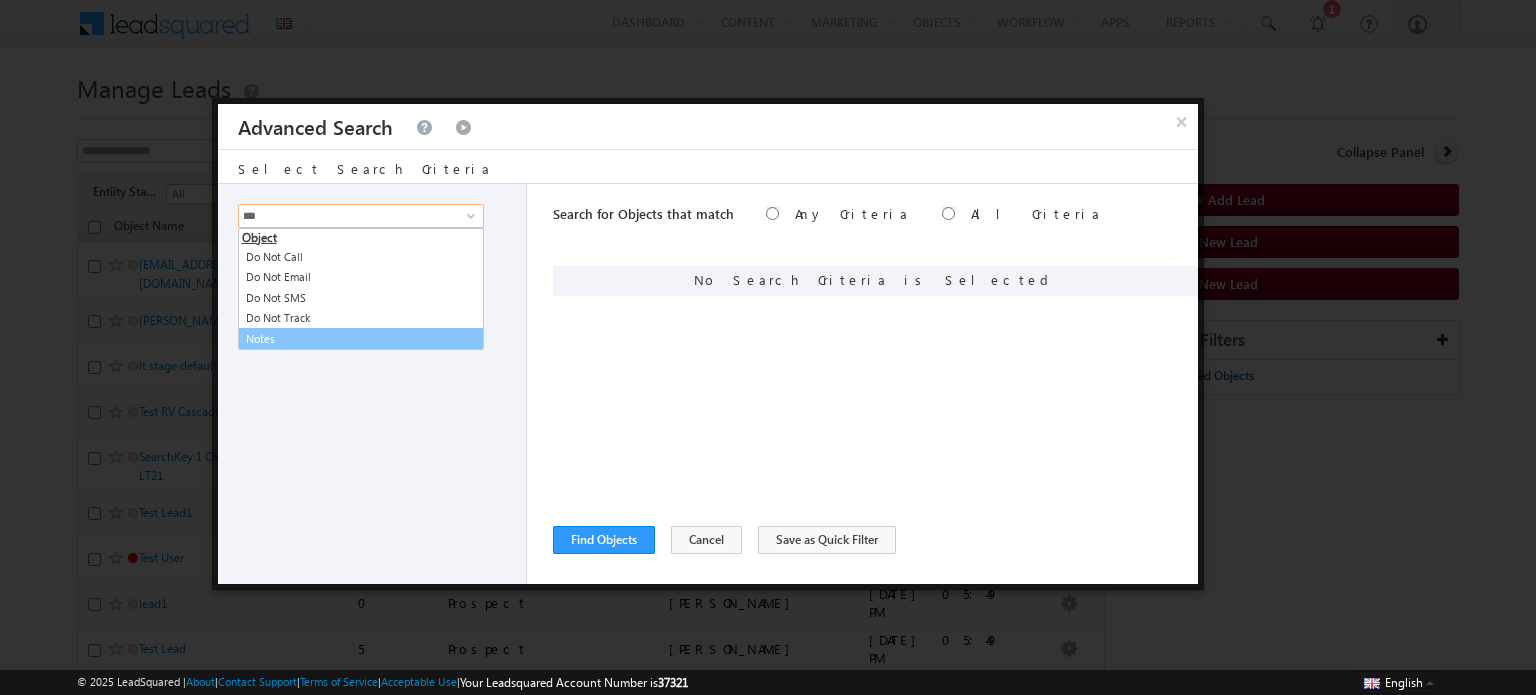 click on "Notes" at bounding box center (361, 339) 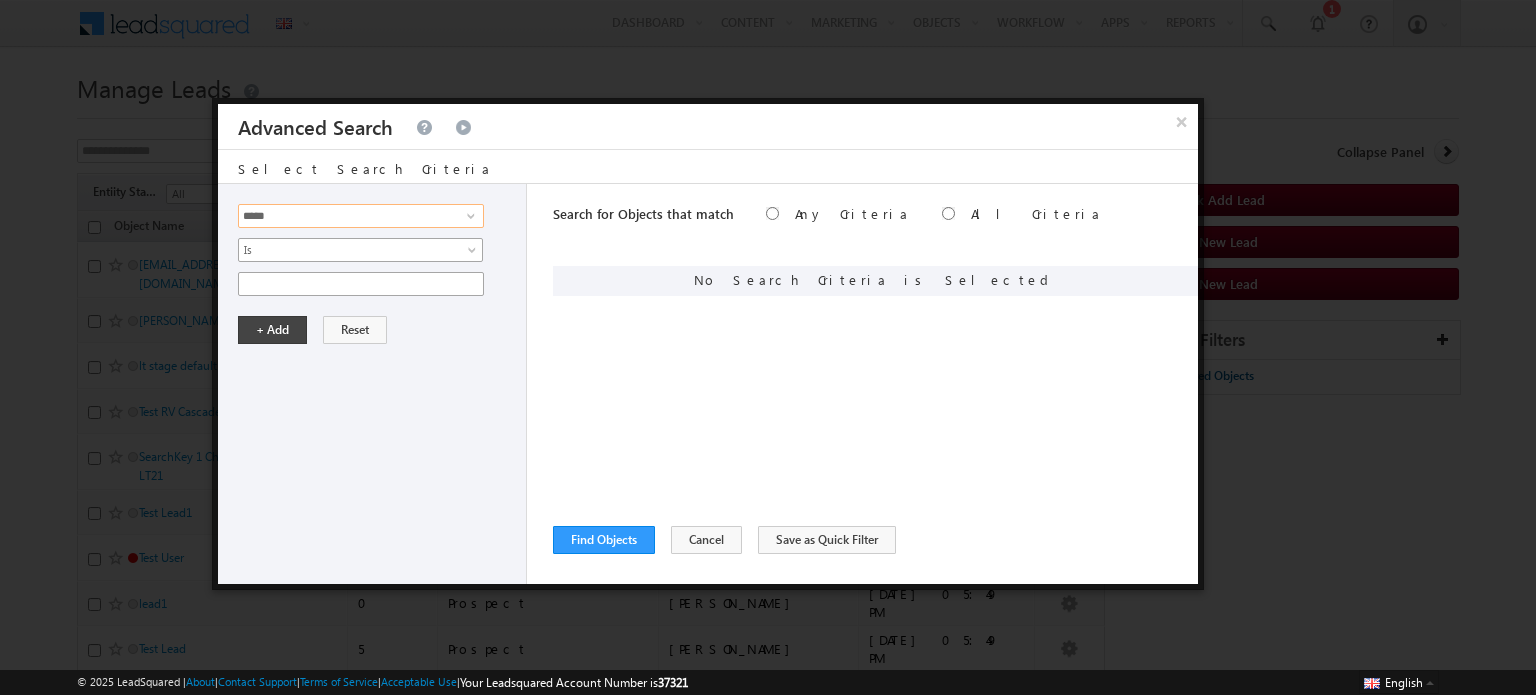 type on "*****" 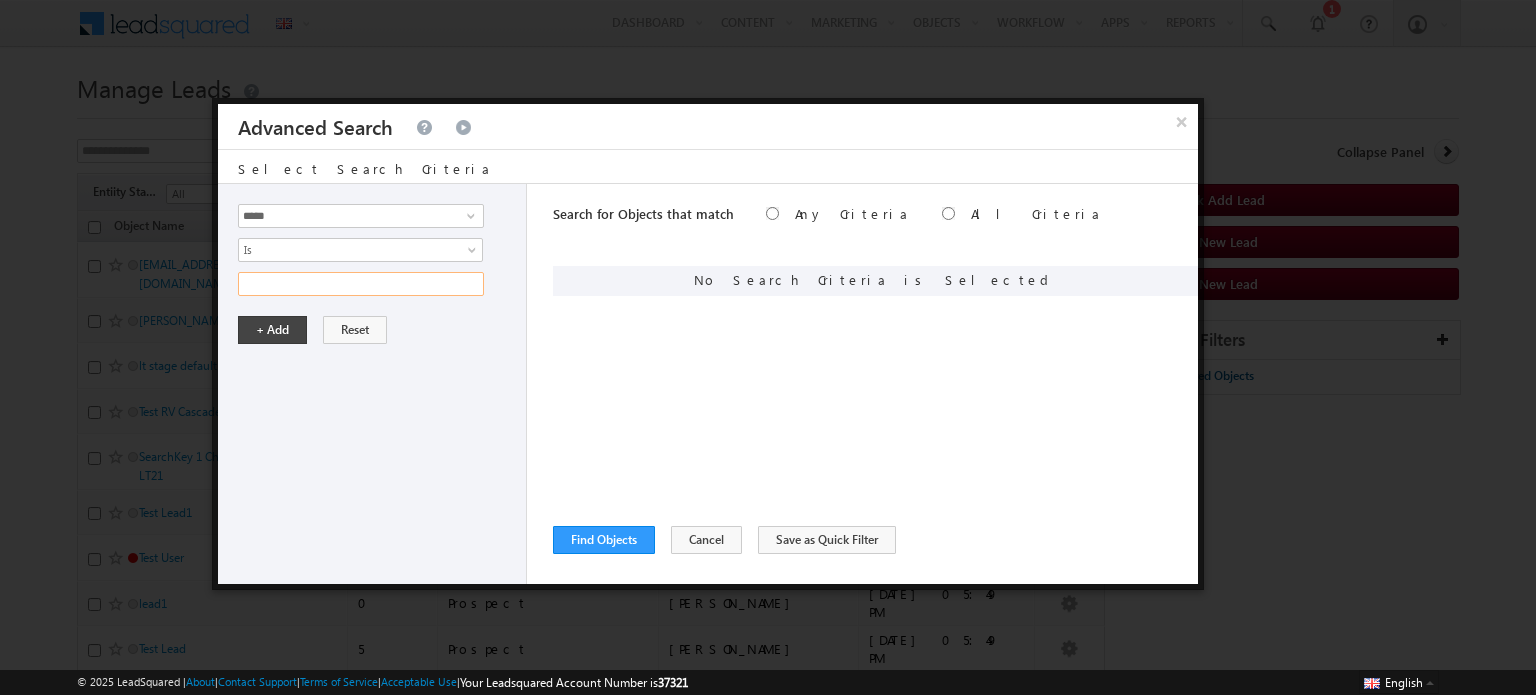 click at bounding box center (361, 284) 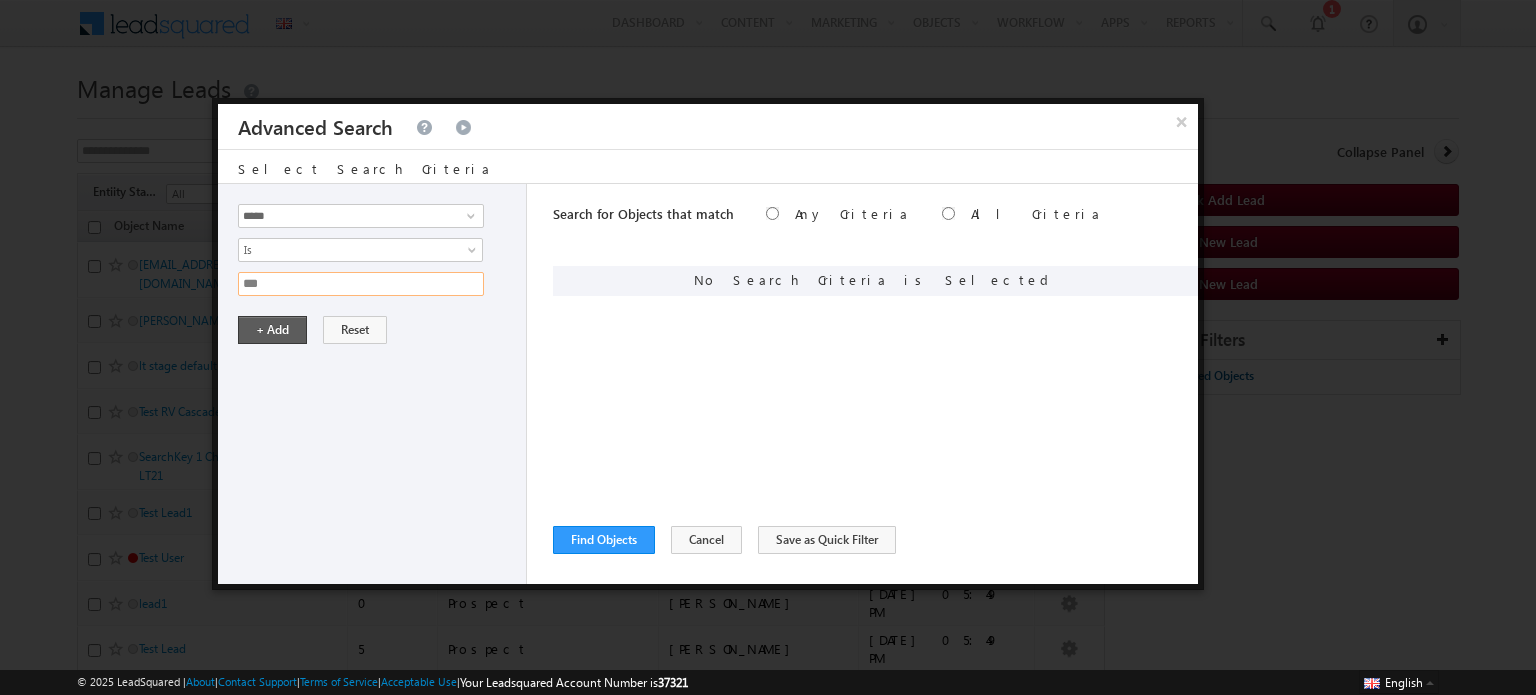 type on "***" 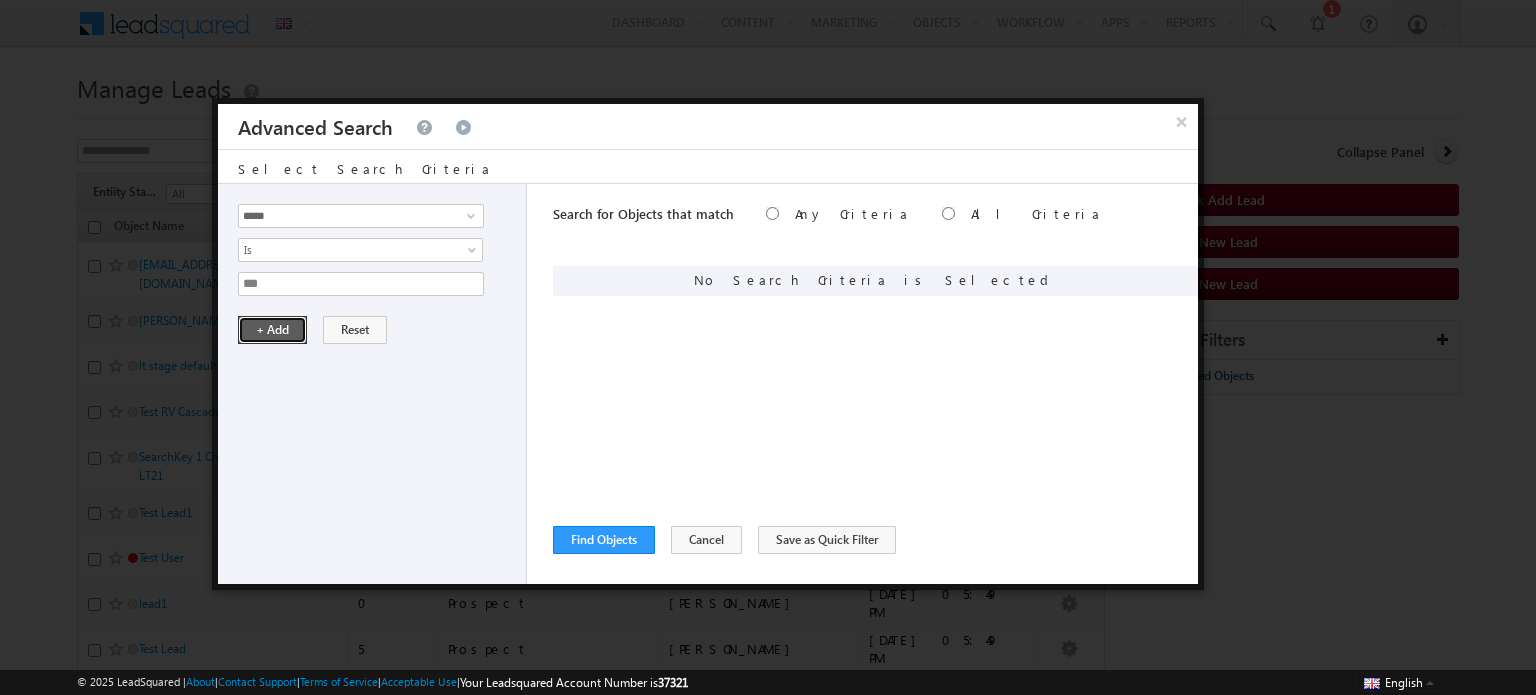 click on "+ Add" at bounding box center [272, 330] 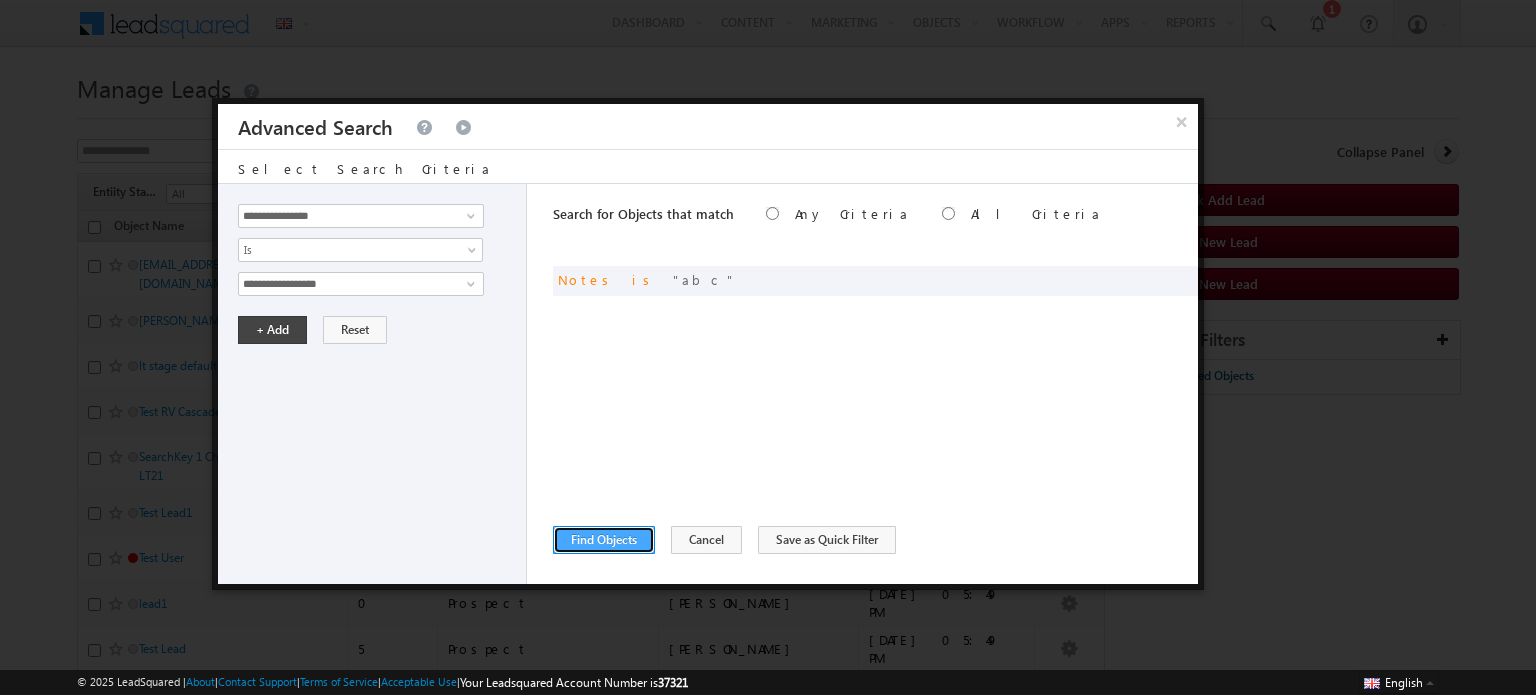 click on "Find Objects" at bounding box center (604, 540) 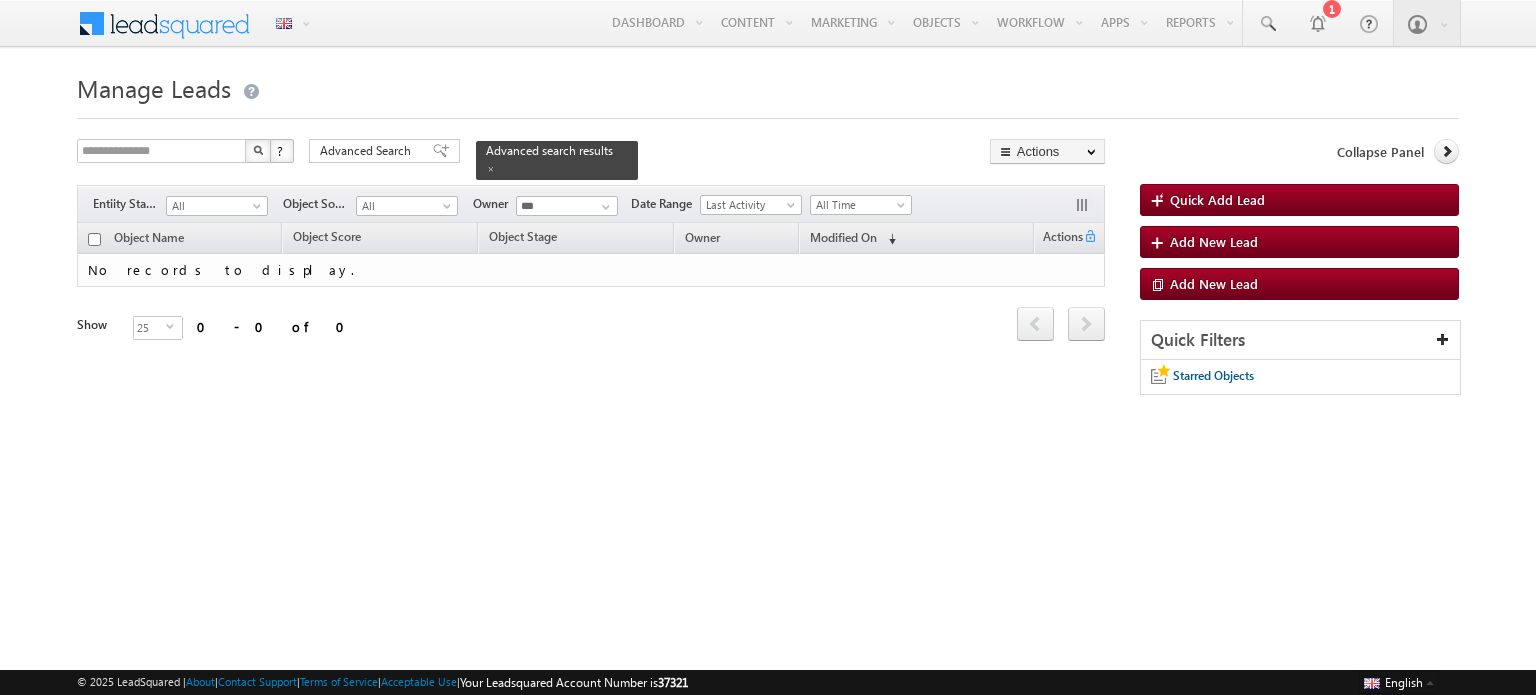 click at bounding box center (491, 168) 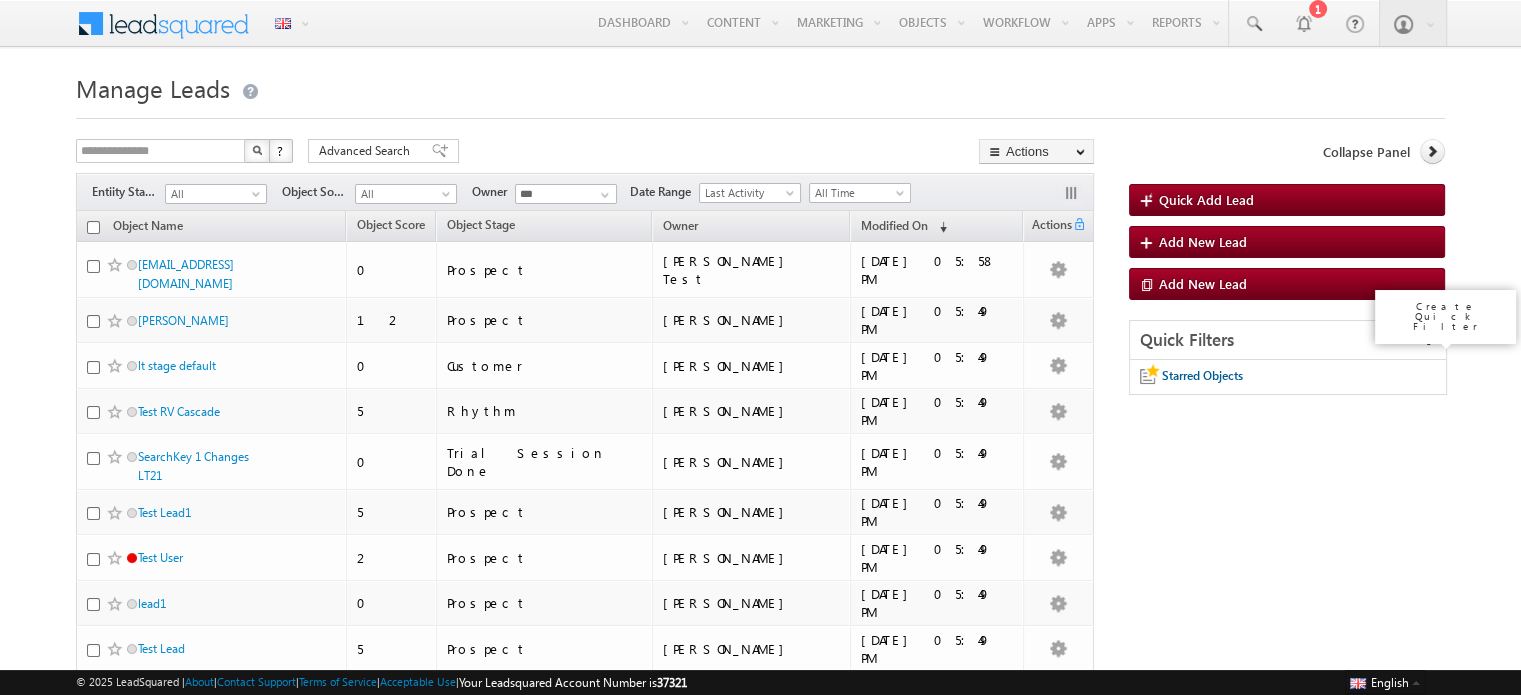 click on "Quick Filters" at bounding box center [1288, 340] 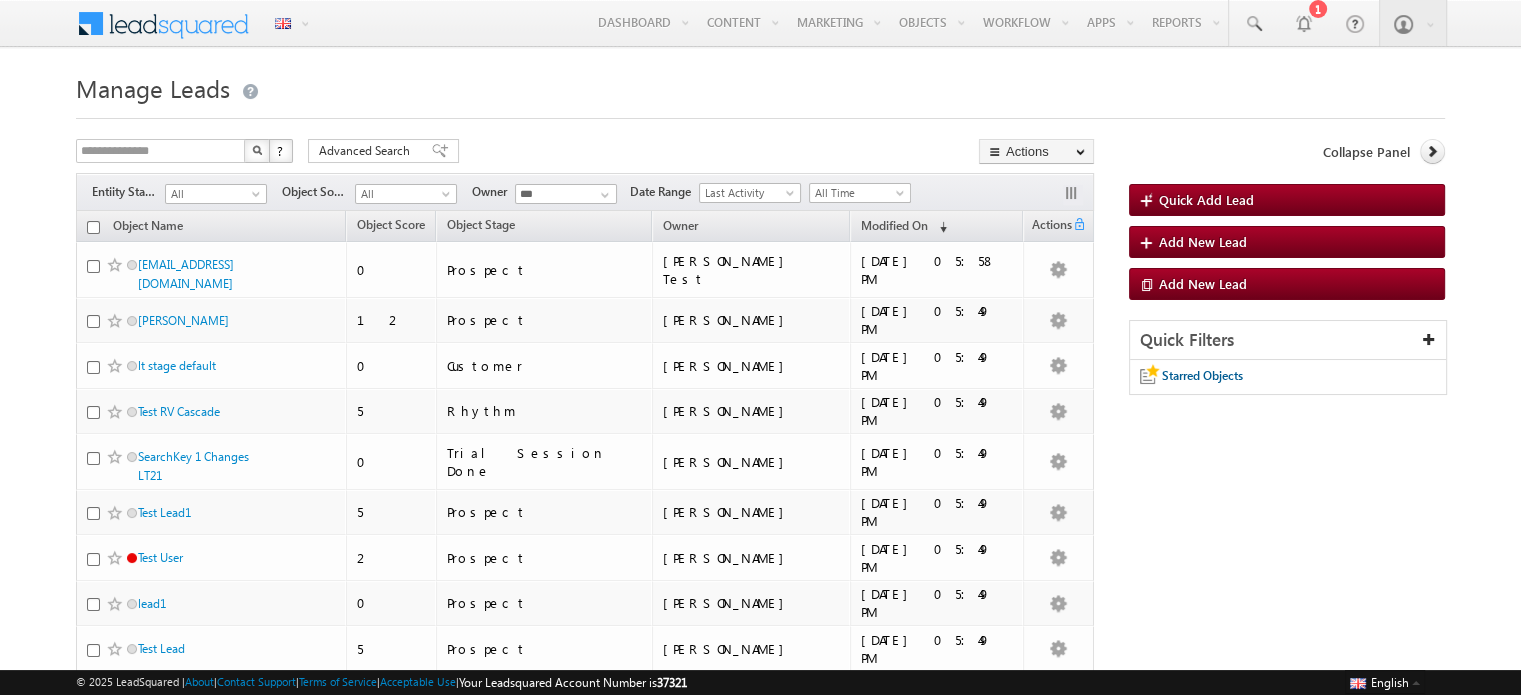 click on "Quick Filters" at bounding box center (1288, 340) 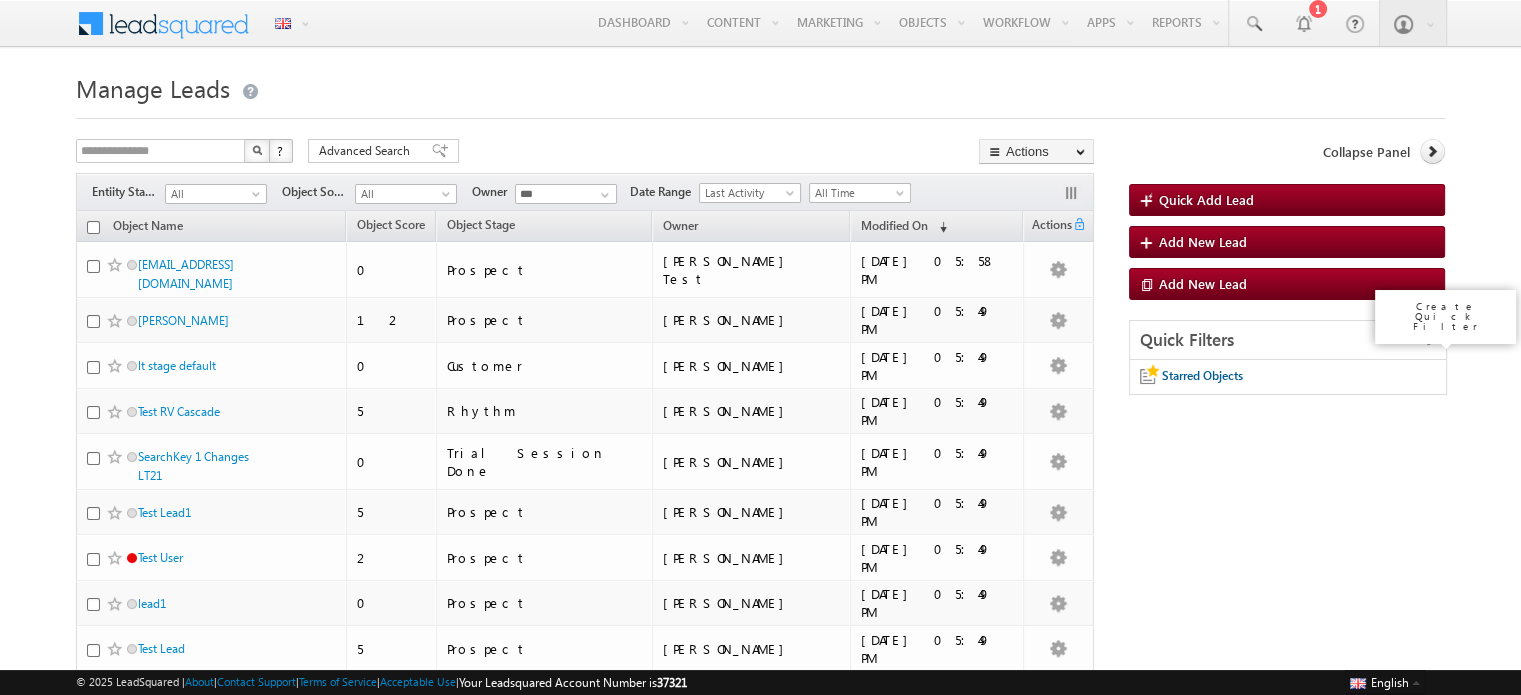 click at bounding box center (1429, 339) 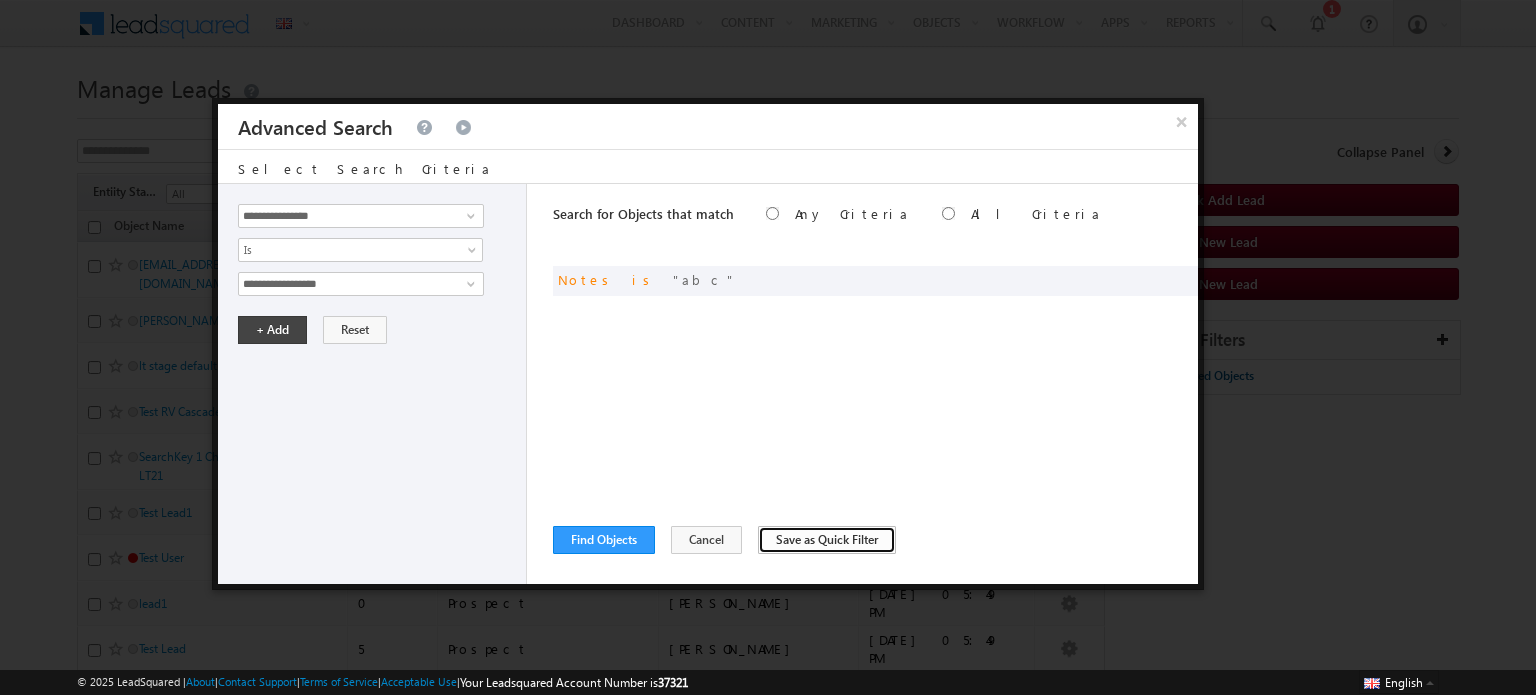click on "Save as Quick Filter" at bounding box center (827, 540) 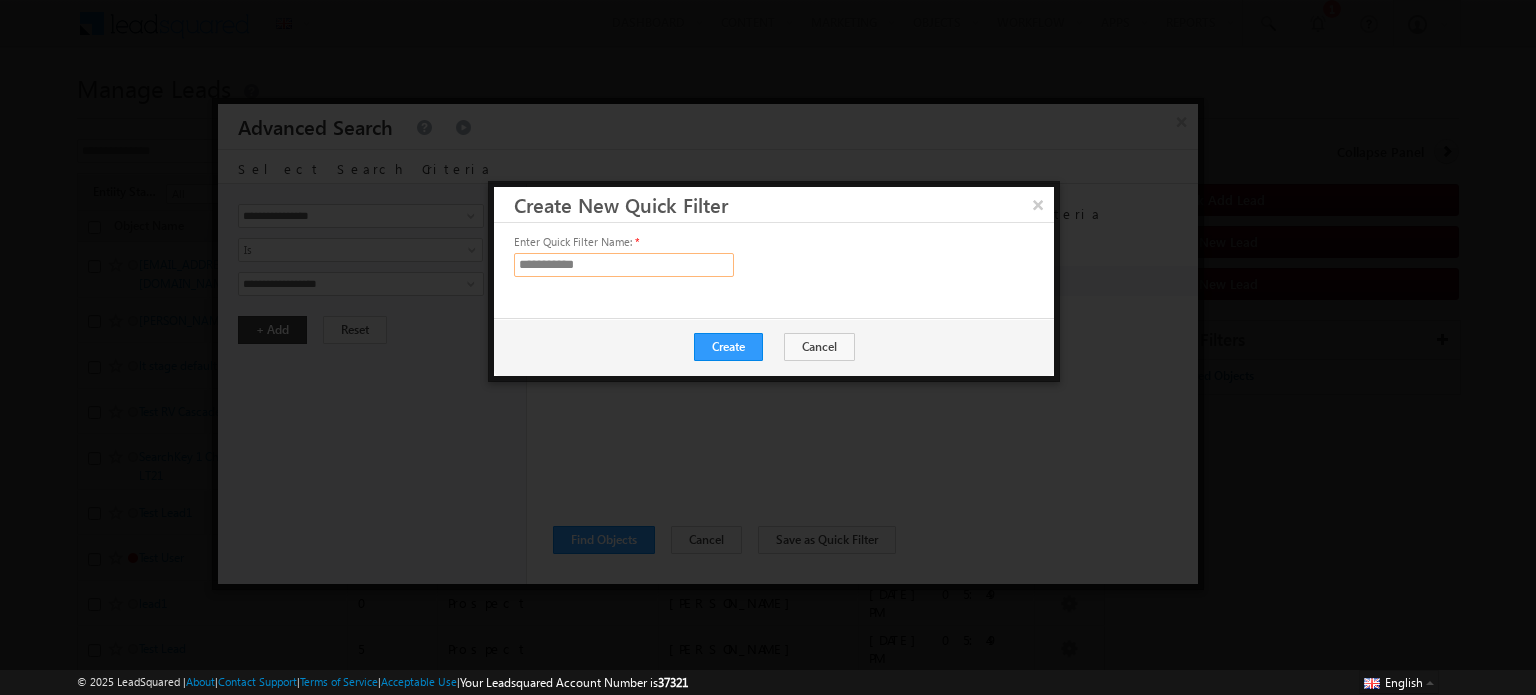 type on "**********" 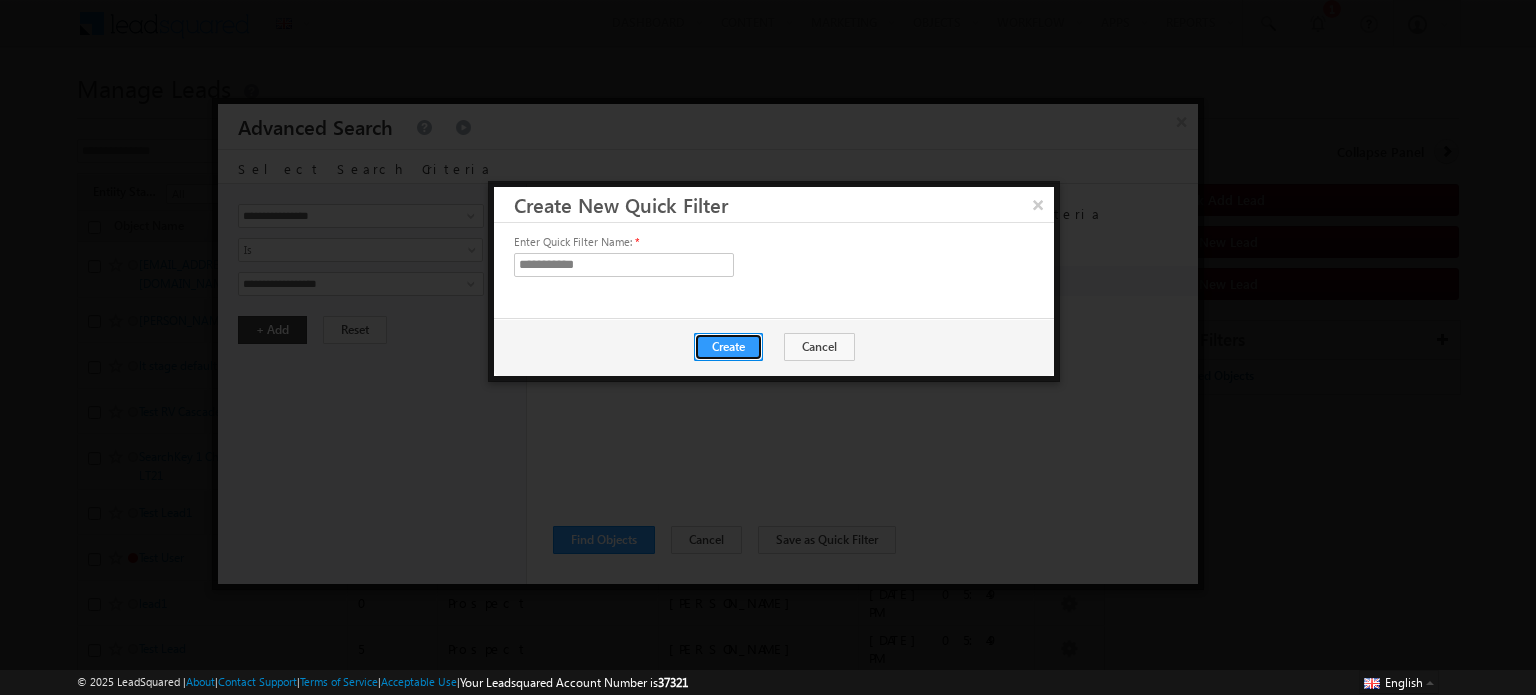 type 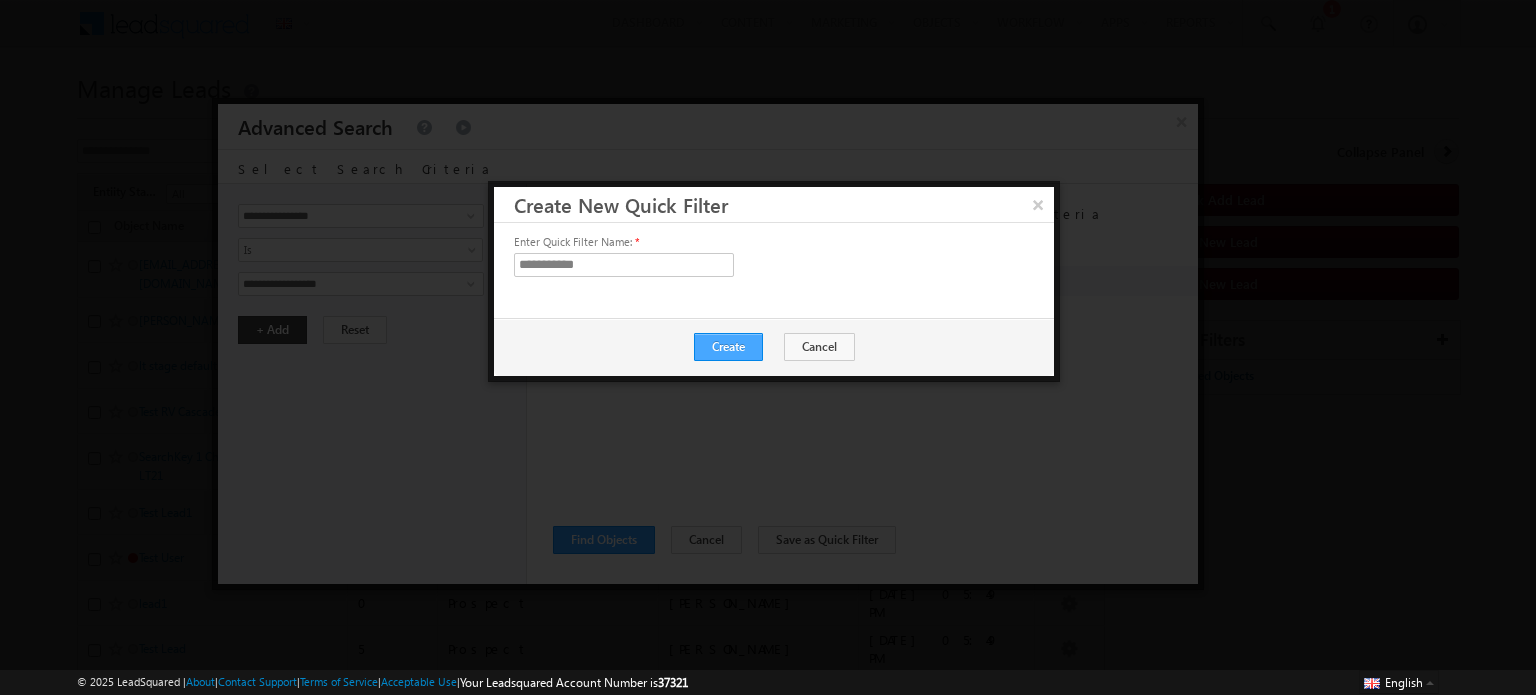 click on "Create
Cancel" at bounding box center (774, 347) 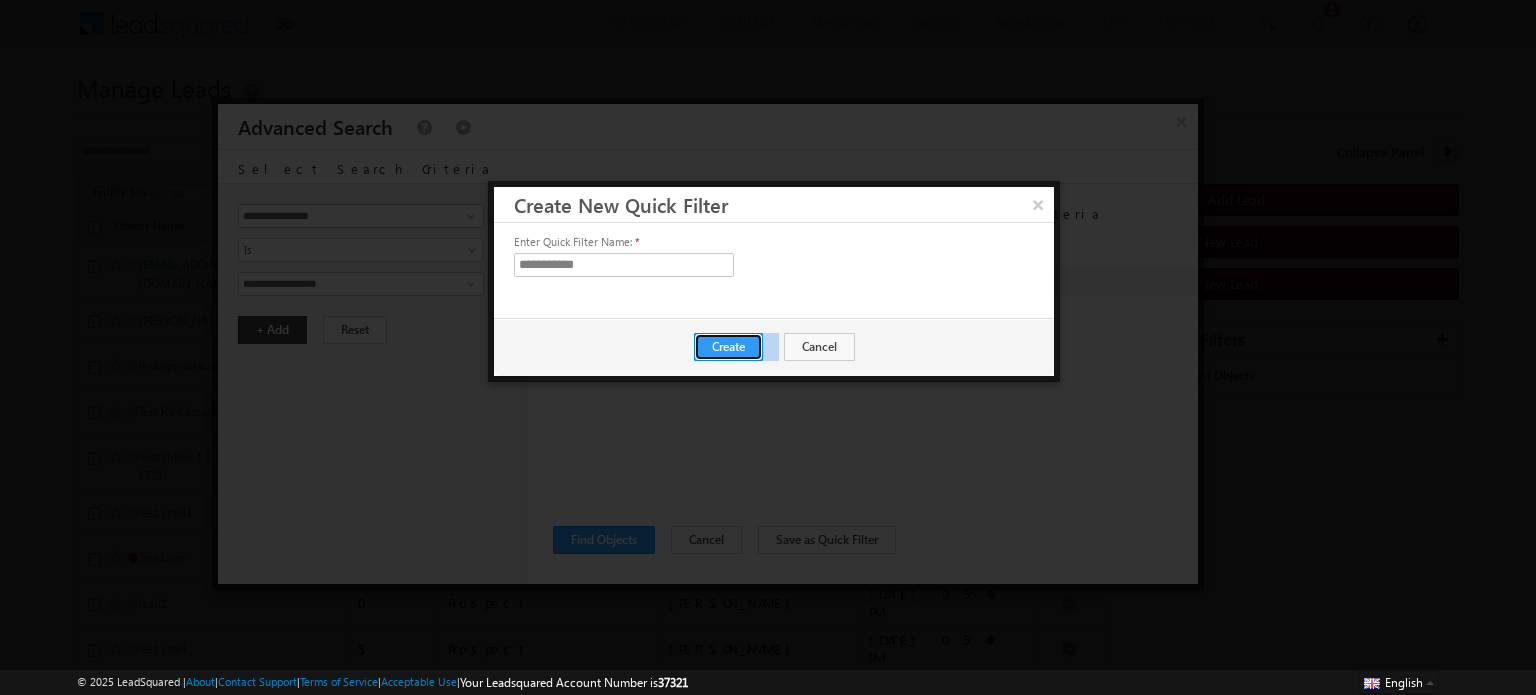 click on "Create" at bounding box center (728, 347) 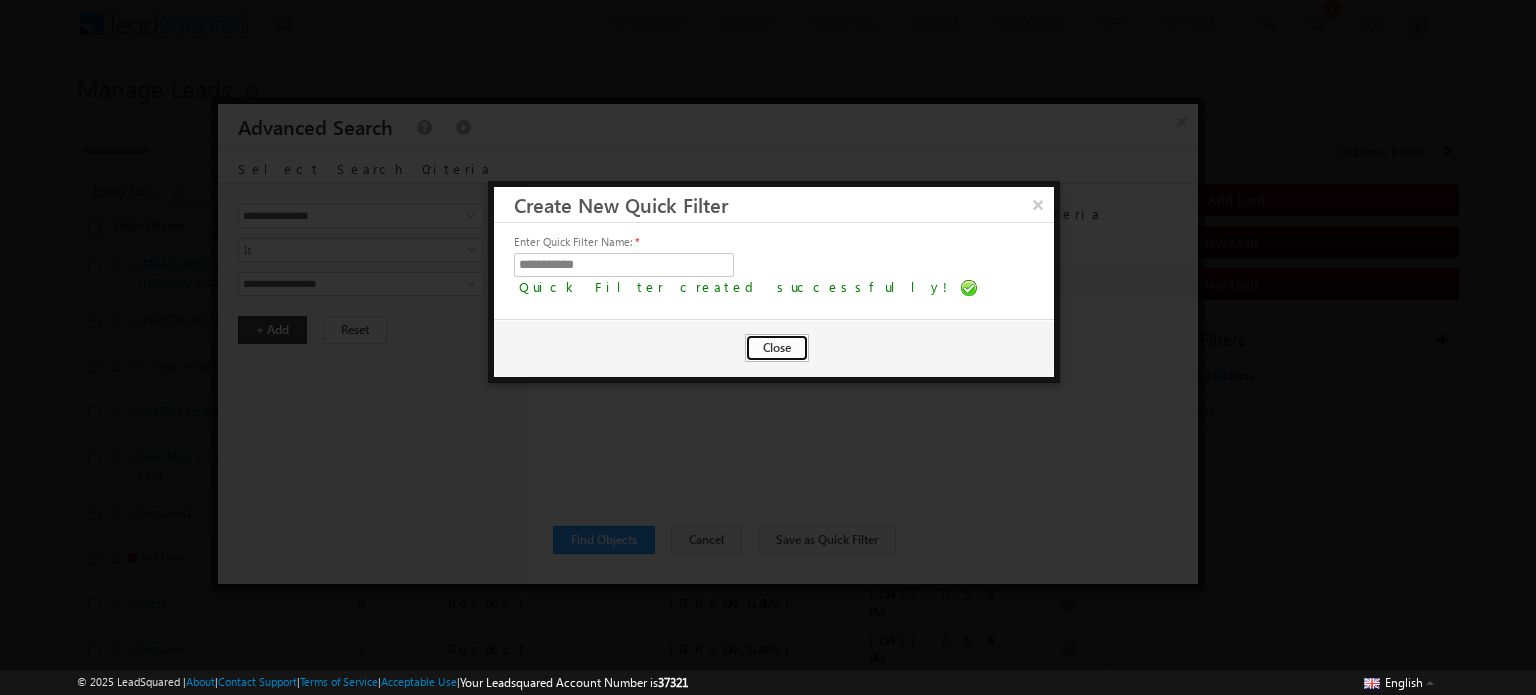 click on "Close" at bounding box center [777, 348] 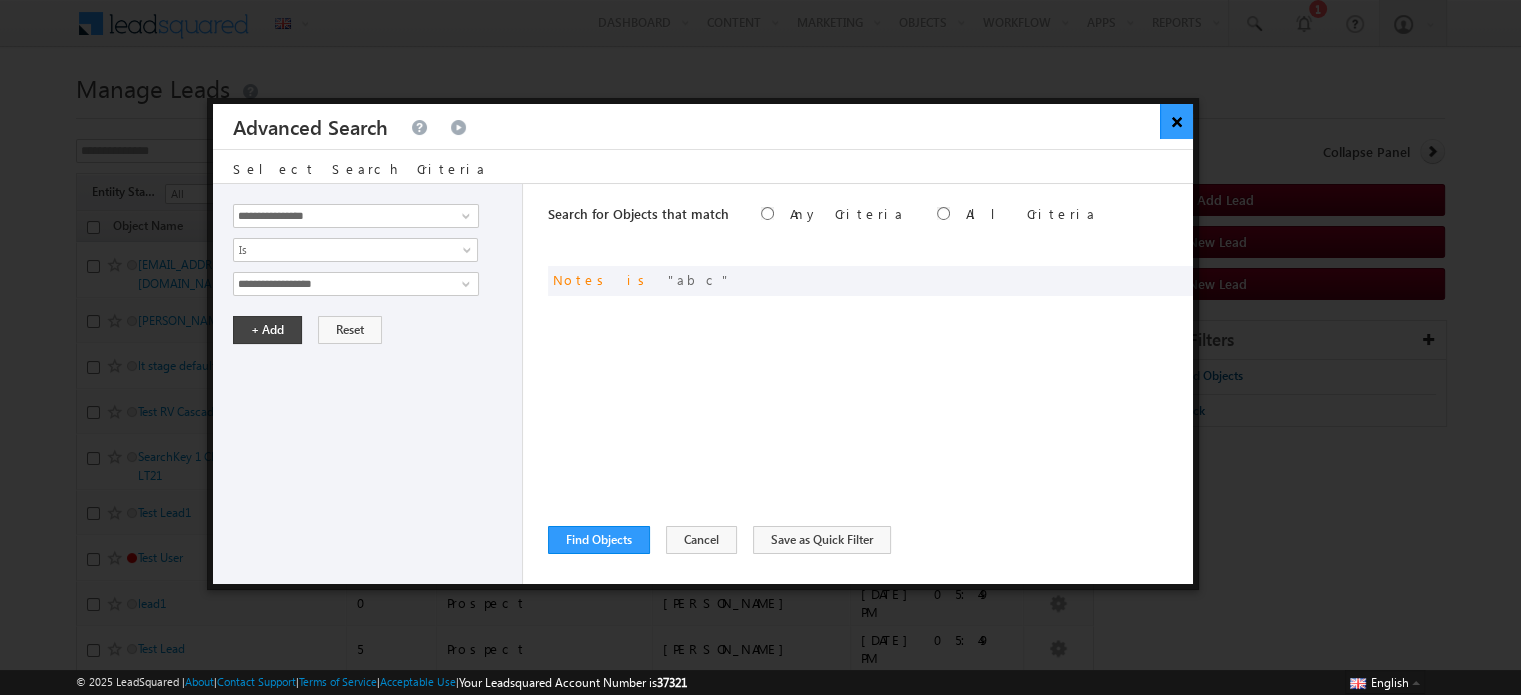click on "×" at bounding box center (1176, 121) 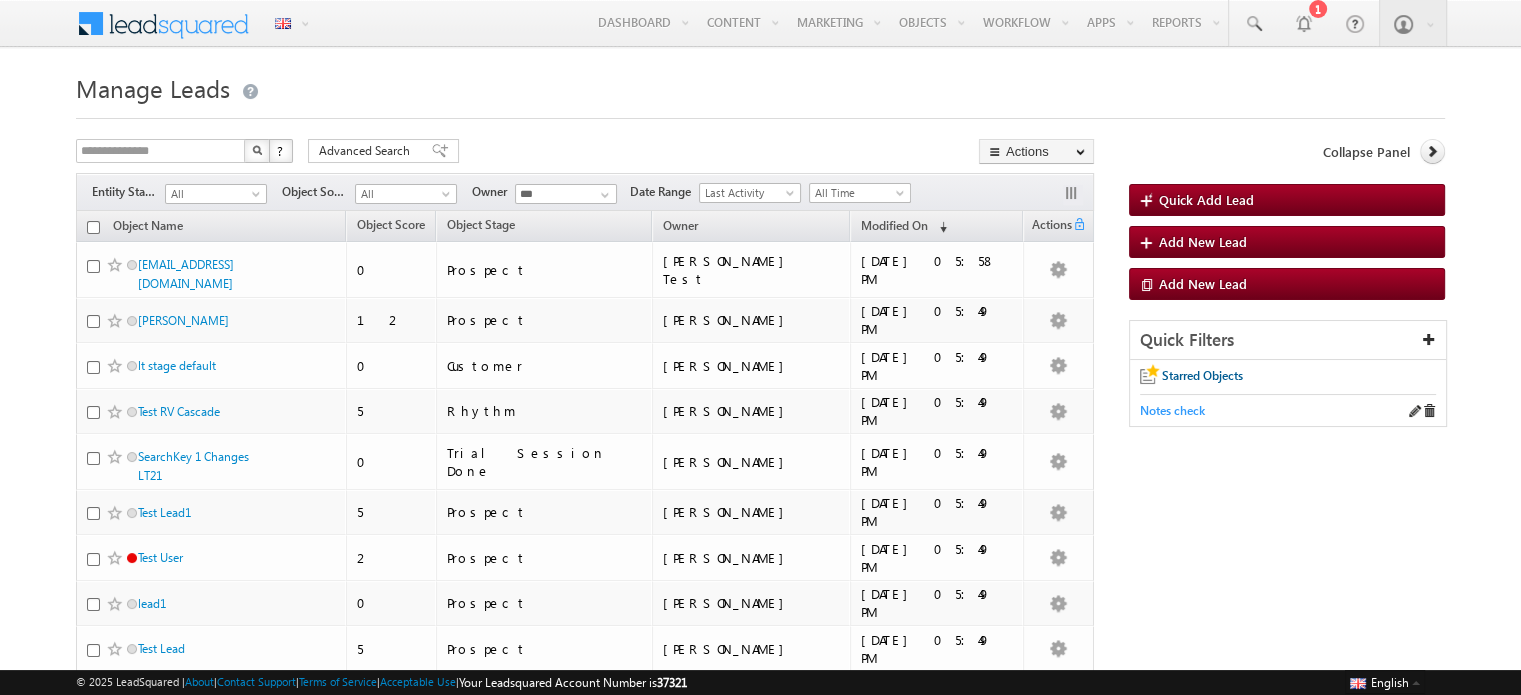click on "Notes check" at bounding box center [1172, 410] 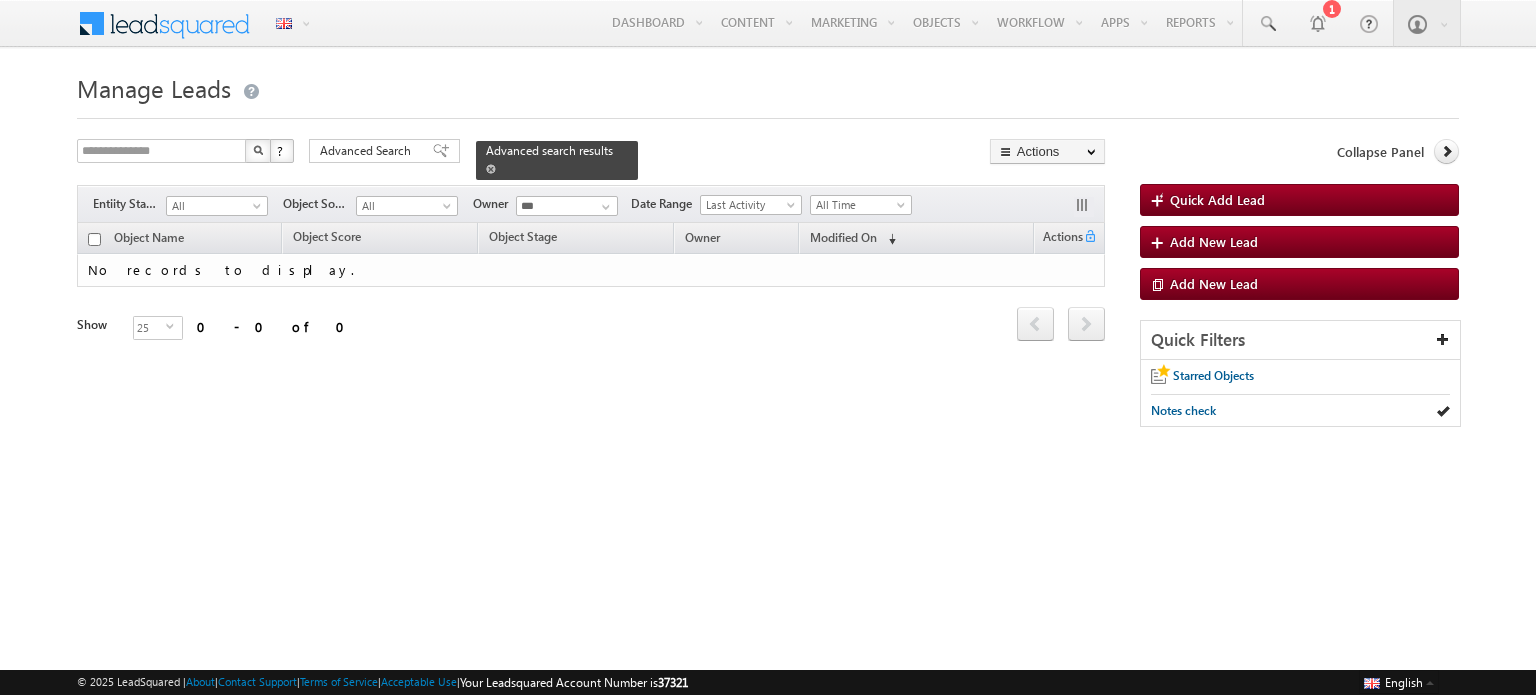 click at bounding box center (491, 169) 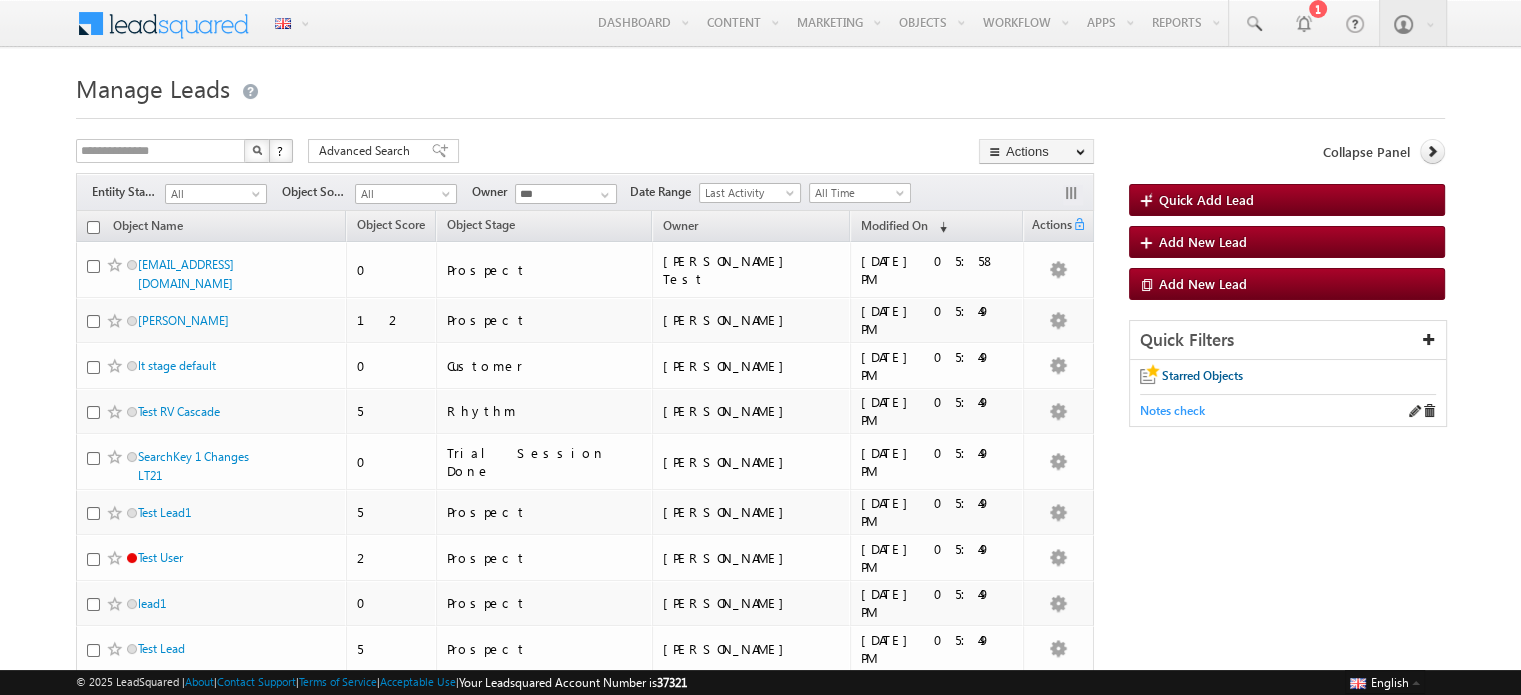 click on "Notes check" at bounding box center (1172, 410) 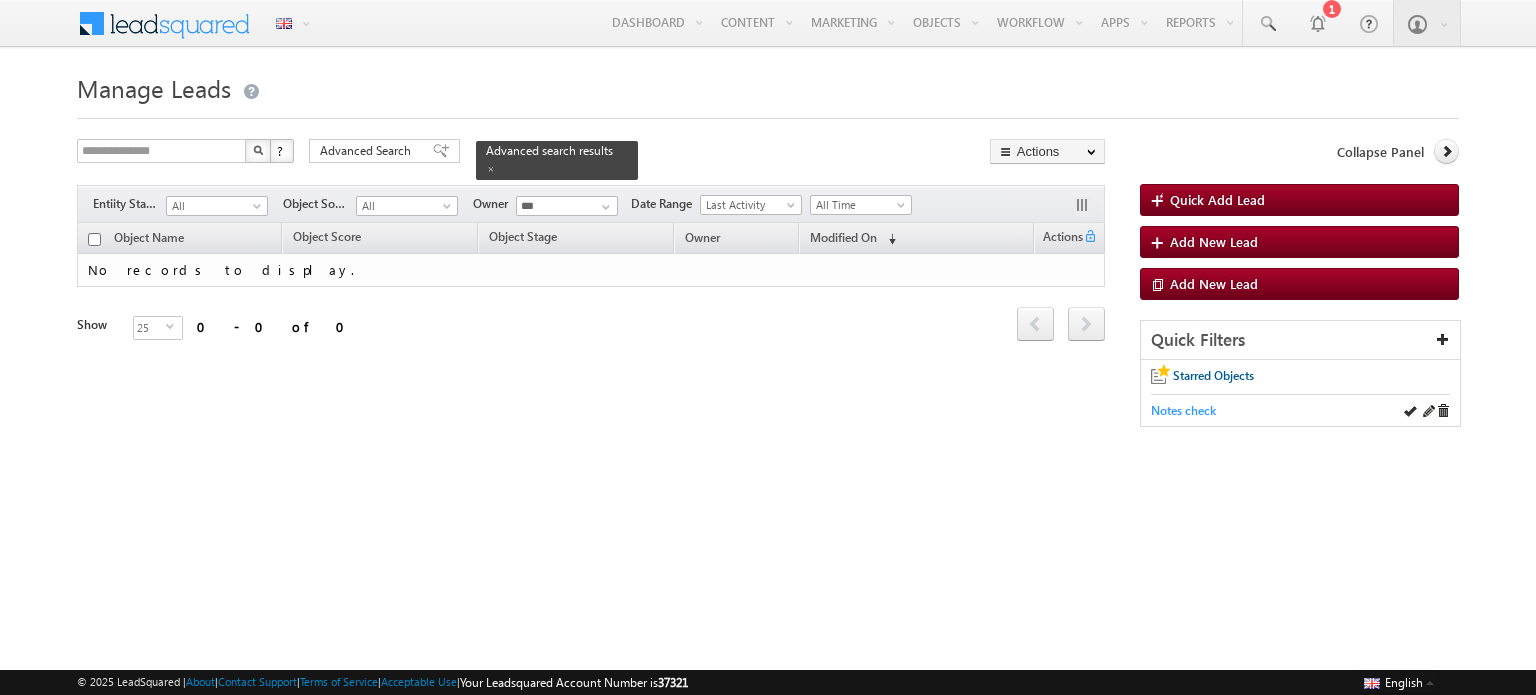 click on "Notes check" at bounding box center [1183, 410] 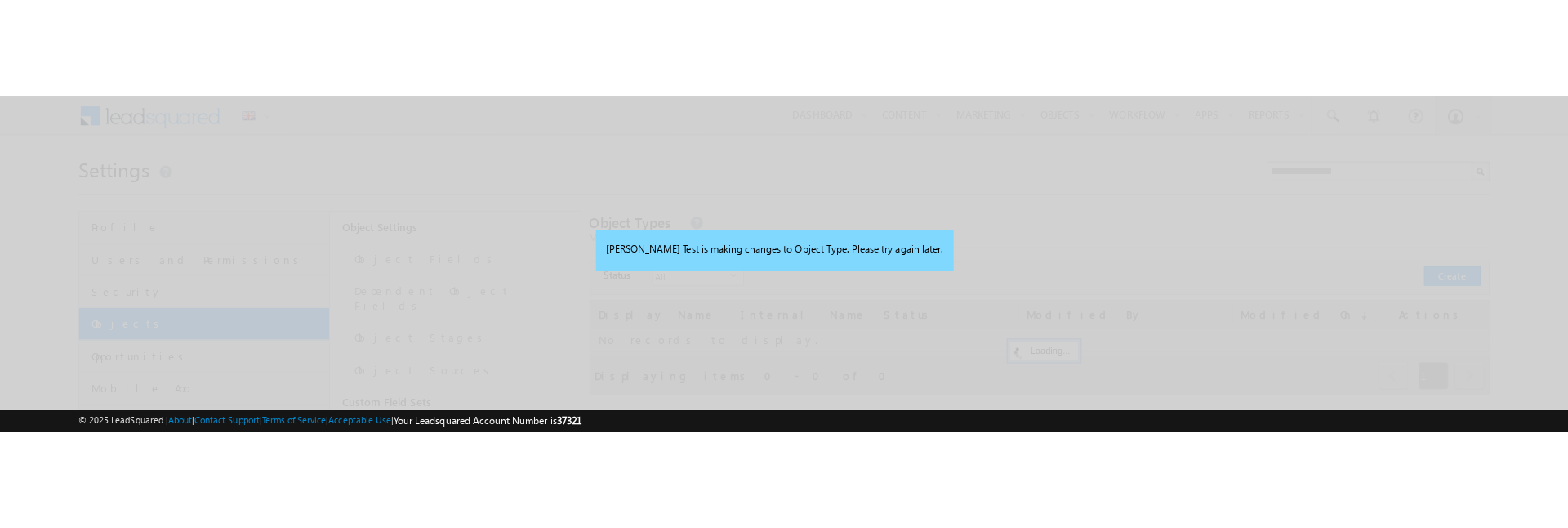 scroll, scrollTop: 123, scrollLeft: 0, axis: vertical 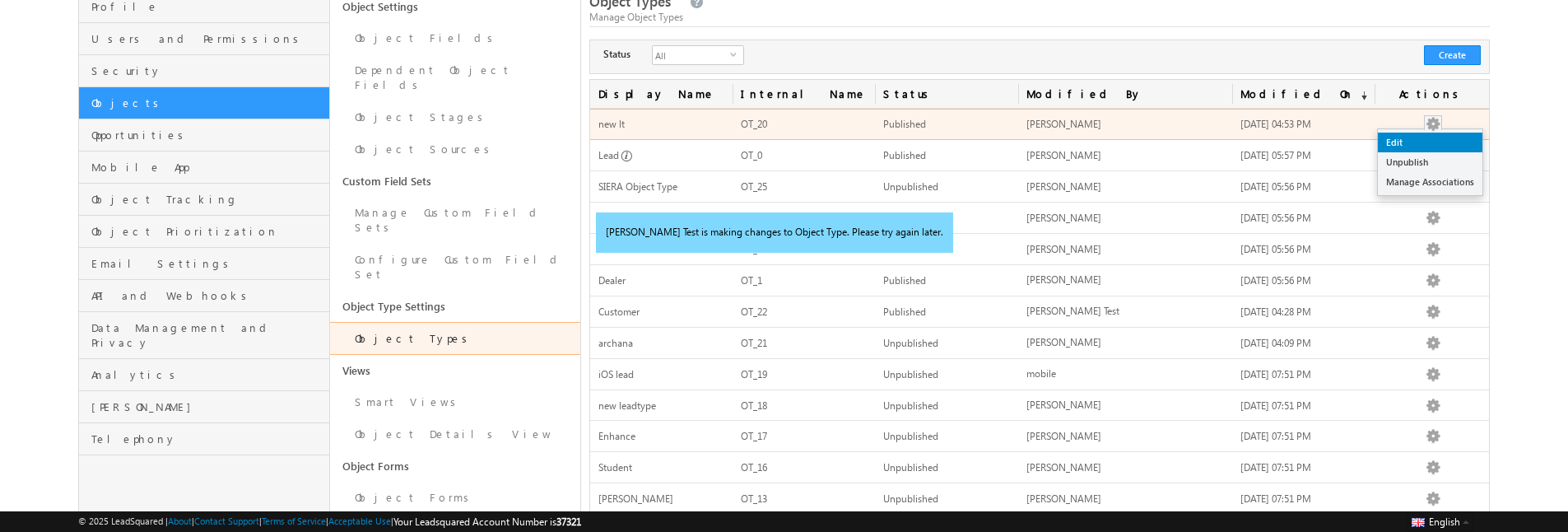 click on "Edit" at bounding box center [1430, 142] 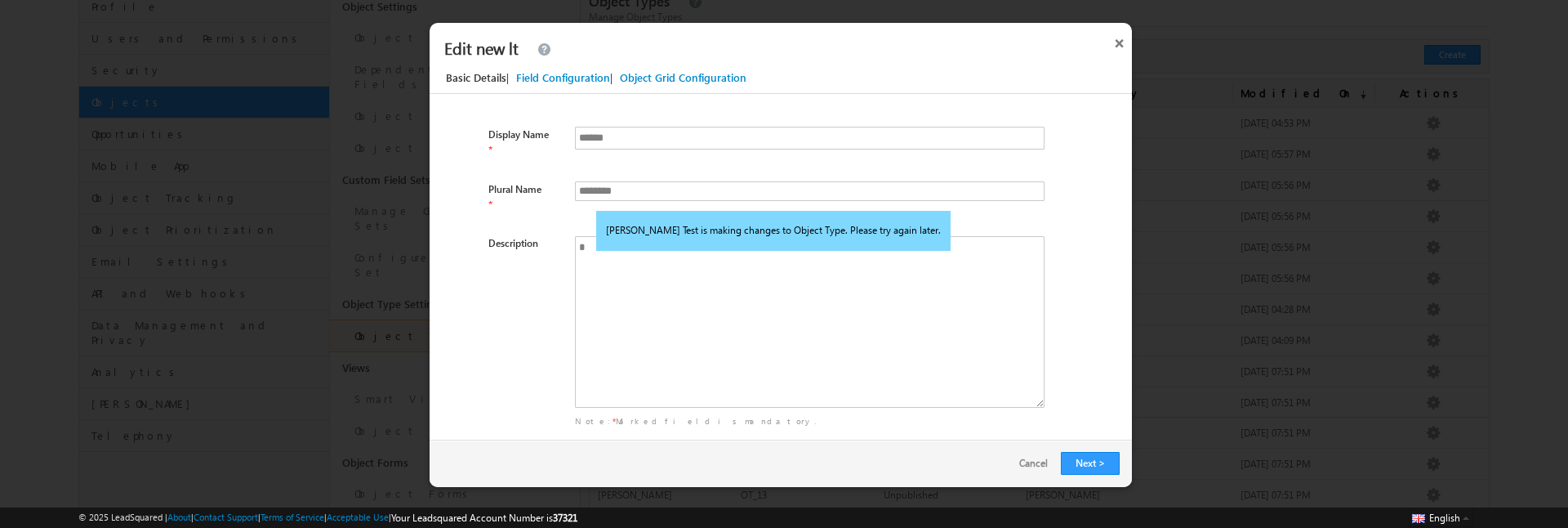 click on "Basic Details  |  Field Configuration  |  Object Grid Configuration" at bounding box center (789, 80) 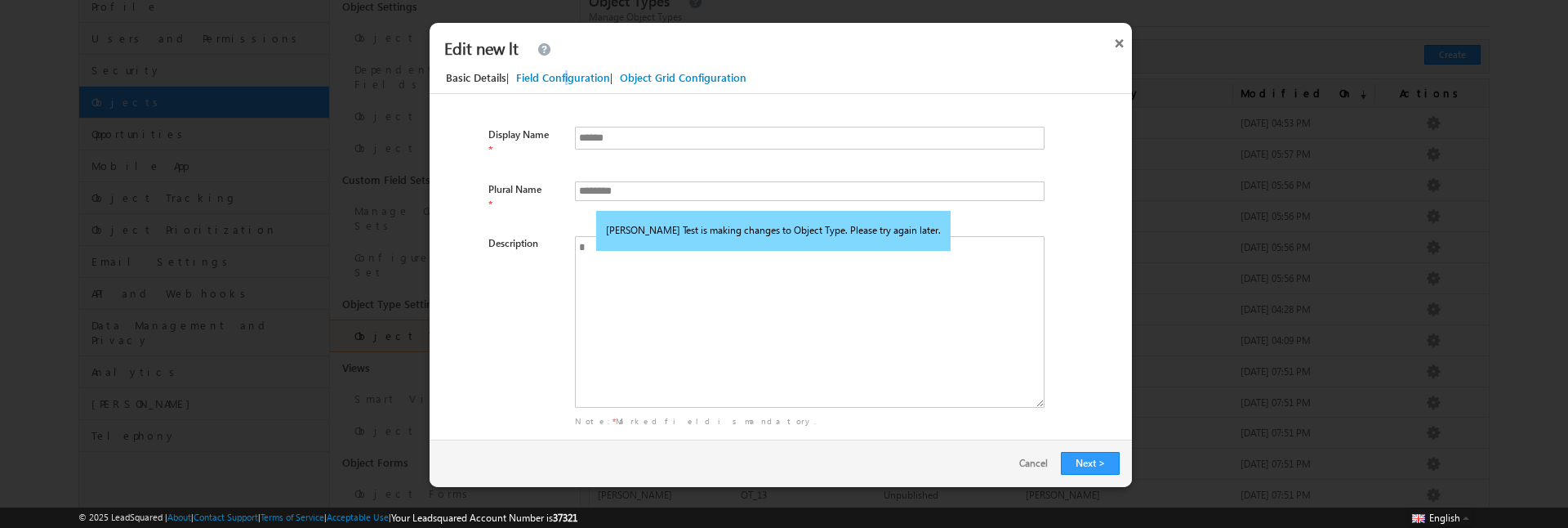 click on "Field Configuration" at bounding box center [563, 78] 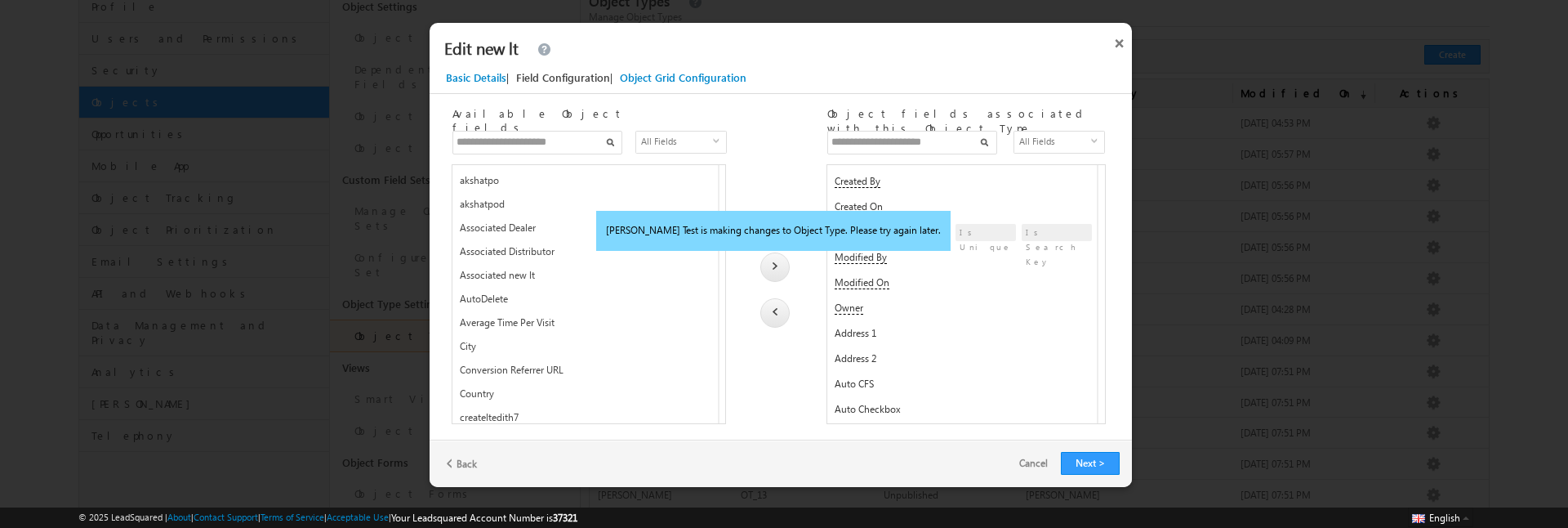 click at bounding box center (912, 142) 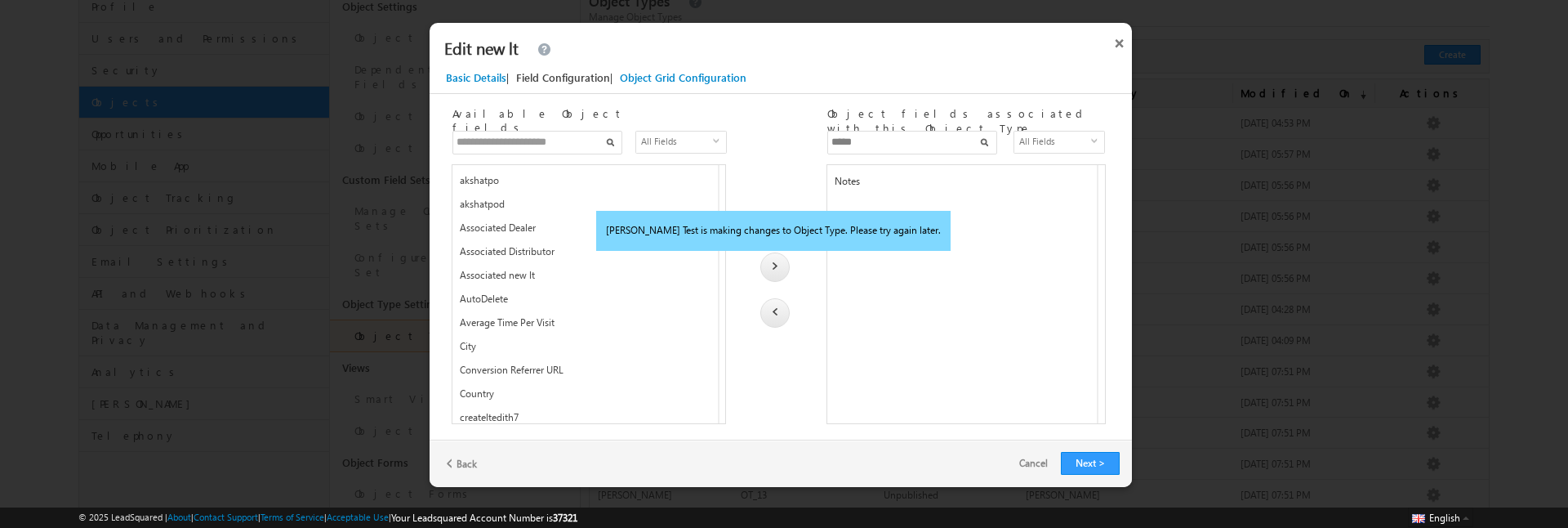 type on "*****" 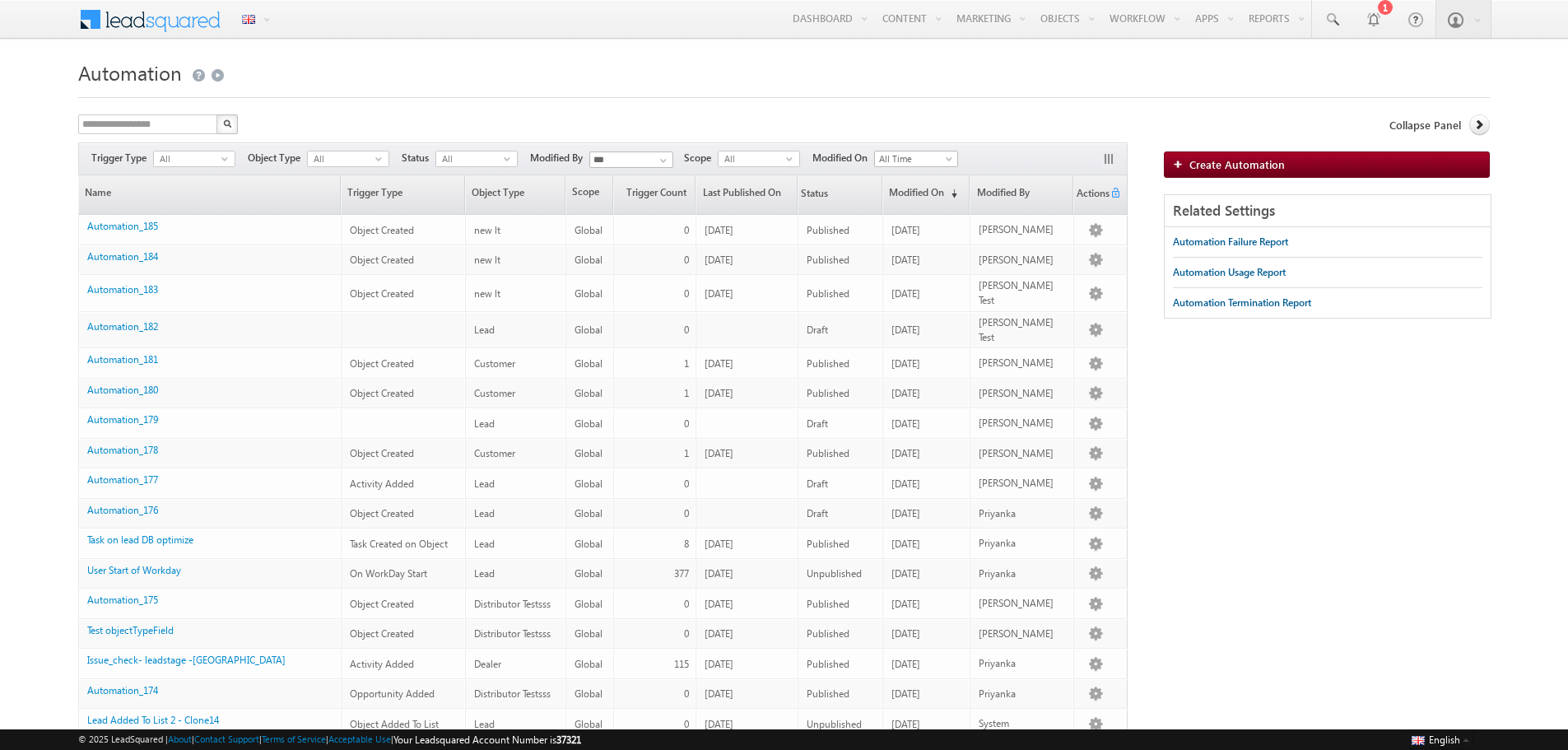 scroll, scrollTop: 0, scrollLeft: 0, axis: both 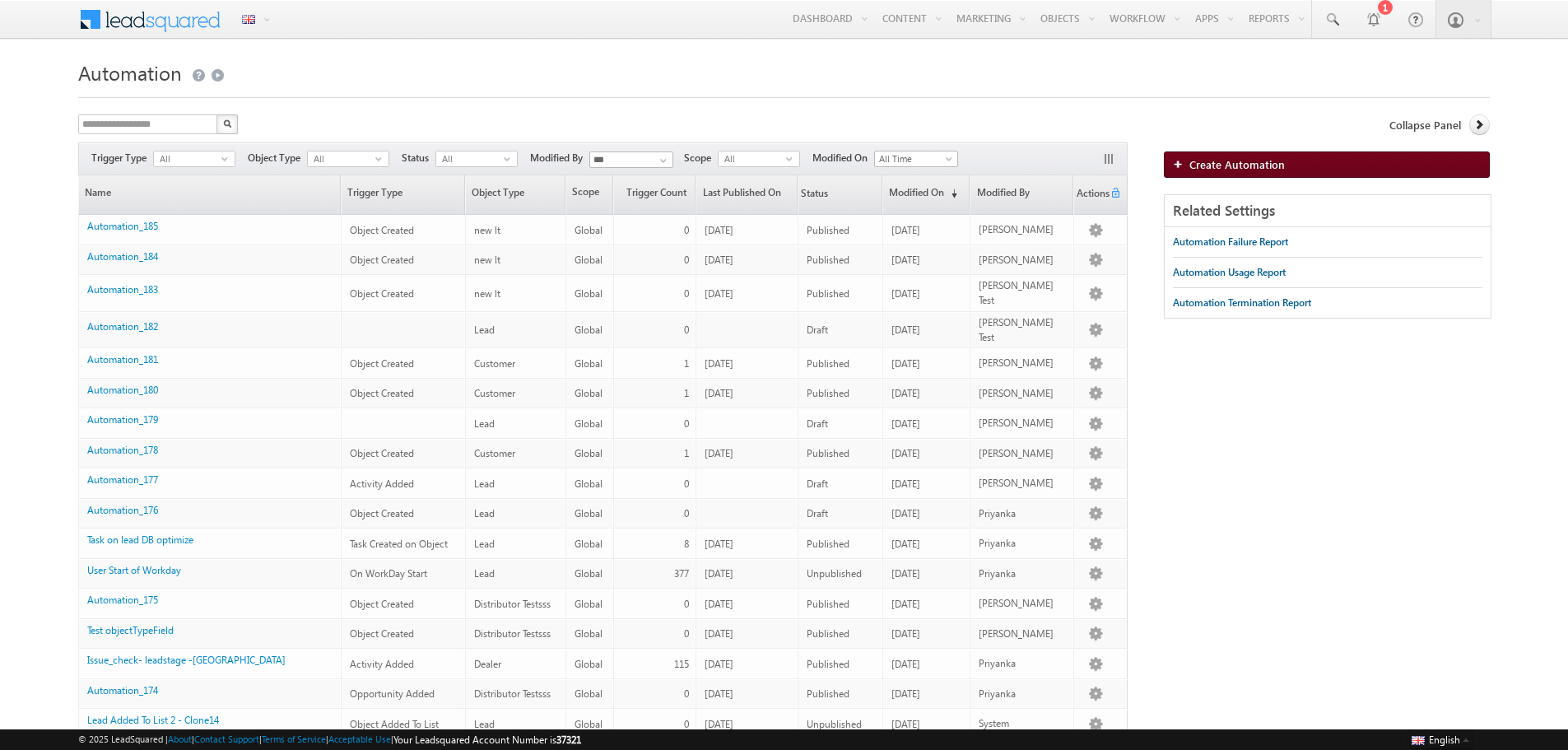 click on "Create Automation" at bounding box center (1327, 165) 